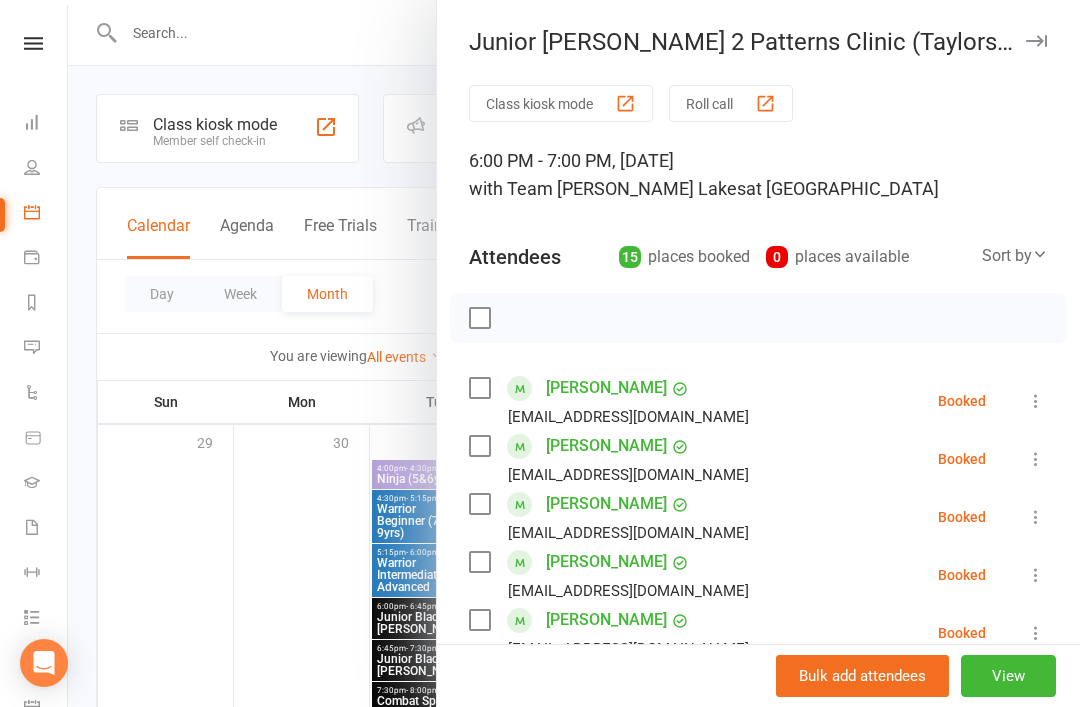 scroll, scrollTop: 945, scrollLeft: 0, axis: vertical 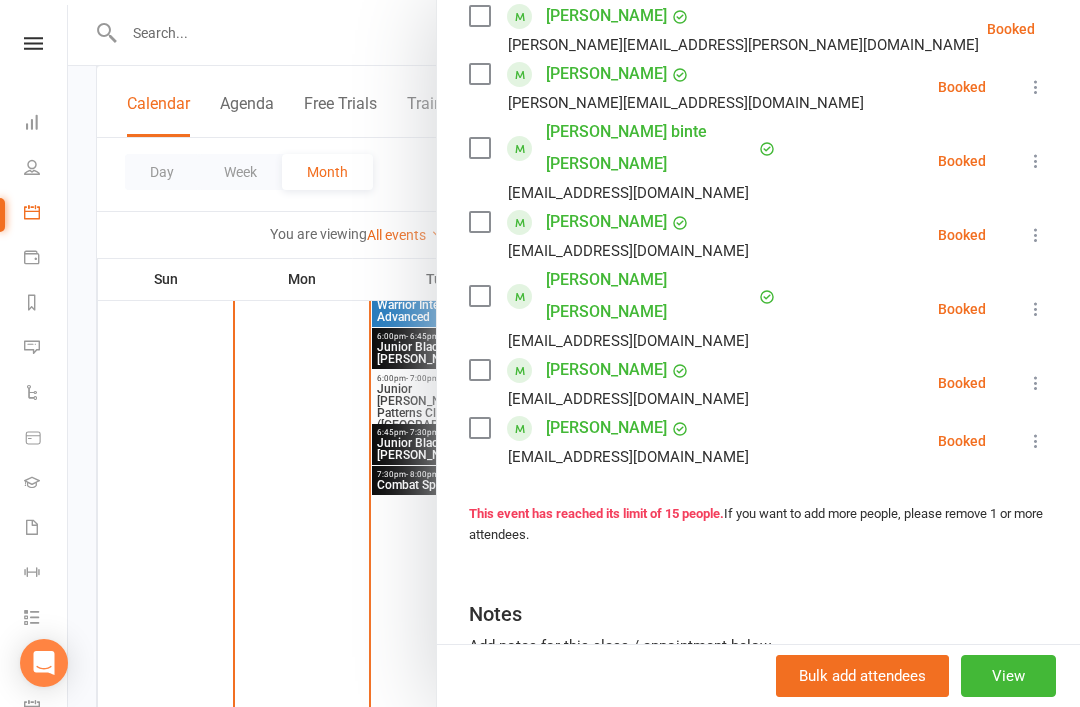click on "Messages   4" at bounding box center [46, 349] 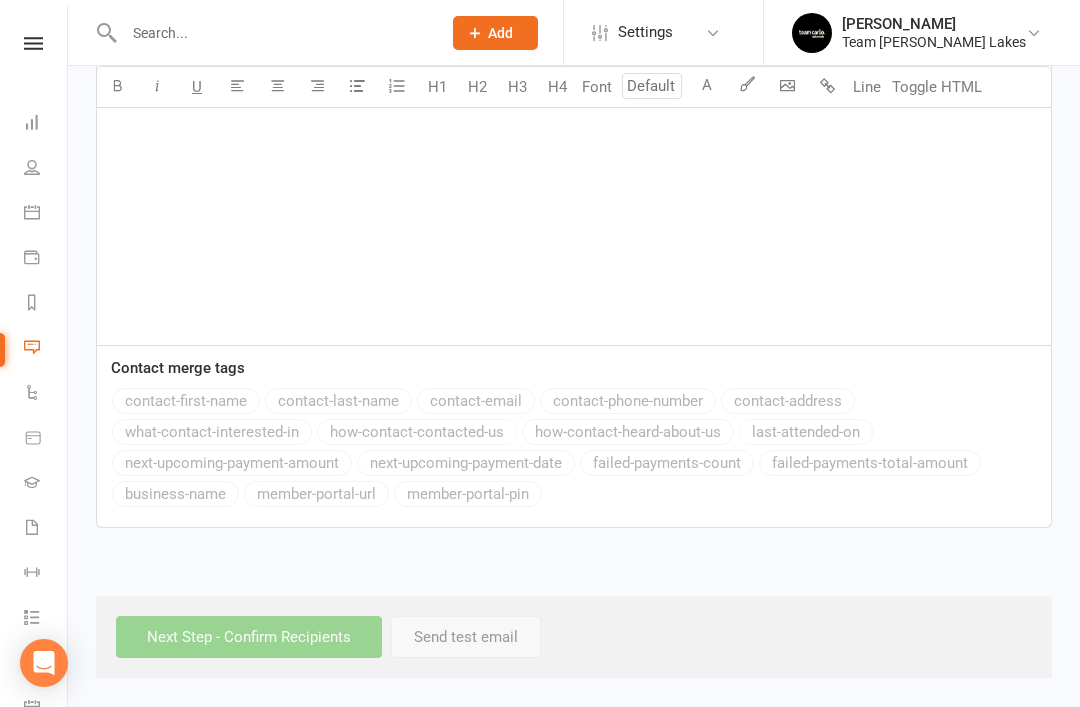 scroll, scrollTop: 0, scrollLeft: 0, axis: both 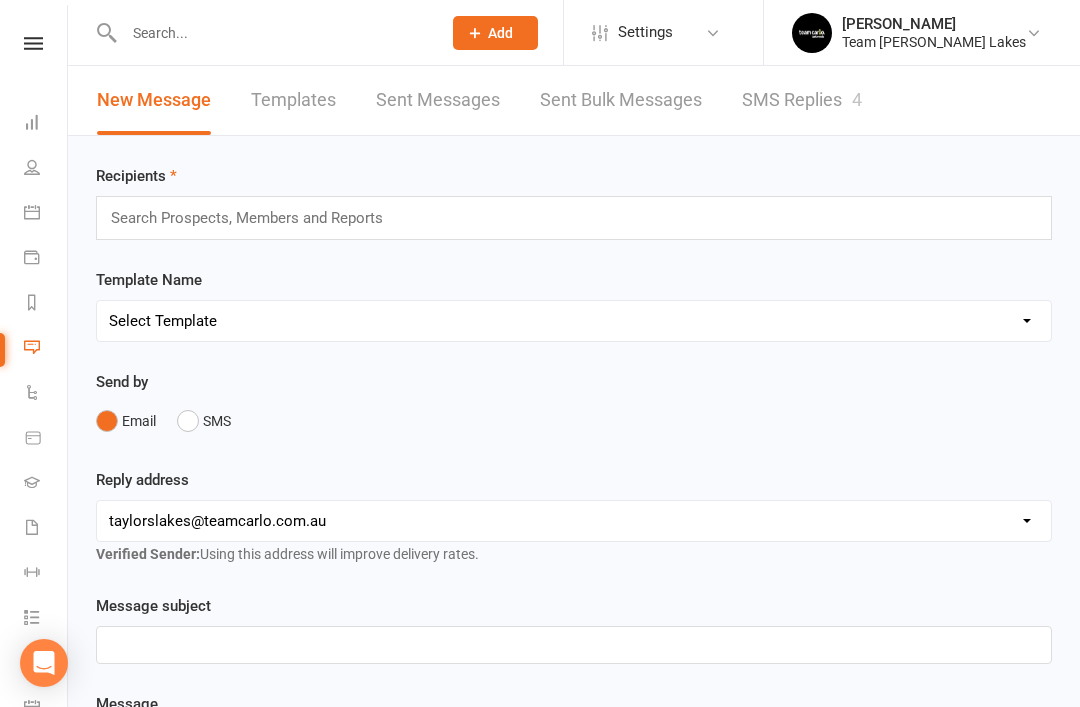 click on "Messages   4" at bounding box center (46, 349) 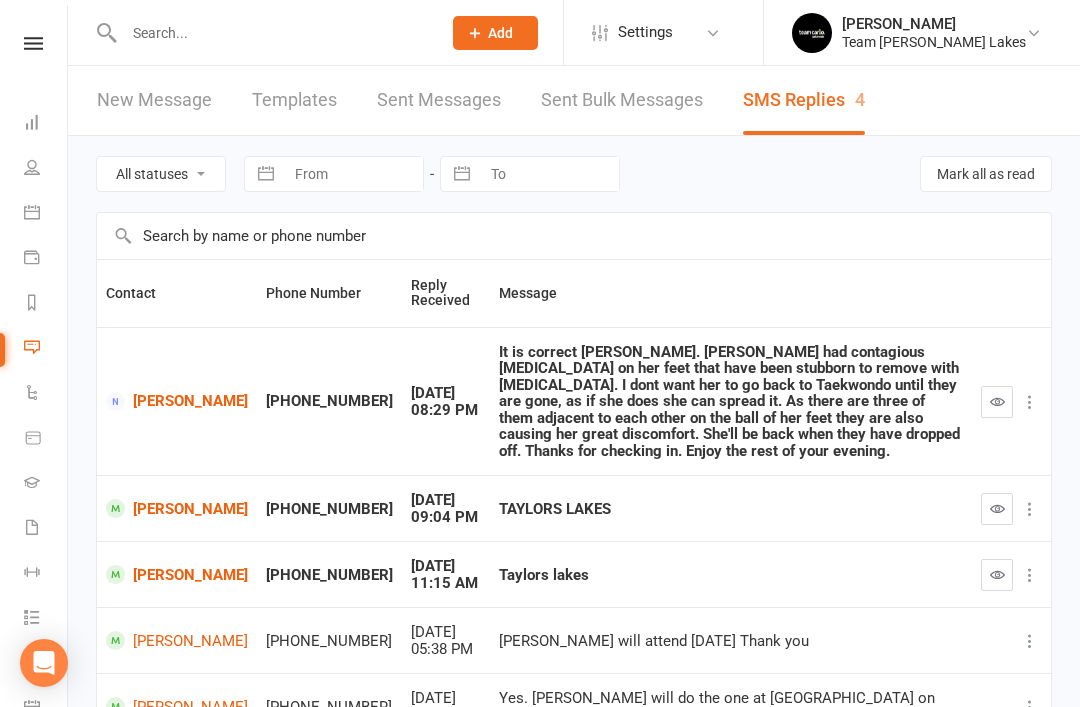 click on "Leyla Yalcin" at bounding box center (177, 401) 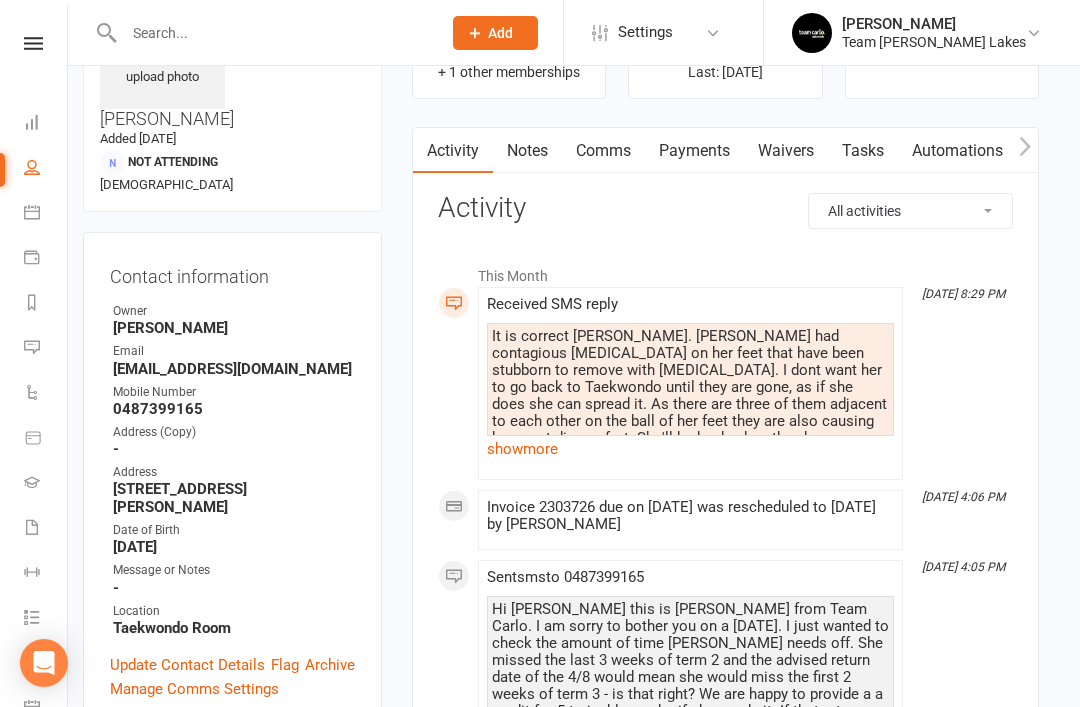 scroll, scrollTop: 10, scrollLeft: 0, axis: vertical 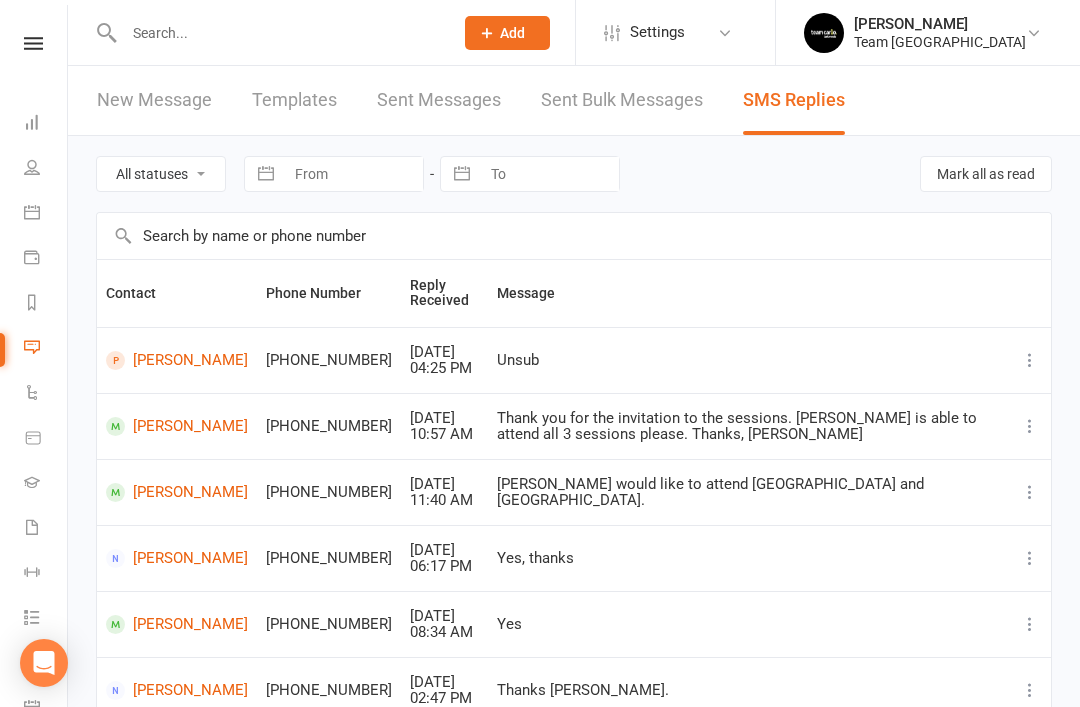 click on "Messages" at bounding box center (46, 349) 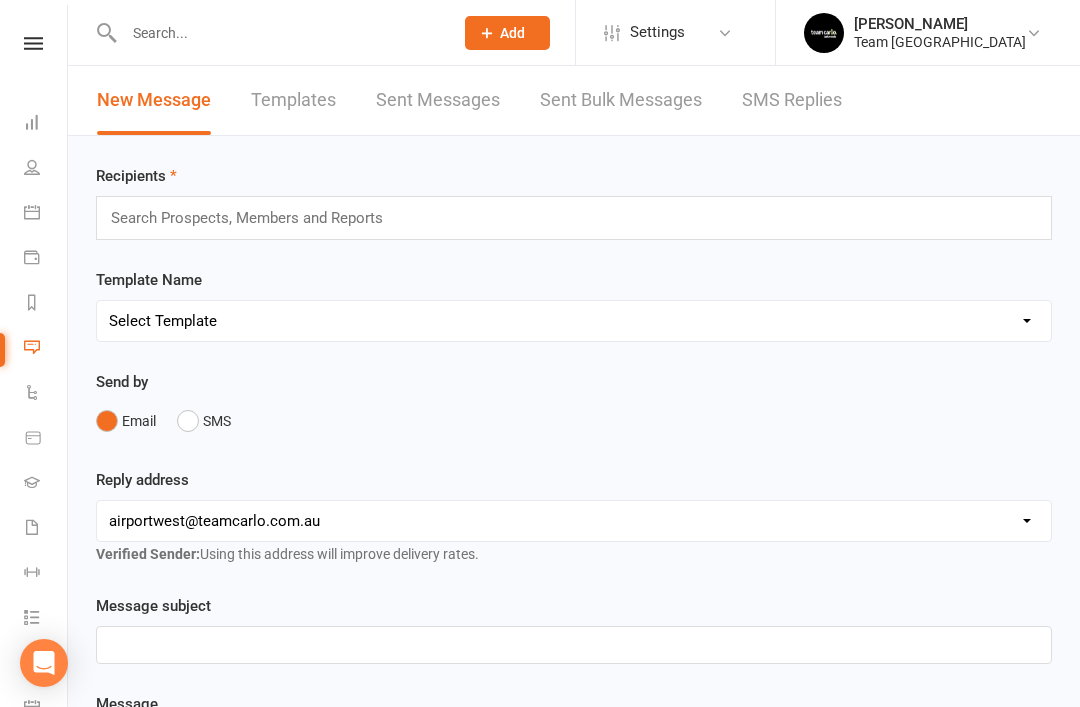 click on "SMS Replies" at bounding box center [792, 100] 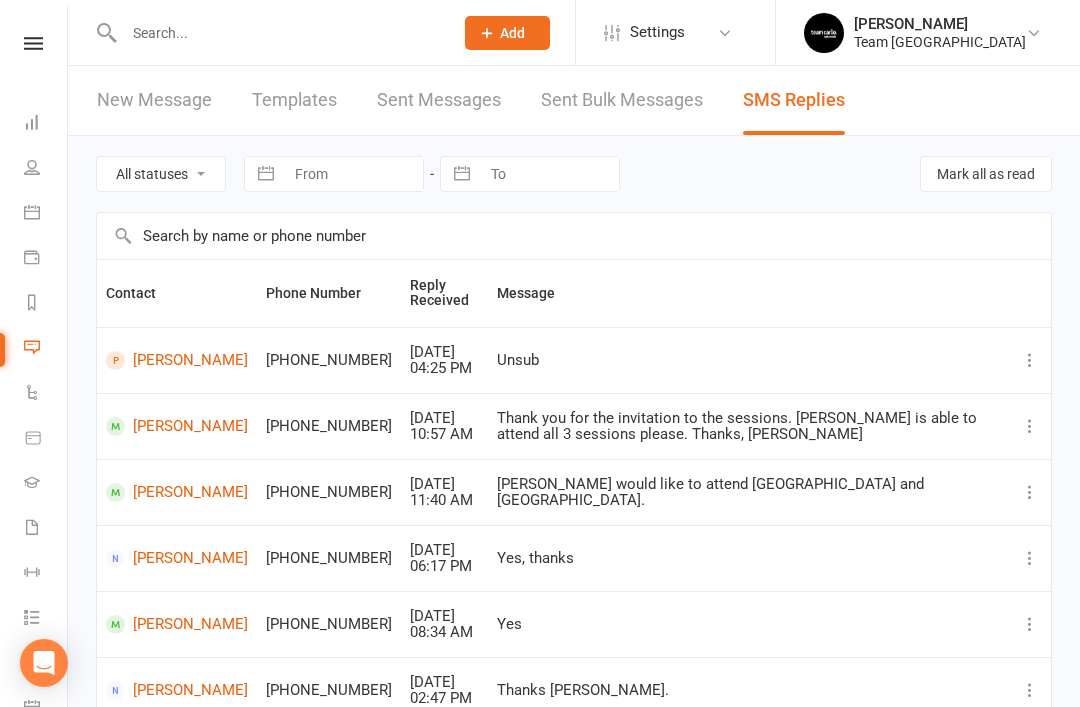 click at bounding box center (278, 33) 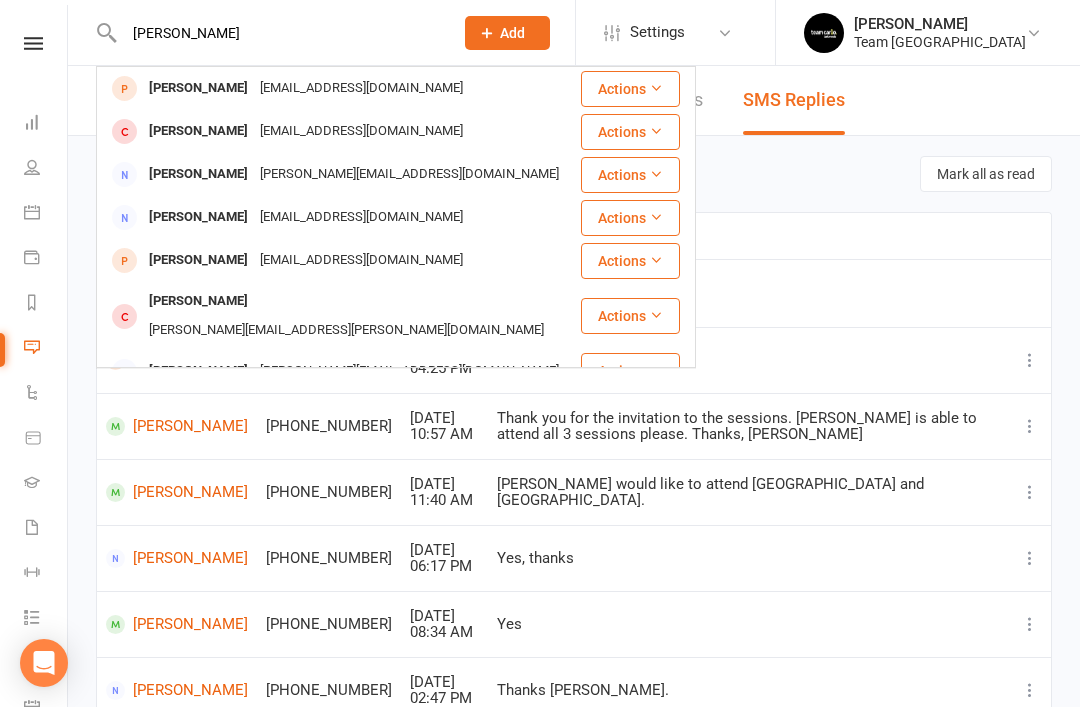 type on "James bow" 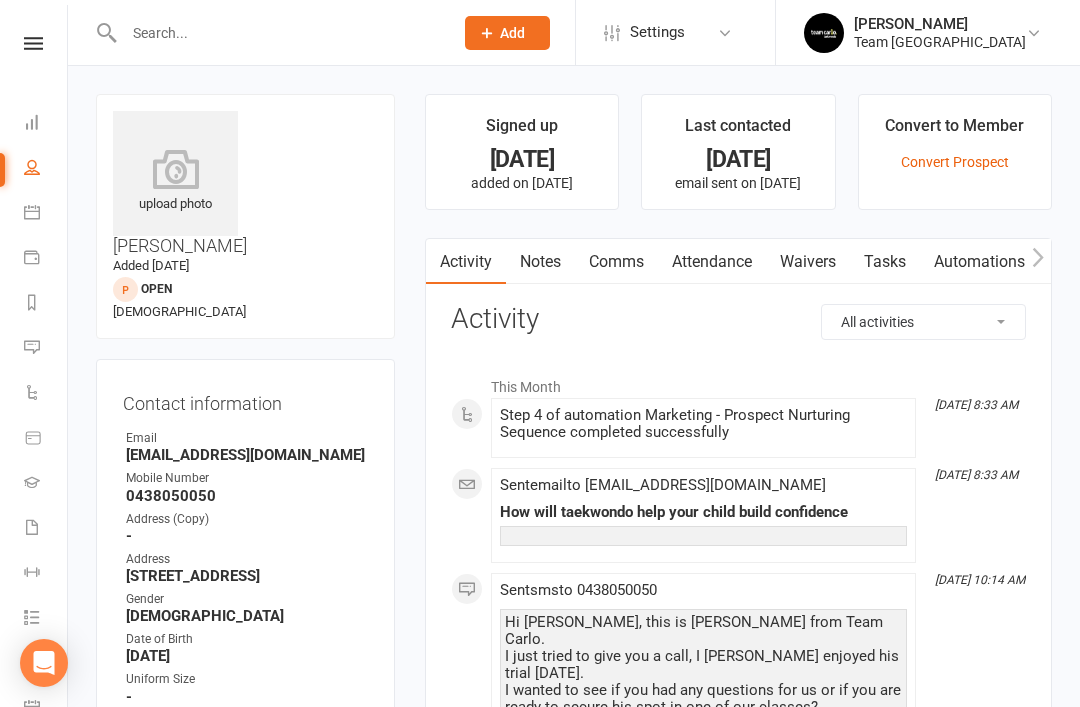 click on "Notes" at bounding box center [540, 262] 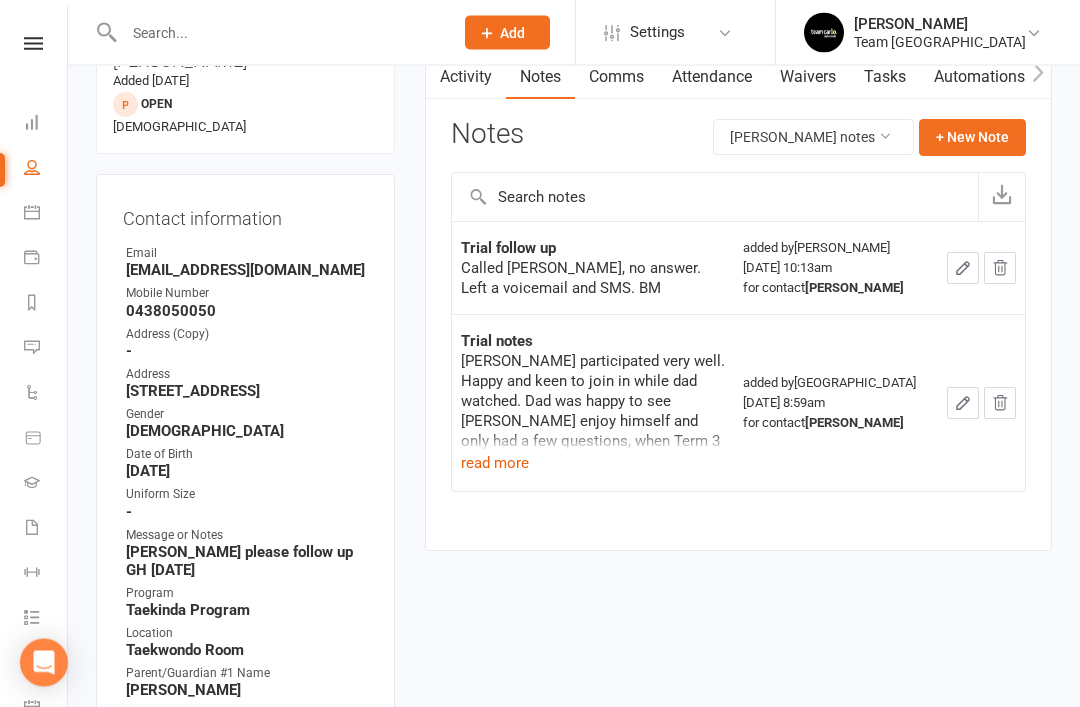 scroll, scrollTop: 184, scrollLeft: 0, axis: vertical 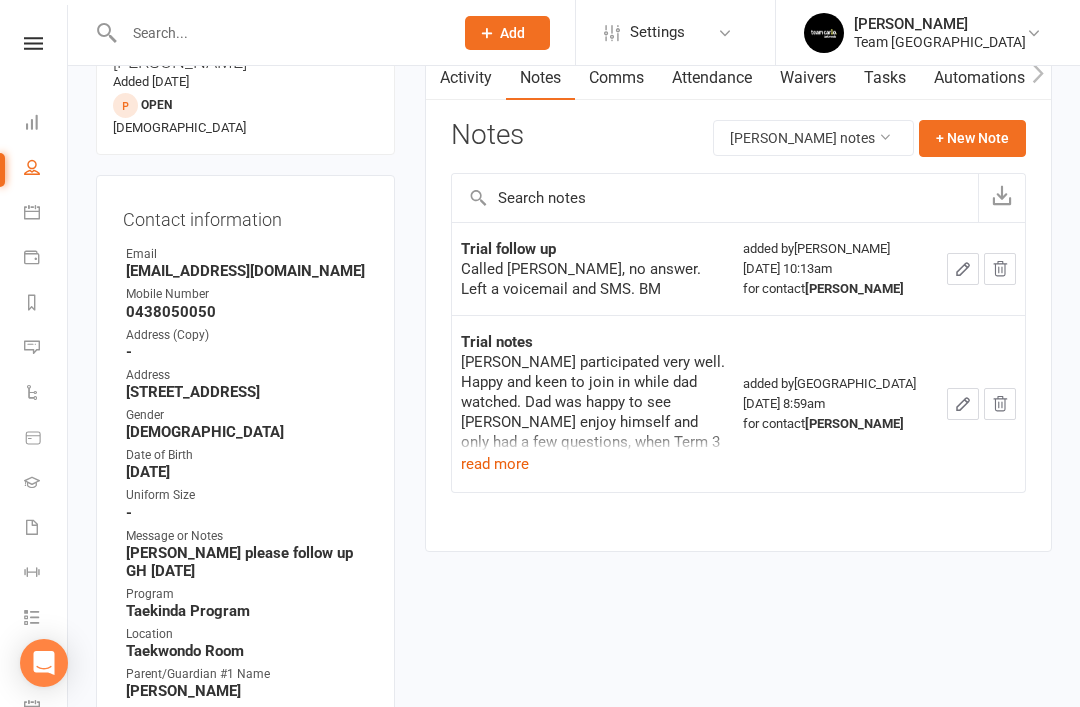 click on "+ New Note" at bounding box center (972, 138) 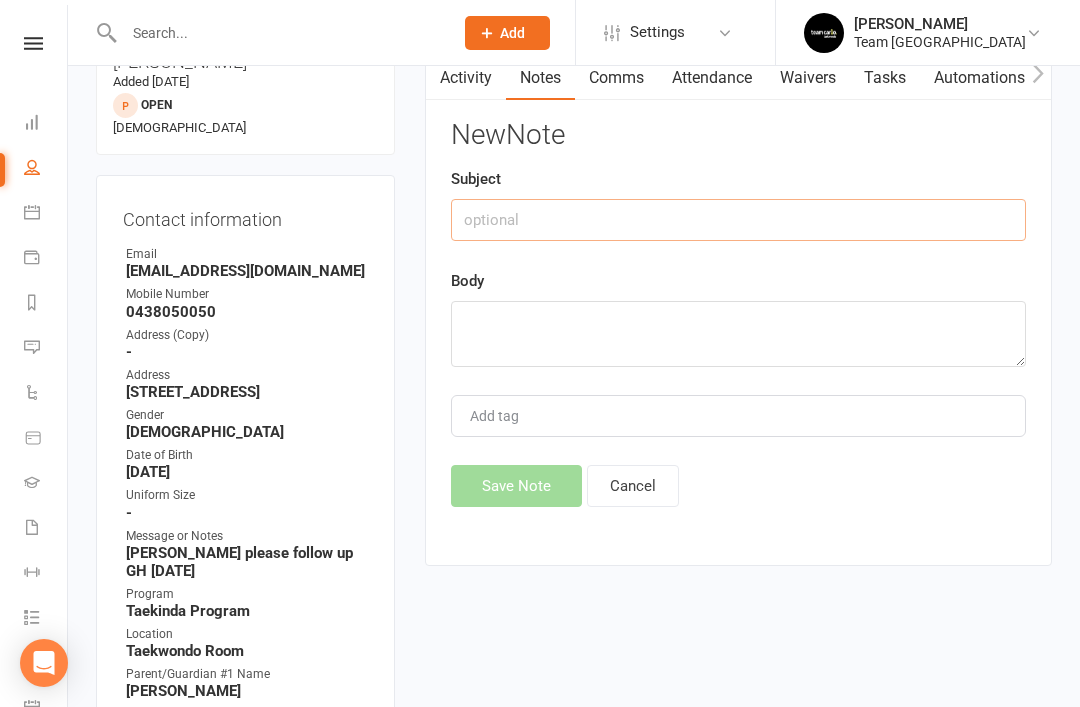 click at bounding box center [738, 220] 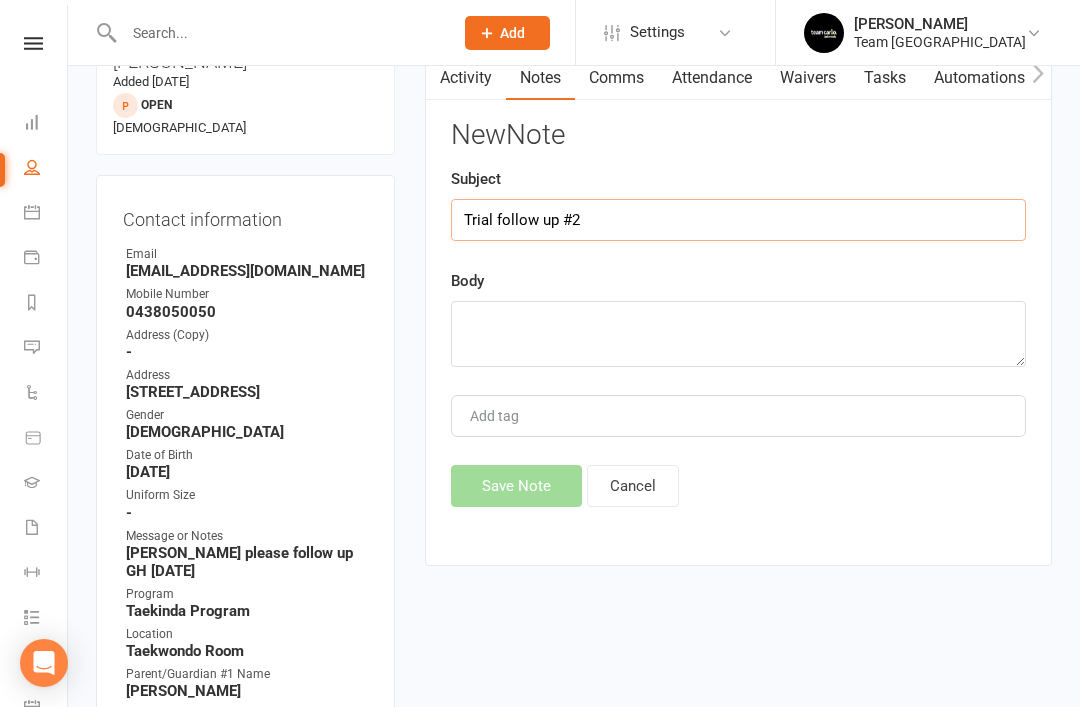 type on "Trial follow up #2" 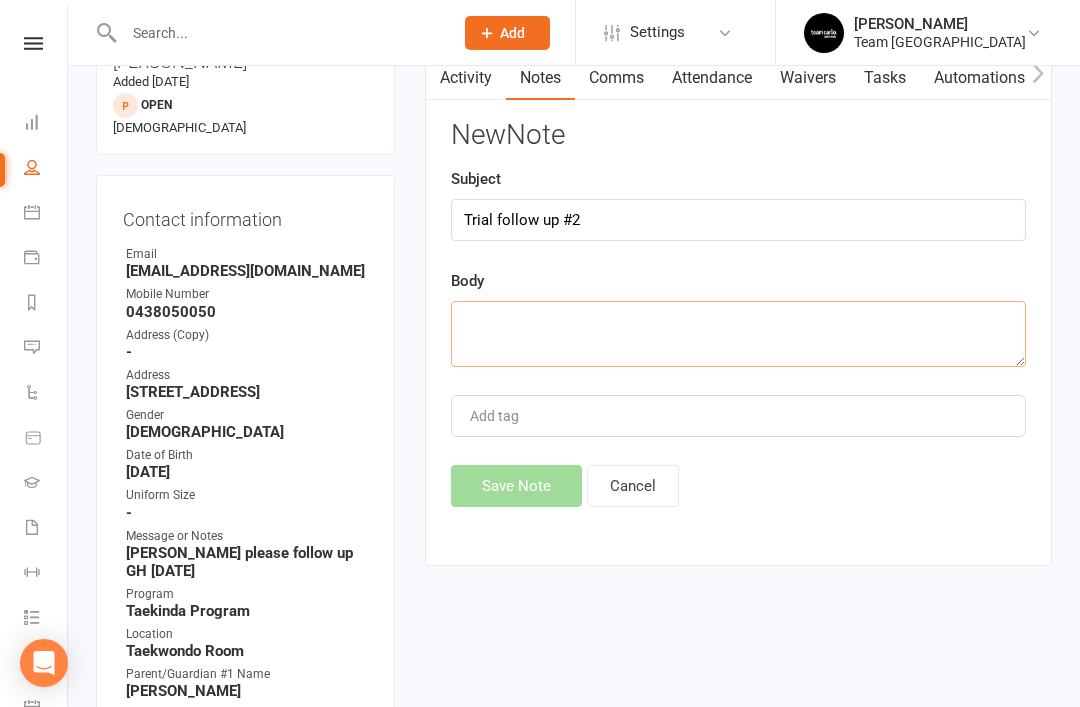 click at bounding box center [738, 334] 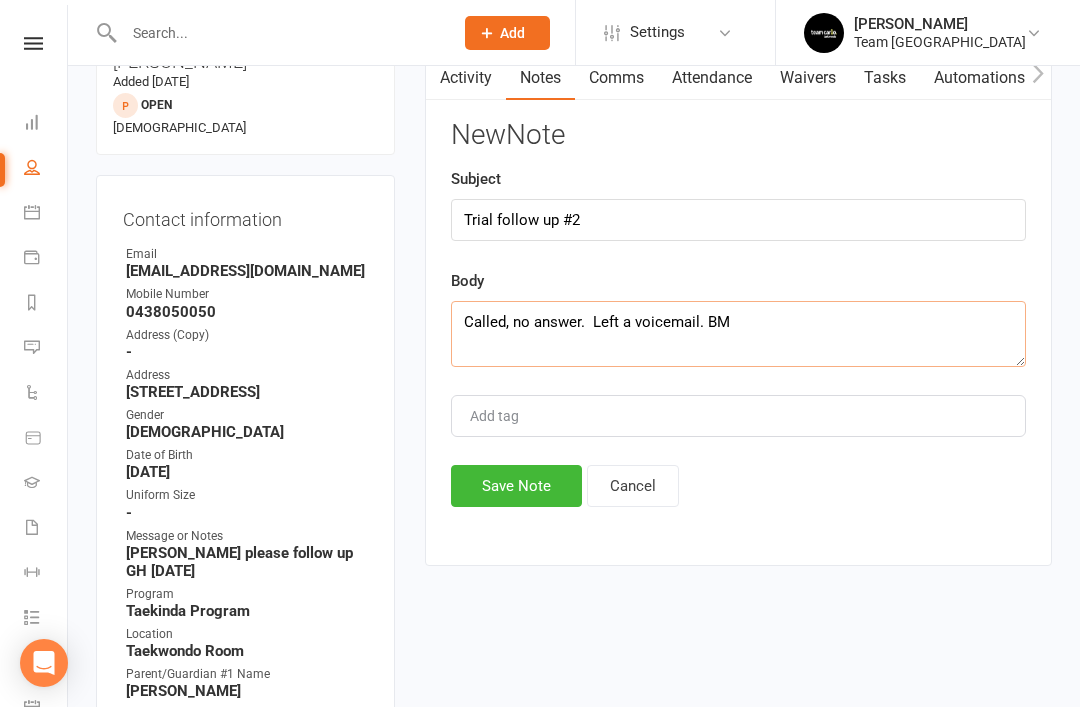 type on "Called, no answer.  Left a voicemail. BM" 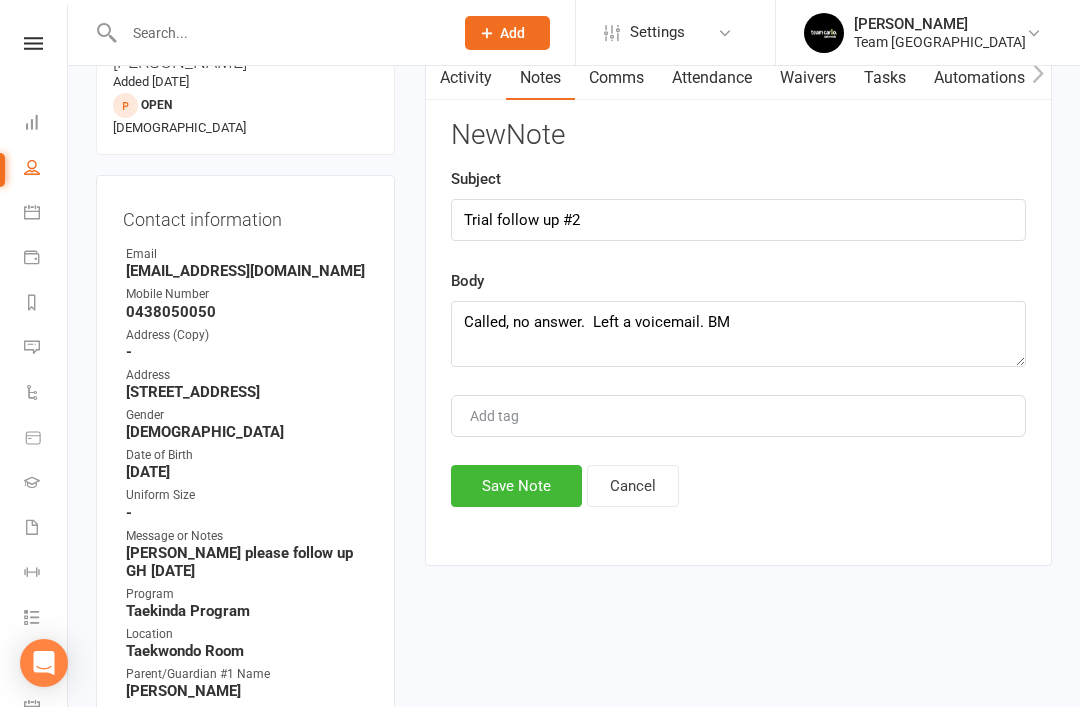 click on "Save Note" at bounding box center (516, 486) 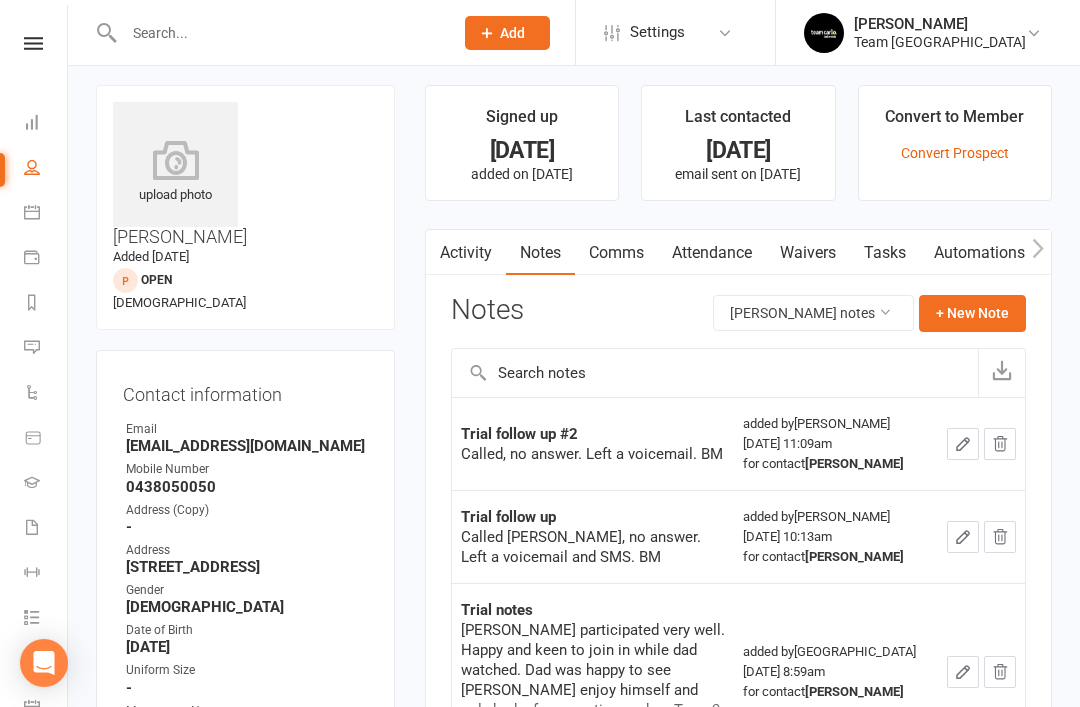 scroll, scrollTop: 0, scrollLeft: 0, axis: both 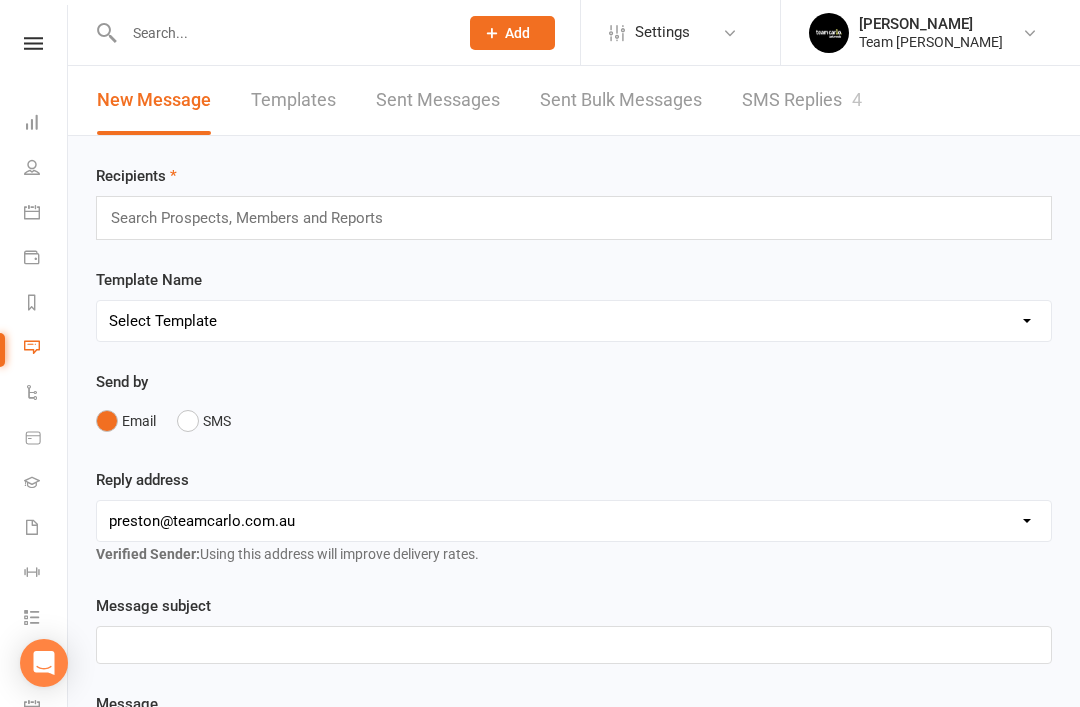 click on "SMS Replies  4" at bounding box center (802, 100) 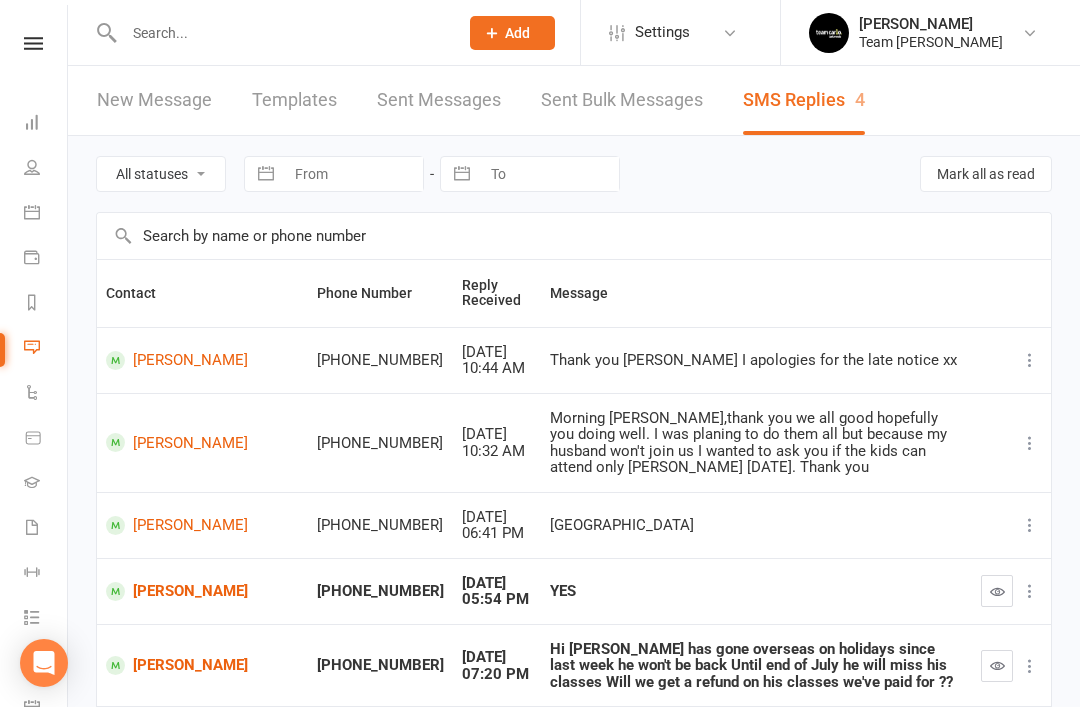click on "Ahmed Taleb" at bounding box center (202, 360) 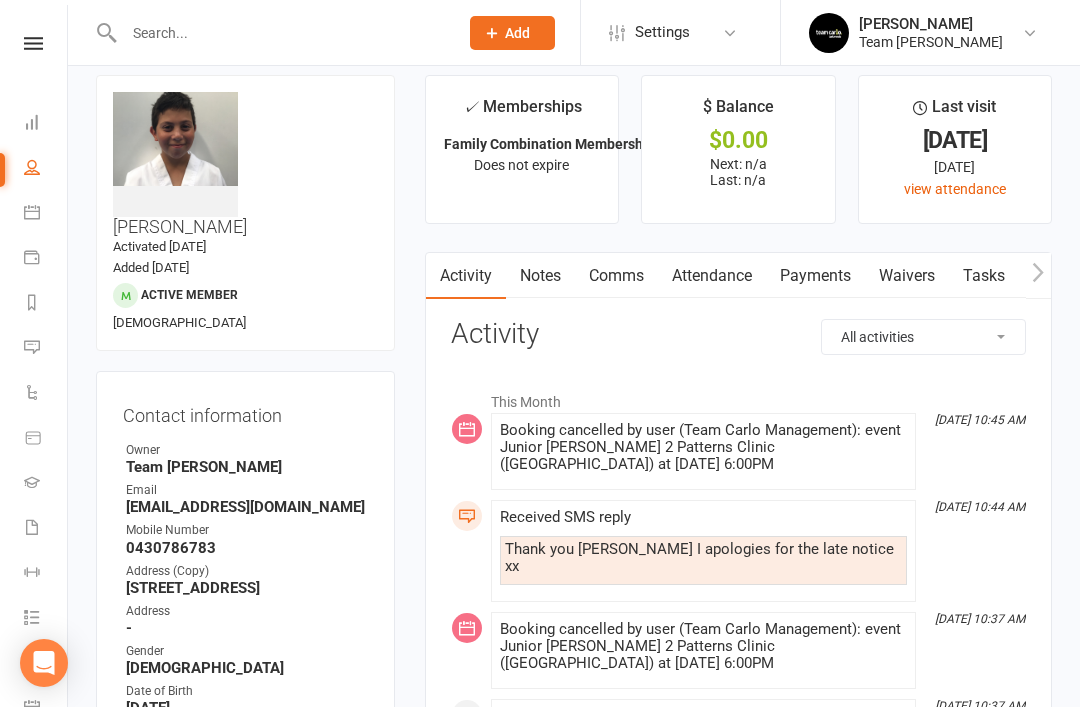 scroll, scrollTop: 0, scrollLeft: 0, axis: both 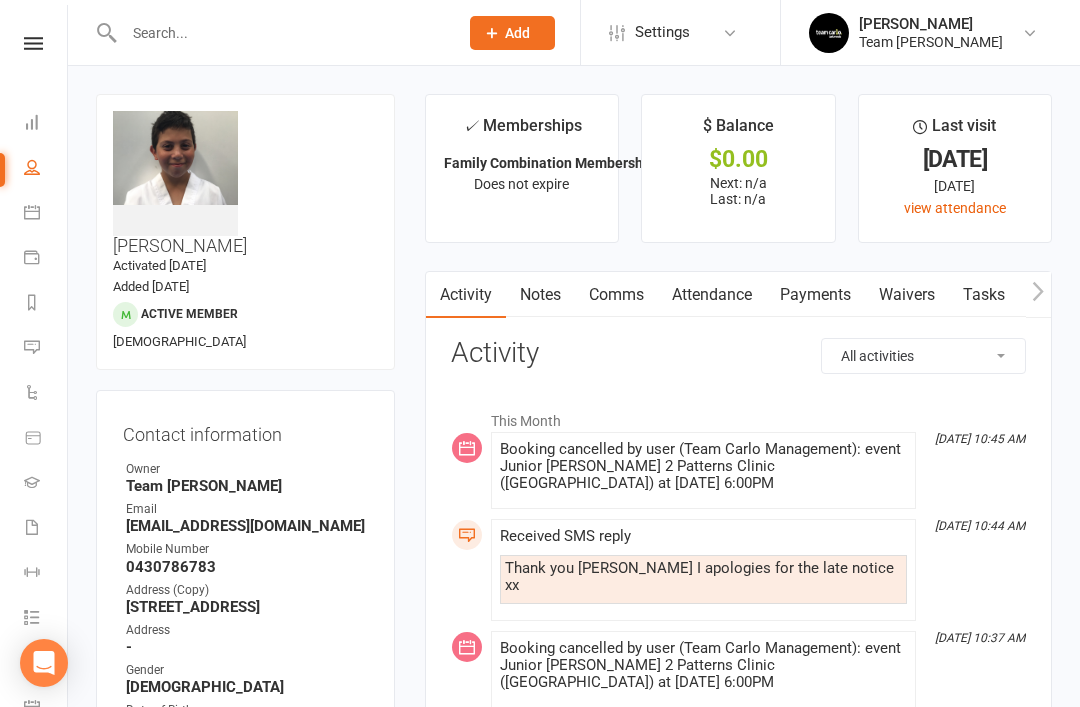 click at bounding box center [281, 33] 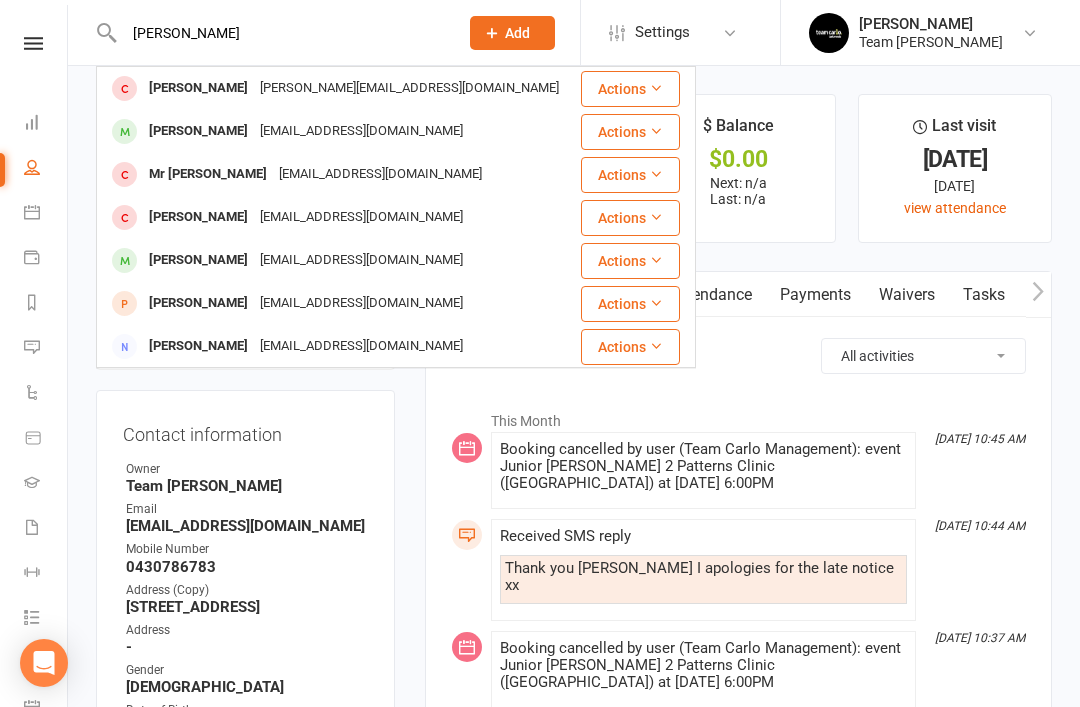 type on "Otis" 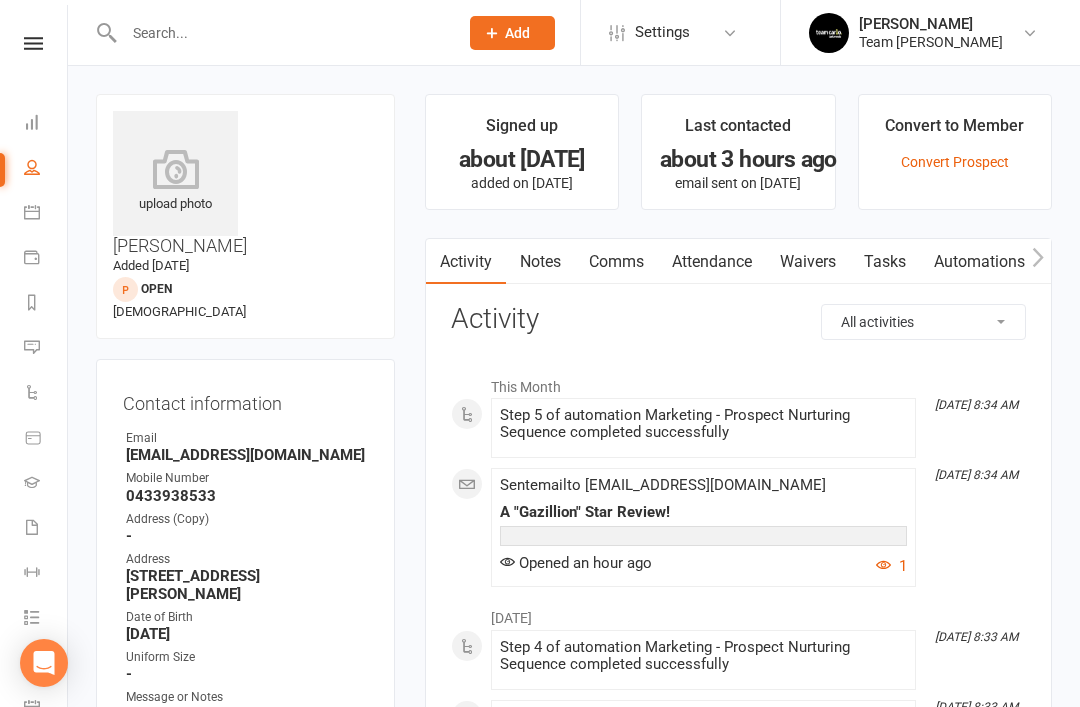 click on "Notes" at bounding box center [540, 262] 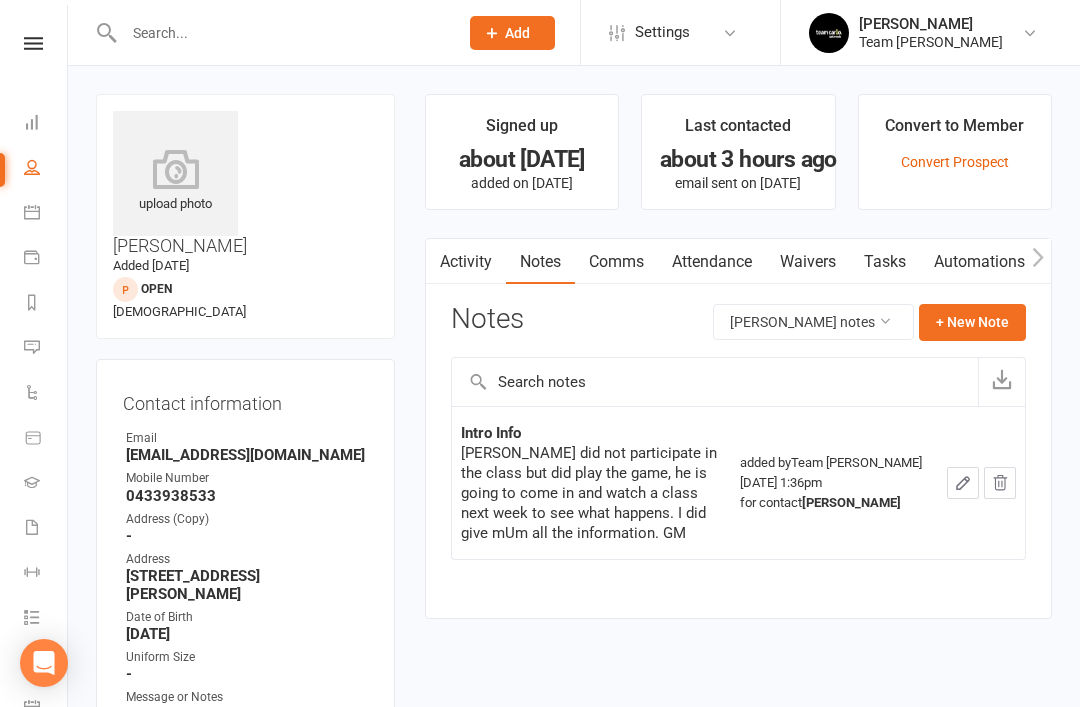 click on "Activity" at bounding box center (466, 262) 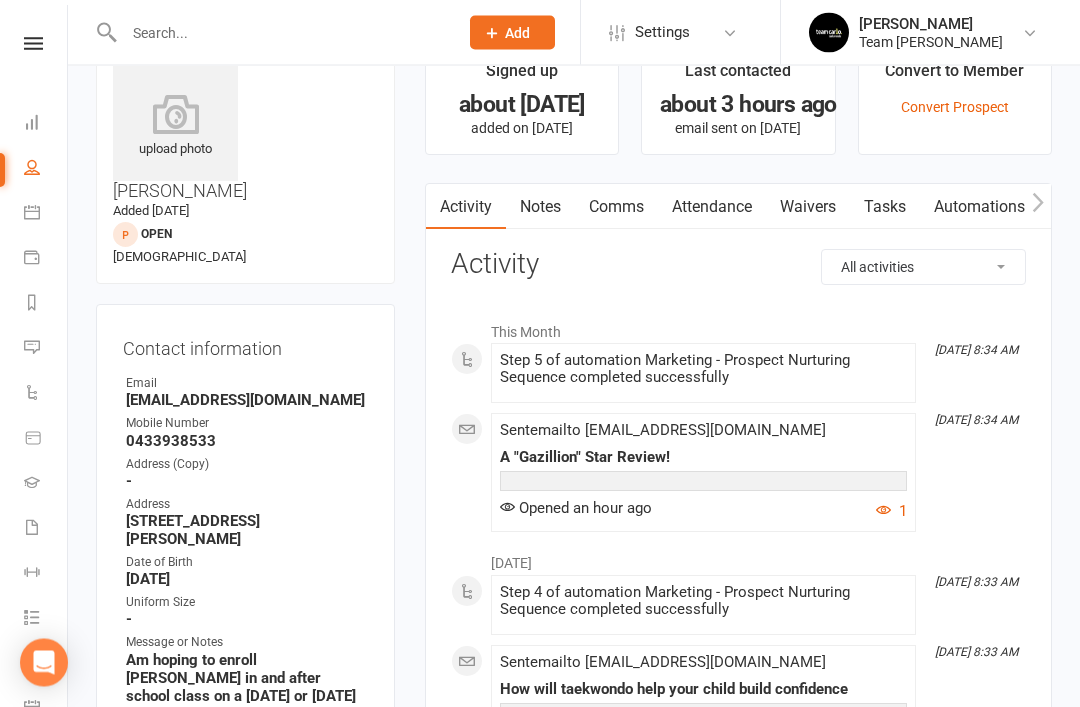 scroll, scrollTop: 40, scrollLeft: 0, axis: vertical 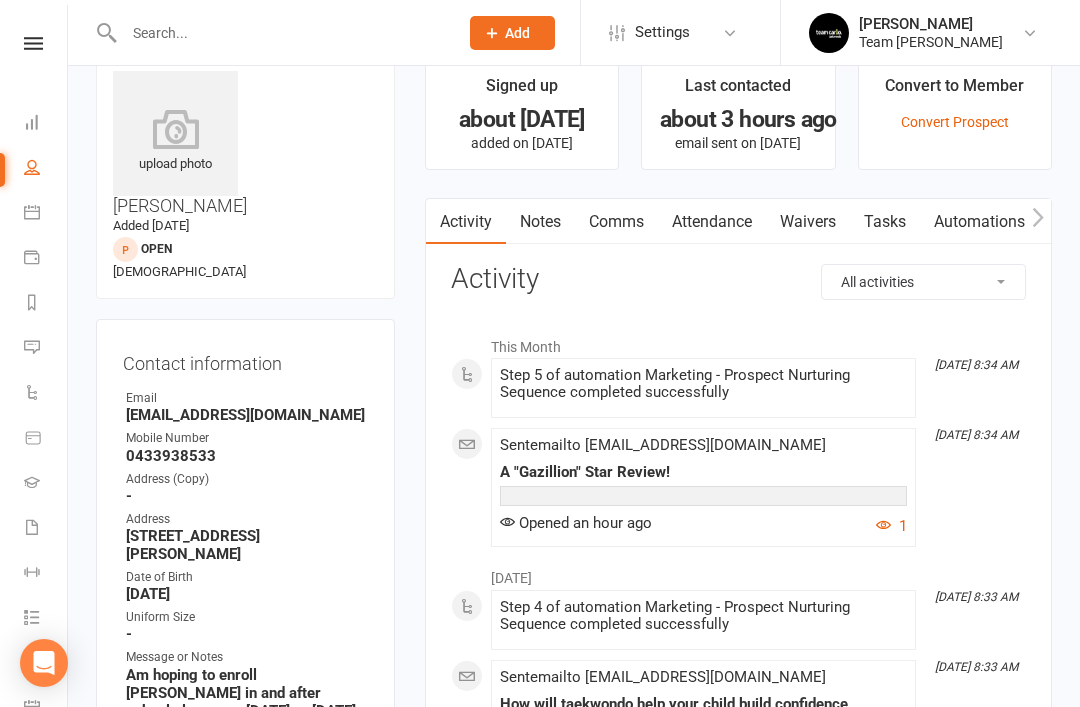 click on "Notes" at bounding box center [540, 222] 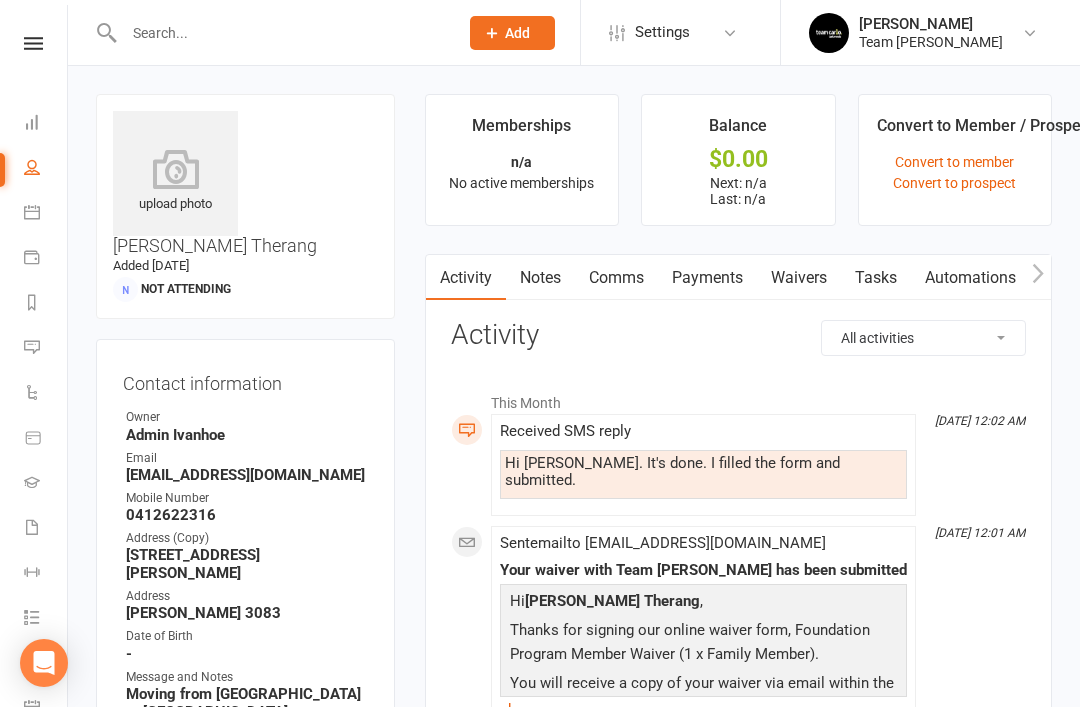 scroll, scrollTop: 0, scrollLeft: 0, axis: both 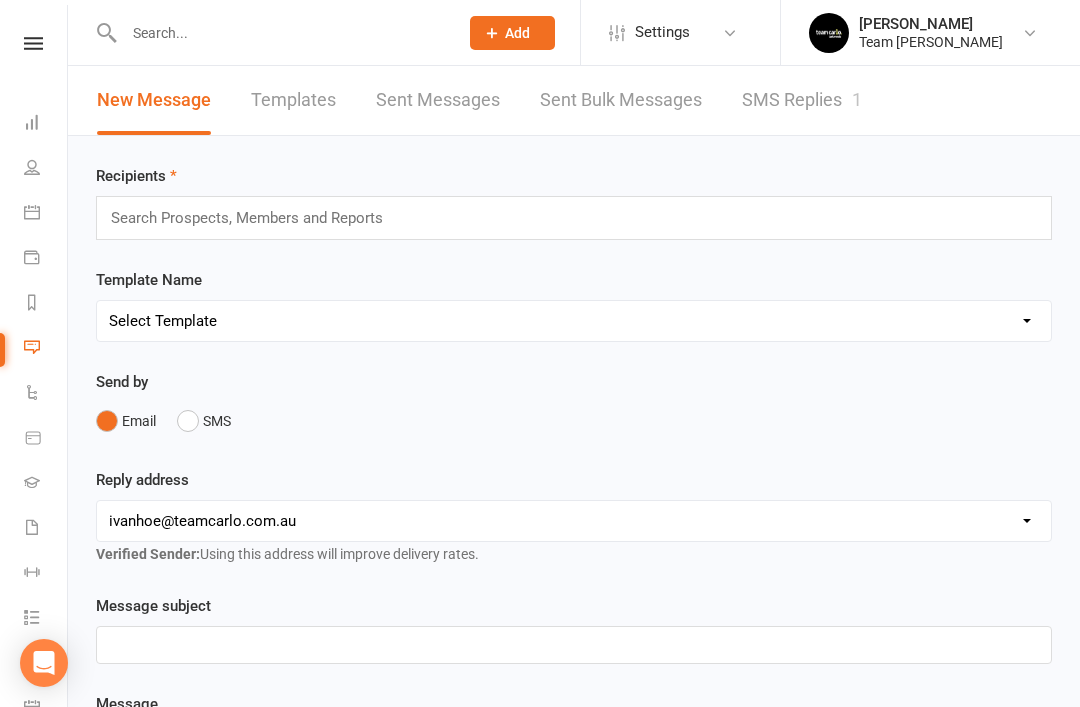 click on "SMS Replies  1" at bounding box center (802, 100) 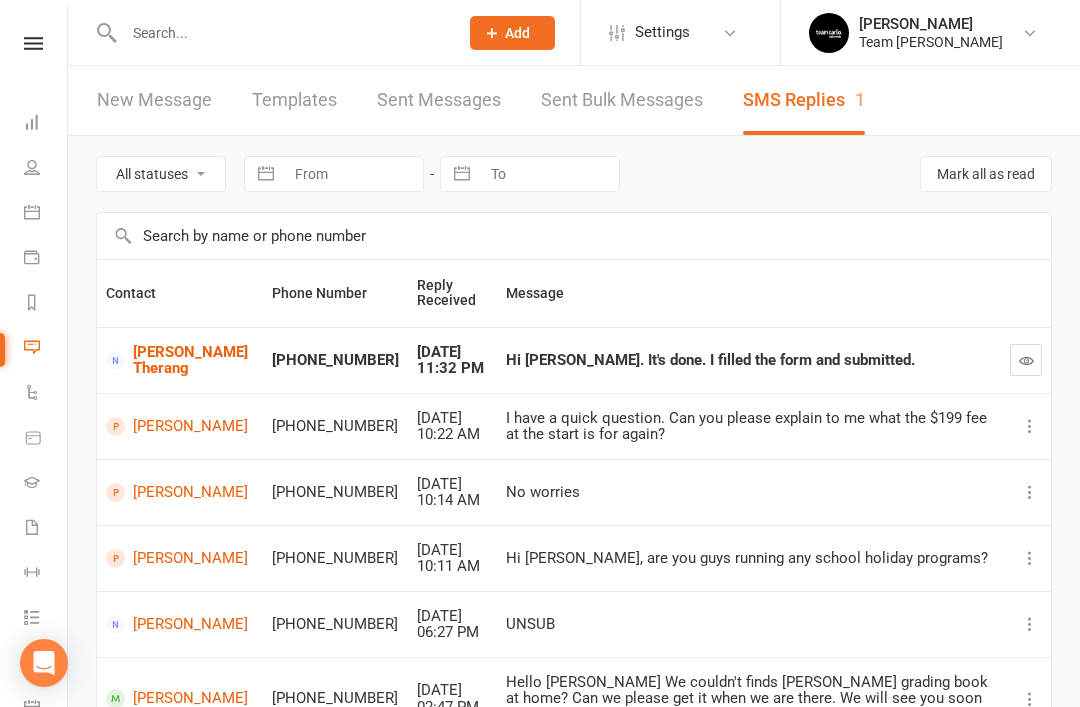 scroll, scrollTop: 0, scrollLeft: 0, axis: both 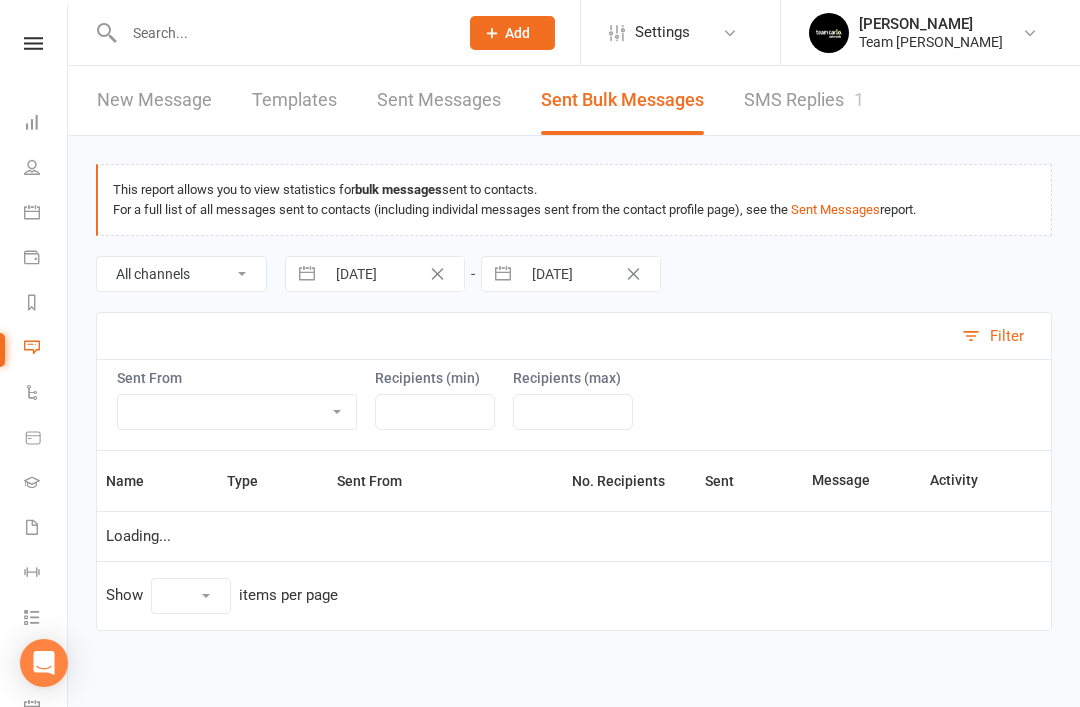 select on "10" 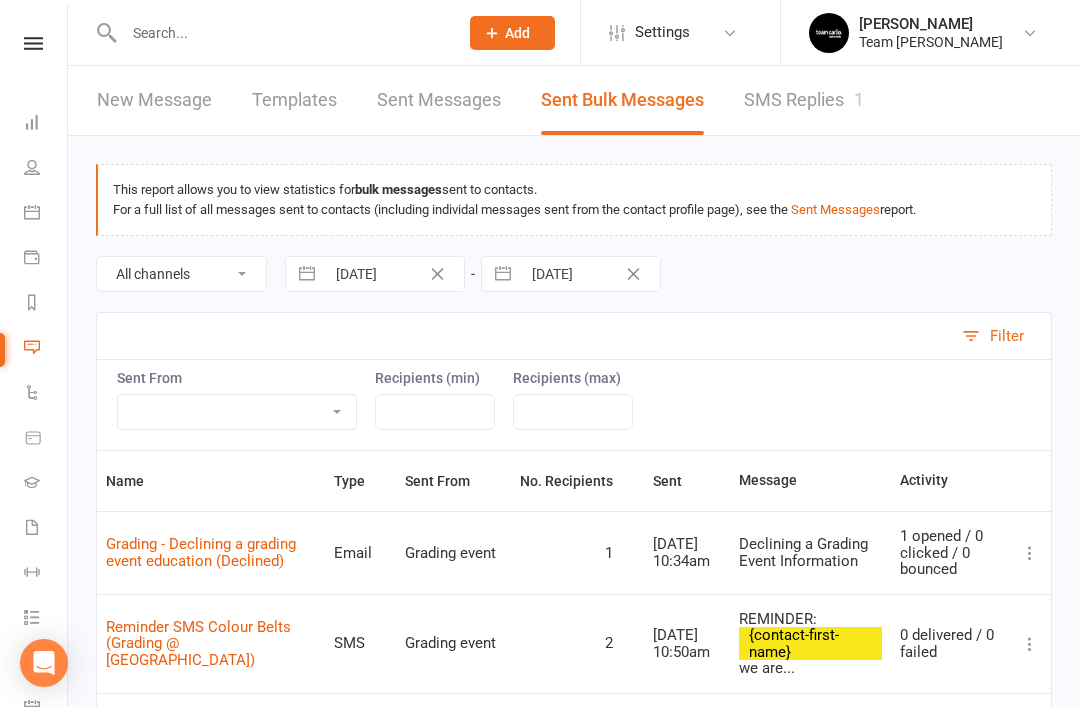 scroll, scrollTop: 1, scrollLeft: 0, axis: vertical 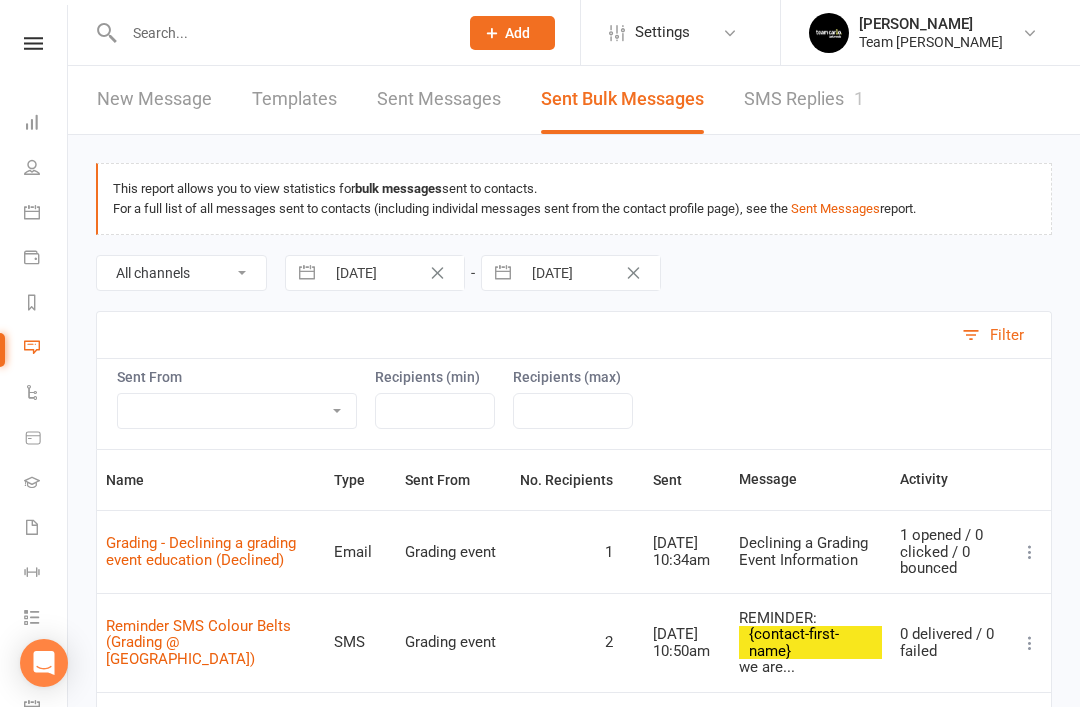 click at bounding box center [32, 212] 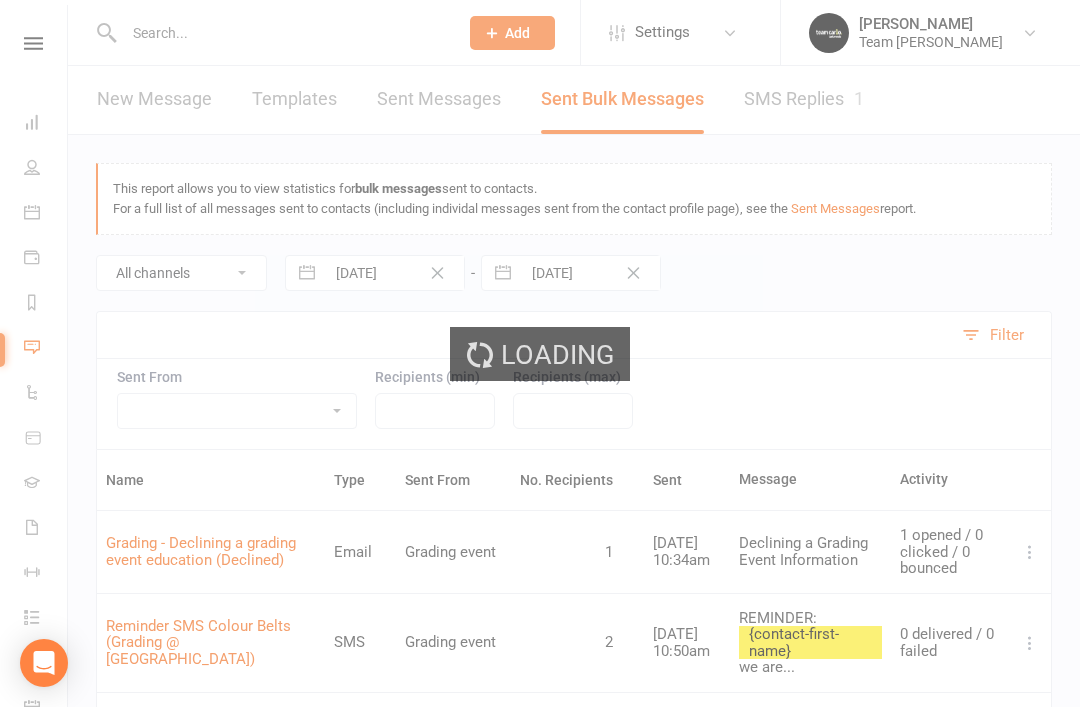 scroll, scrollTop: 0, scrollLeft: 0, axis: both 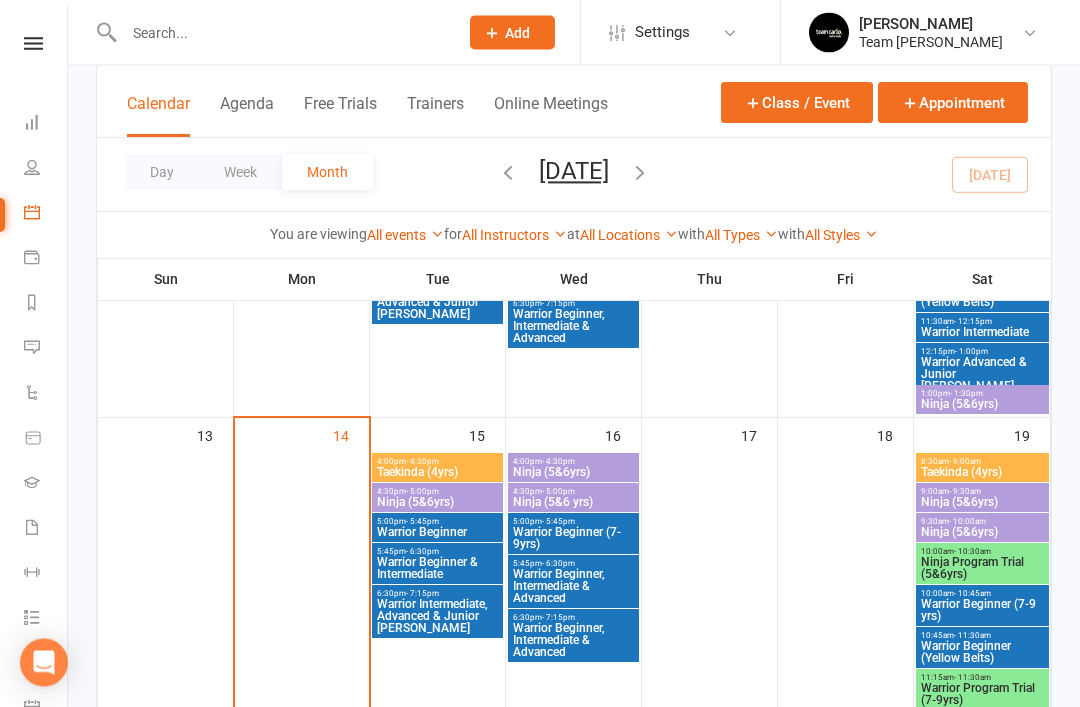 click on "Ninja Program Trial (5&6yrs)" at bounding box center (982, 569) 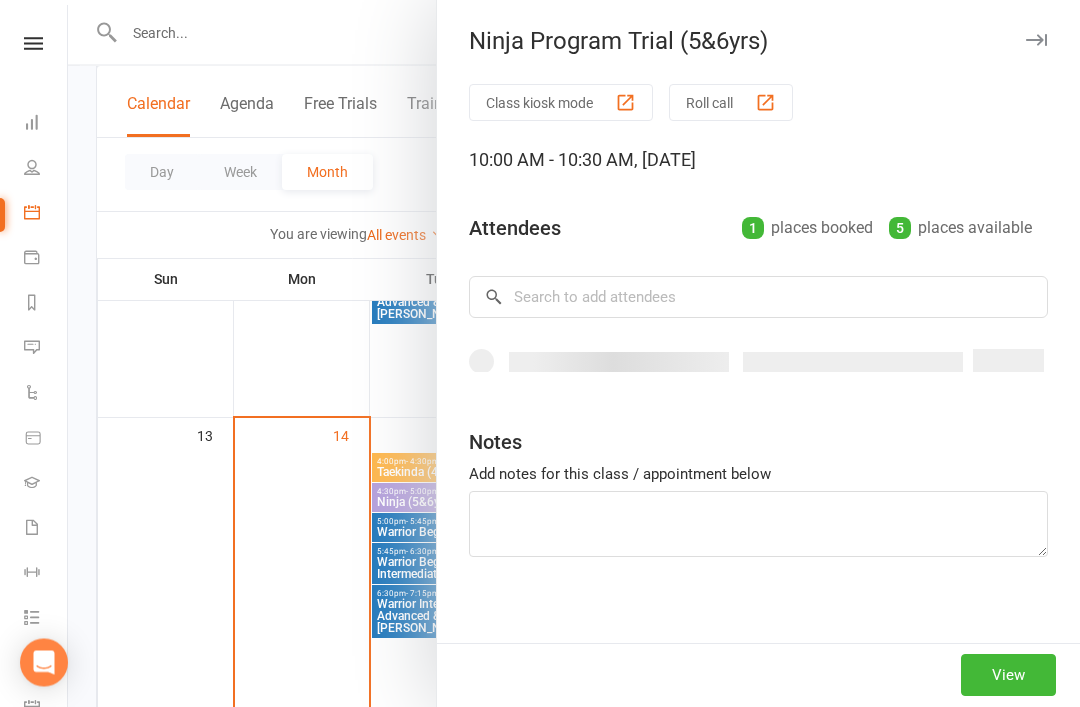scroll, scrollTop: 634, scrollLeft: 0, axis: vertical 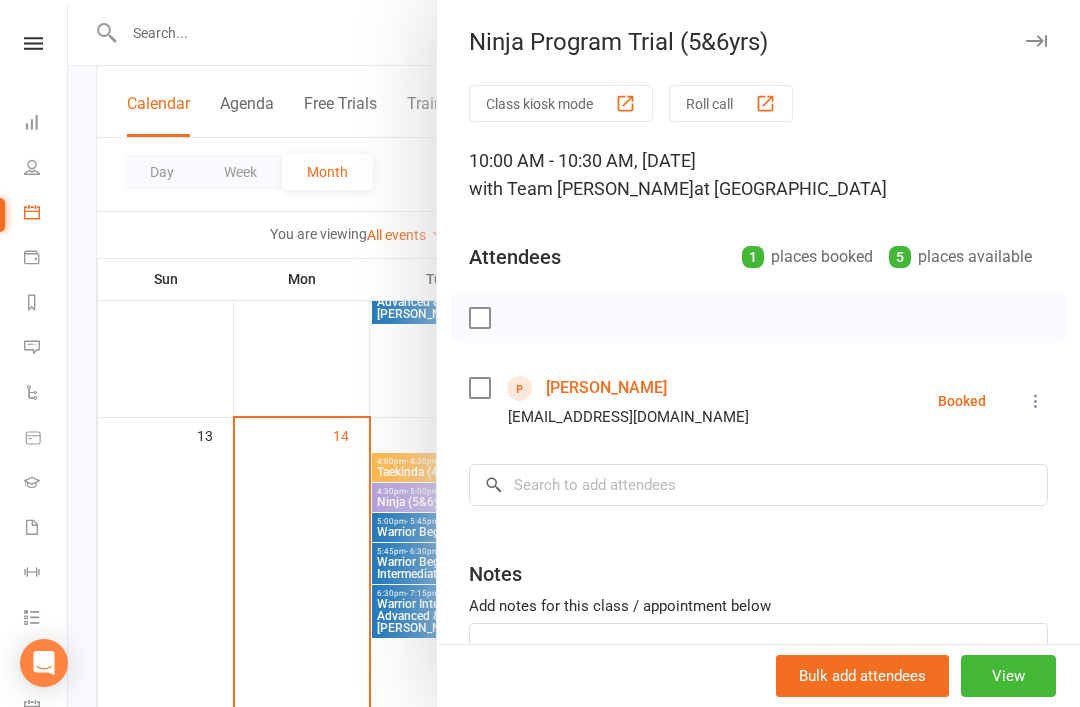 click on "[PERSON_NAME]" at bounding box center [606, 388] 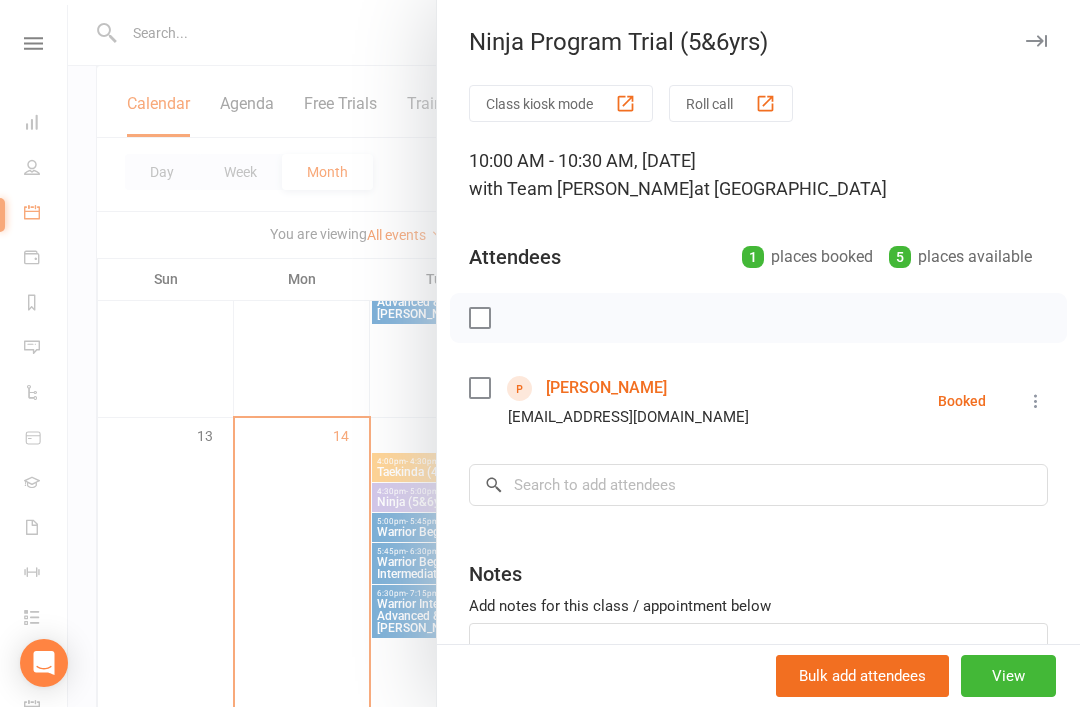 scroll, scrollTop: 0, scrollLeft: 0, axis: both 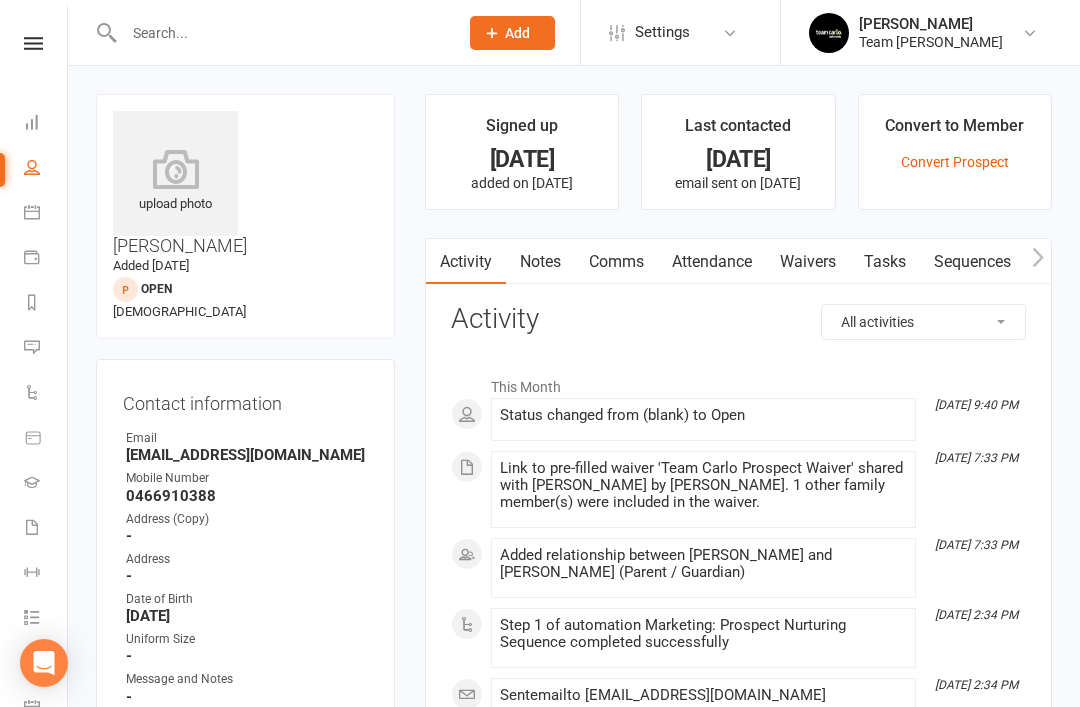 click on "Calendar" at bounding box center [46, 214] 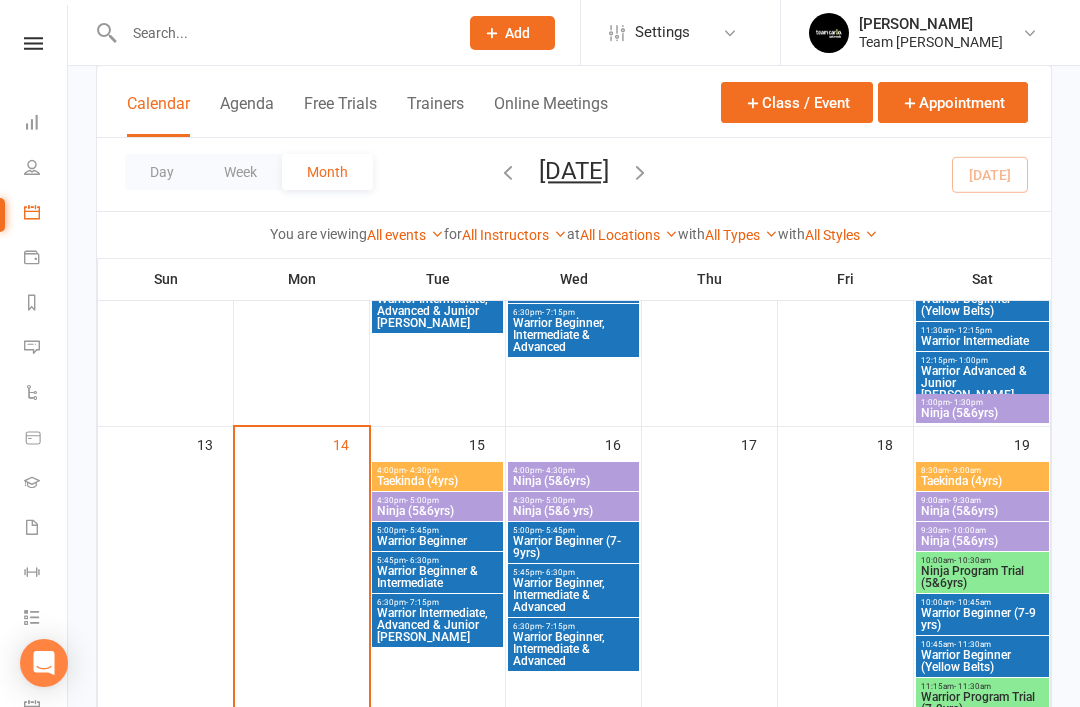 scroll, scrollTop: 628, scrollLeft: 0, axis: vertical 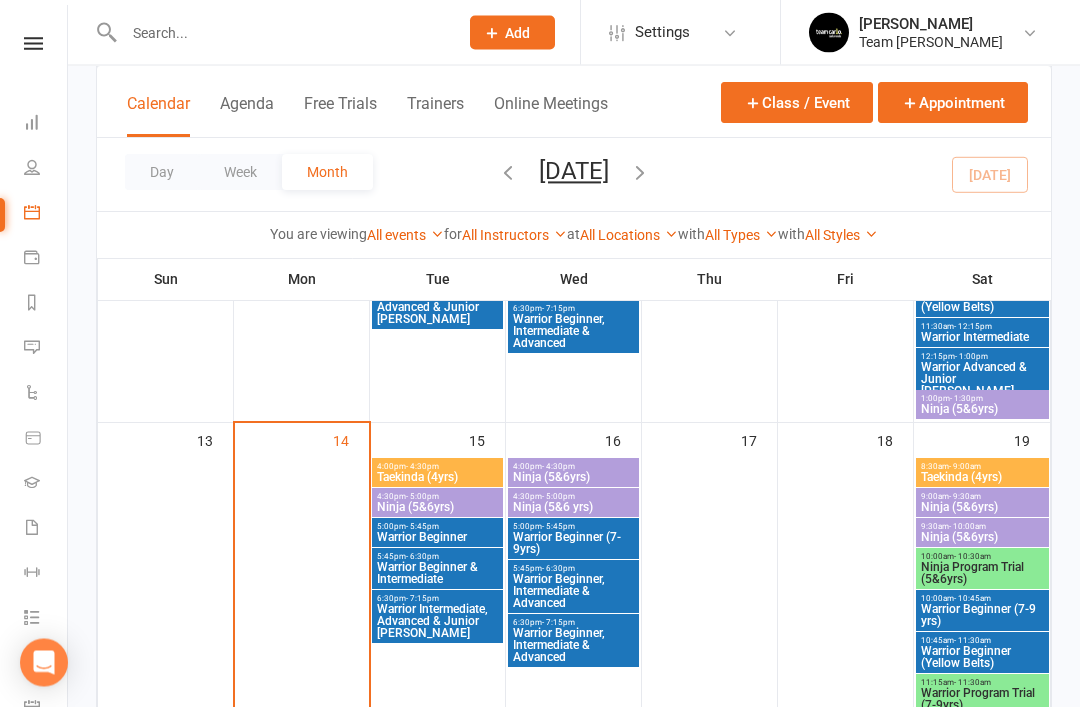 click on "Ninja Program Trial (5&6yrs)" at bounding box center [982, 574] 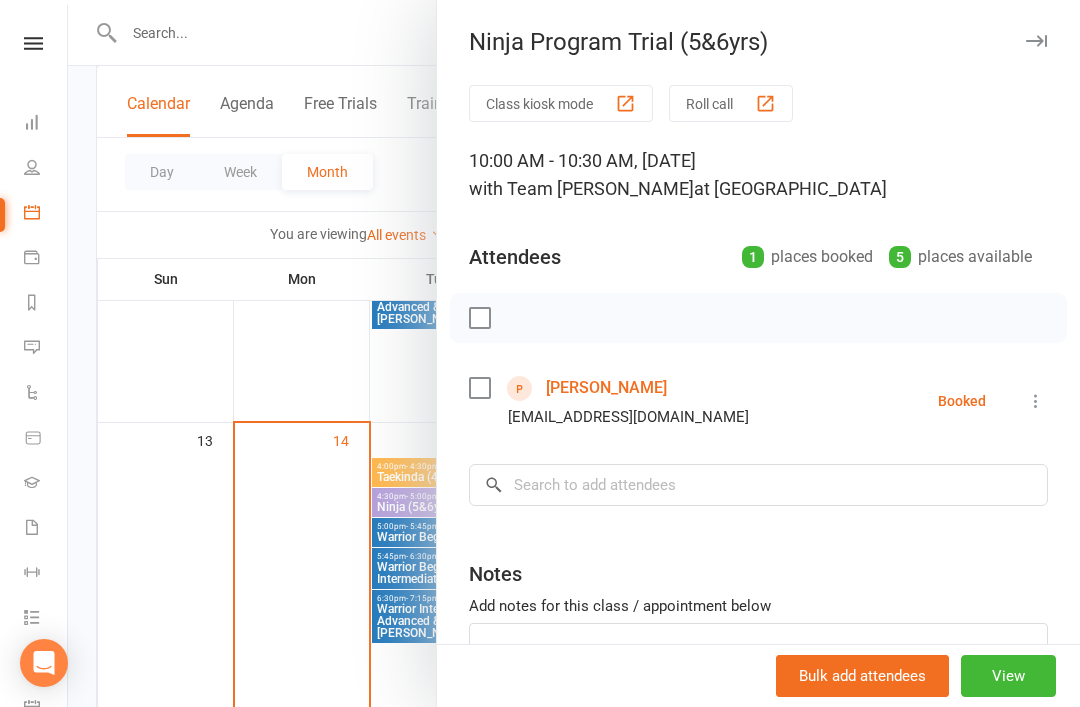 click on "Ninja Program Trial (5&6yrs)" at bounding box center (758, 42) 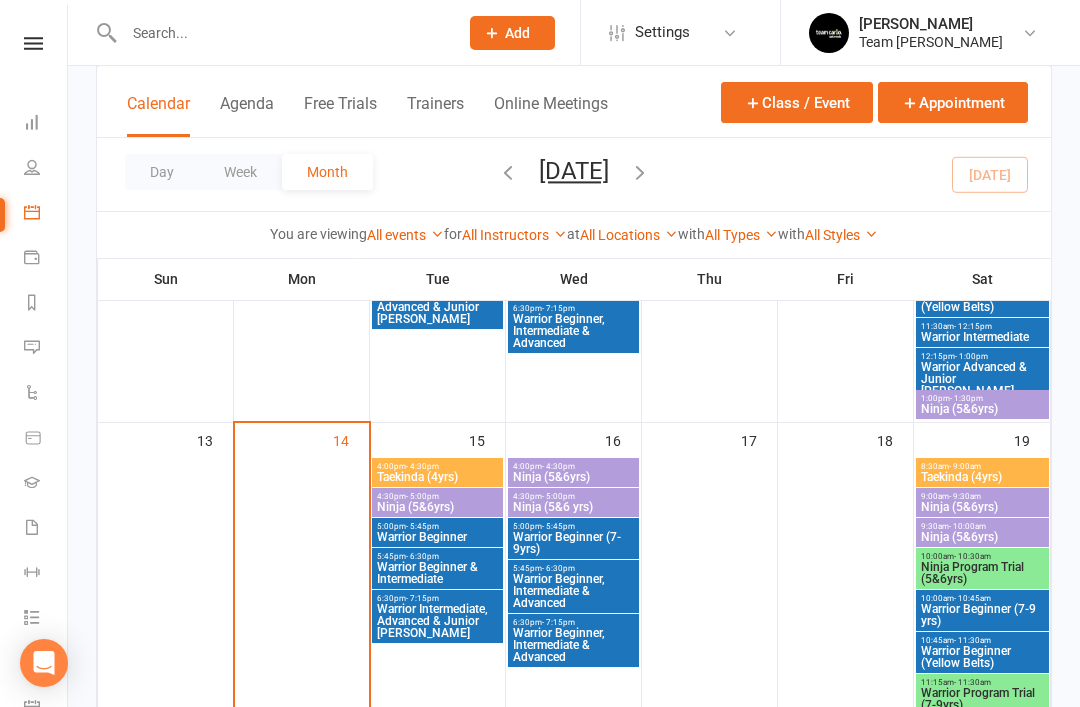 click on "Warrior Program Trial (7-9yrs)" at bounding box center (982, 699) 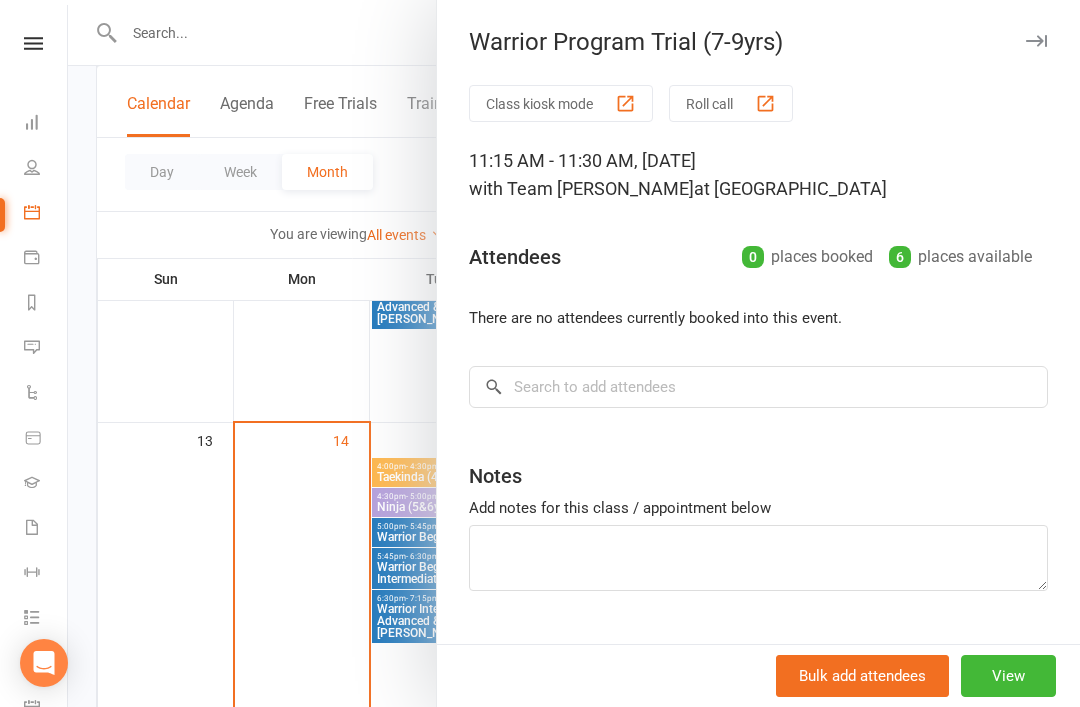 click on "Warrior Program Trial (7-9yrs)" at bounding box center [758, 42] 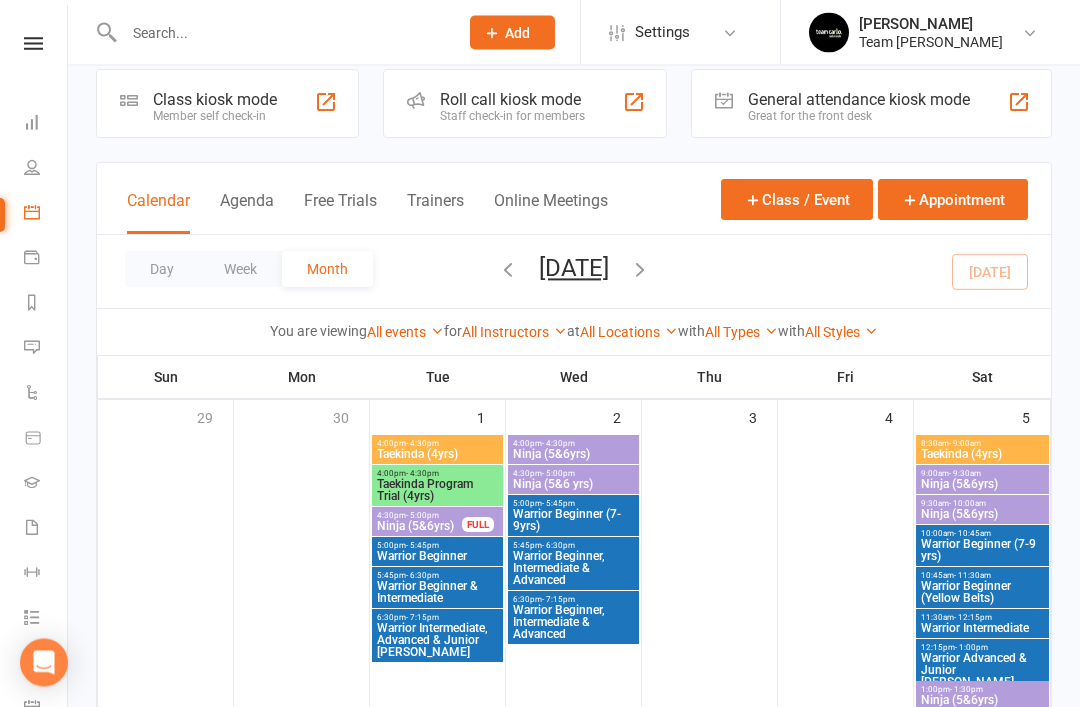 scroll, scrollTop: 0, scrollLeft: 0, axis: both 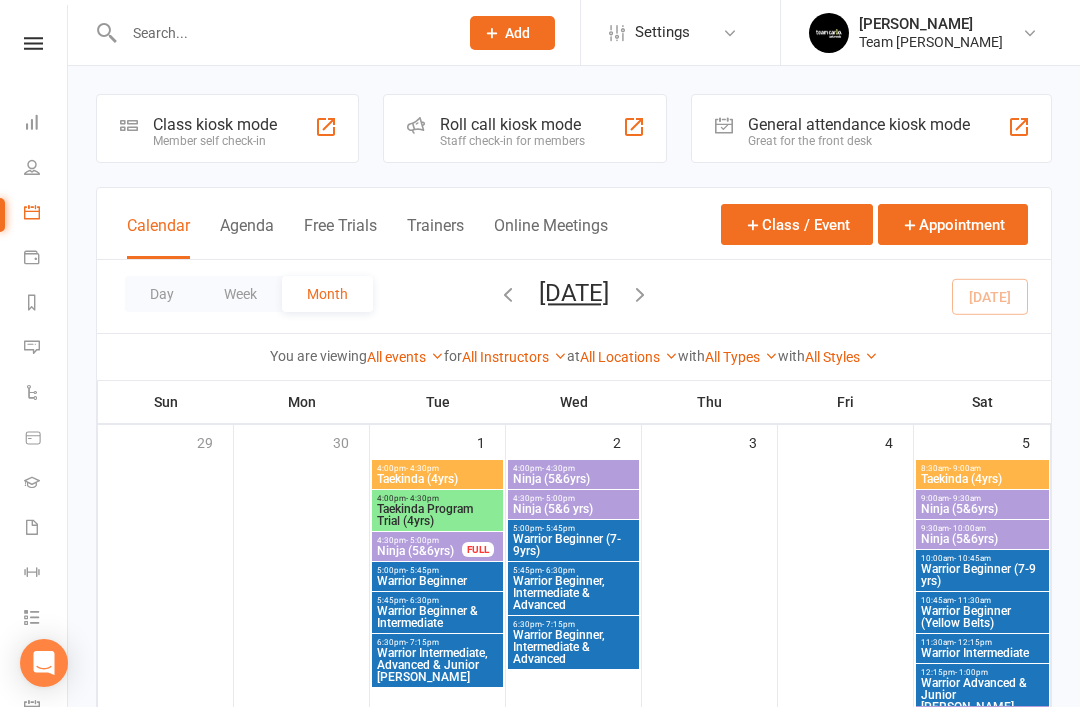 click on "Calendar" at bounding box center (46, 214) 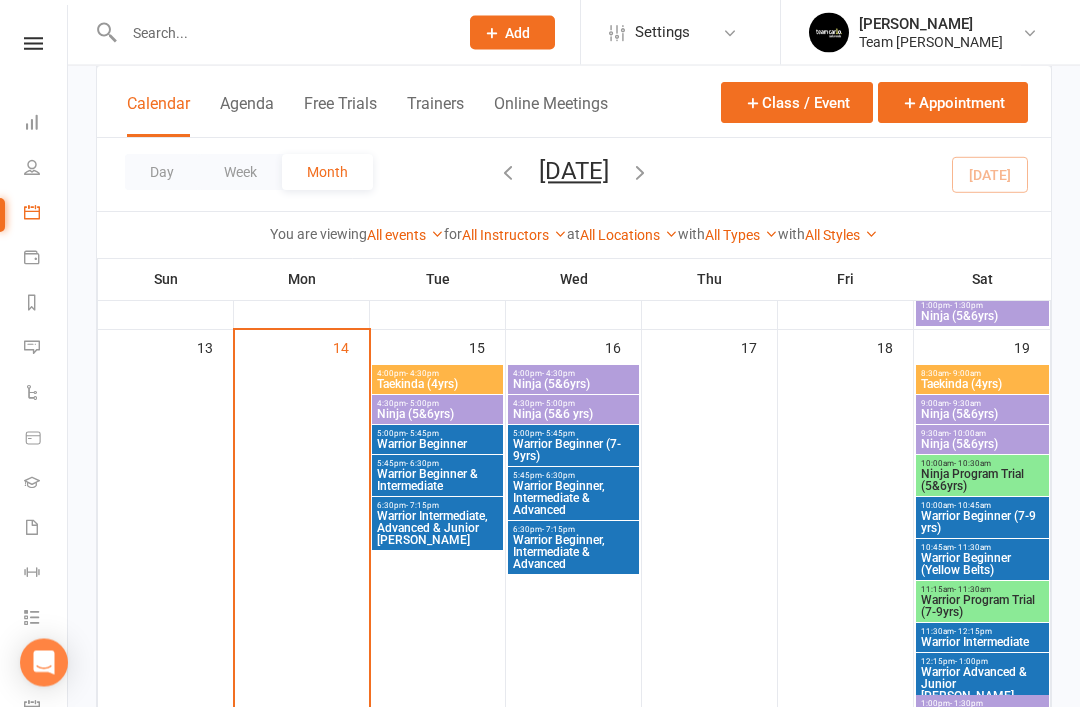 scroll, scrollTop: 723, scrollLeft: 0, axis: vertical 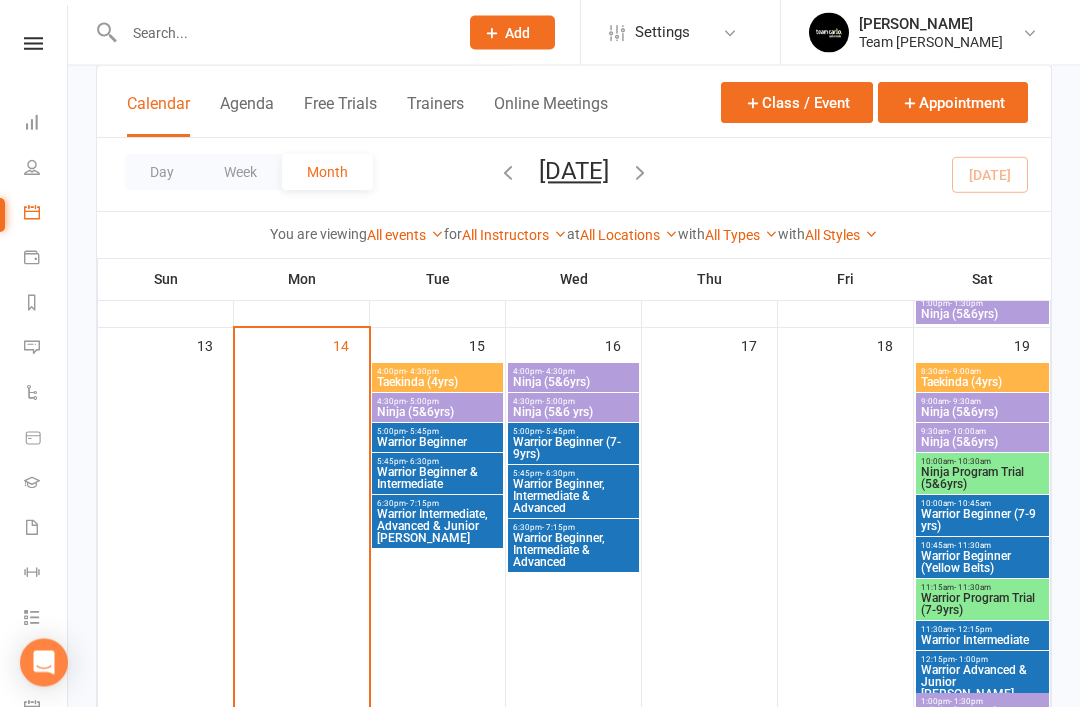 click on "Ninja Program Trial (5&6yrs)" at bounding box center [982, 479] 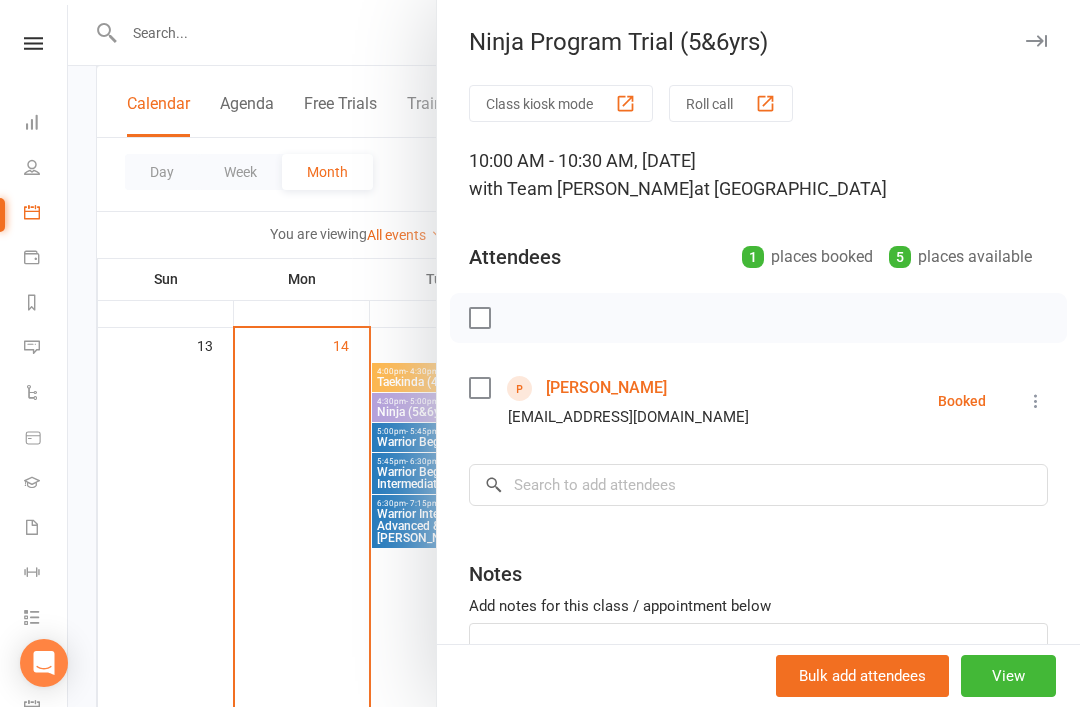 click at bounding box center [1036, 41] 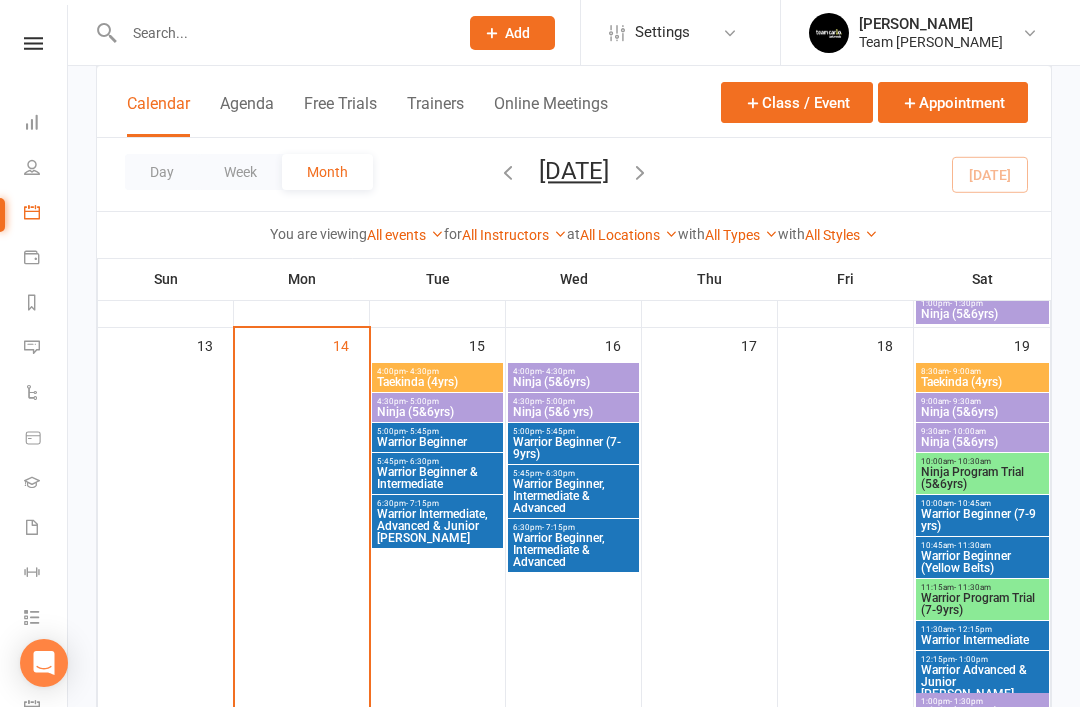 click on "Warrior Program Trial (7-9yrs)" at bounding box center [982, 604] 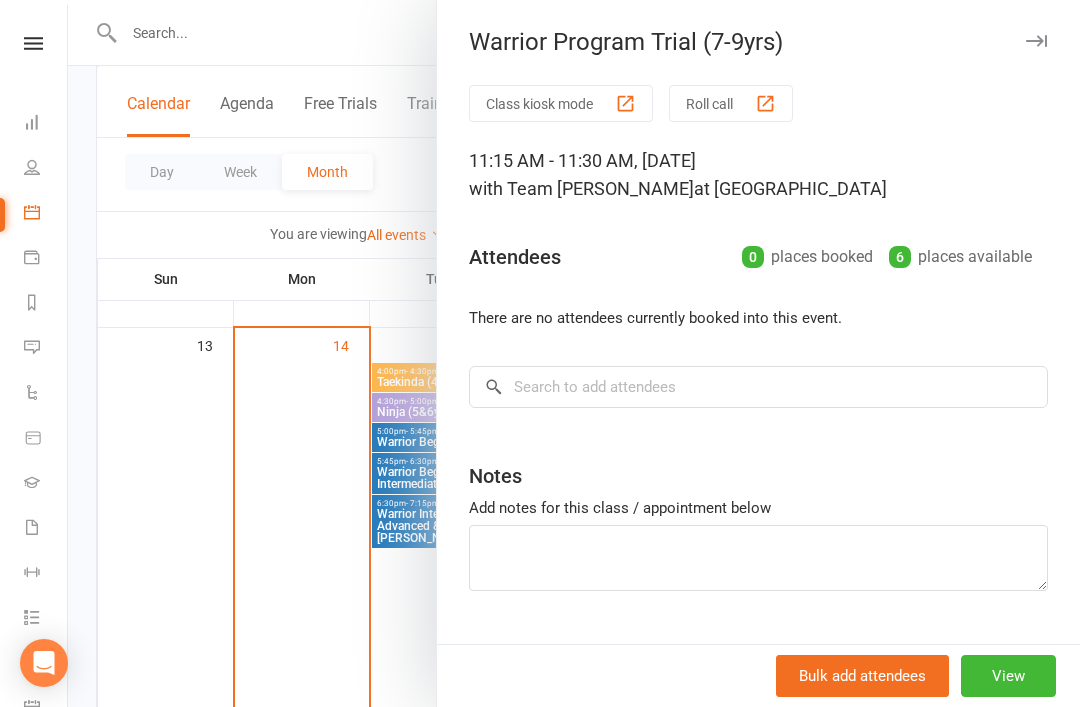 click at bounding box center [1036, 41] 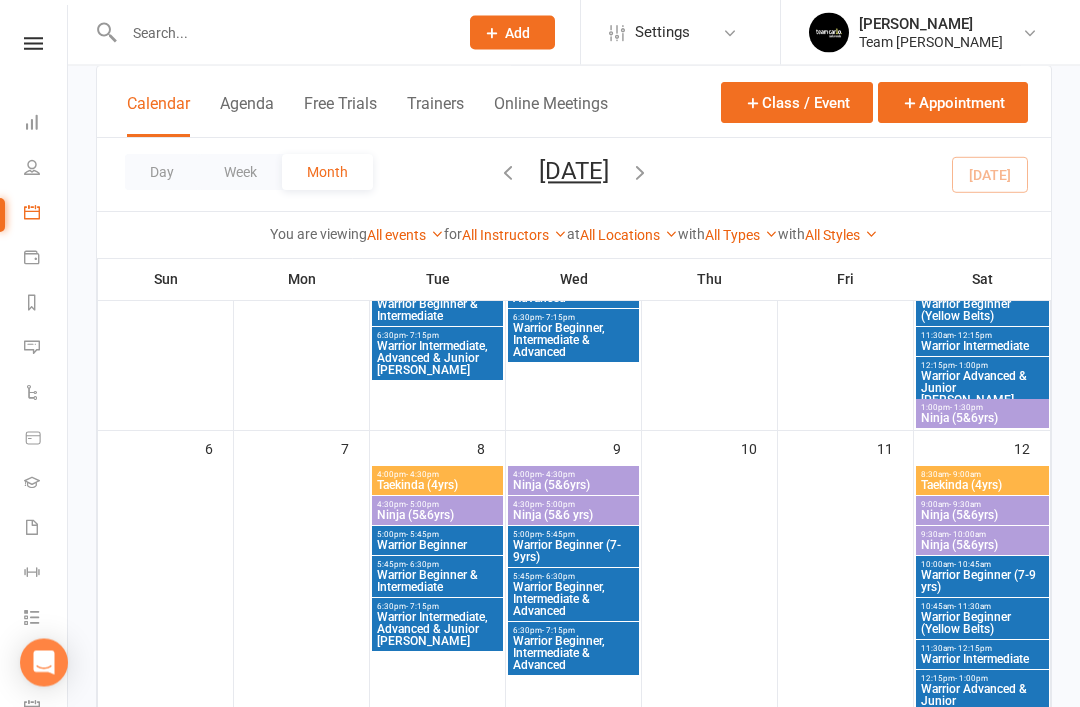 scroll, scrollTop: 280, scrollLeft: 0, axis: vertical 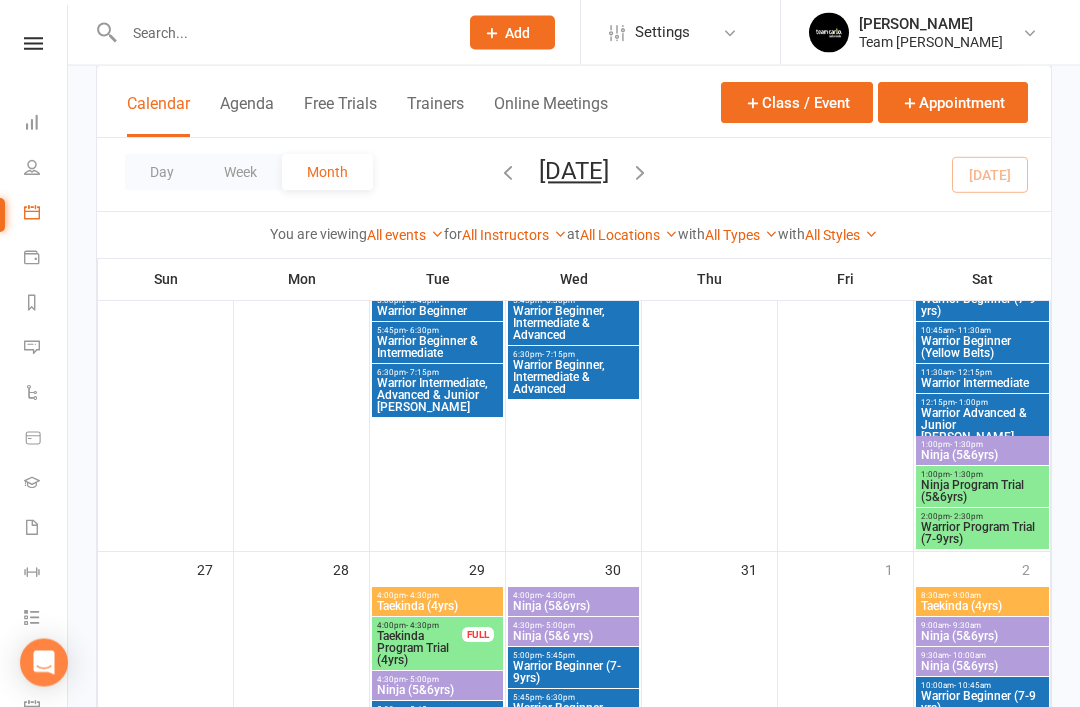click on "Ninja Program Trial (5&6yrs)" at bounding box center [982, 492] 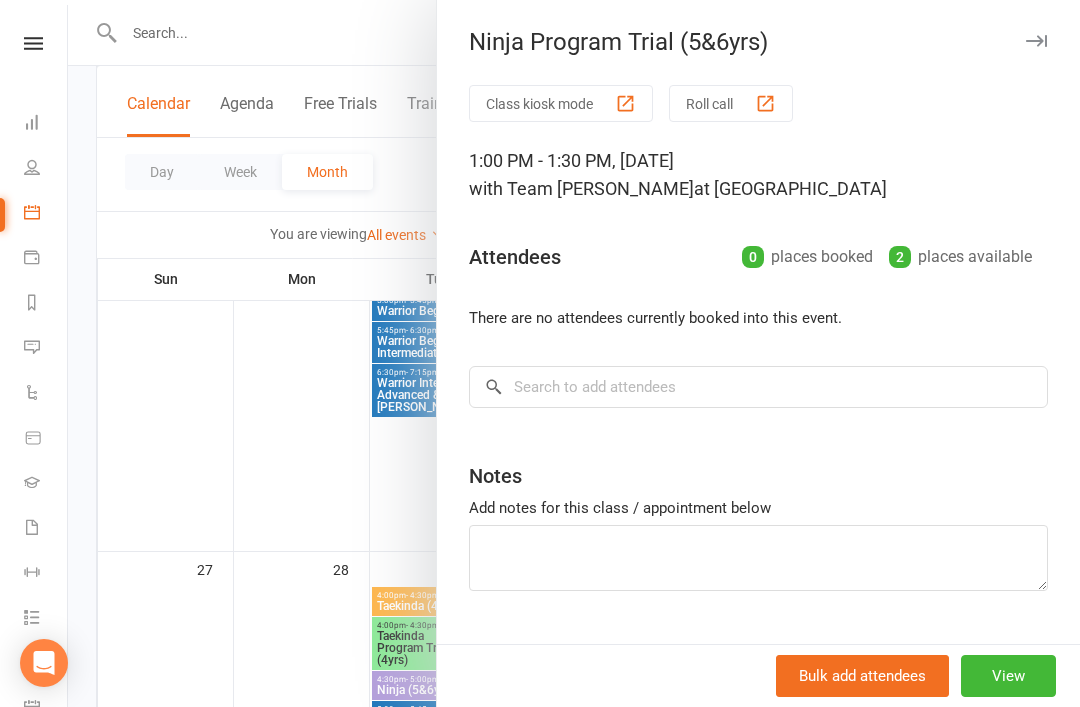 click at bounding box center [1036, 41] 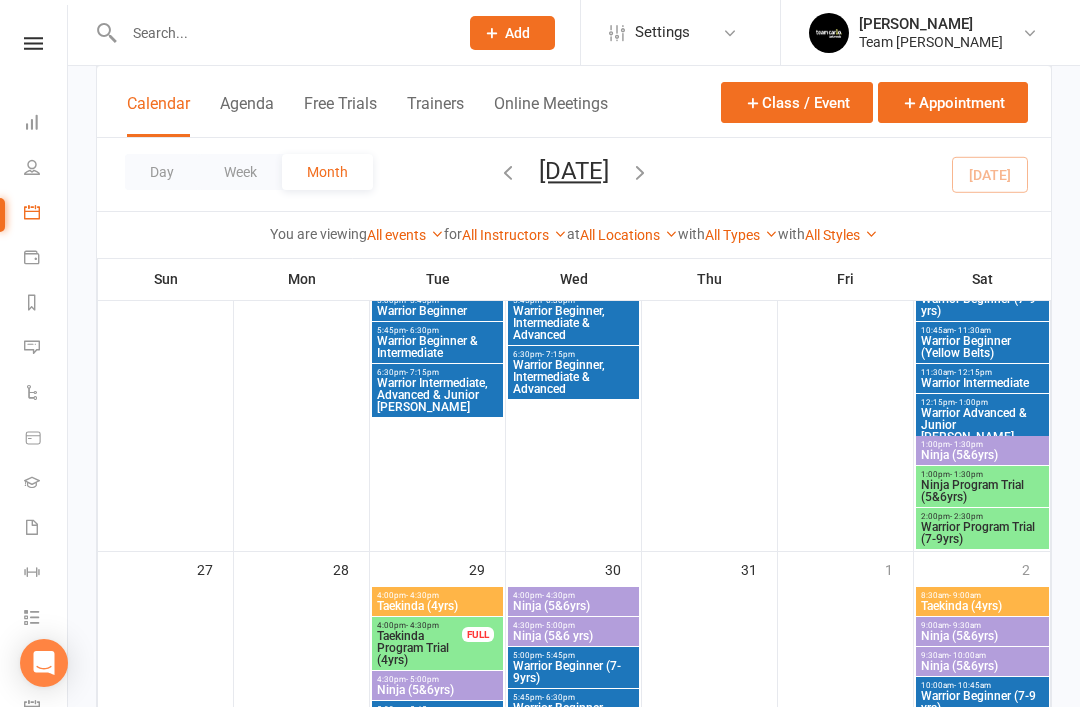 click on "Warrior Program Trial (7-9yrs)" at bounding box center (982, 533) 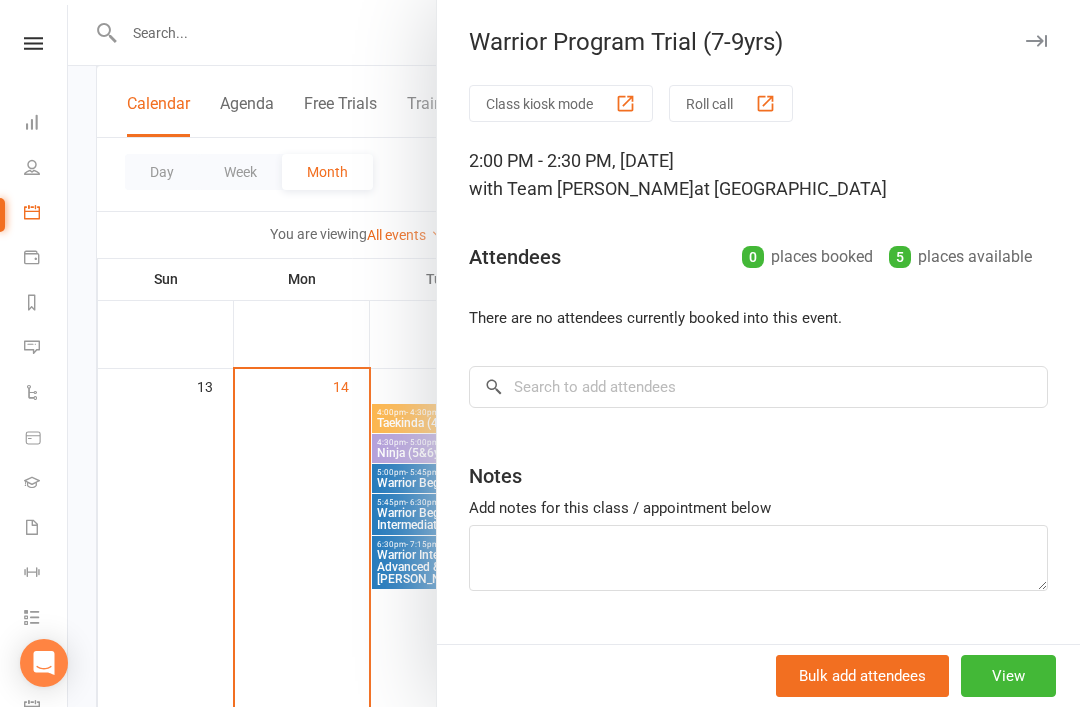 scroll, scrollTop: 623, scrollLeft: 0, axis: vertical 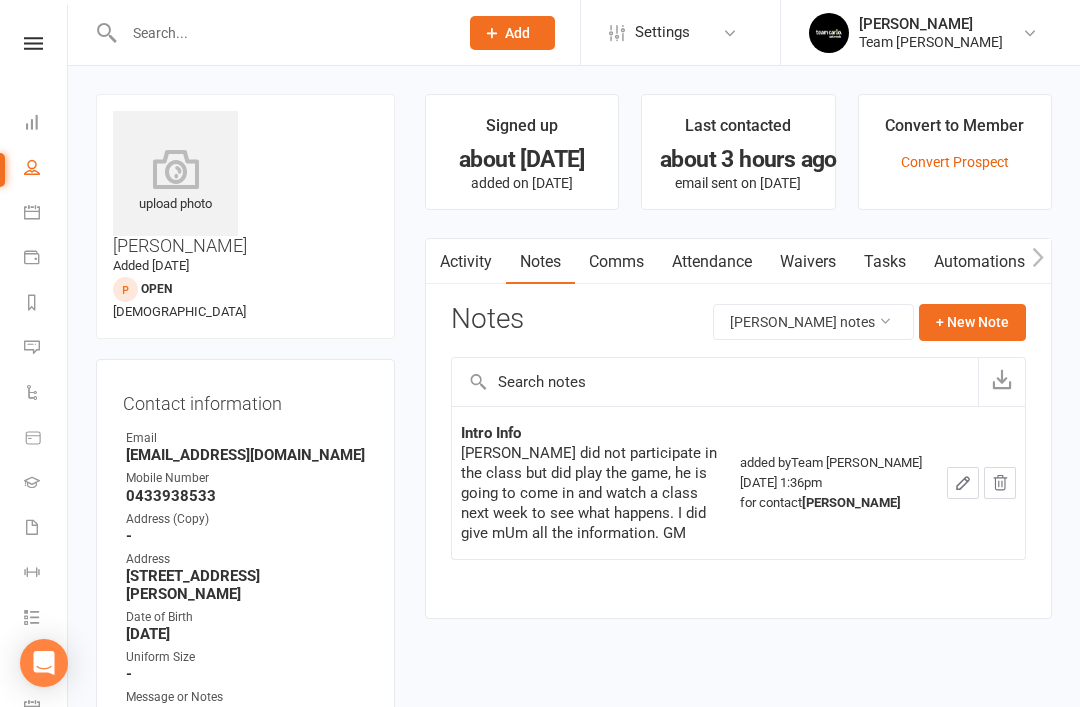 click on "Calendar" at bounding box center (46, 214) 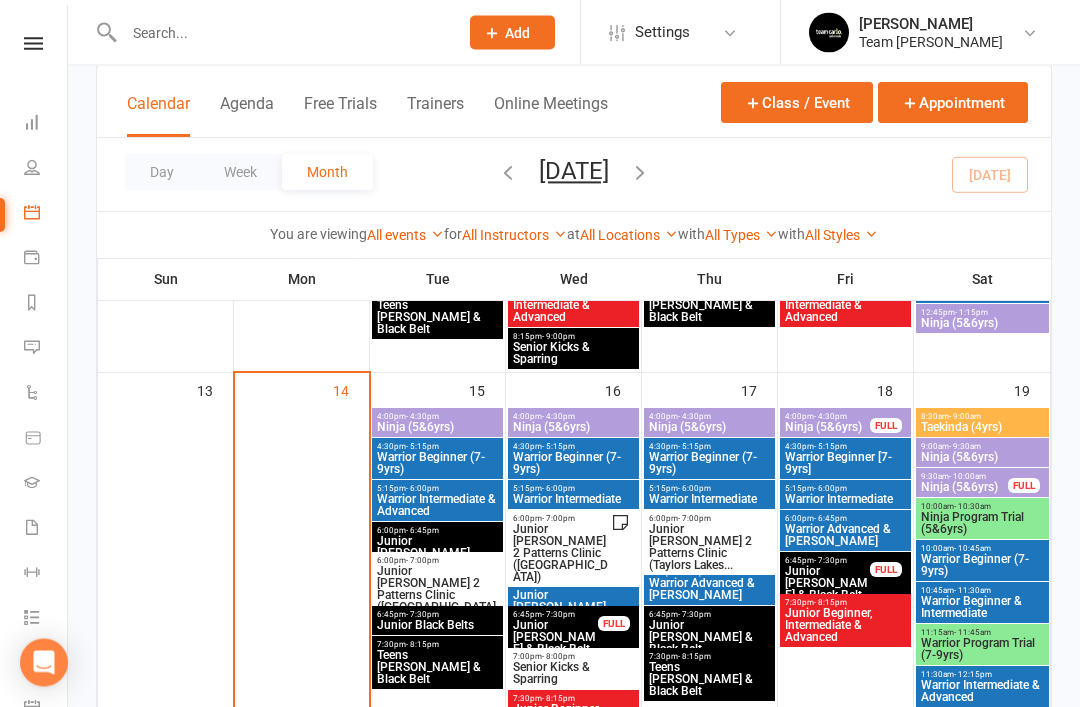 scroll, scrollTop: 710, scrollLeft: 0, axis: vertical 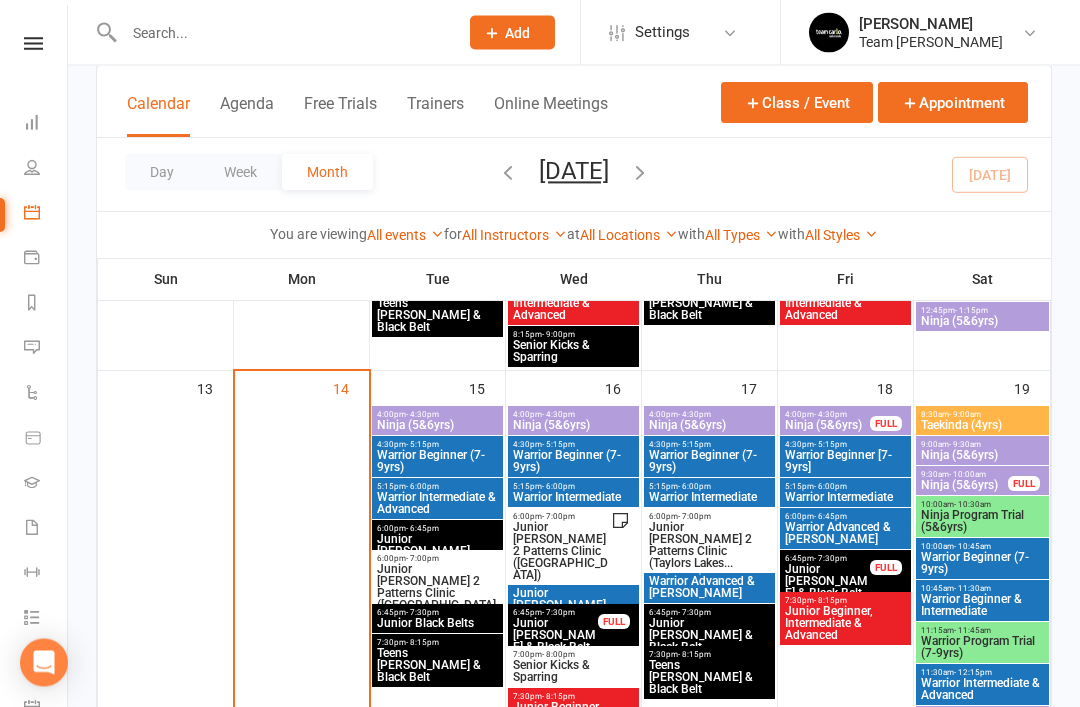 click on "Ninja Program Trial (5&6yrs)" at bounding box center (982, 522) 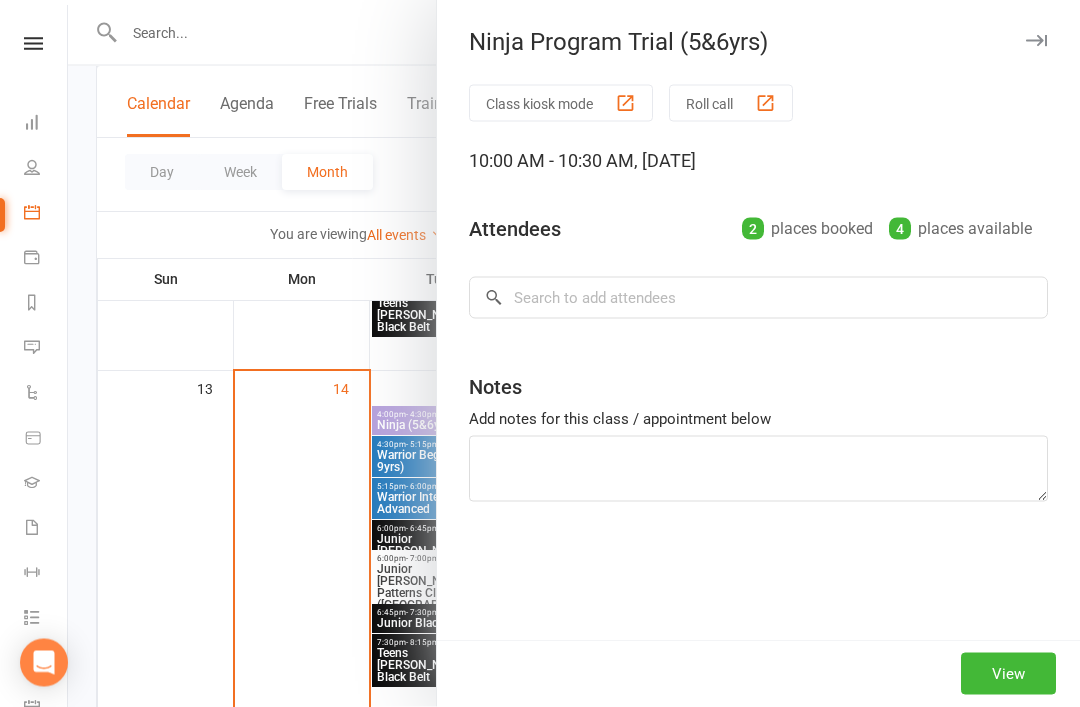 scroll, scrollTop: 711, scrollLeft: 0, axis: vertical 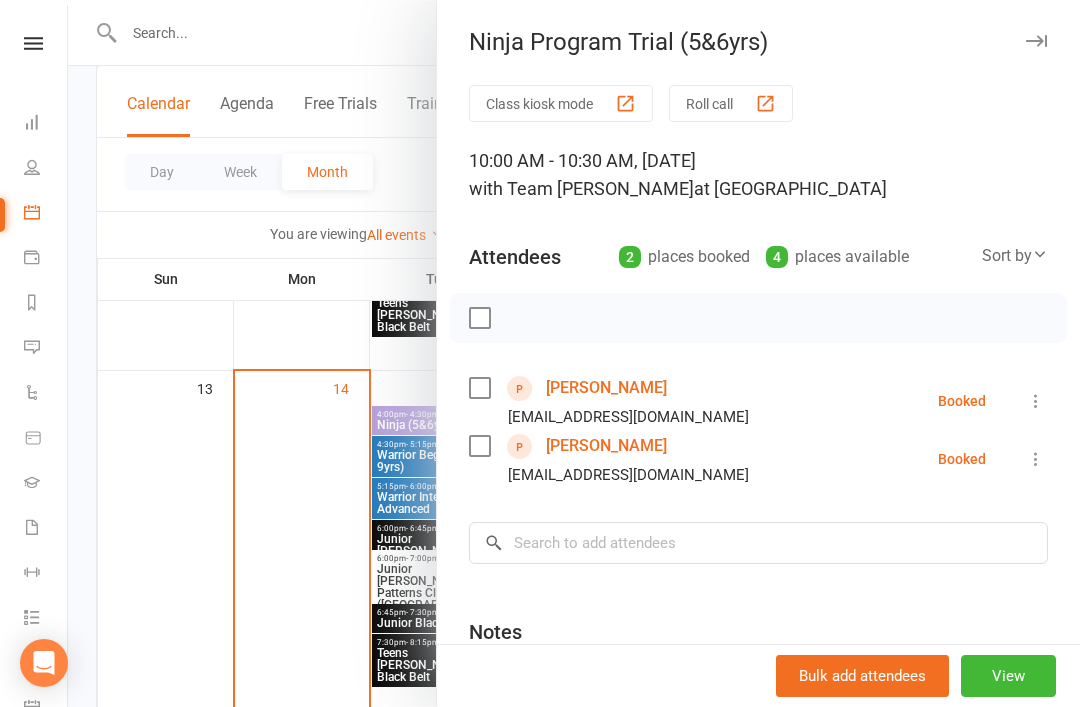 click on "[PERSON_NAME]" at bounding box center (606, 388) 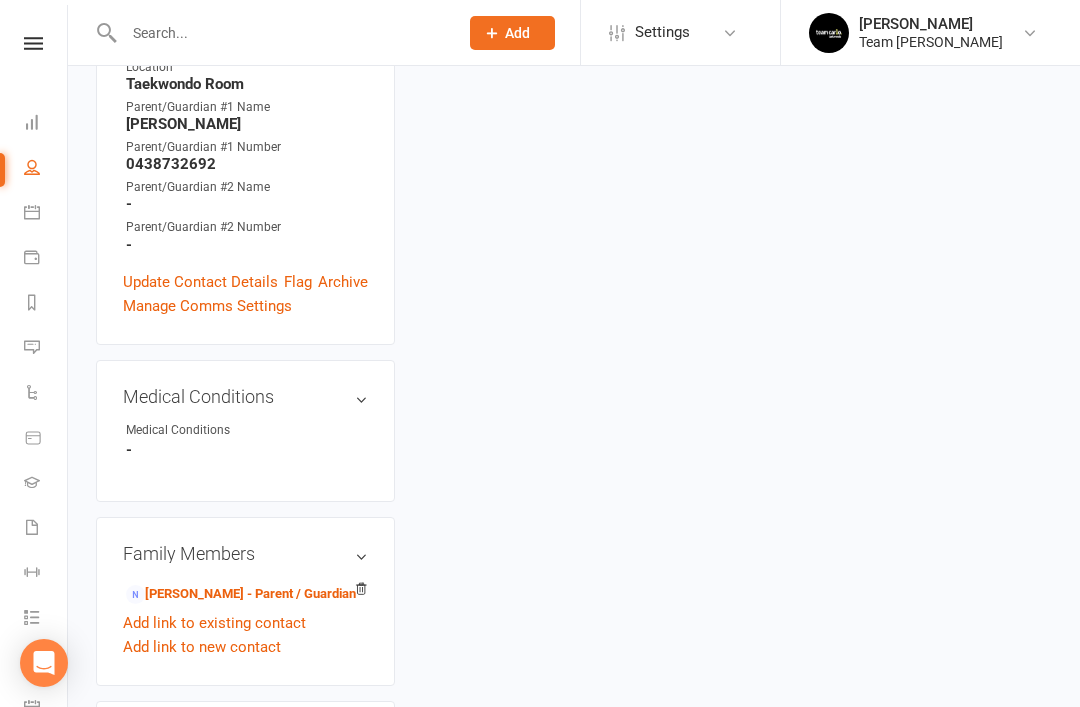 scroll, scrollTop: 0, scrollLeft: 0, axis: both 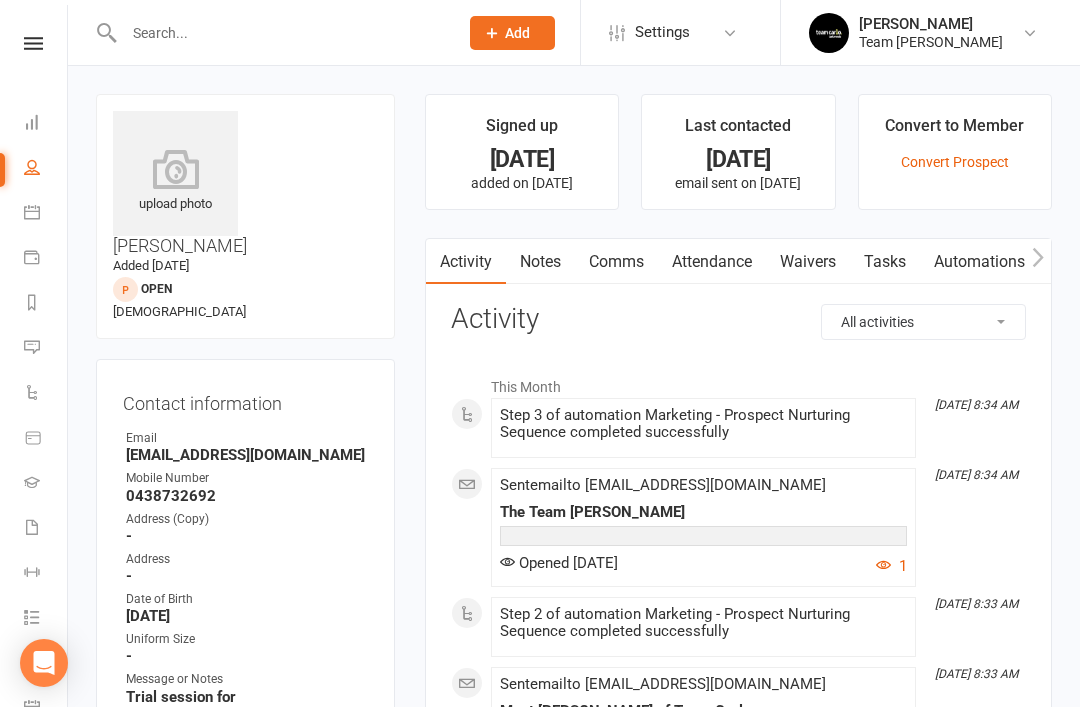 click at bounding box center (32, 212) 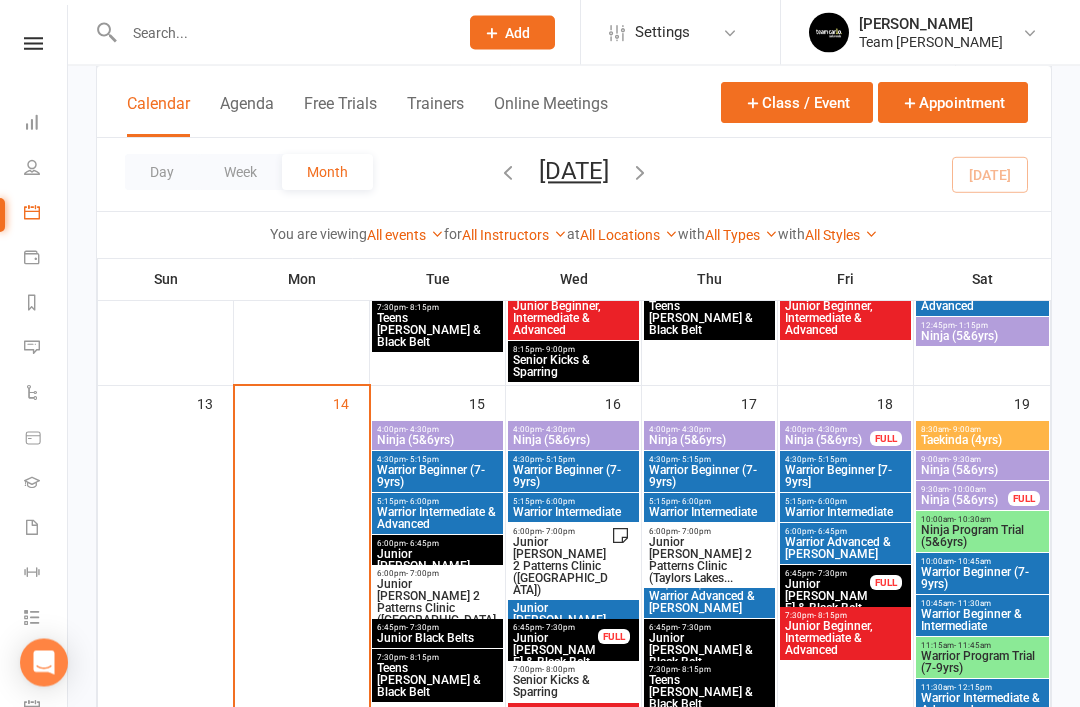 click on "Ninja Program Trial (5&6yrs)" at bounding box center (982, 537) 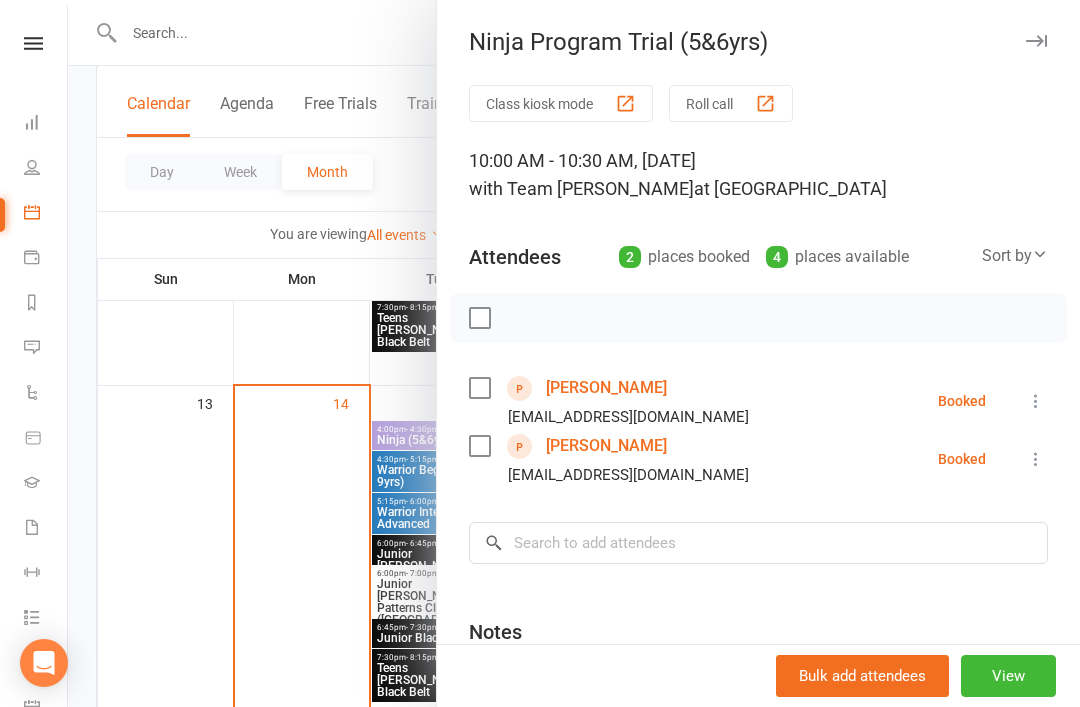 click on "Pippa Nicholls" at bounding box center [606, 446] 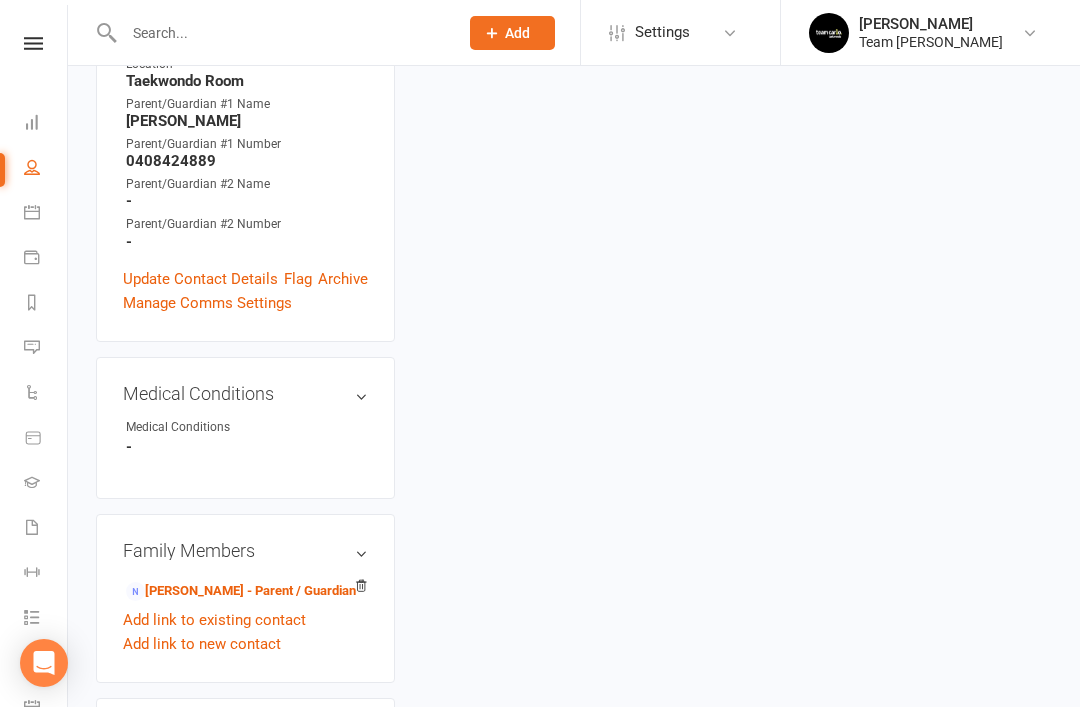 scroll, scrollTop: 0, scrollLeft: 0, axis: both 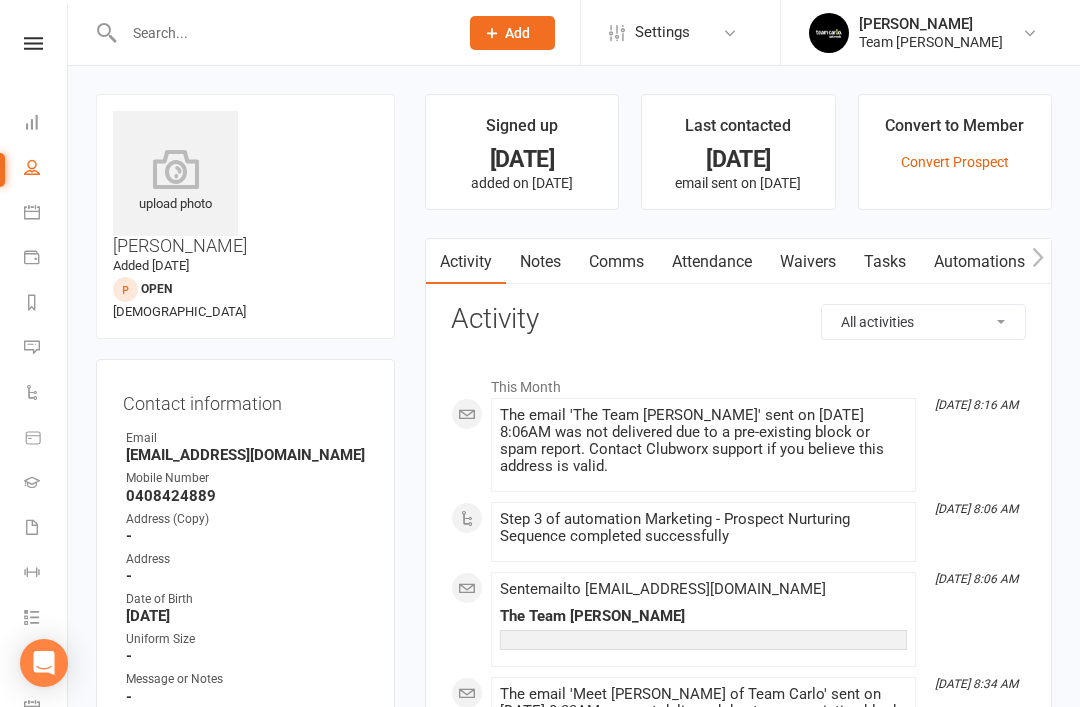 click at bounding box center [32, 212] 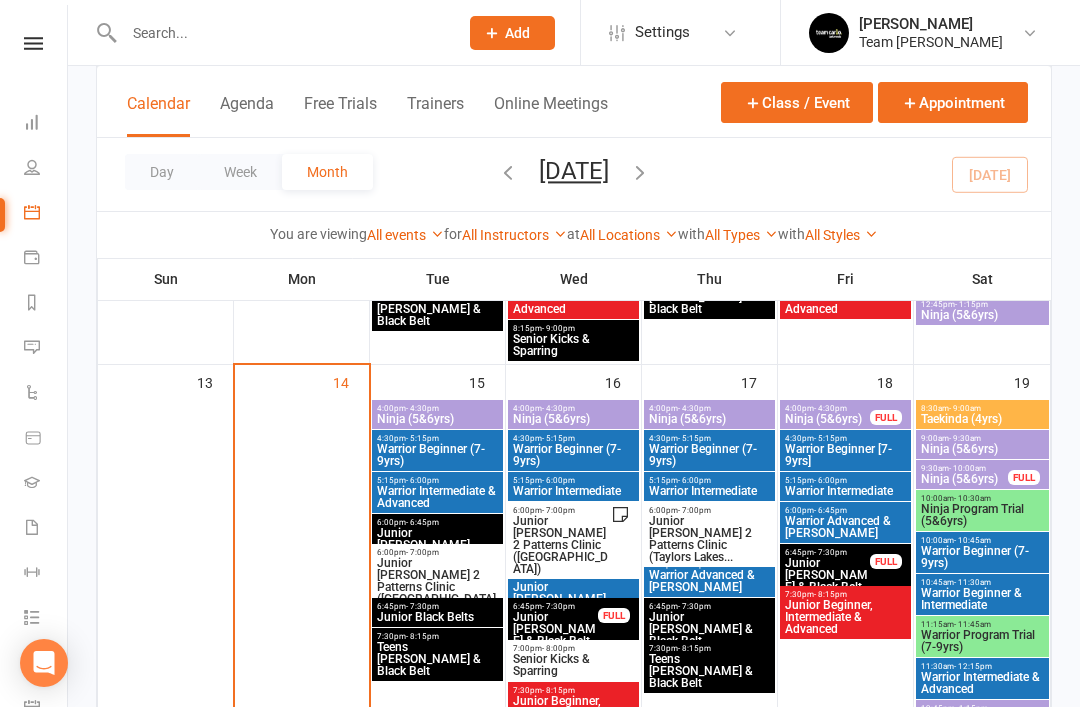 scroll, scrollTop: 726, scrollLeft: 0, axis: vertical 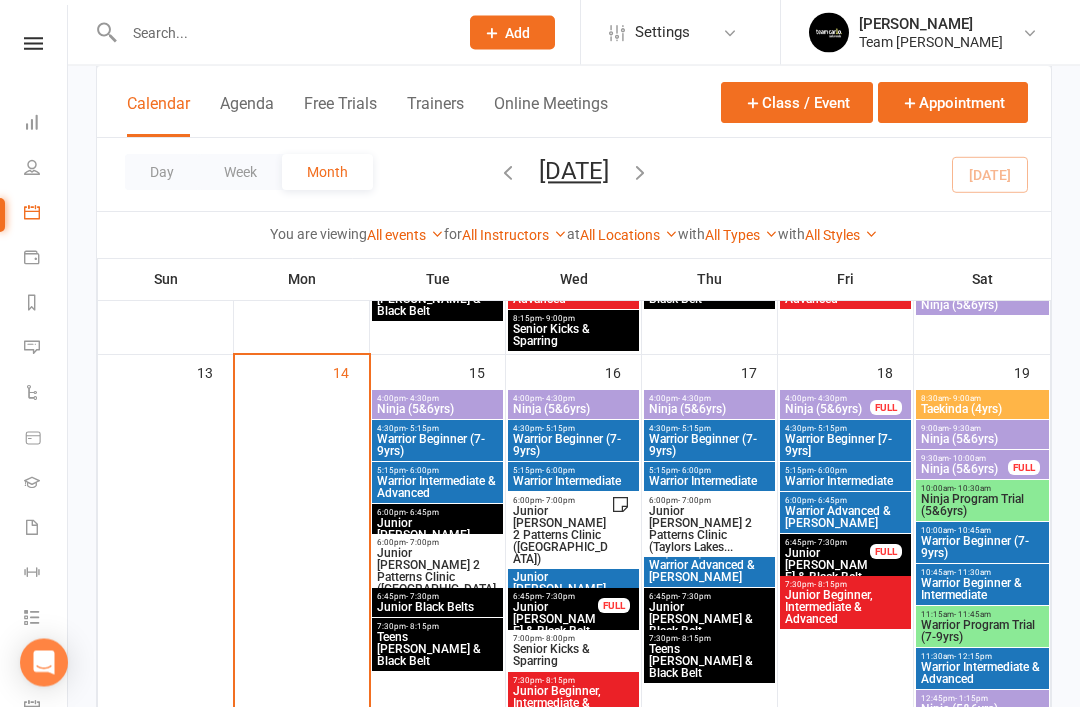 click on "Warrior Program Trial (7-9yrs)" at bounding box center (982, 632) 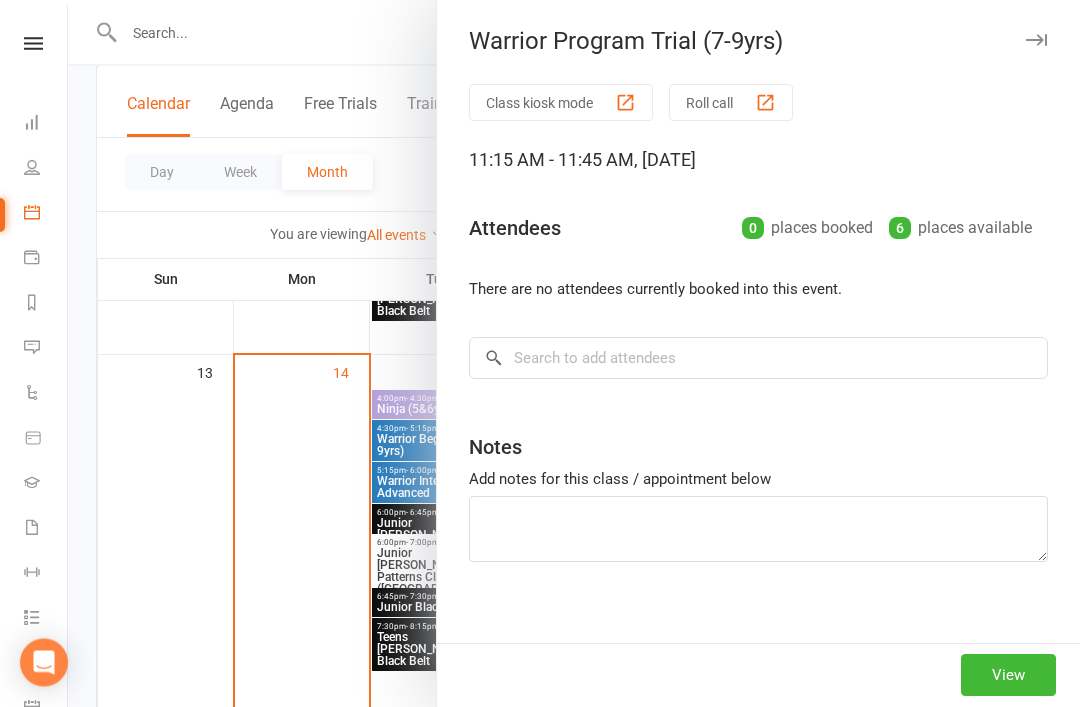 scroll, scrollTop: 727, scrollLeft: 0, axis: vertical 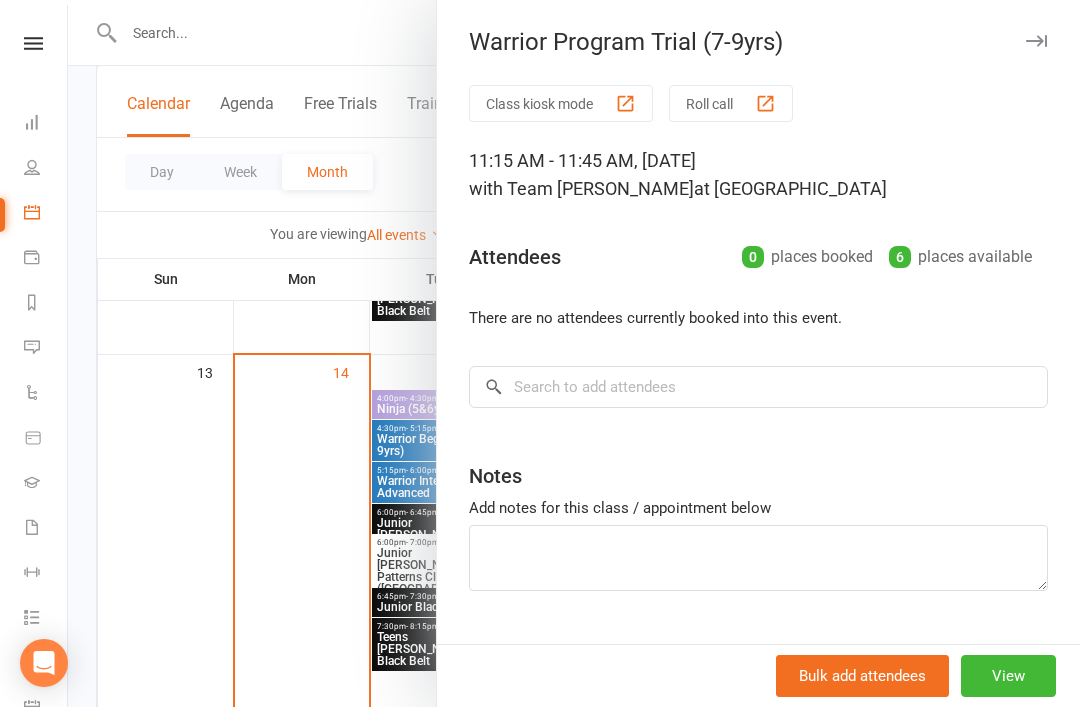 click at bounding box center [1036, 41] 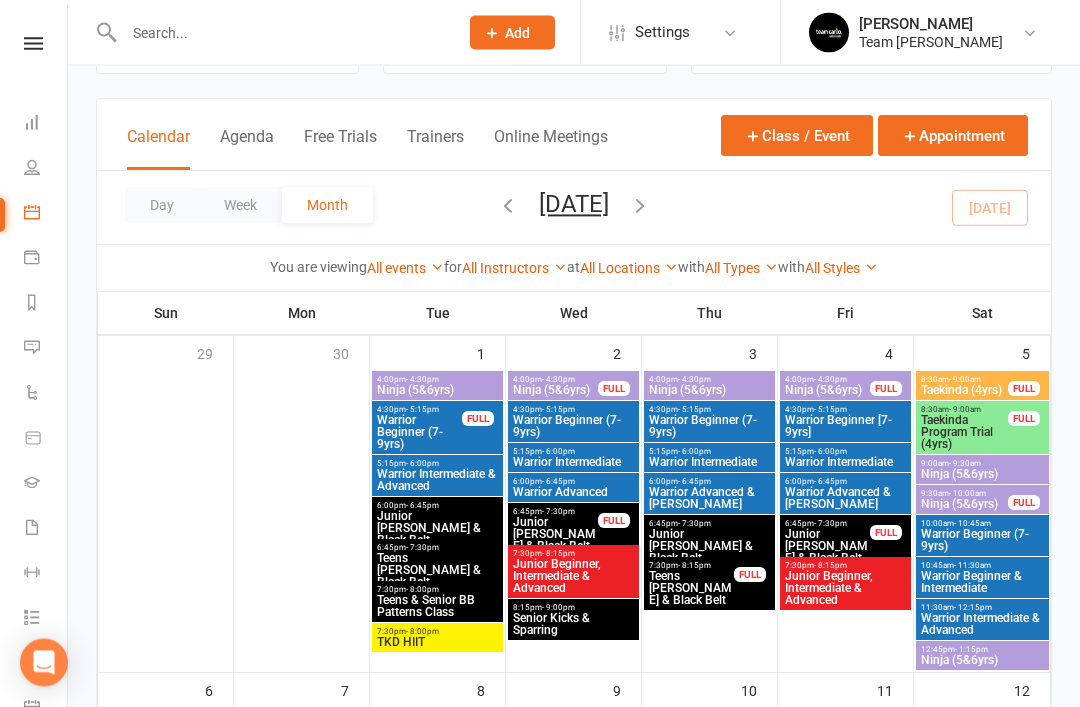 scroll, scrollTop: 73, scrollLeft: 0, axis: vertical 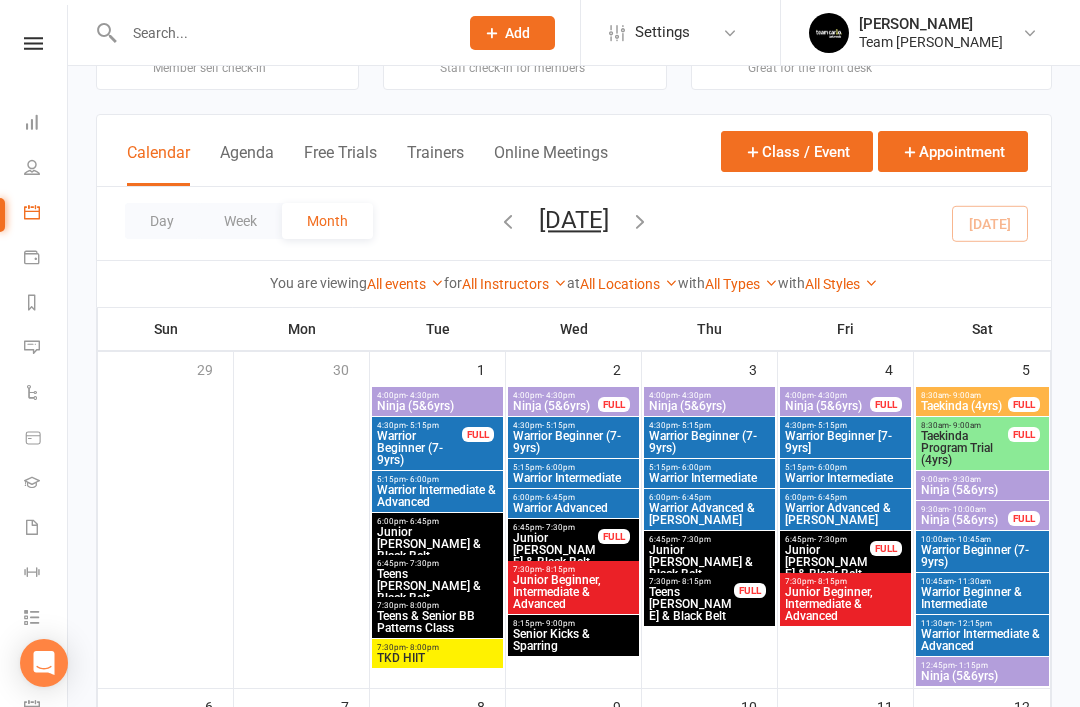 click on "Calendar" at bounding box center (46, 214) 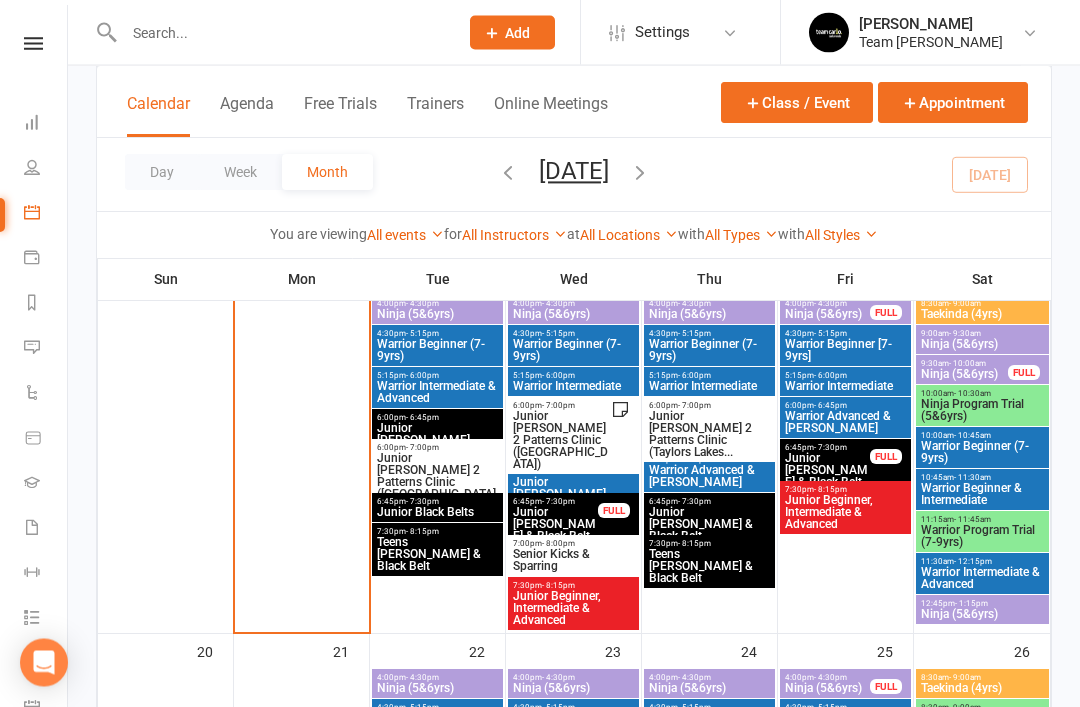 scroll, scrollTop: 822, scrollLeft: 0, axis: vertical 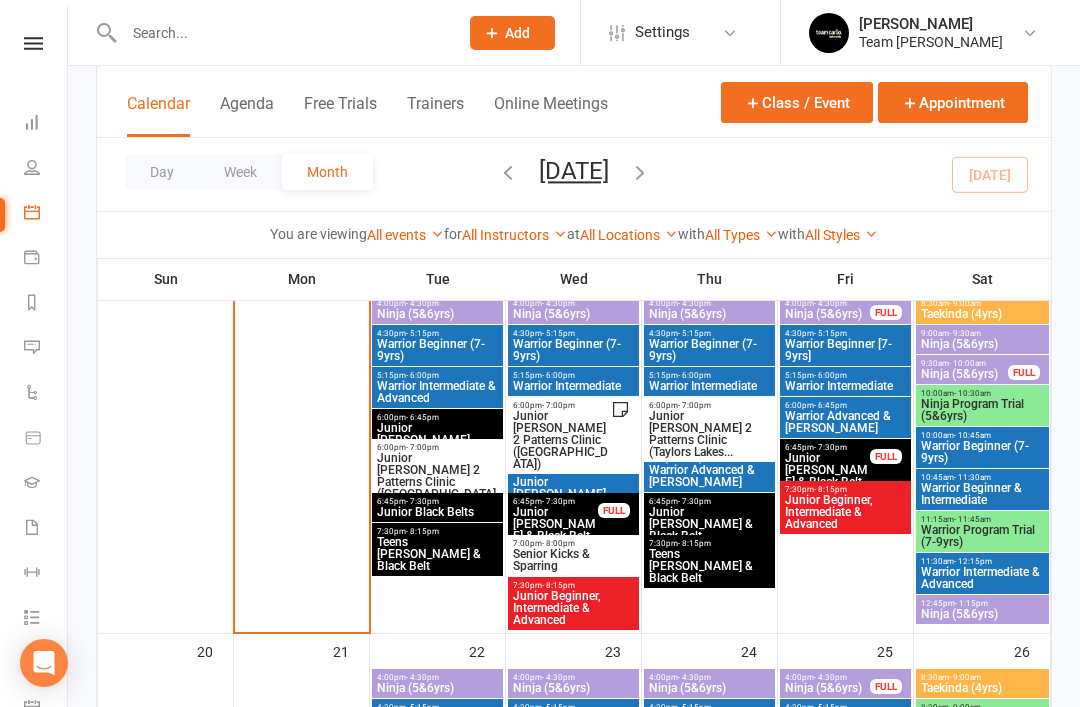click on "Ninja Program Trial (5&6yrs)" at bounding box center (982, 410) 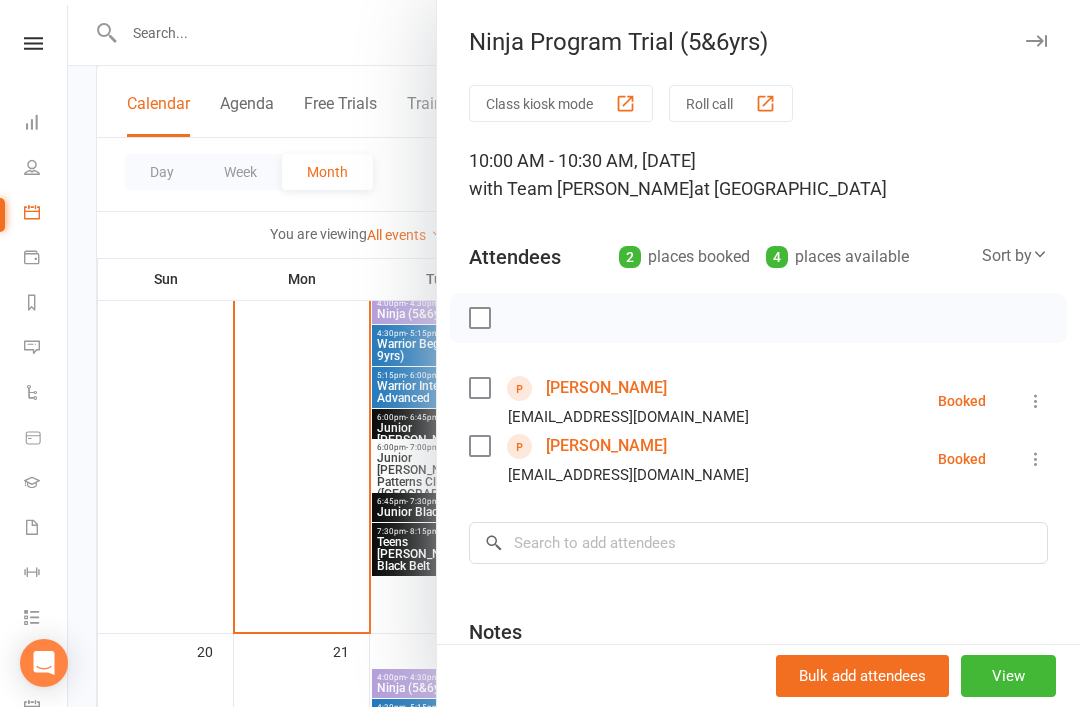 click at bounding box center (1036, 41) 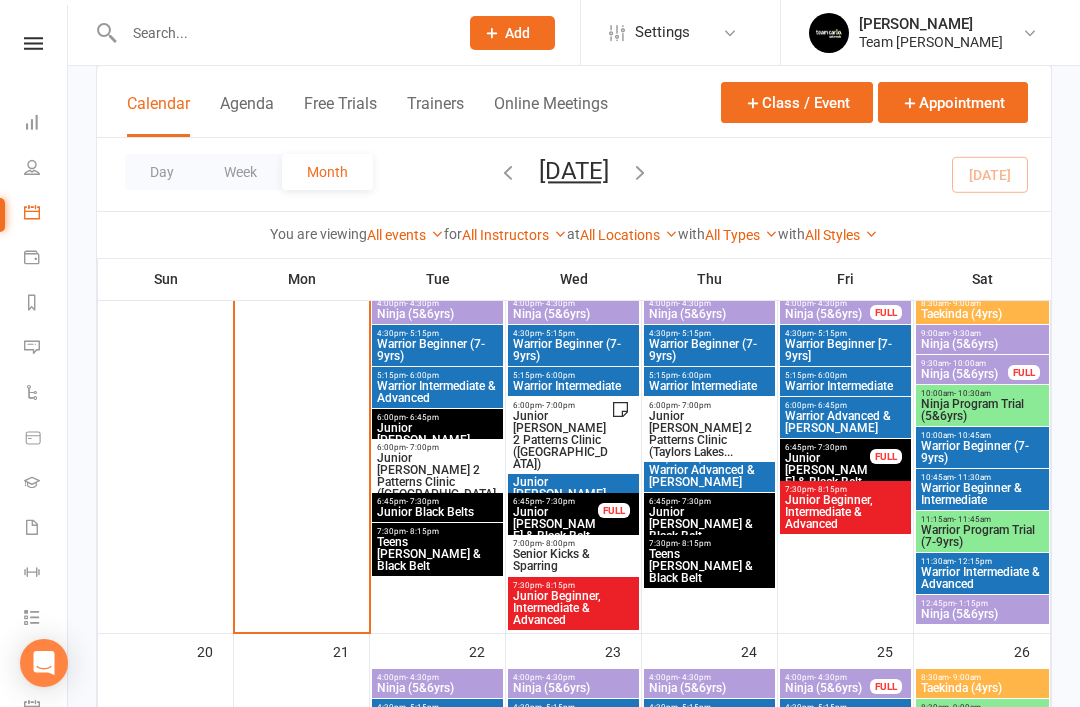 click on "Warrior Program Trial (7-9yrs)" at bounding box center (982, 536) 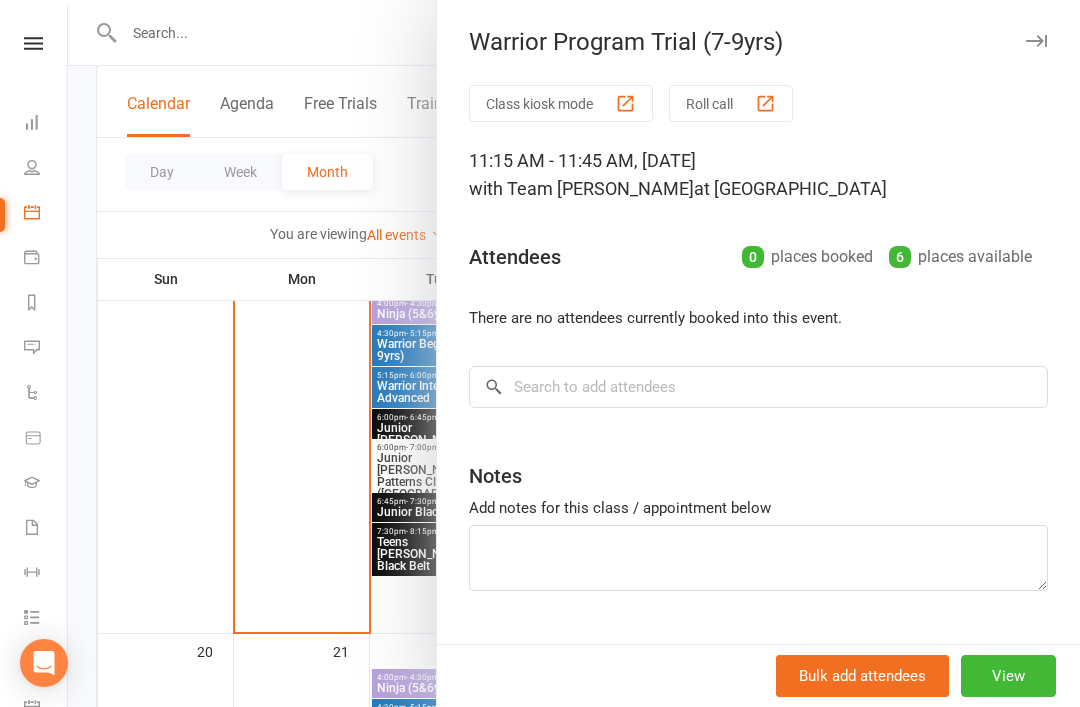 click at bounding box center [1036, 41] 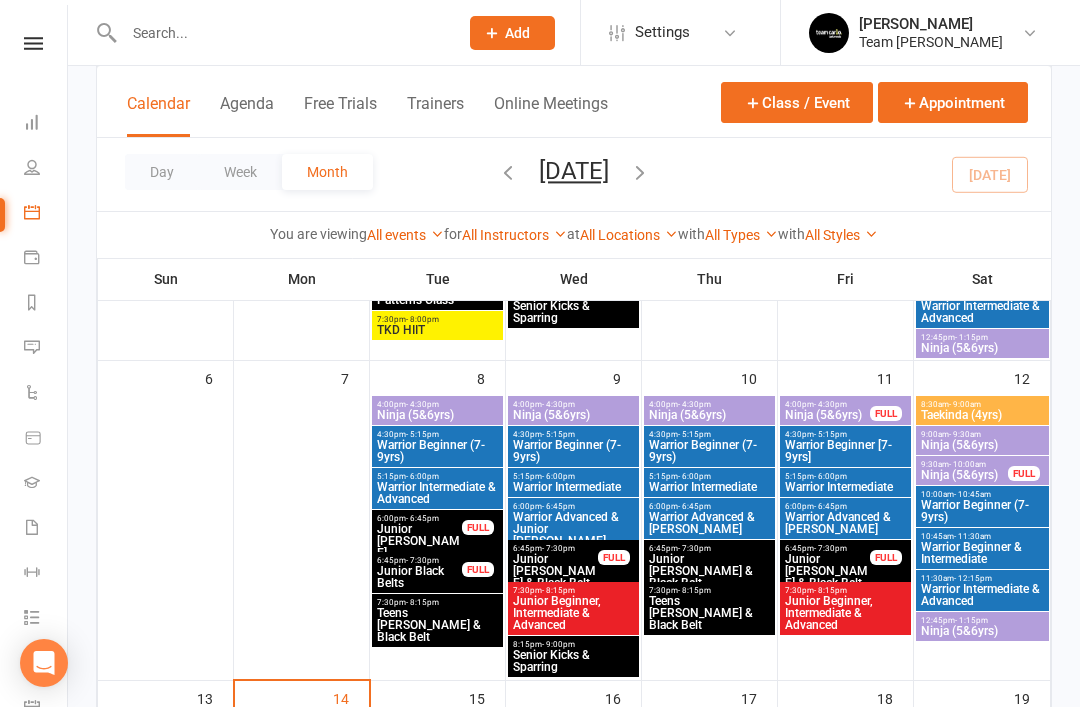 scroll, scrollTop: 382, scrollLeft: 0, axis: vertical 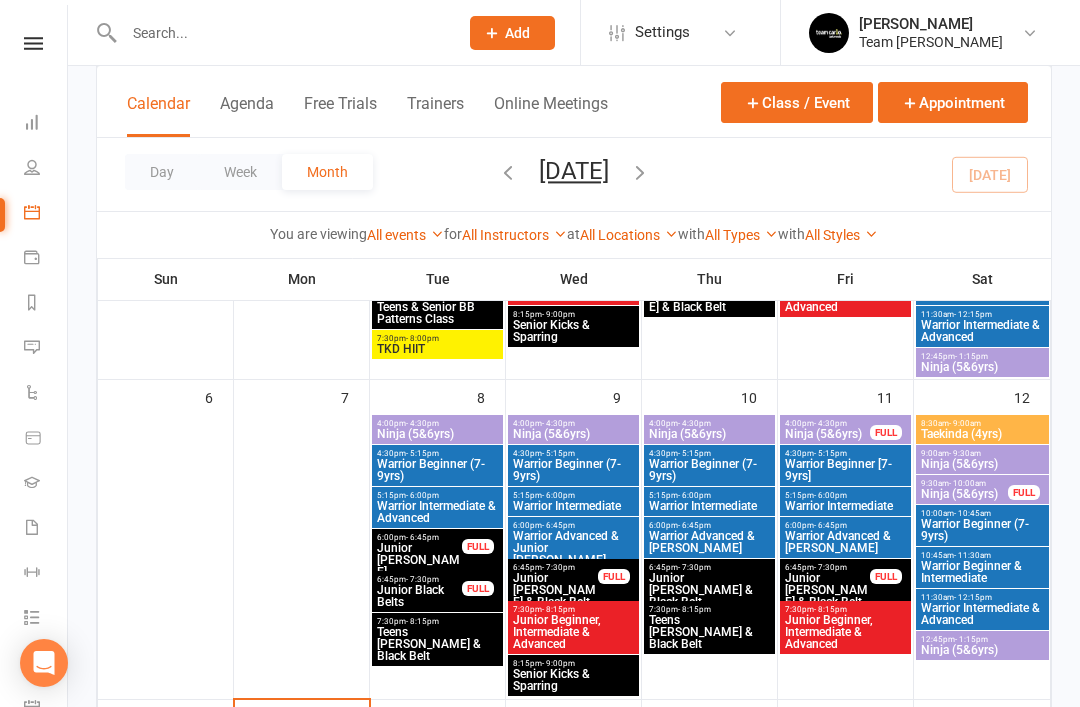 click on "Calendar" at bounding box center [46, 214] 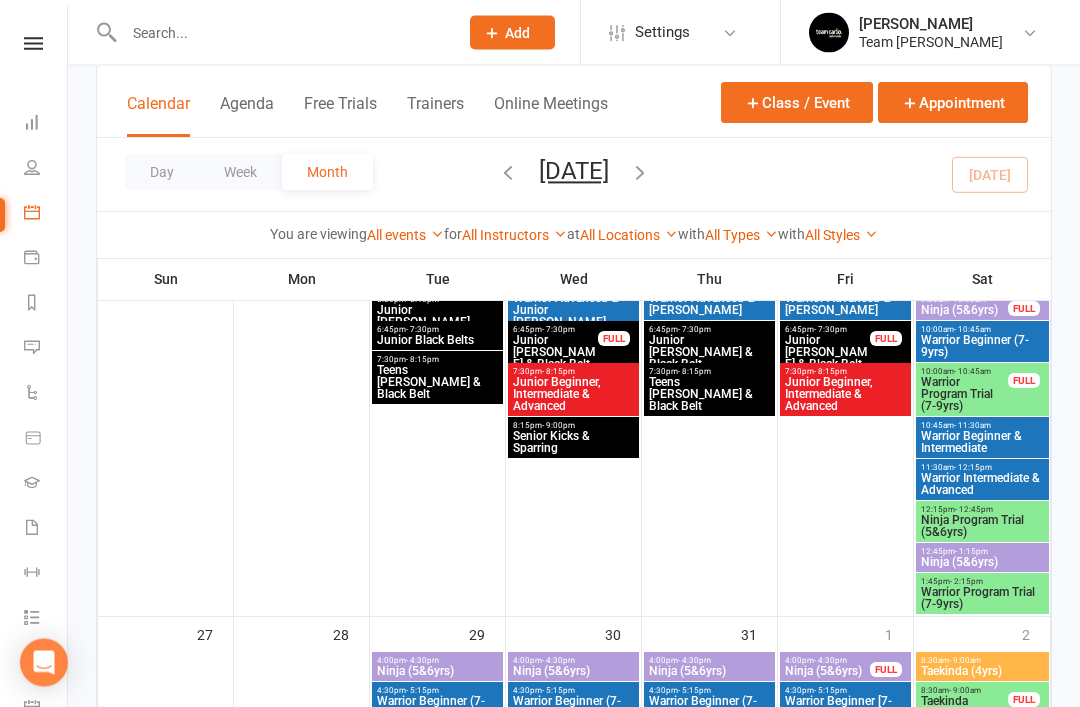 scroll, scrollTop: 1314, scrollLeft: 0, axis: vertical 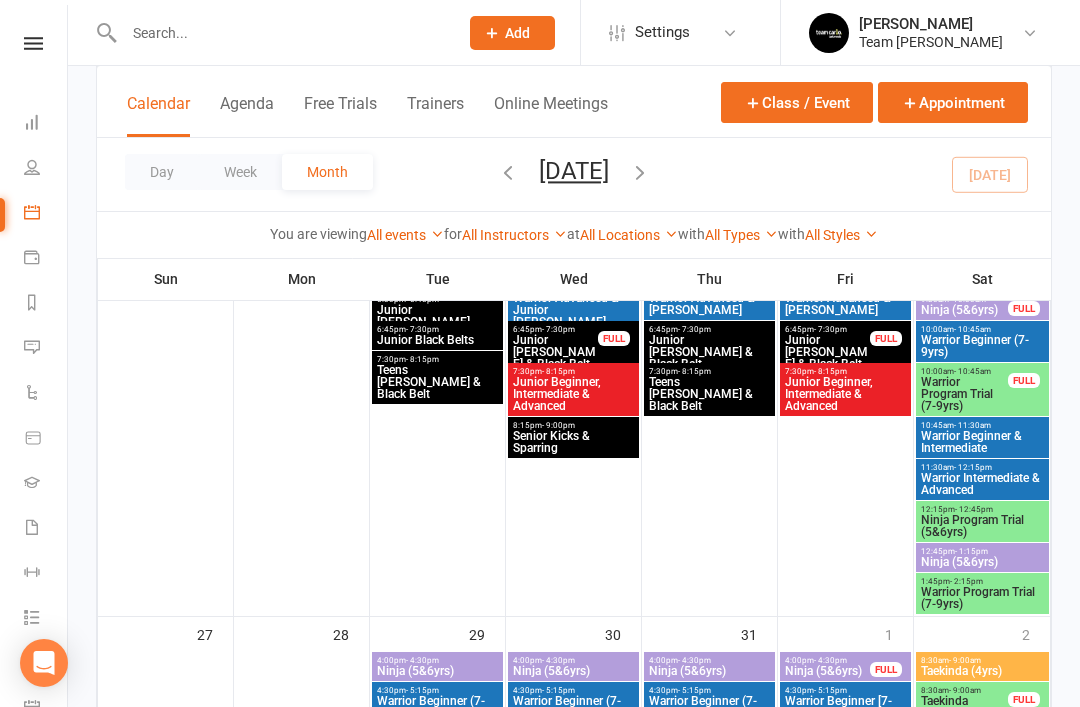 click on "Ninja Program Trial (5&6yrs)" at bounding box center [982, 526] 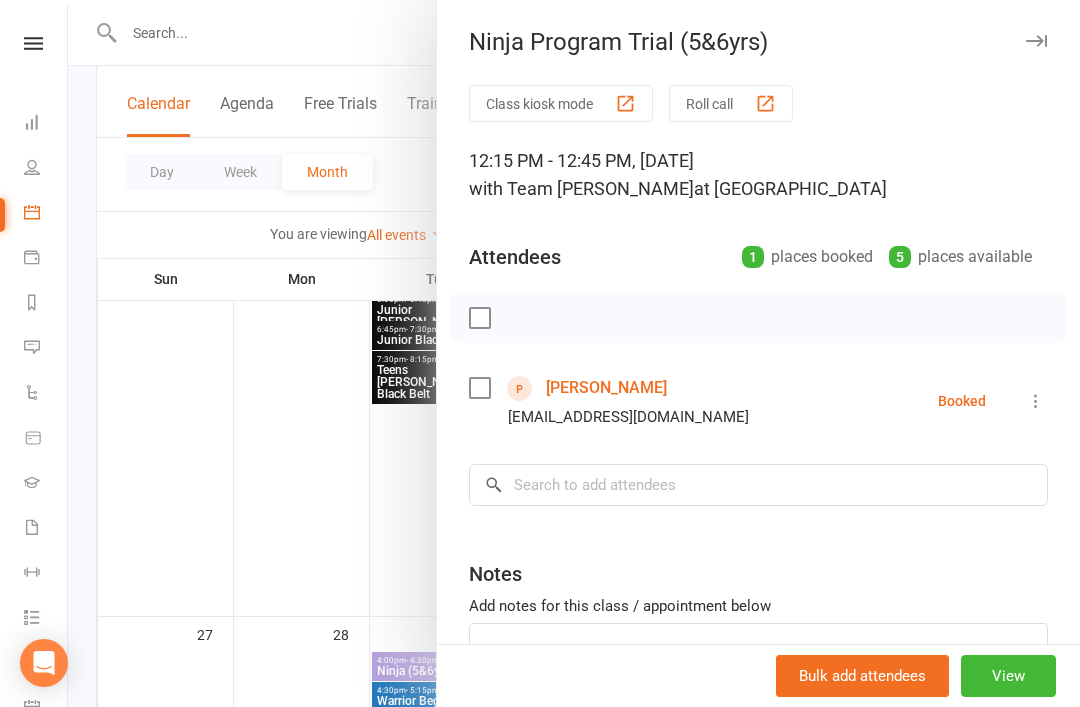 click at bounding box center (1036, 41) 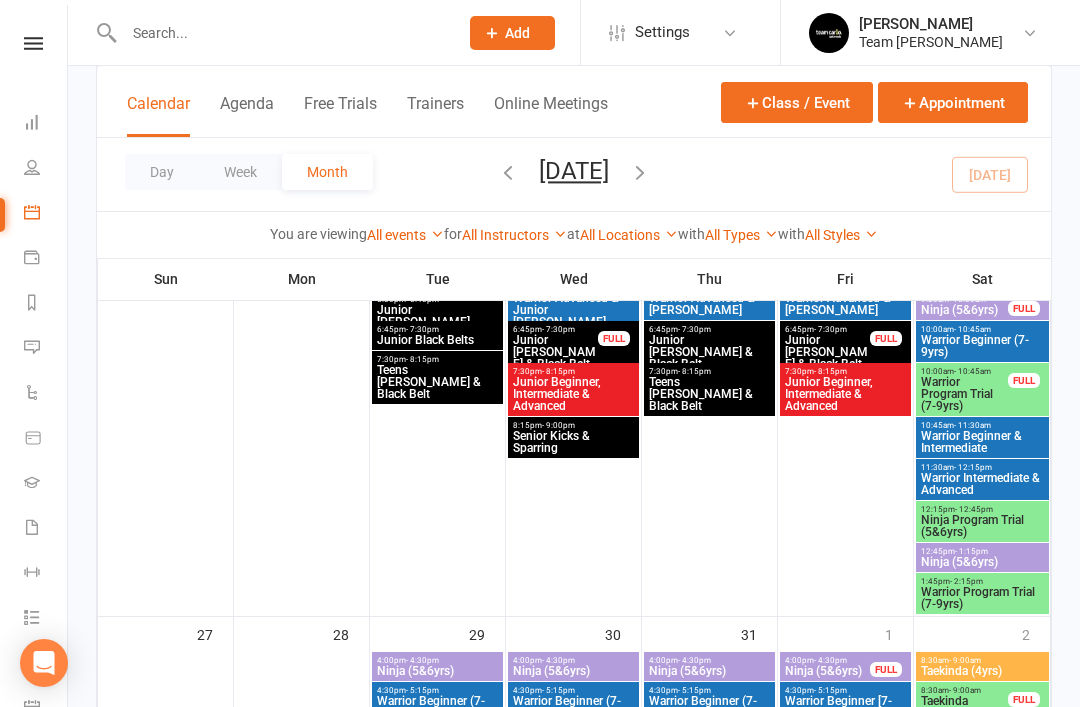 click on "Warrior Program Trial (7-9yrs)" at bounding box center [982, 598] 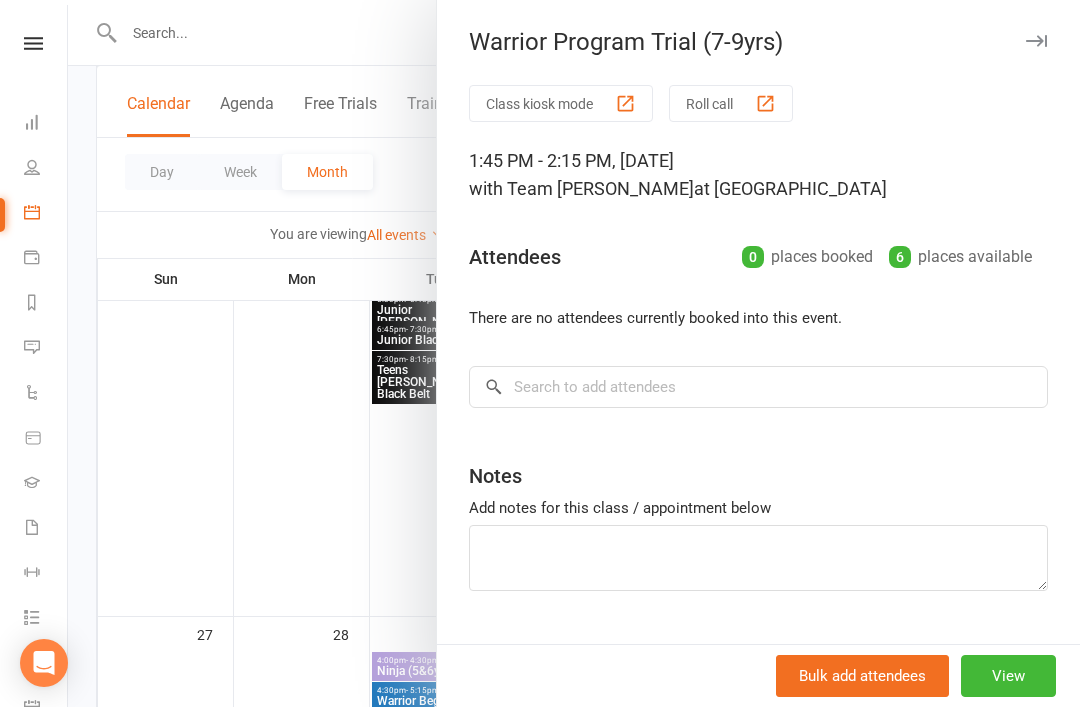 click at bounding box center (1036, 41) 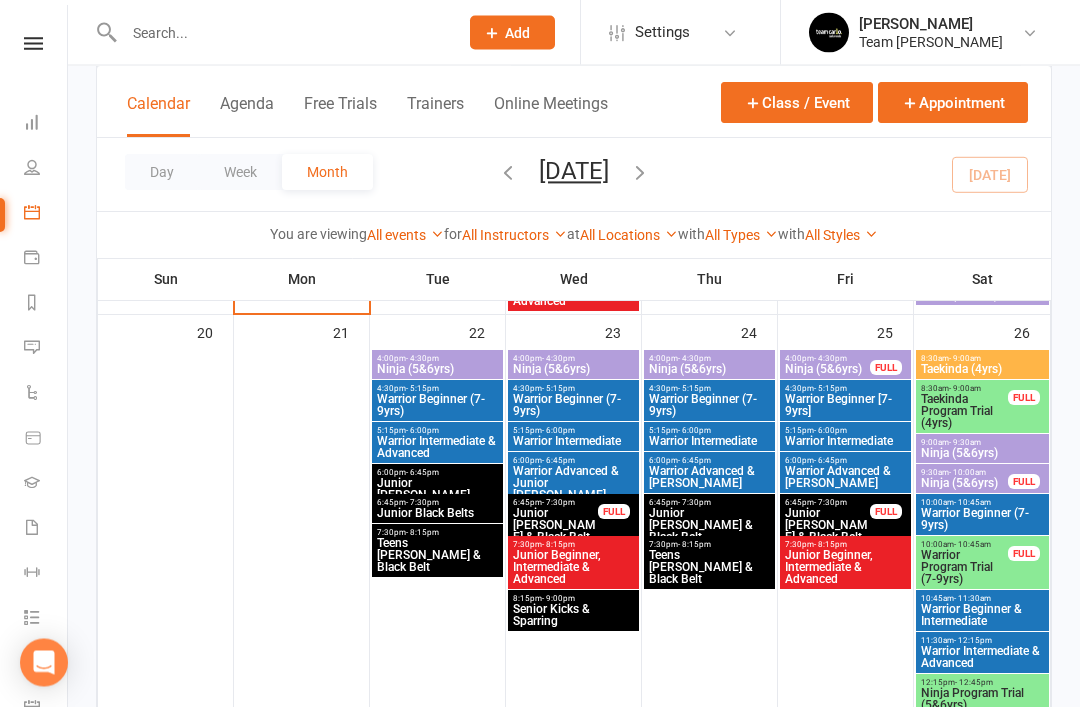 scroll, scrollTop: 1121, scrollLeft: 0, axis: vertical 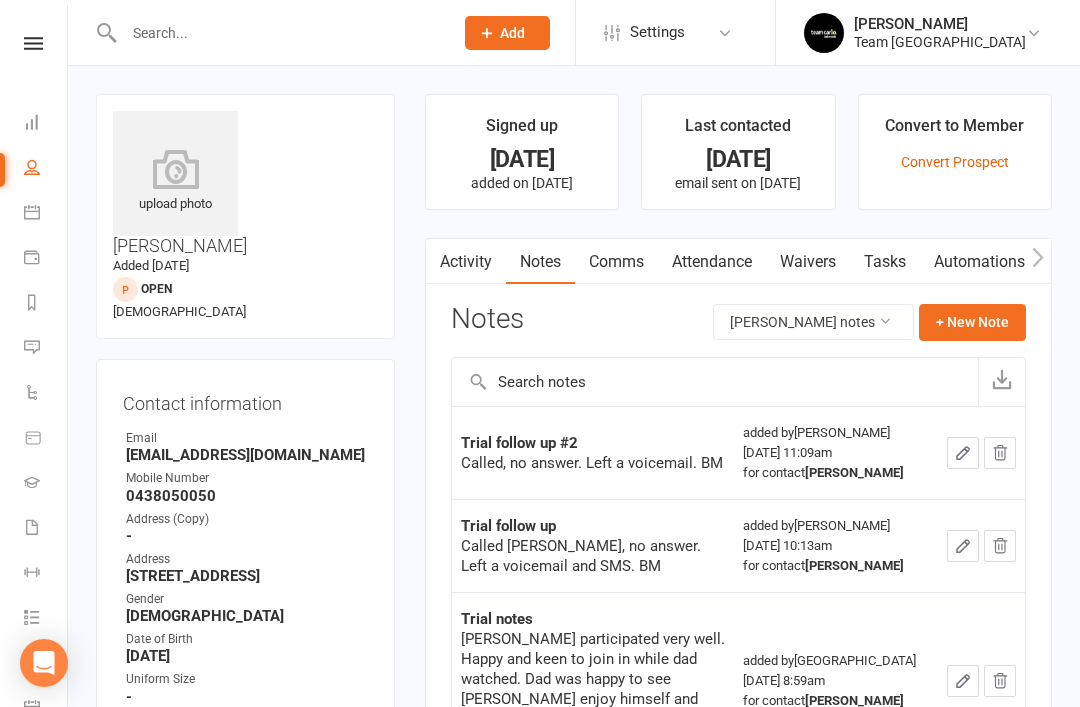 click on "Calendar" at bounding box center [46, 214] 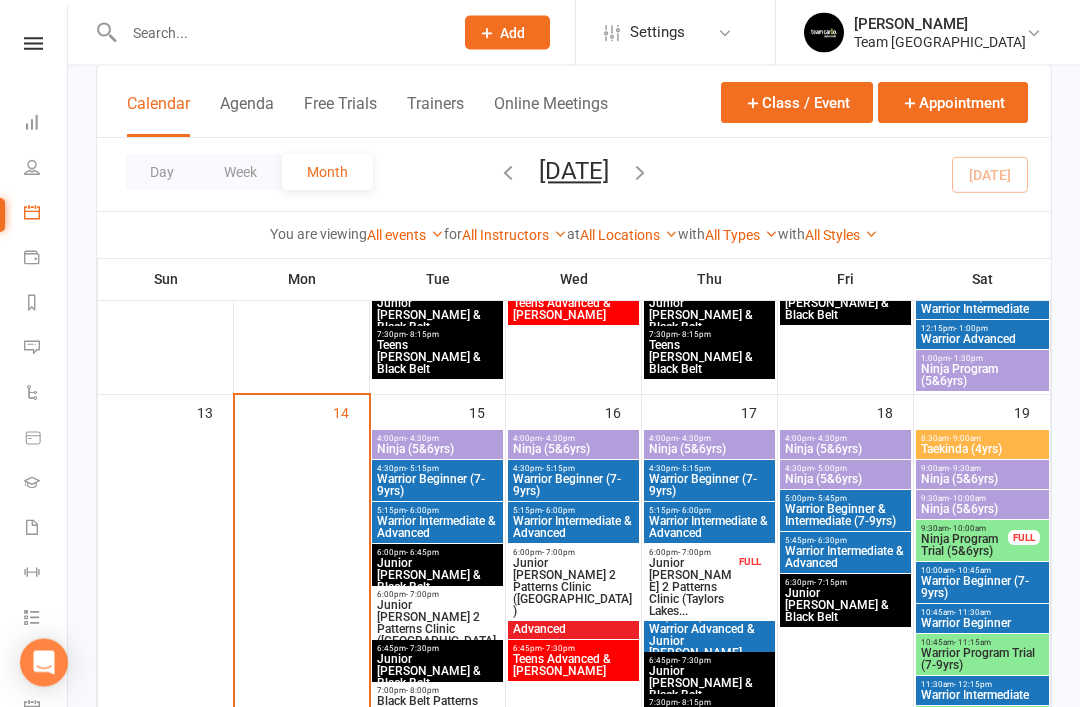 click on "Ninja Program Trial (5&6yrs)" at bounding box center (964, 546) 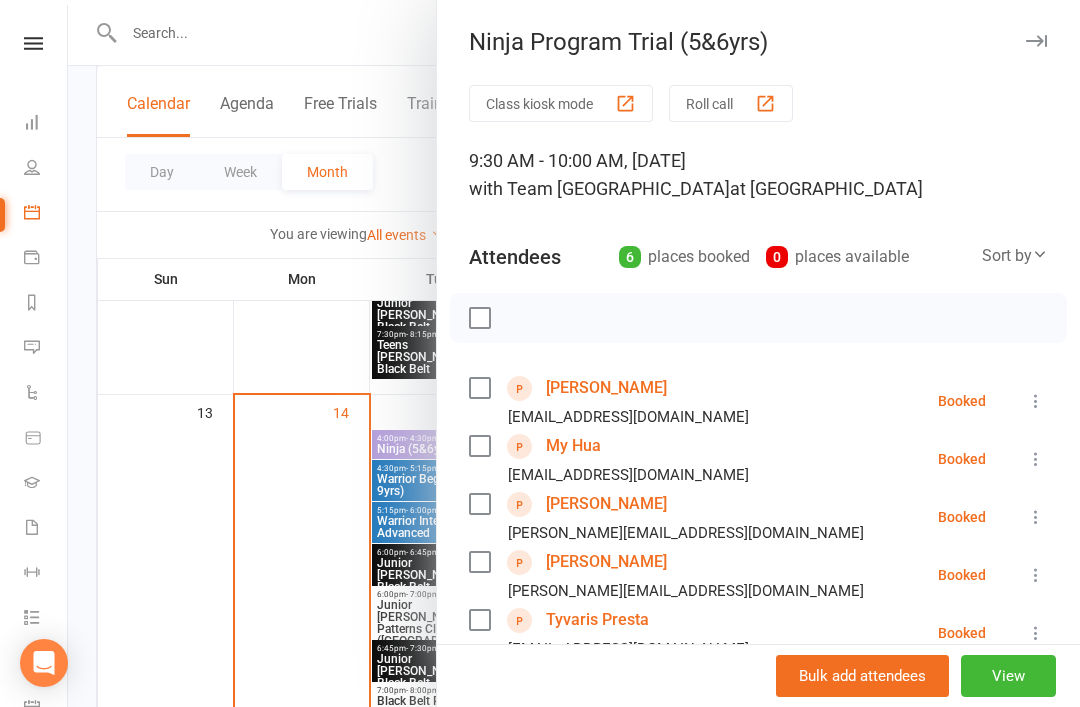 click on "Zanelle Adu" at bounding box center [606, 388] 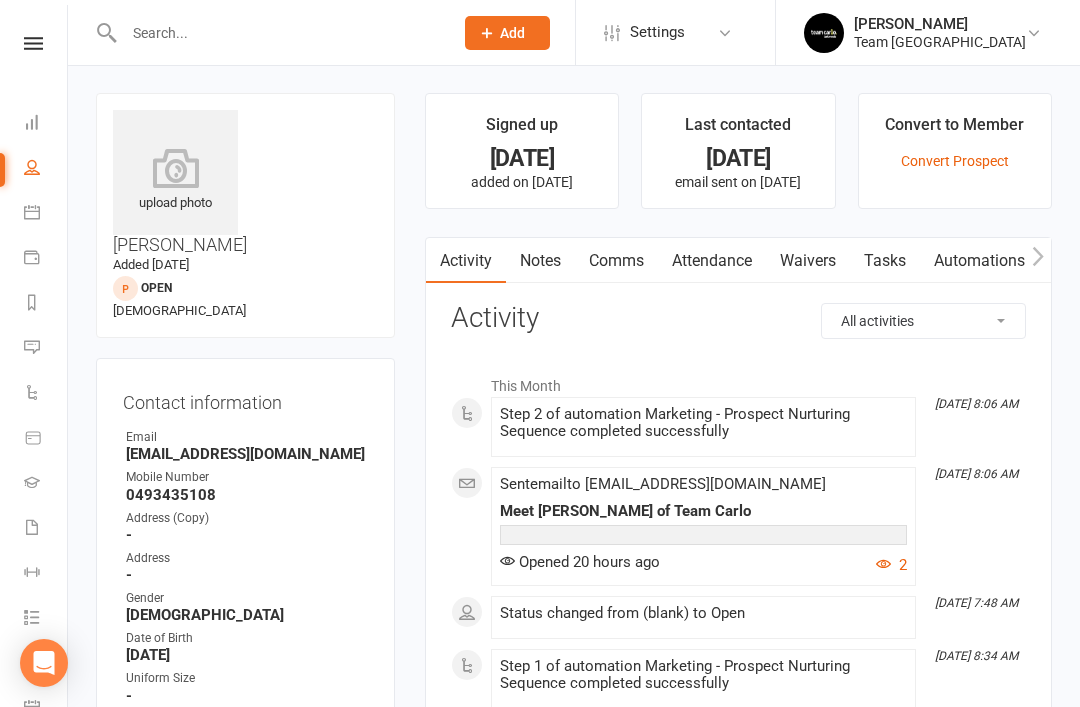 scroll, scrollTop: 0, scrollLeft: 0, axis: both 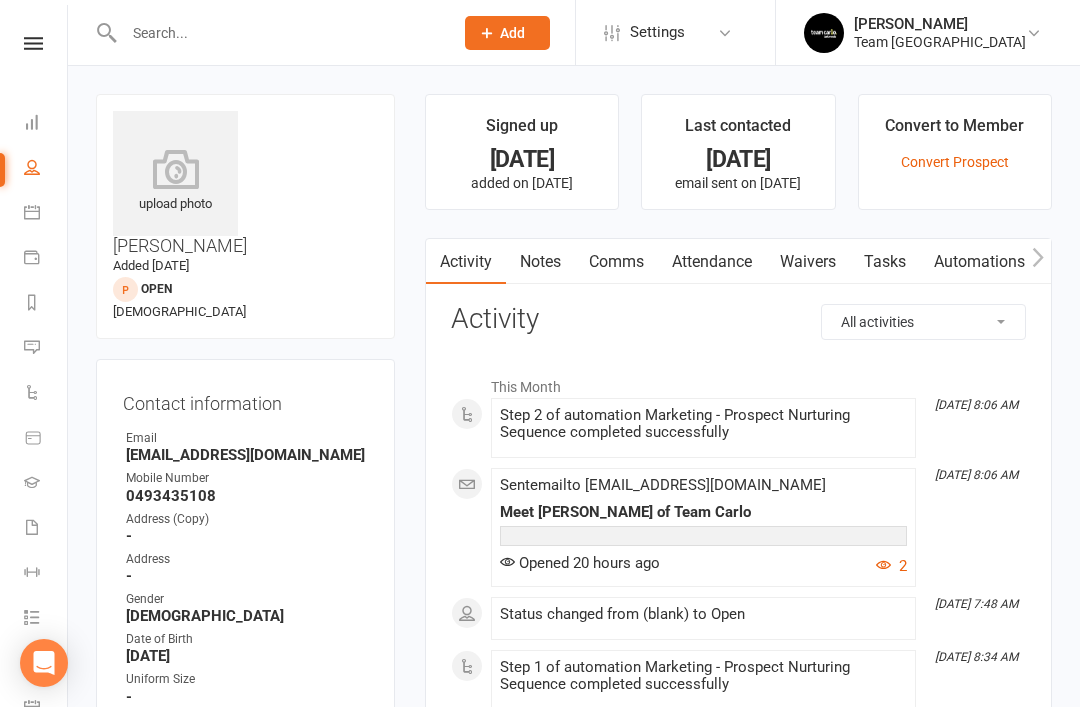 click at bounding box center [32, 212] 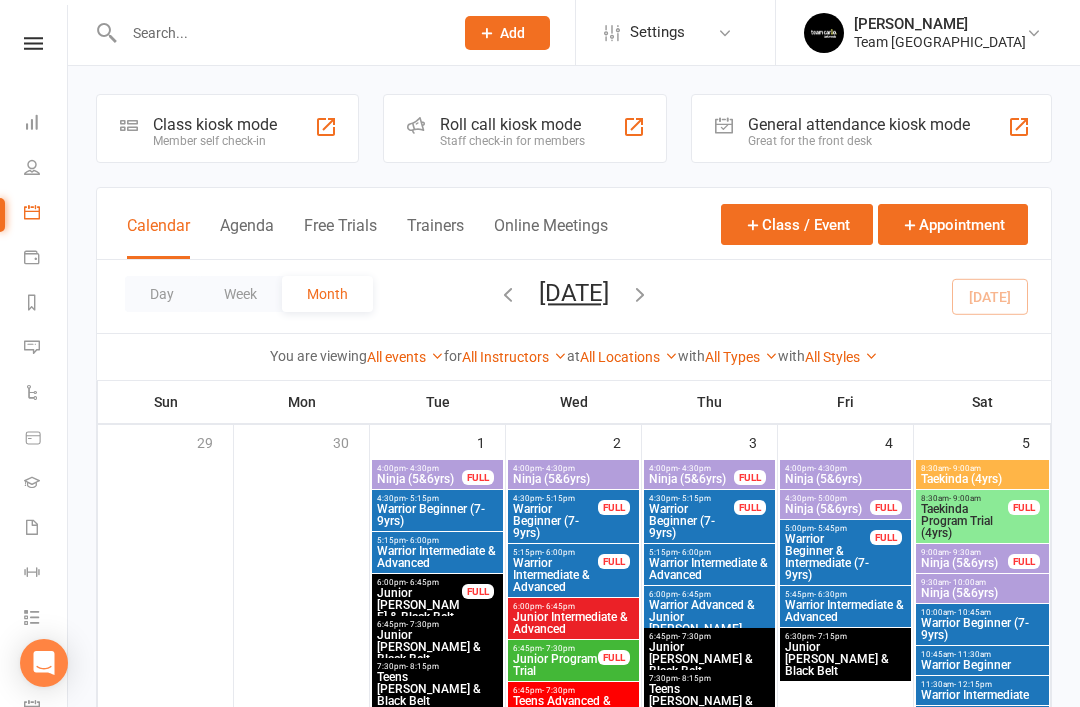 click at bounding box center [32, 302] 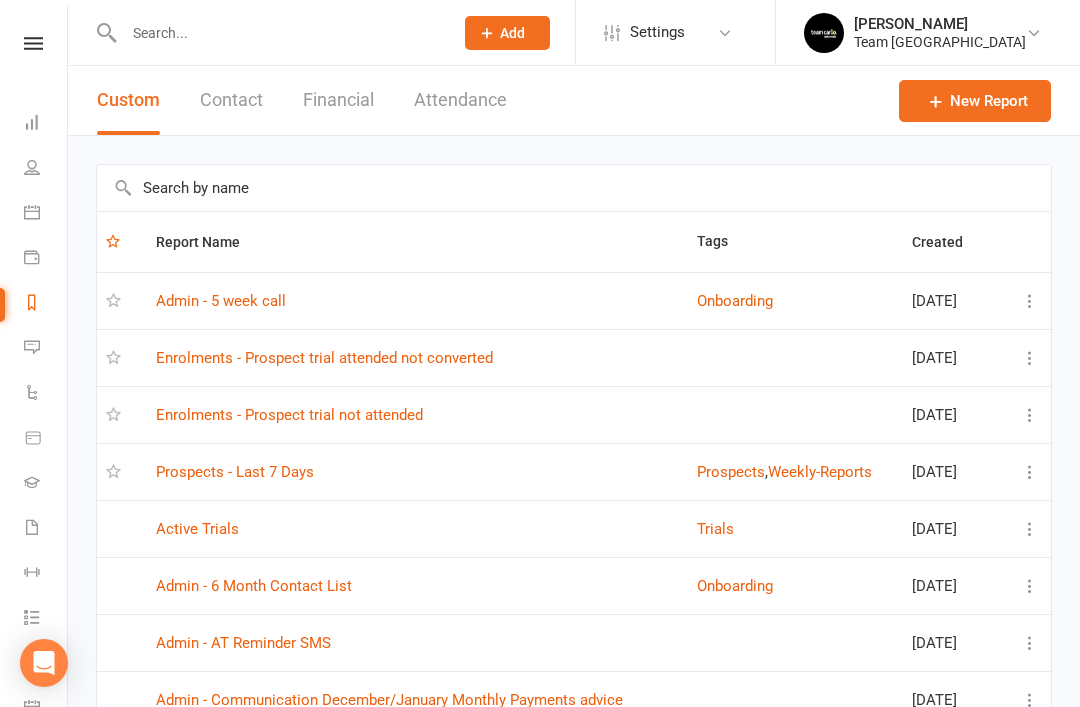 click on "Active Trials" at bounding box center (197, 529) 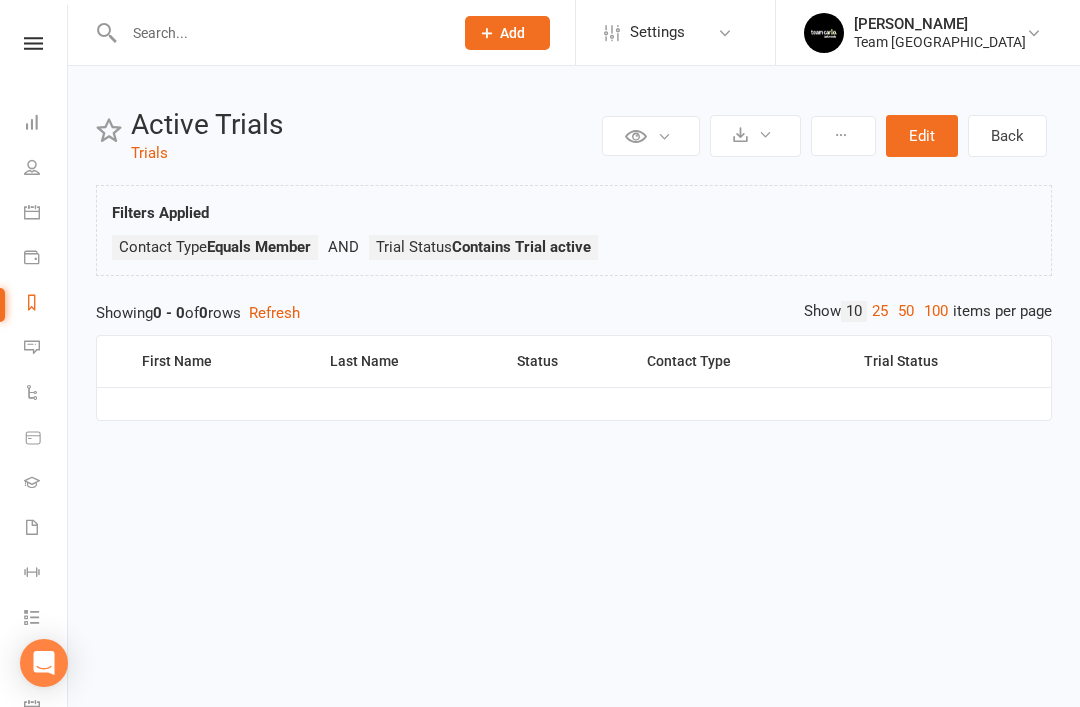 click at bounding box center (32, 212) 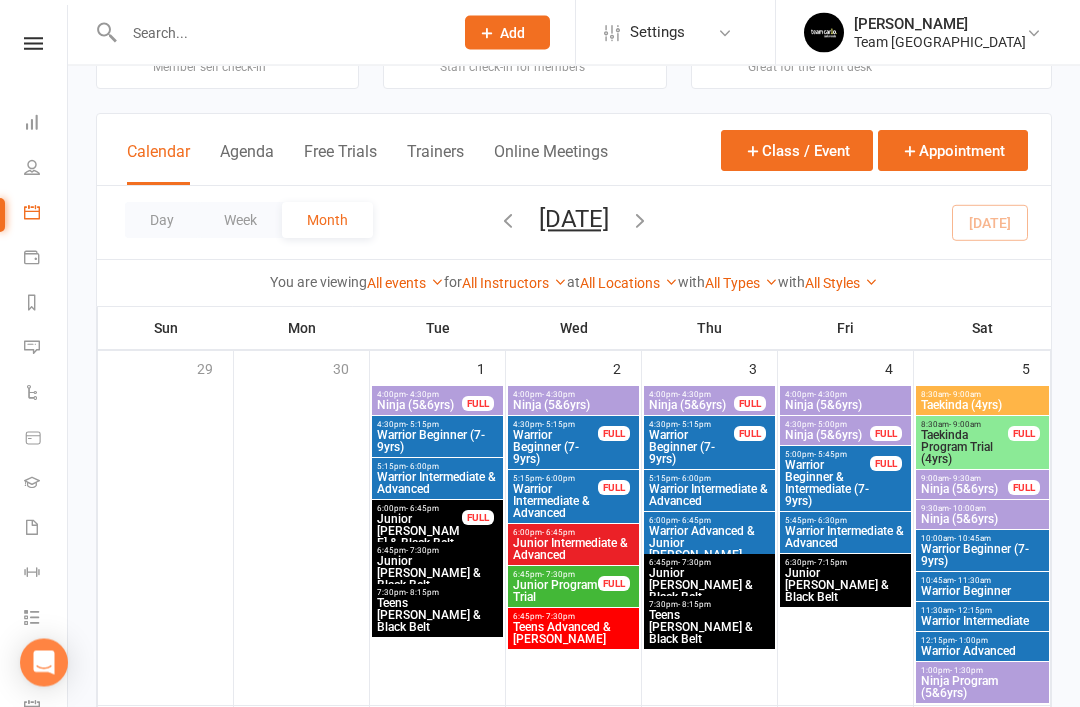 scroll, scrollTop: 74, scrollLeft: 0, axis: vertical 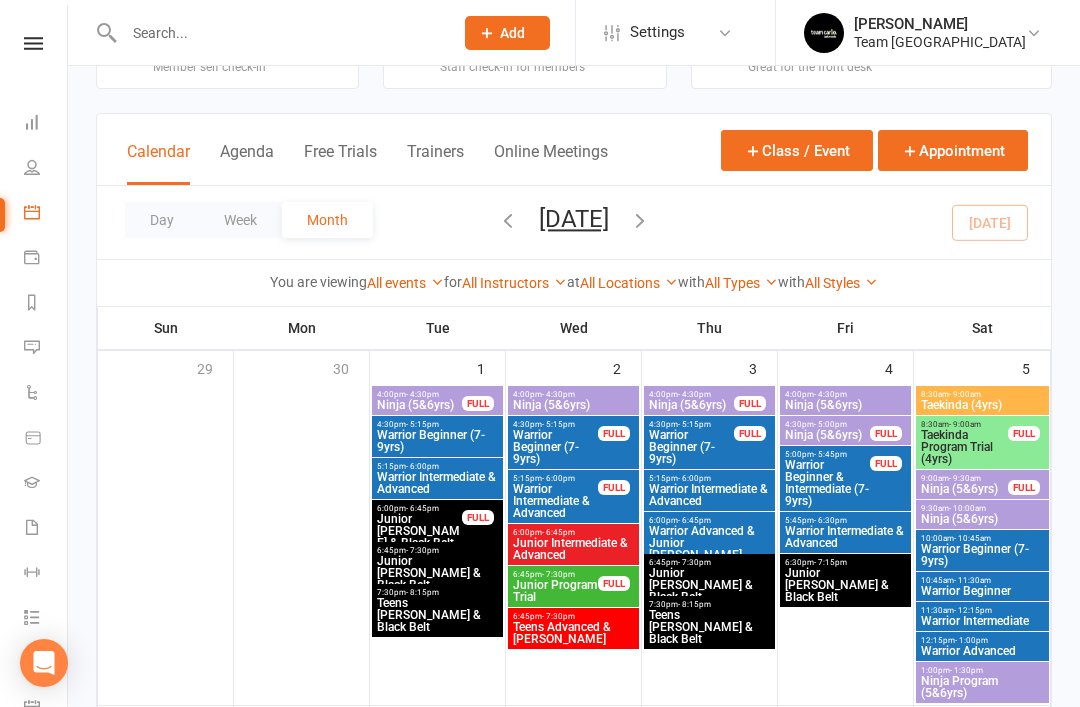 click at bounding box center [32, 302] 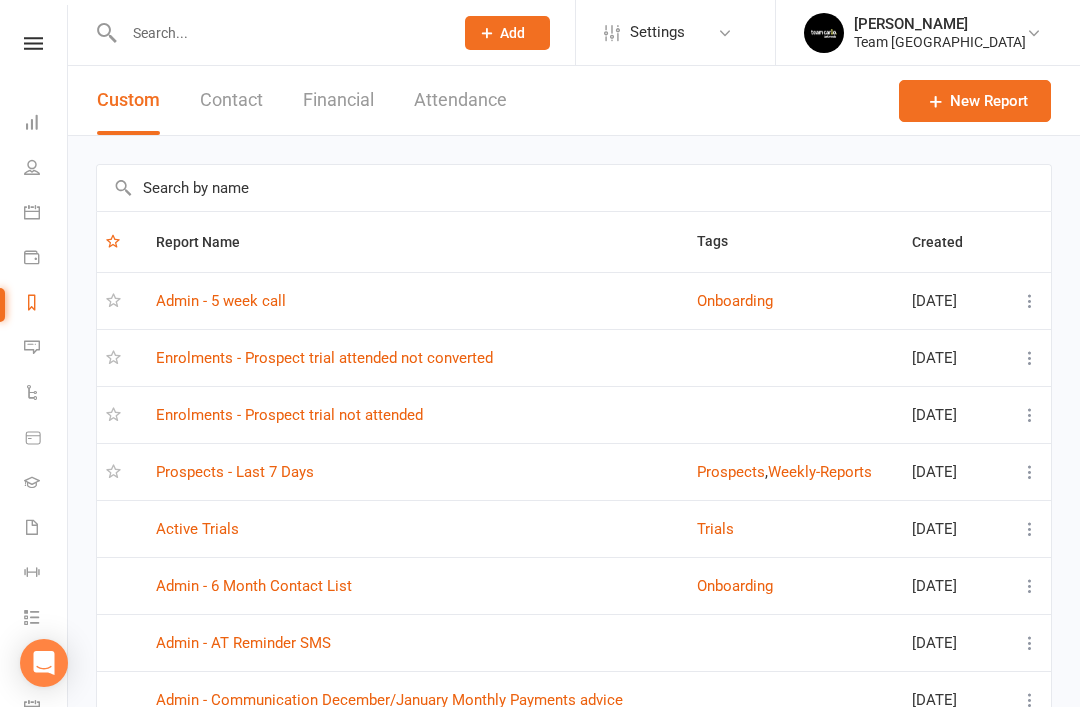 click at bounding box center [574, 188] 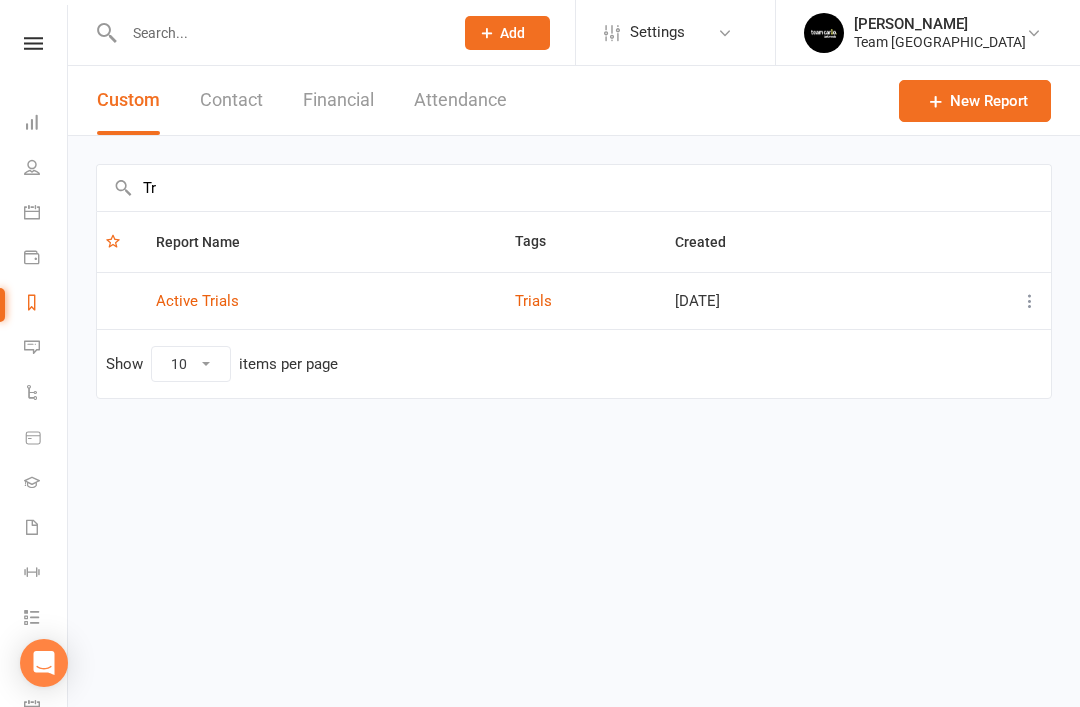 type on "T" 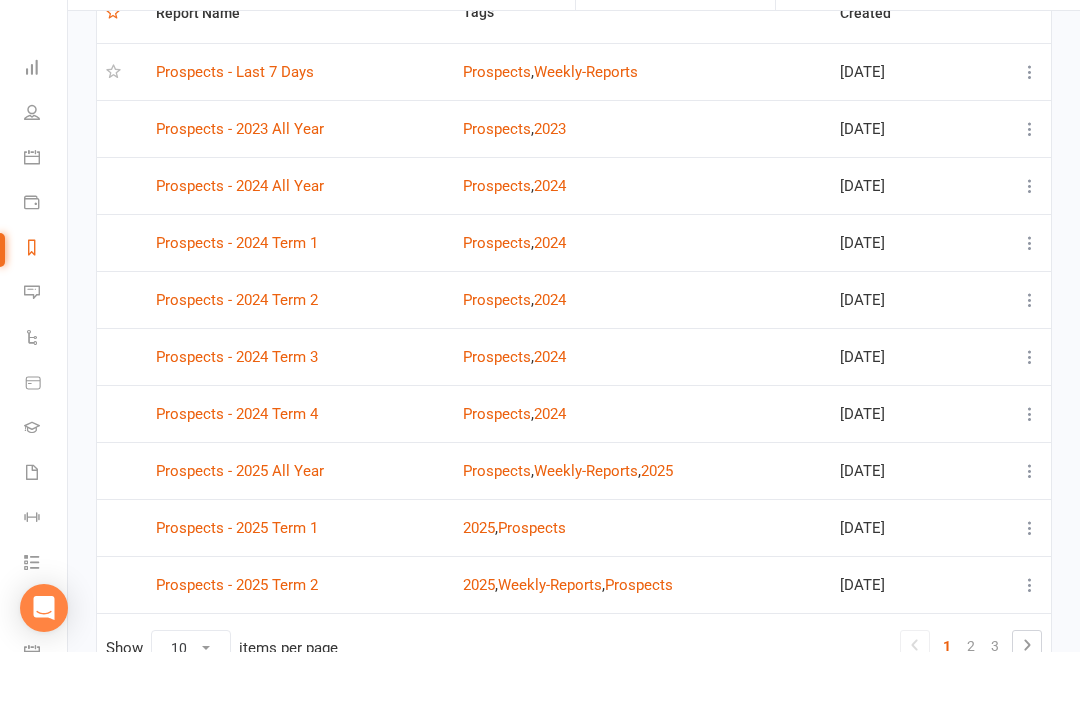 scroll, scrollTop: 298, scrollLeft: 0, axis: vertical 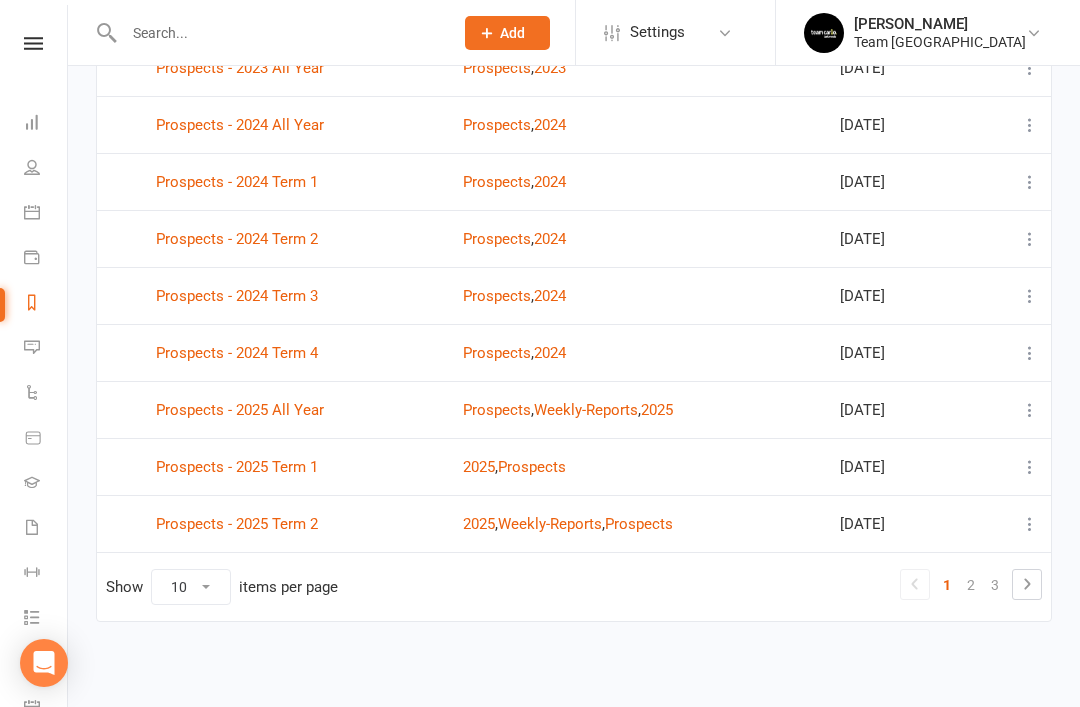 type on "prospects" 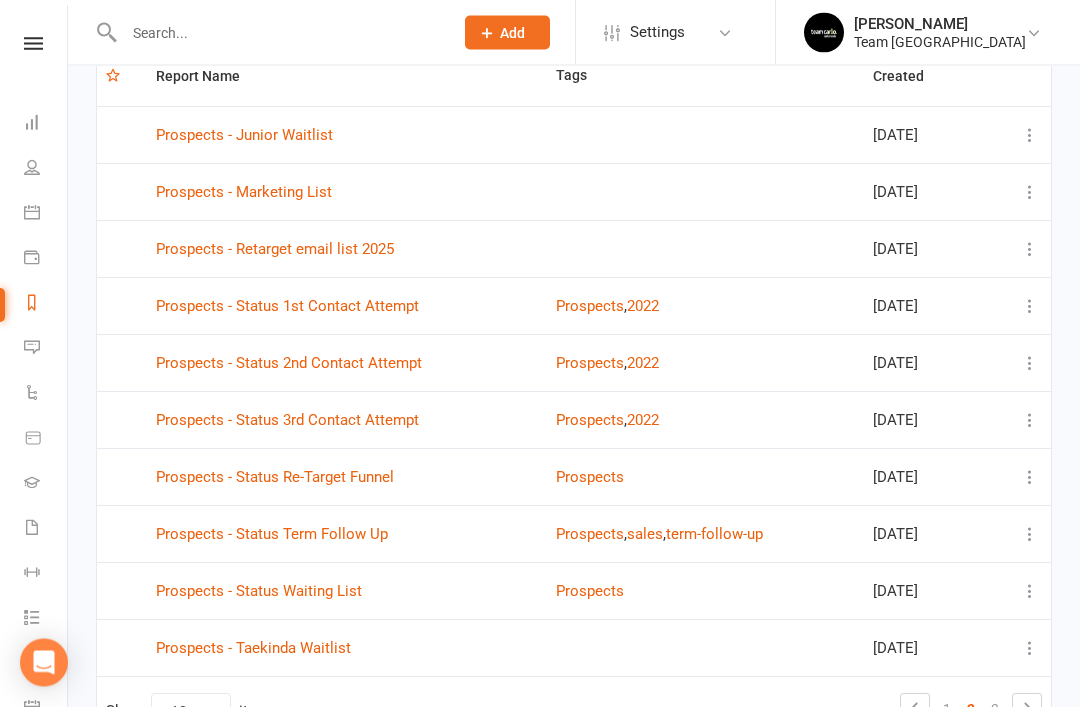 scroll, scrollTop: 243, scrollLeft: 0, axis: vertical 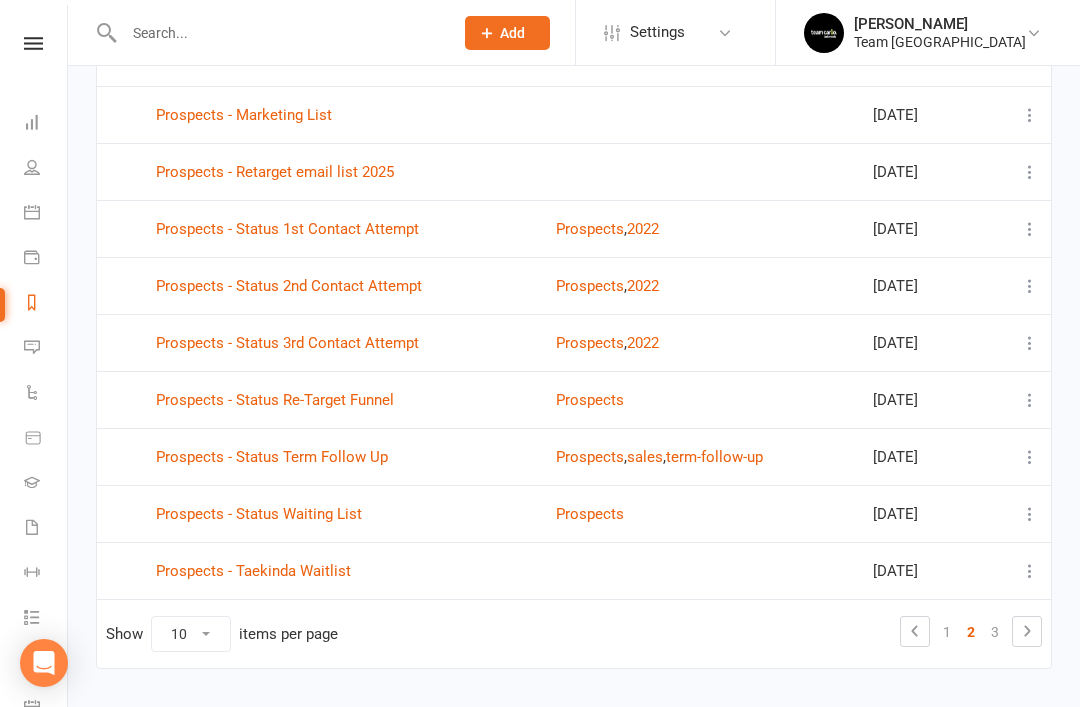 click on "3" at bounding box center [995, 632] 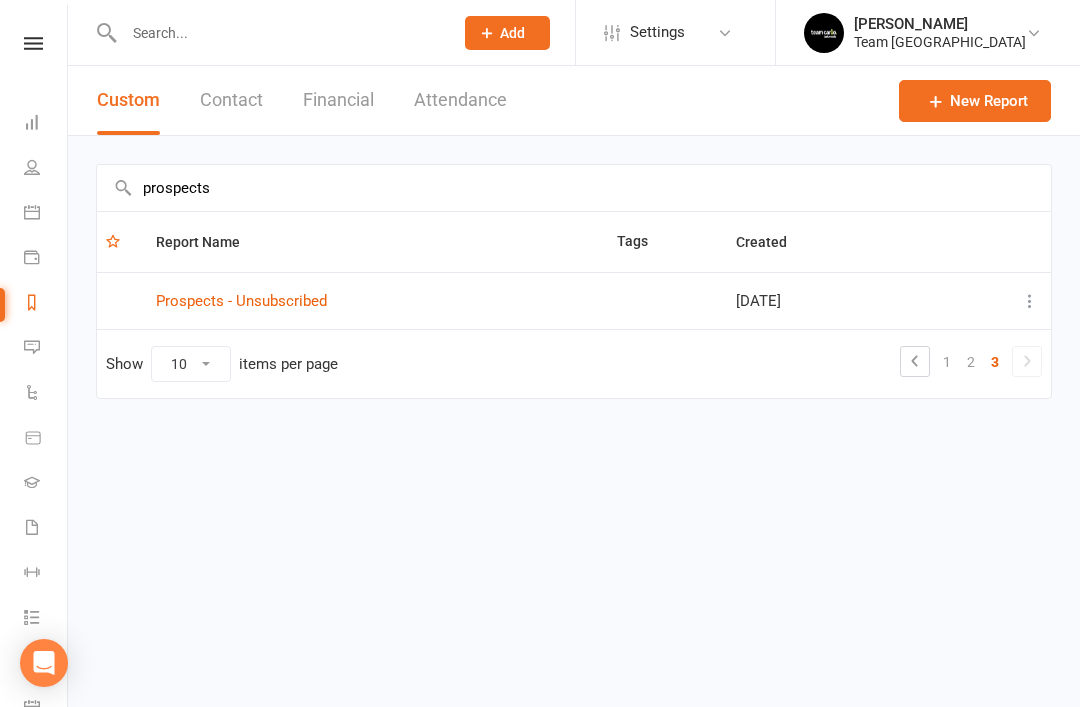 scroll, scrollTop: 0, scrollLeft: 0, axis: both 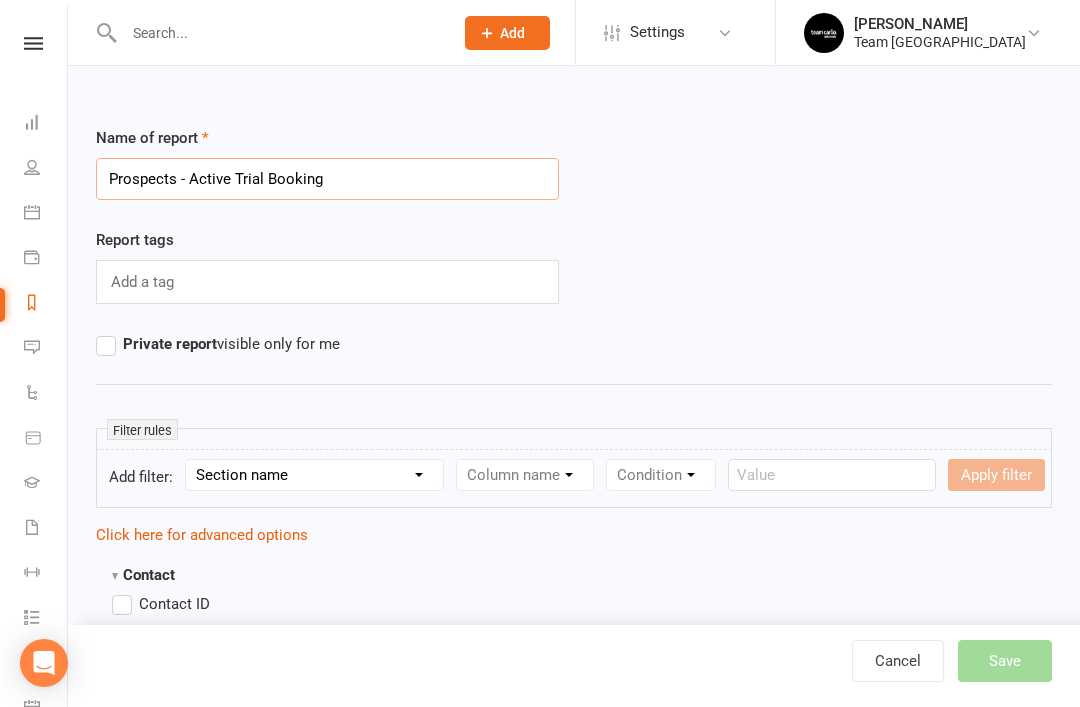 type on "Prospects - Active Trial Booking" 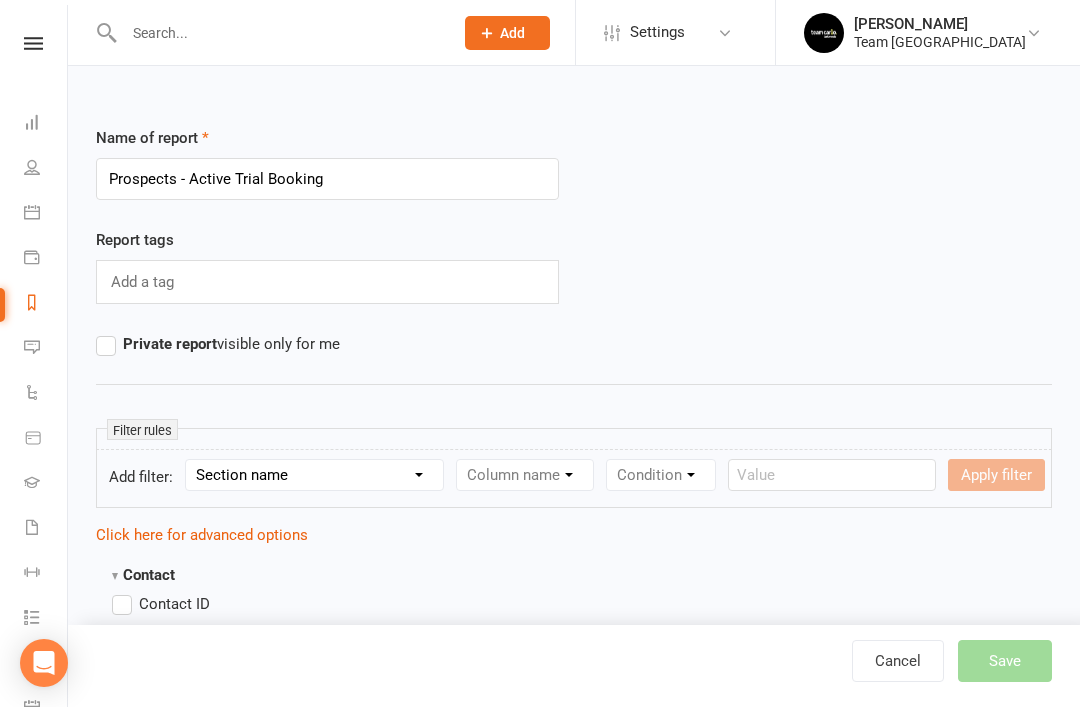 click on "Section name Contact Attendance Aggregate Payment Booking Waitlist Attendees Cancelled Bookings Late-cancelled Bookings Recurring Booking Aggregate Booking Communication Comms Recipients Membership Payment Styles And Ranks Aggregate Styles And Ranks Grading Events Promotions Suspensions Signed Waivers Family Members Credit Vouchers Enrolled Automations Enrolled Workouts Public Tasks TC Ambassador Payment Reminder Notification Medical Conditions Emergency Contact Details Body Composition Fitness Goals Member Onboarding & Nurturing Additional Grading Information Teams Waiver Answers Marketing Information" at bounding box center (314, 475) 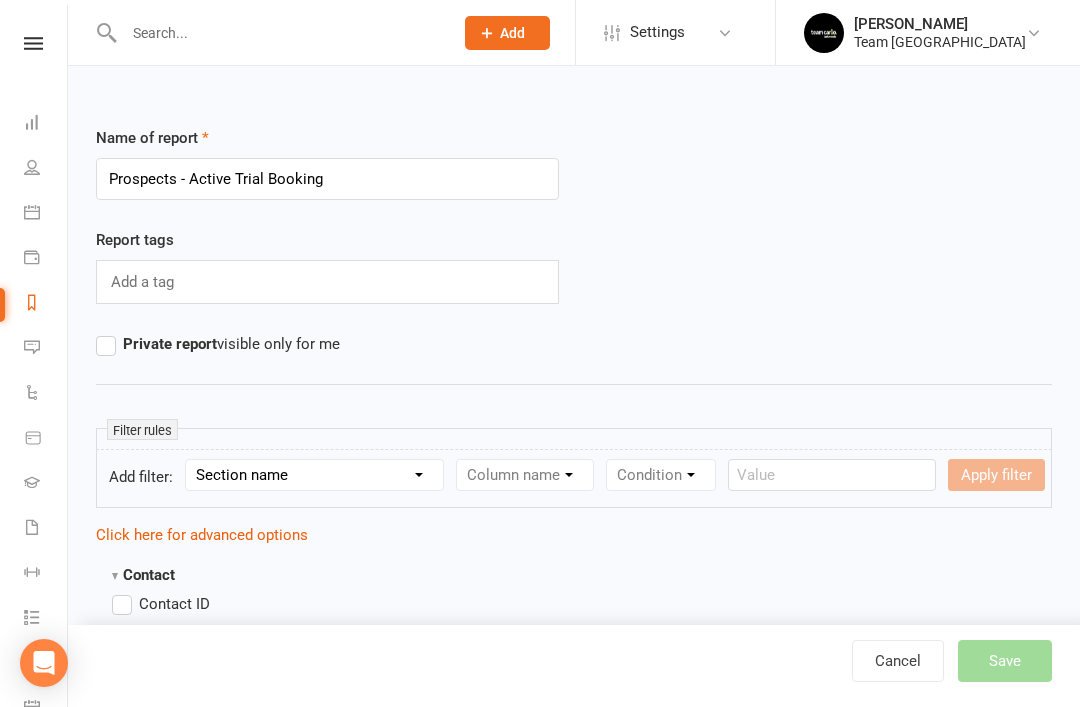select on "0" 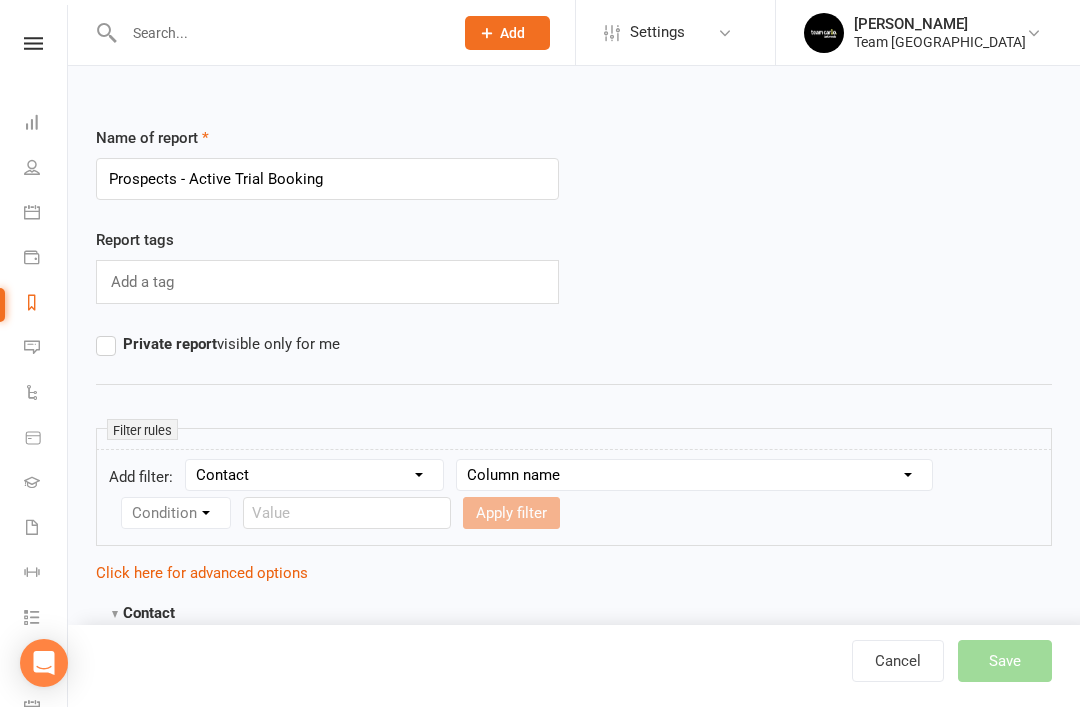 click on "Column name Is in other report Is not in other report Contact Type First Name Last Name Full Name Email Phone Number Address (Full) Address (Street 1) Address (Street 2) Address (City / Suburb) Address (State / Province) Address (Postal / Zip code) Created First Activated Days since added to Clubworx Days since First Activated Days since Last Activated Status Previous Status (Prospects only) Prospect Status Last Changed Trial Status Member Number Date of Birth Age Next Birthday Birth Month Unsubscribed from Email Unsubscribed from SMS Owner Location Converted to Member Converted to NAC Wallet Details Credit Card Expires Source Related contacts exist? Related members exist? Related active members exist? Related prospects exist? Related non-attending contacts exist? Related non-attending contacts (with active memberships) exist? Parent(s) exist in Clubworx? Children exist in Clubworx? Profile picture attached? Credit balance Flagged? Flag Titles Address (Copy) Gender Uniform Size Message or Notes Program" at bounding box center (694, 475) 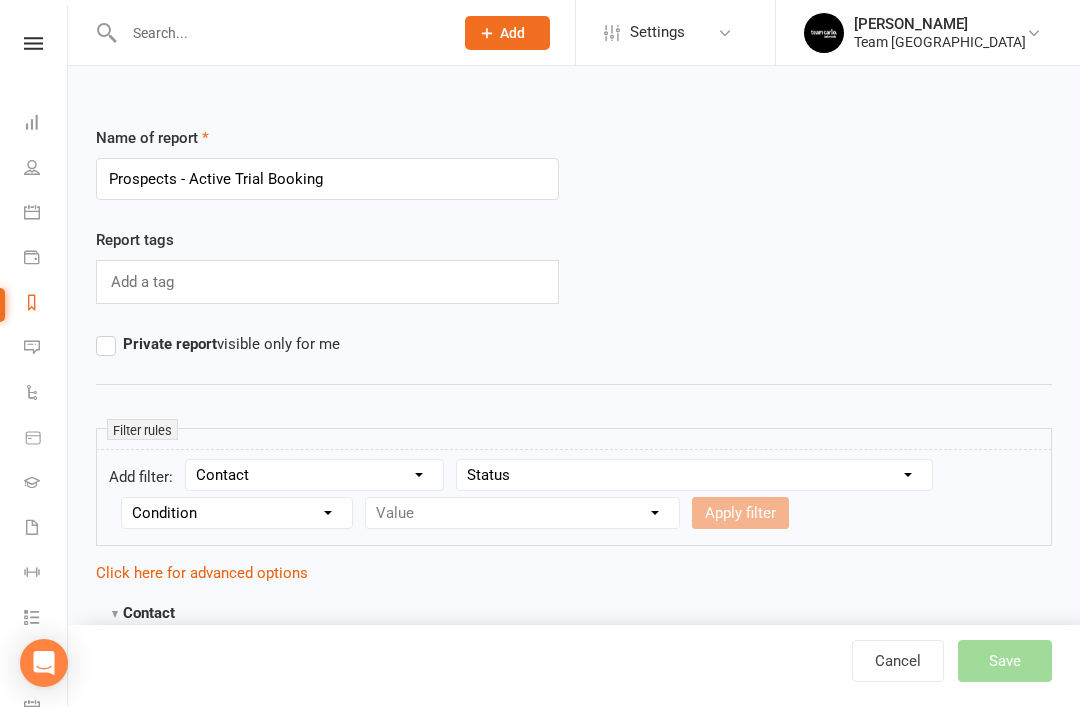 click on "Condition Equals Does not equal Contains Does not contain Is blank or does not contain Is blank Is not blank" at bounding box center [237, 513] 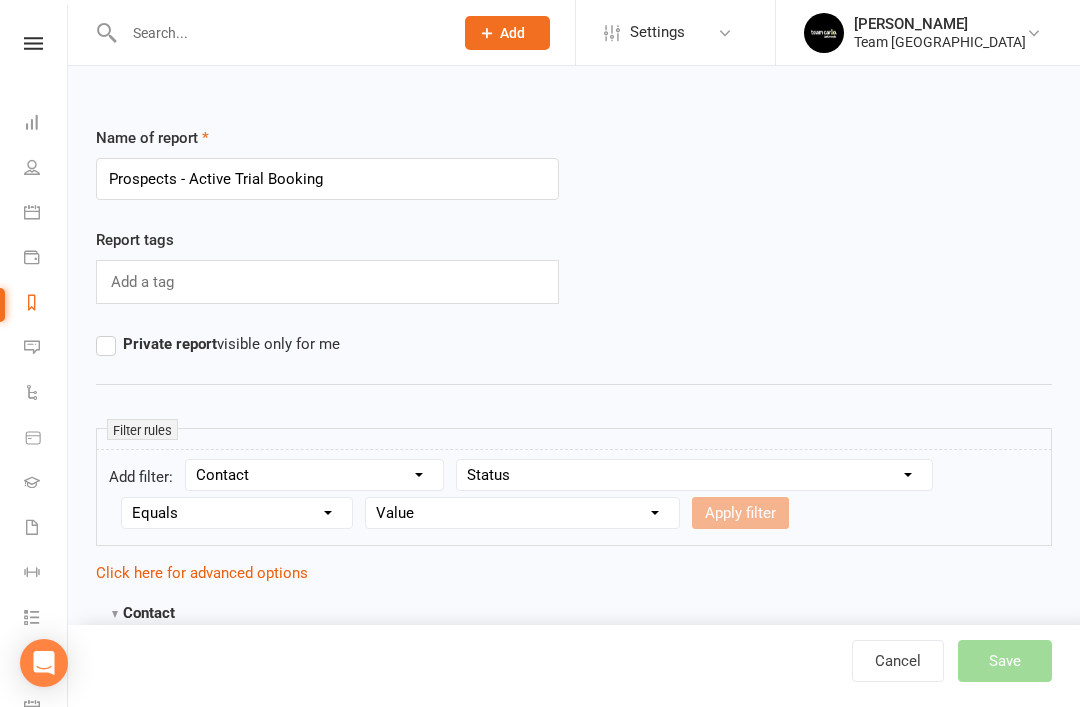 click on "Value Prospect: Open Prospect: Closed Prospect: Website Lead Prospect: Term Follow Up Prospect: Waiting List Prospect: Facebook Lead Prospect: Re-Target Funnel Prospect: 1st contact attempt complete Prospect: 2nd contact attempt complete Prospect: 3rd contact attempt complete Prospect: Bring A Buddy Prospect Prospect: Joining 2023 Member: Active Member: Cancelled Member: Suspended Not attending" at bounding box center (522, 513) 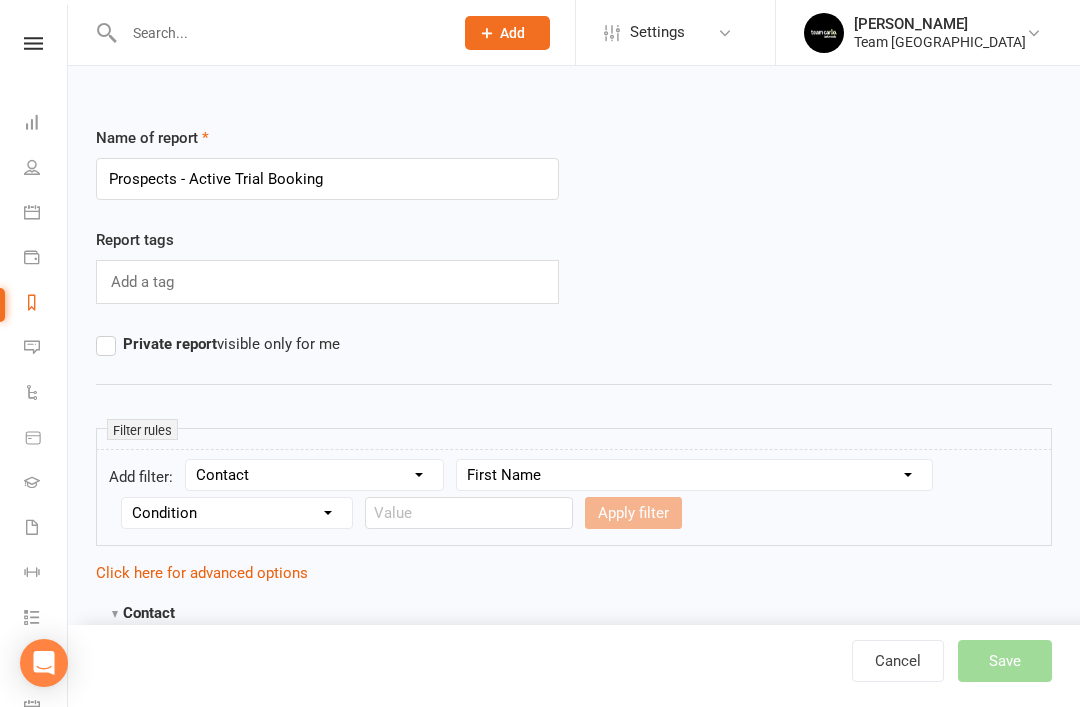 click on "Condition Equals Does not equal Contains Does not contain Is blank or does not contain Is blank Is not blank Before After" at bounding box center [237, 513] 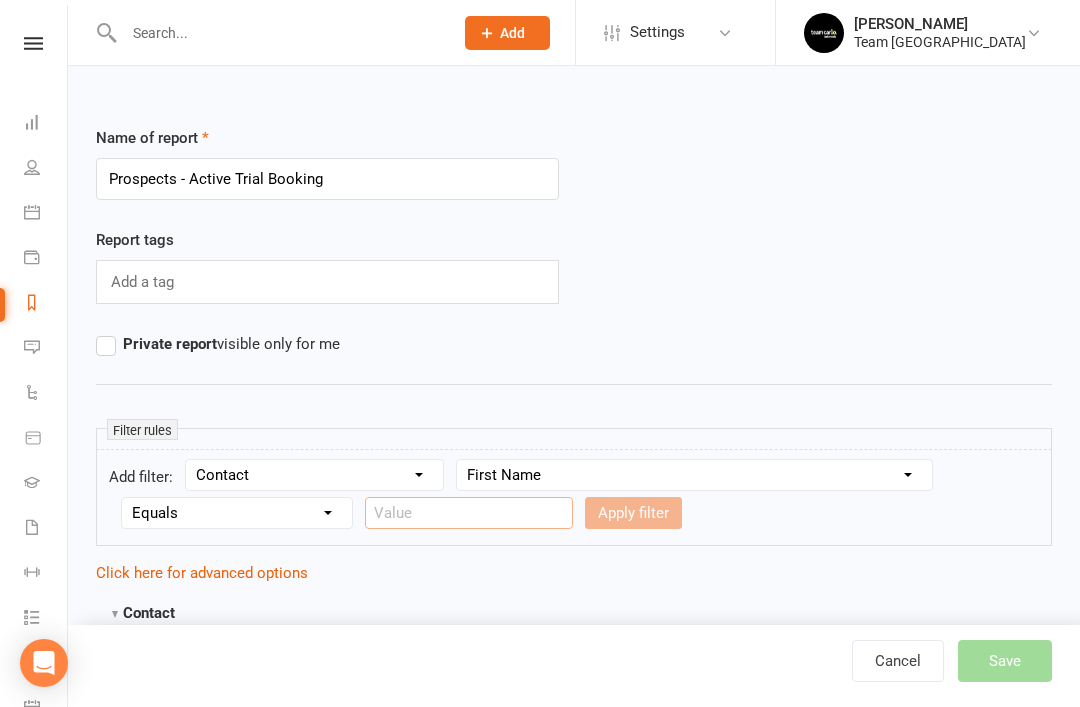 click at bounding box center (469, 513) 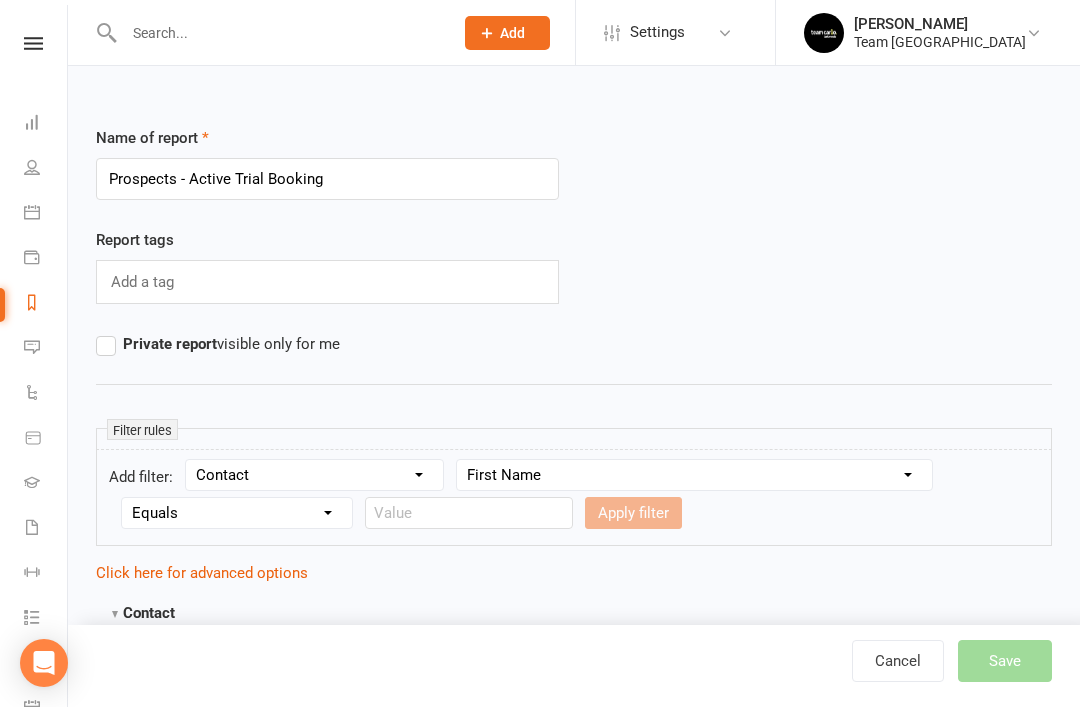 click on "Column name Is in other report Is not in other report Contact Type First Name Last Name Full Name Email Phone Number Address (Full) Address (Street 1) Address (Street 2) Address (City / Suburb) Address (State / Province) Address (Postal / Zip code) Created First Activated Days since added to Clubworx Days since First Activated Days since Last Activated Status Previous Status (Prospects only) Prospect Status Last Changed Trial Status Member Number Date of Birth Age Next Birthday Birth Month Unsubscribed from Email Unsubscribed from SMS Owner Location Converted to Member Converted to NAC Wallet Details Credit Card Expires Source Related contacts exist? Related members exist? Related active members exist? Related prospects exist? Related non-attending contacts exist? Related non-attending contacts (with active memberships) exist? Parent(s) exist in Clubworx? Children exist in Clubworx? Profile picture attached? Credit balance Flagged? Flag Titles Address (Copy) Gender Uniform Size Message or Notes Program" at bounding box center [694, 475] 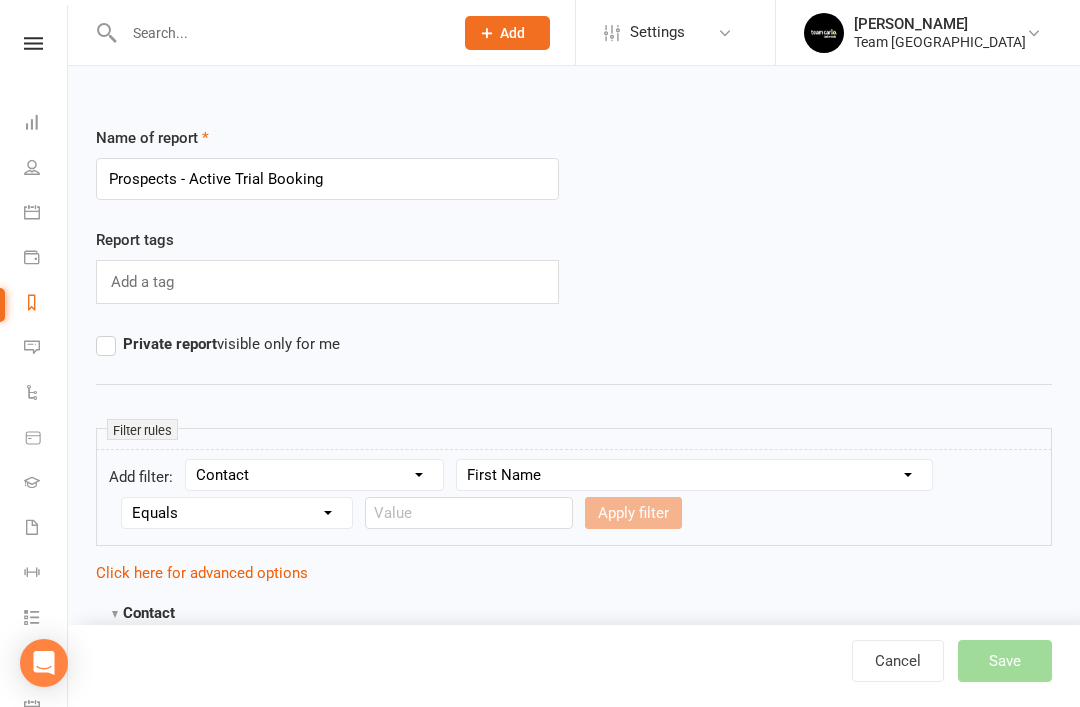 select on "2" 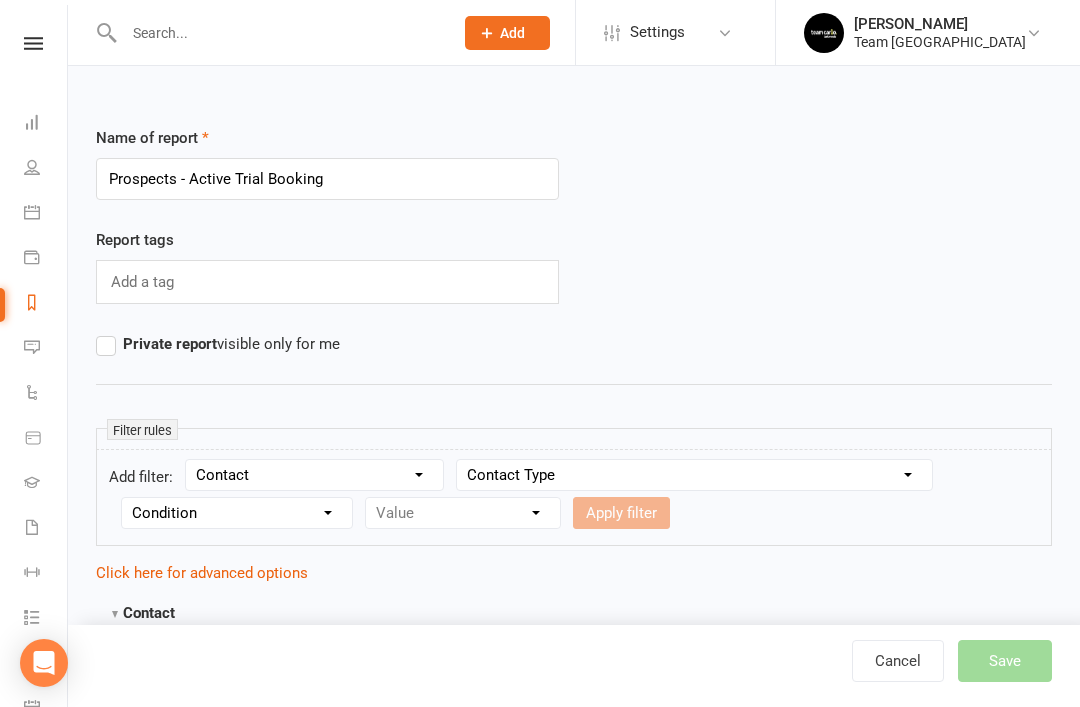 click on "Condition Equals Does not equal Contains Does not contain Is blank or does not contain Is blank Is not blank" at bounding box center (237, 513) 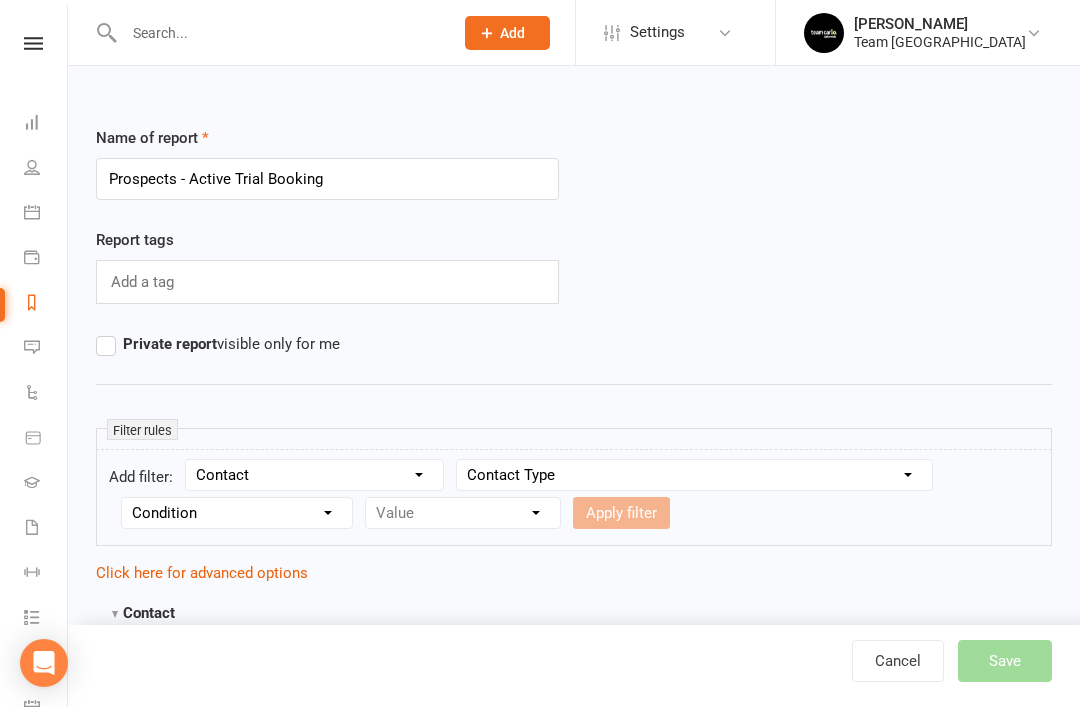 select on "0" 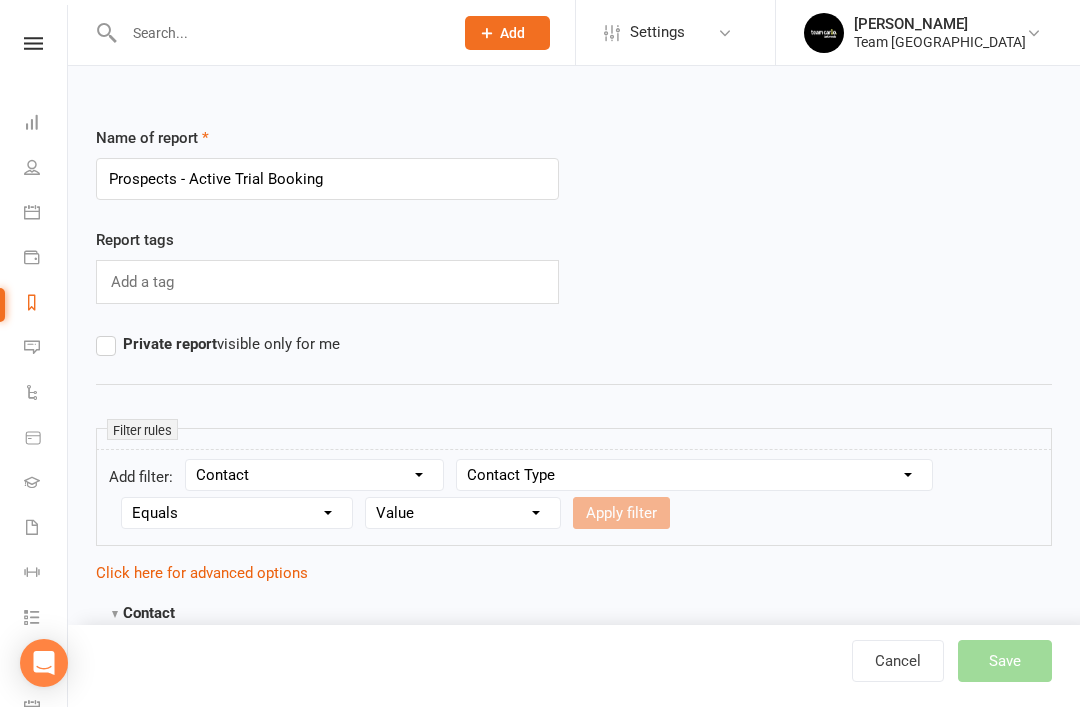 click on "Value Member Prospect Non-attending Contact" at bounding box center [463, 513] 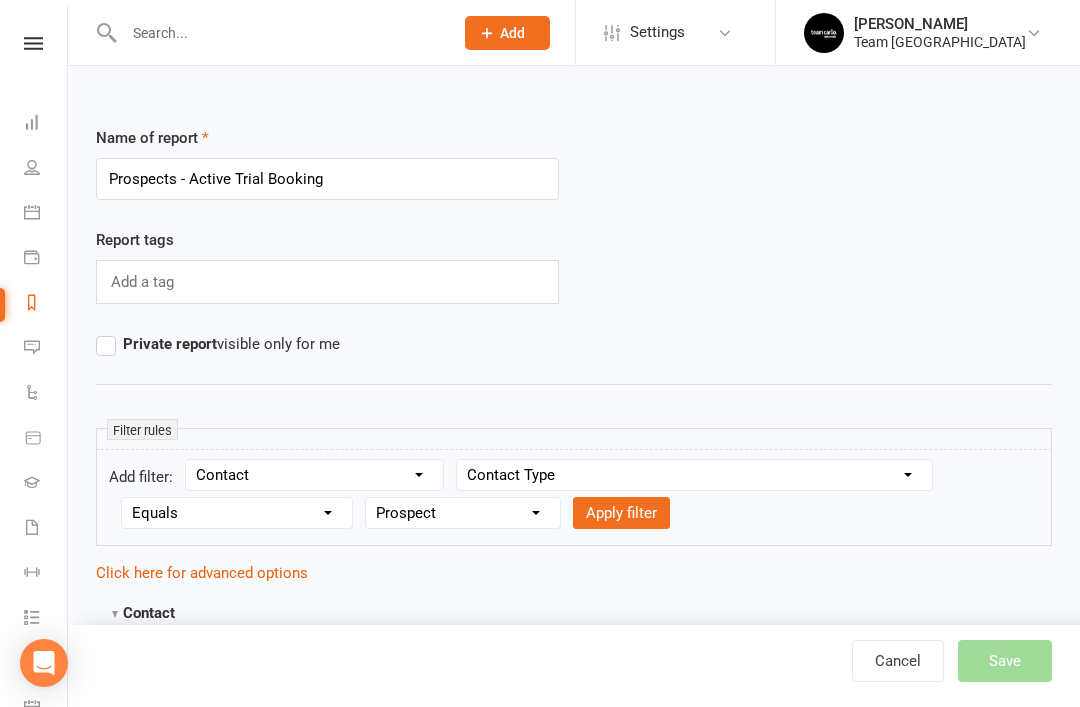 click on "Apply filter" at bounding box center [621, 513] 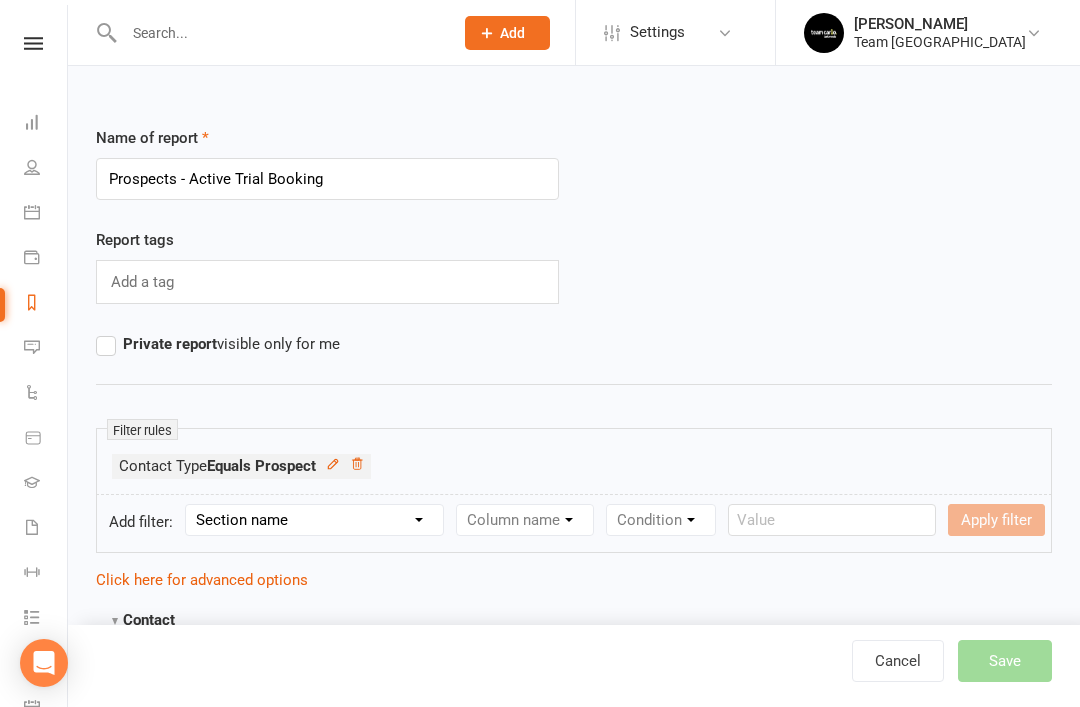 click on "Section name Contact Attendance Aggregate Payment Booking Waitlist Attendees Cancelled Bookings Late-cancelled Bookings Recurring Booking Aggregate Booking Communication Comms Recipients Membership Payment Styles And Ranks Aggregate Styles And Ranks Grading Events Promotions Suspensions Signed Waivers Family Members Credit Vouchers Enrolled Automations Enrolled Workouts Public Tasks TC Ambassador Payment Reminder Notification Medical Conditions Emergency Contact Details Body Composition Fitness Goals Member Onboarding & Nurturing Additional Grading Information Teams Waiver Answers Marketing Information" at bounding box center (314, 520) 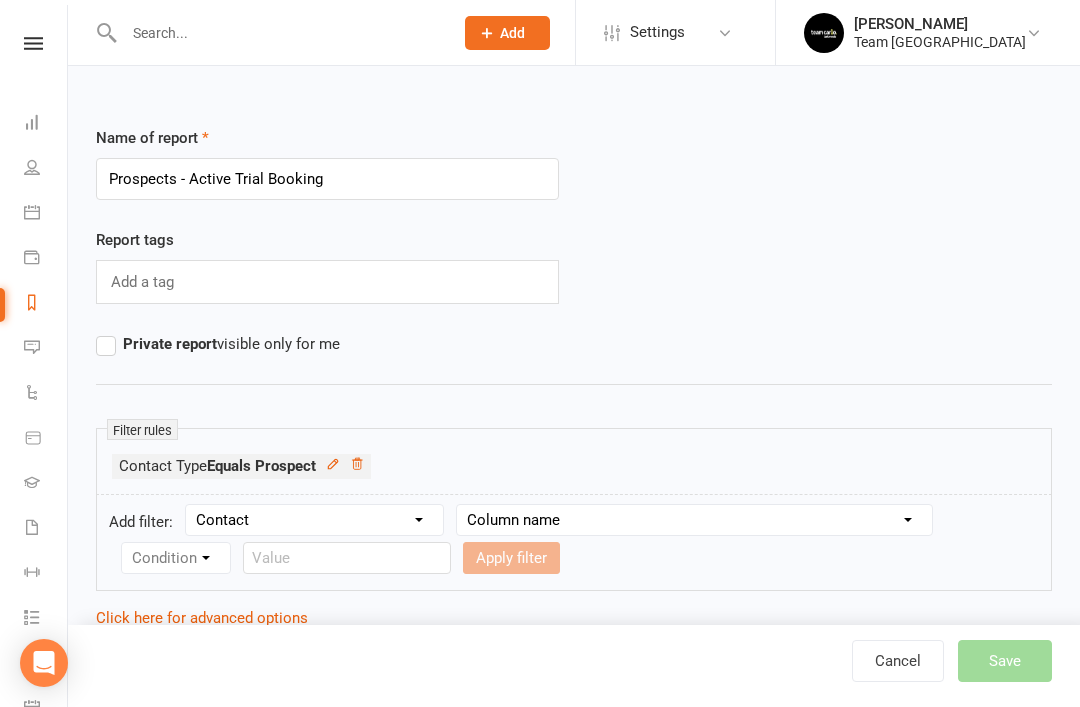 click on "Column name Is in other report Is not in other report Contact Type First Name Last Name Full Name Email Phone Number Address (Full) Address (Street 1) Address (Street 2) Address (City / Suburb) Address (State / Province) Address (Postal / Zip code) Created First Activated Days since added to Clubworx Days since First Activated Days since Last Activated Status Previous Status (Prospects only) Prospect Status Last Changed Trial Status Member Number Date of Birth Age Next Birthday Birth Month Unsubscribed from Email Unsubscribed from SMS Owner Location Converted to Member Converted to NAC Wallet Details Credit Card Expires Source Related contacts exist? Related members exist? Related active members exist? Related prospects exist? Related non-attending contacts exist? Related non-attending contacts (with active memberships) exist? Parent(s) exist in Clubworx? Children exist in Clubworx? Profile picture attached? Credit balance Flagged? Flag Titles Address (Copy) Gender Uniform Size Message or Notes Program" at bounding box center (694, 520) 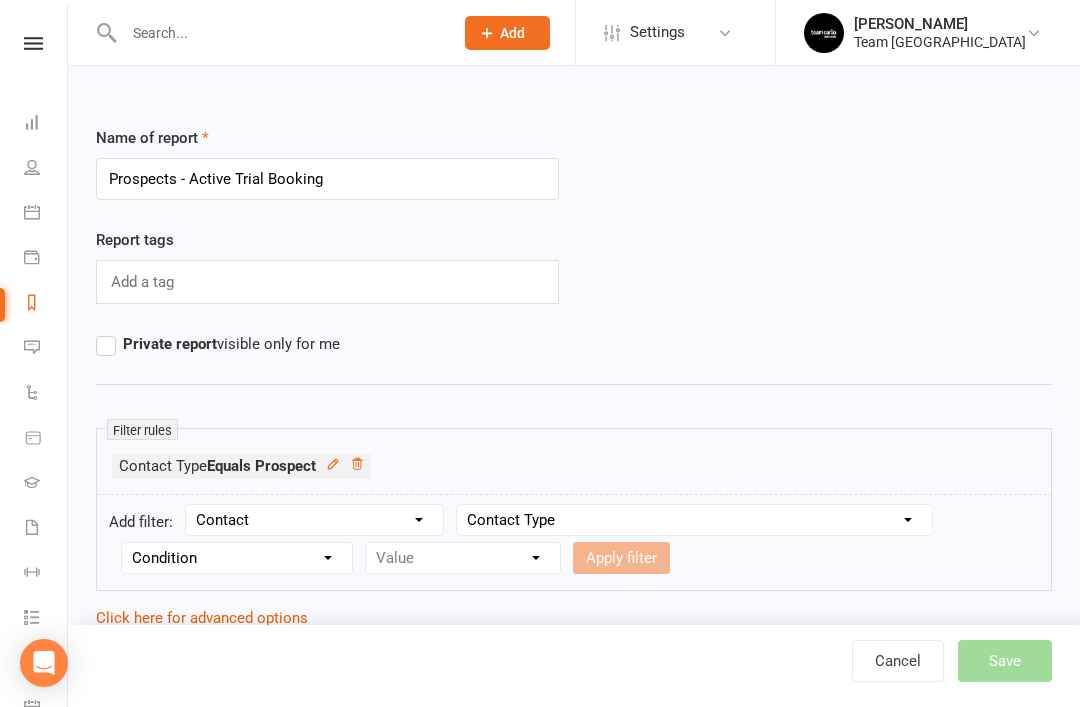 click on "Condition Equals Does not equal Contains Does not contain Is blank or does not contain Is blank Is not blank" at bounding box center [237, 558] 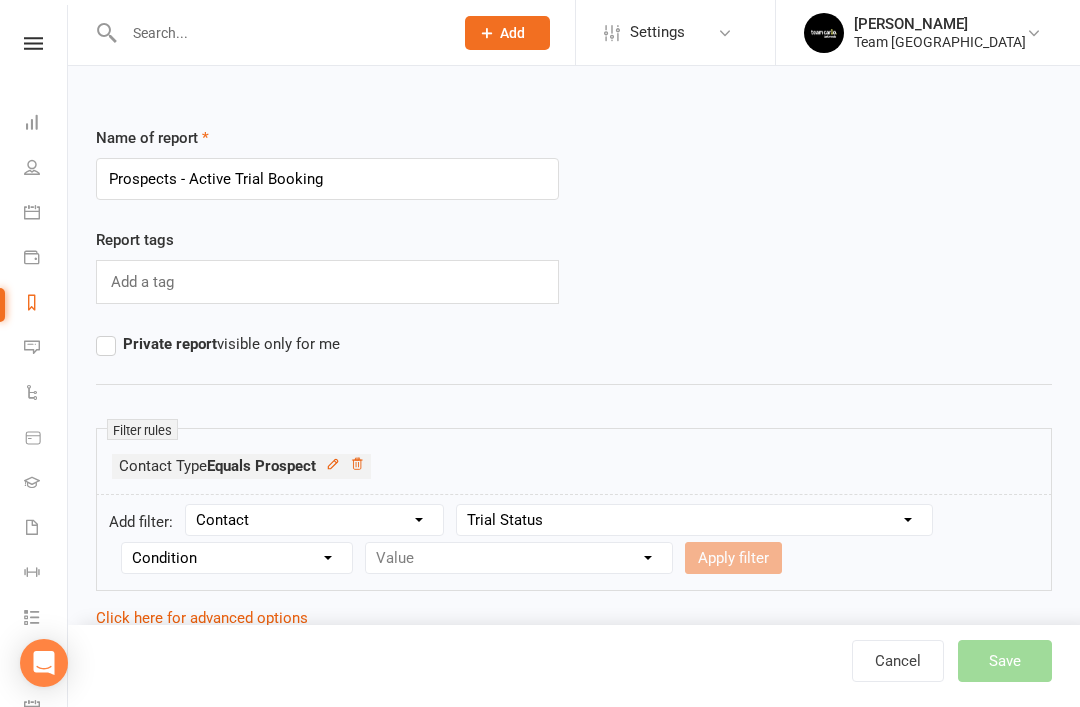click on "Add filter:  Section name Contact Attendance Aggregate Payment Booking Waitlist Attendees Cancelled Bookings Late-cancelled Bookings Recurring Booking Aggregate Booking Communication Comms Recipients Membership Payment Styles And Ranks Aggregate Styles And Ranks Grading Events Promotions Suspensions Signed Waivers Family Members Credit Vouchers Enrolled Automations Enrolled Workouts Public Tasks TC Ambassador Payment Reminder Notification Medical Conditions Emergency Contact Details Body Composition Fitness Goals Member Onboarding & Nurturing Additional Grading Information Teams Waiver Answers Marketing Information Column name Is in other report Is not in other report Contact Type First Name Last Name Full Name Email Phone Number Address (Full) Address (Street 1) Address (Street 2) Address (City / Suburb) Address (State / Province) Address (Postal / Zip code) Created First Activated Days since added to Clubworx Days since First Activated Days since Last Activated Status Previous Status (Prospects only) Age" at bounding box center [574, 542] 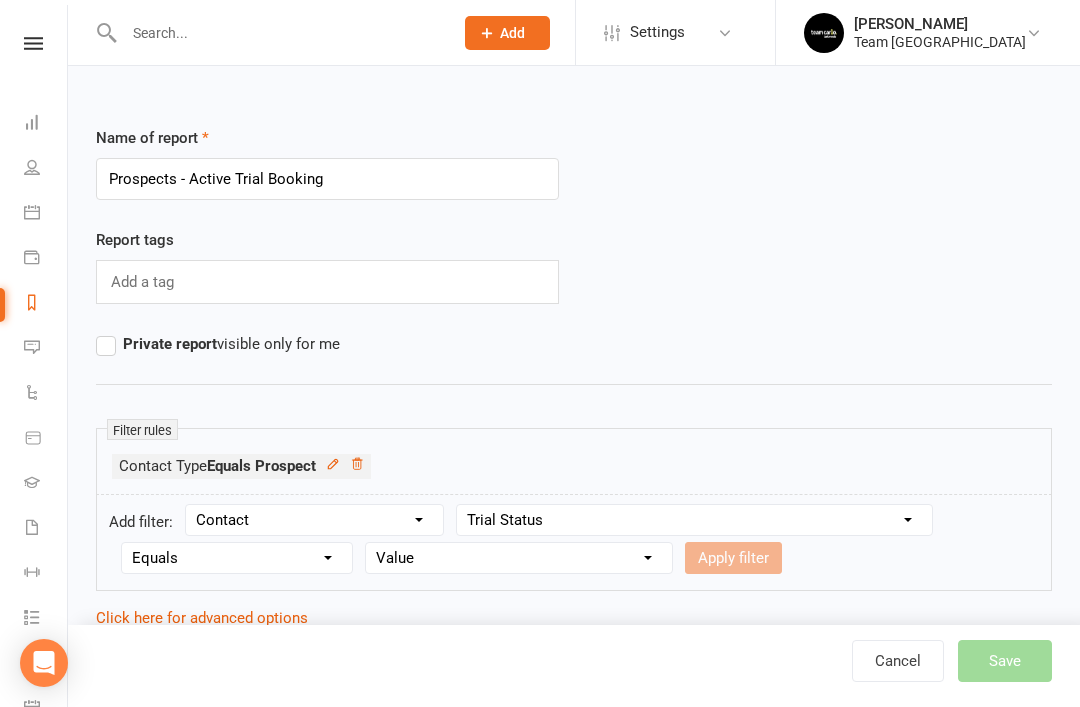 click on "Value Trial active (no other membership) Trial active (other membership present) Trial expired No trial" at bounding box center (519, 558) 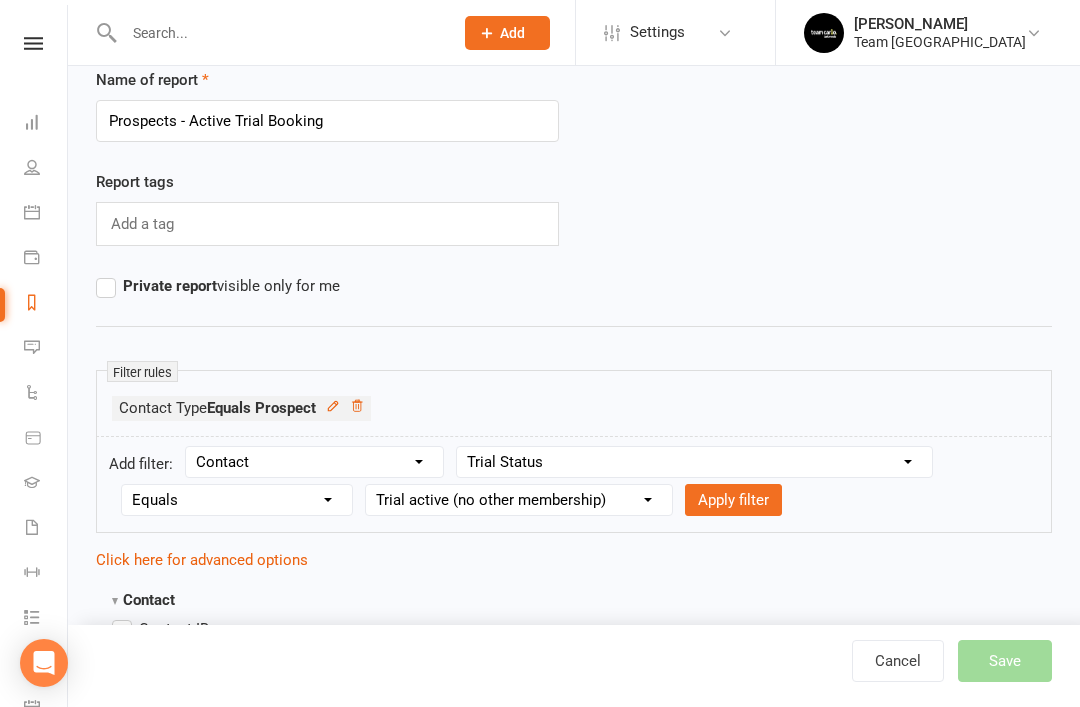 scroll, scrollTop: 65, scrollLeft: 0, axis: vertical 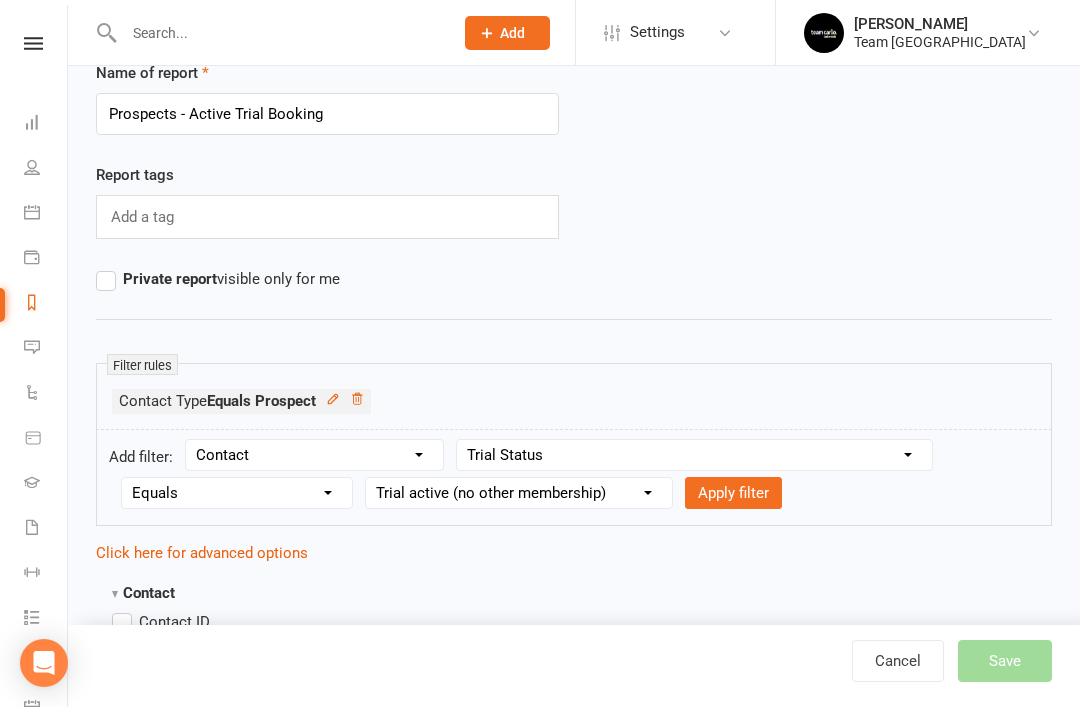 click on "Apply filter" at bounding box center (733, 493) 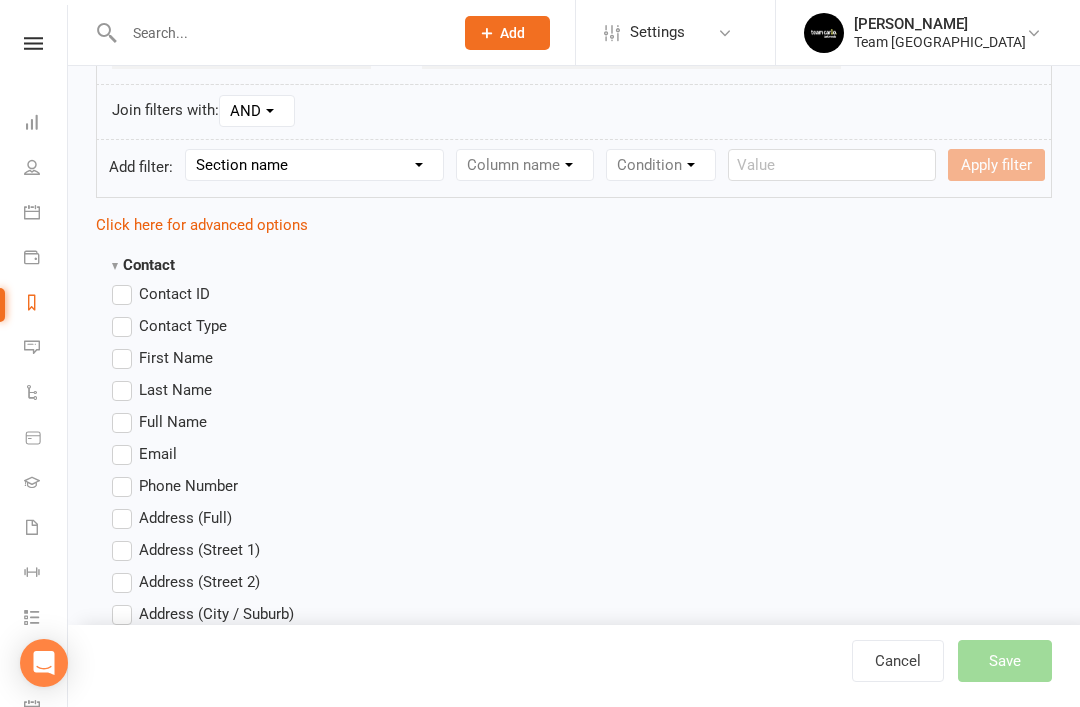 scroll, scrollTop: 419, scrollLeft: 0, axis: vertical 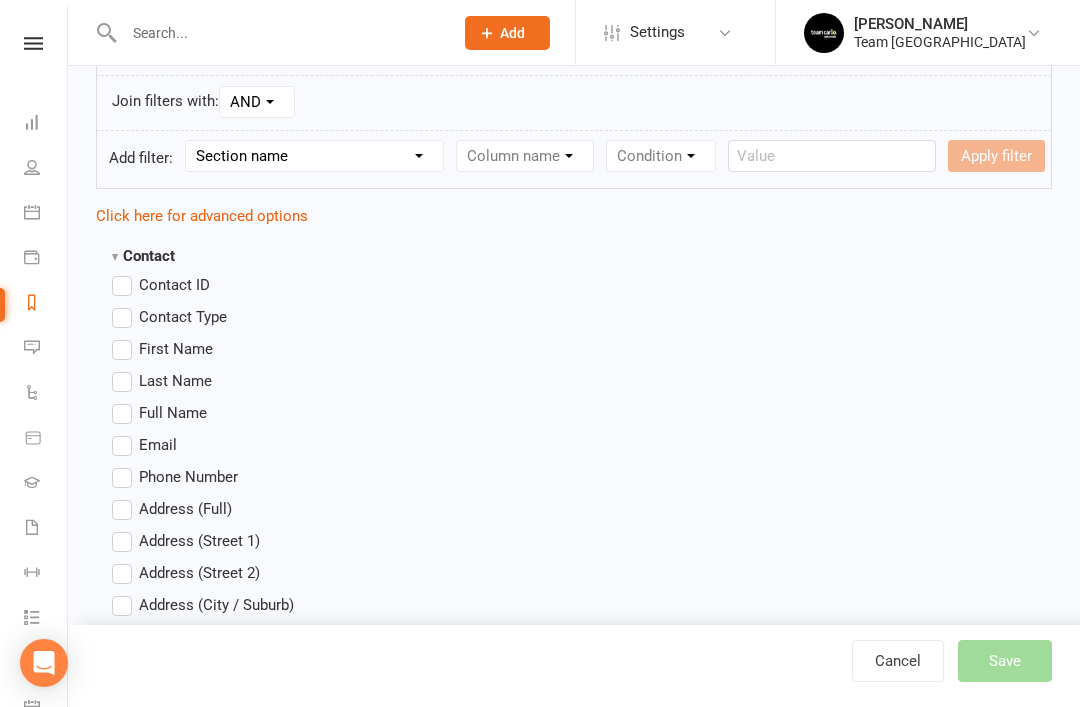 click on "First Name" at bounding box center [162, 349] 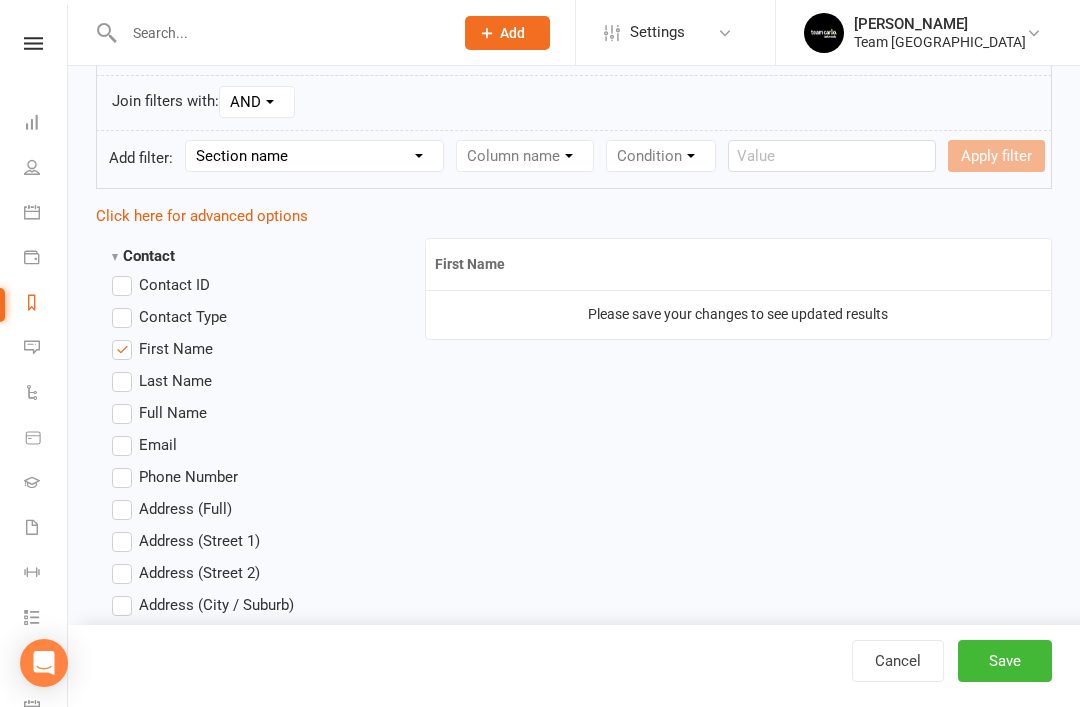click on "Last Name" at bounding box center (162, 381) 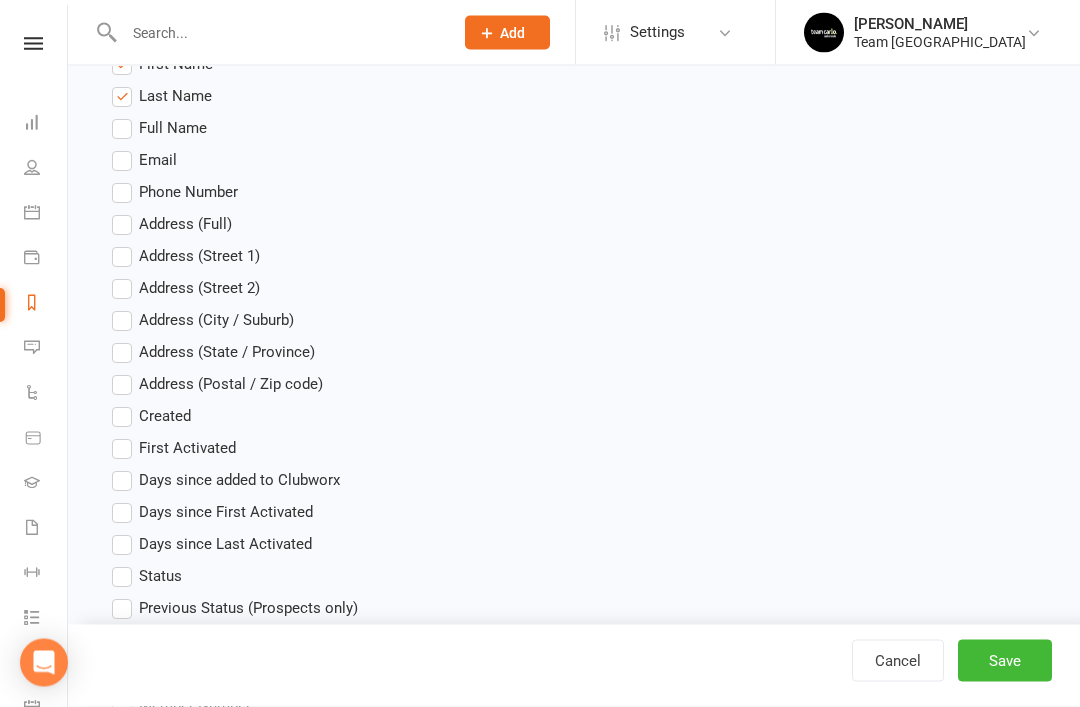 scroll, scrollTop: 704, scrollLeft: 0, axis: vertical 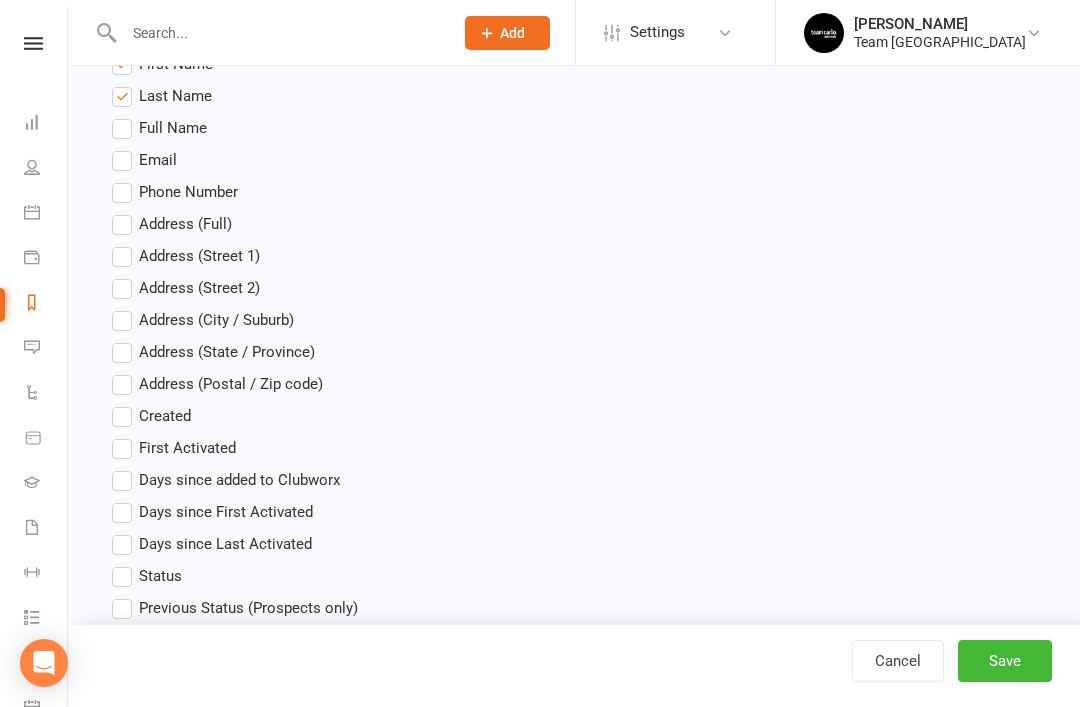 click on "Created" at bounding box center (151, 416) 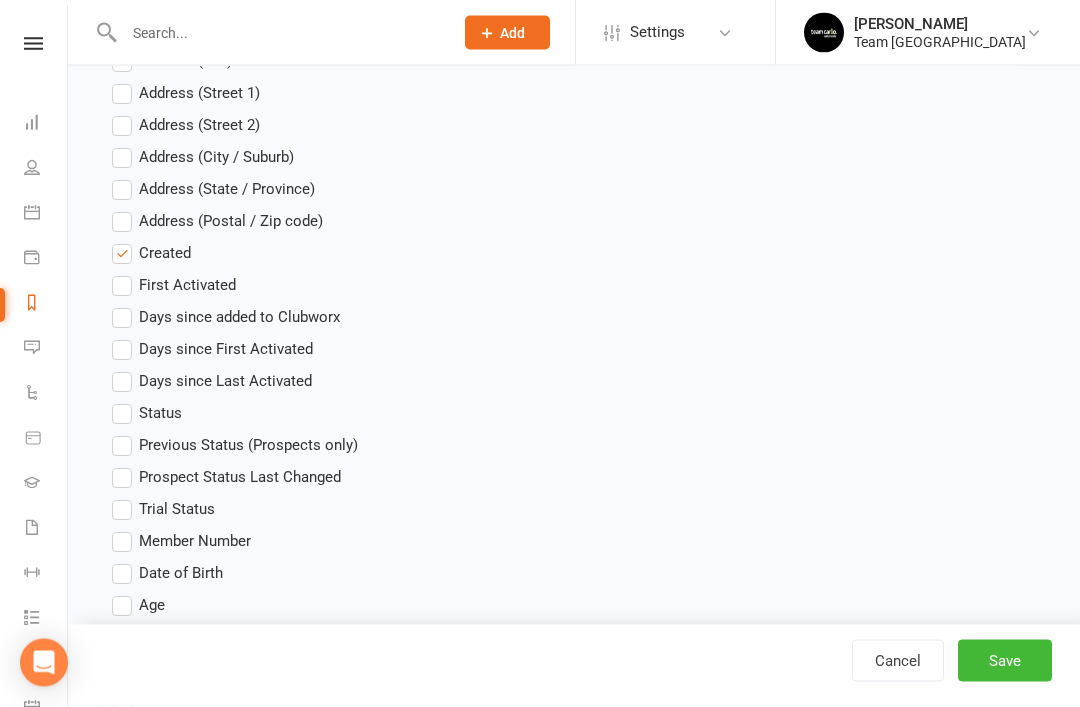 scroll, scrollTop: 871, scrollLeft: 0, axis: vertical 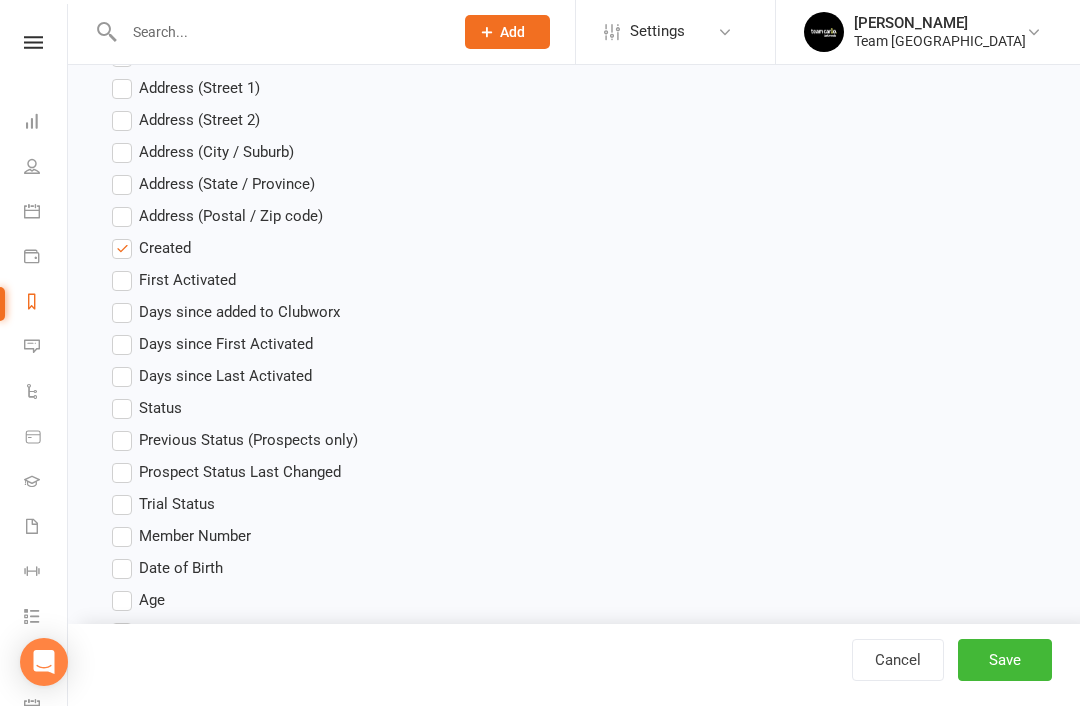 click on "Status" at bounding box center [147, 409] 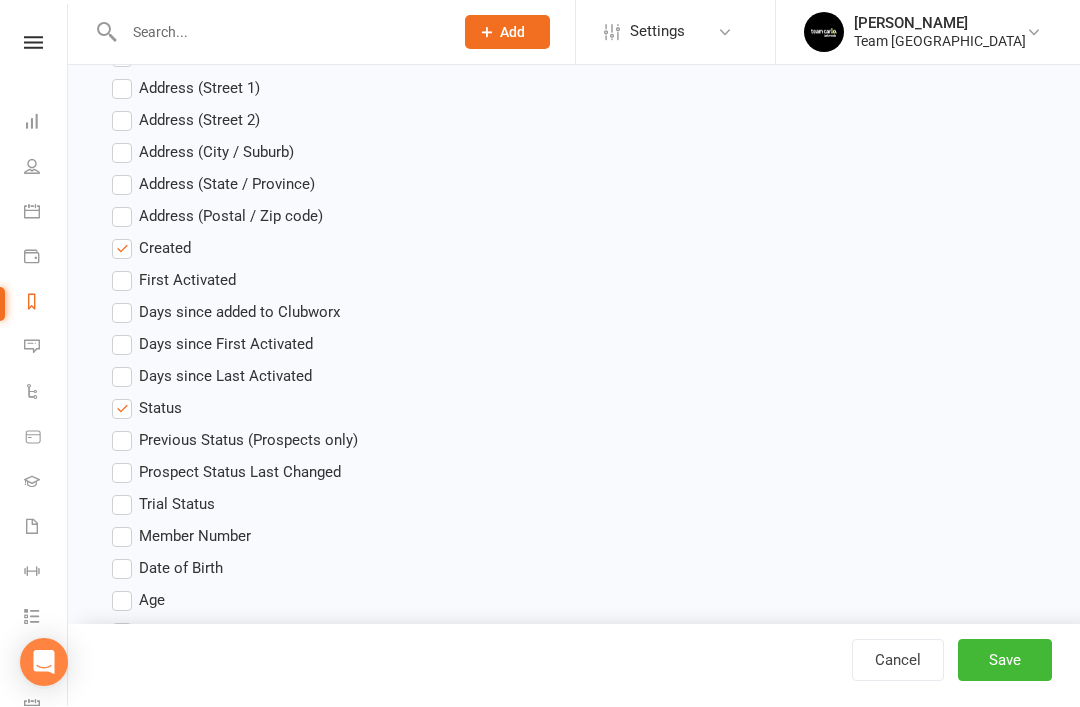 scroll, scrollTop: 872, scrollLeft: 0, axis: vertical 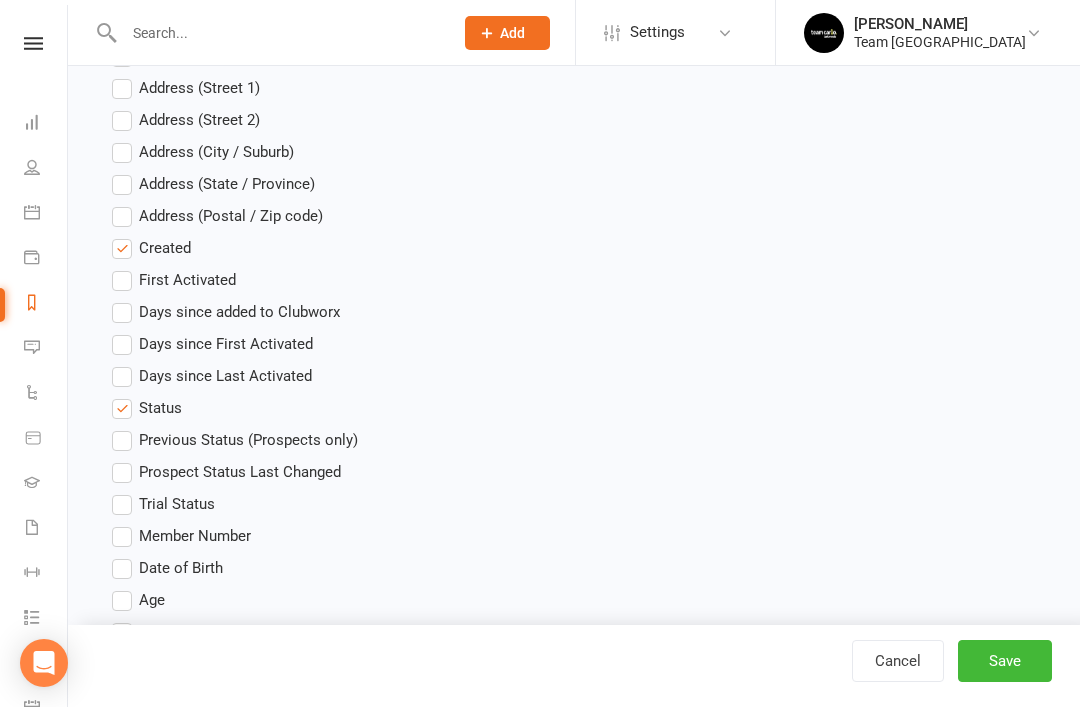 click on "Previous Status (Prospects only)" at bounding box center (235, 440) 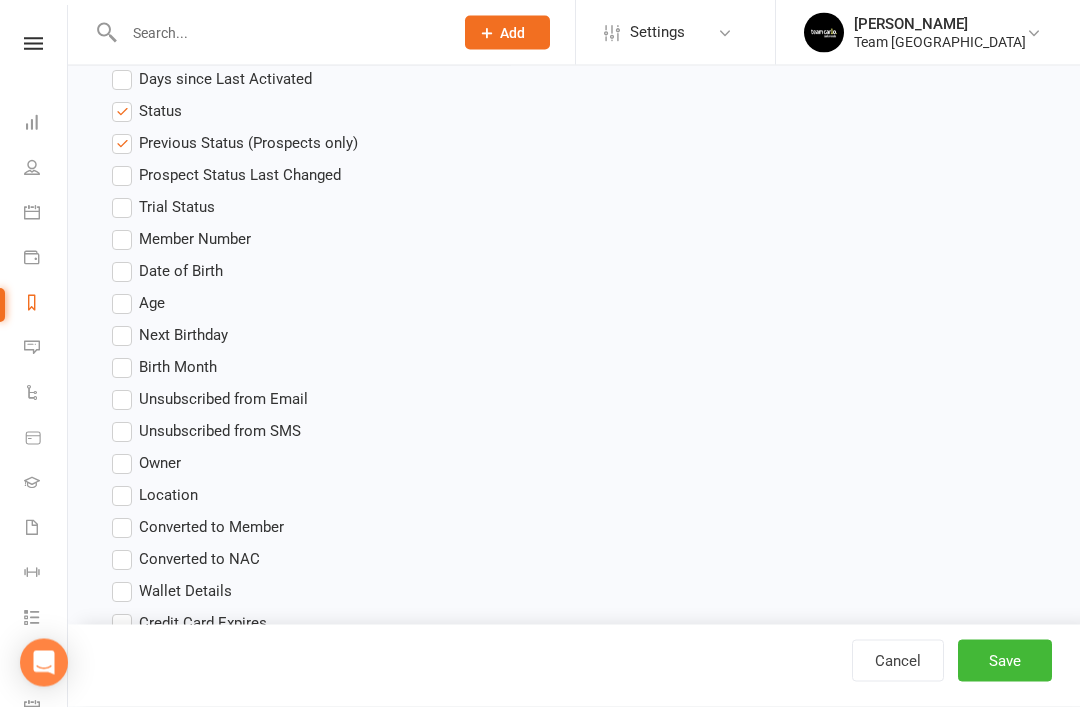 scroll, scrollTop: 1169, scrollLeft: 0, axis: vertical 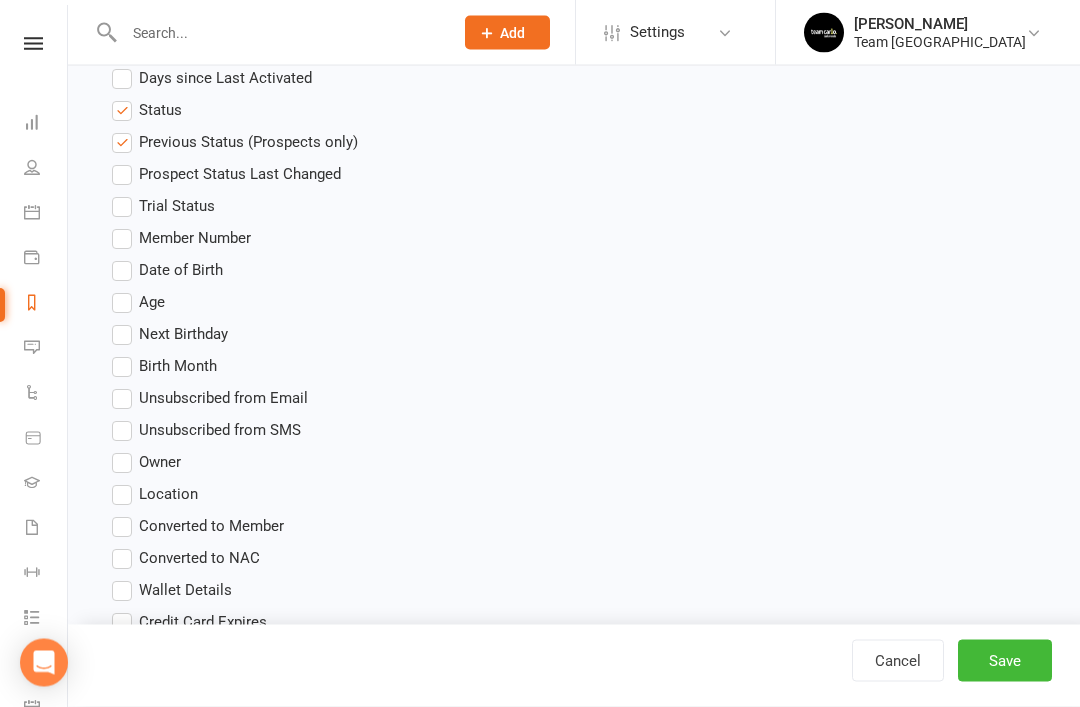 click on "Age" at bounding box center [138, 303] 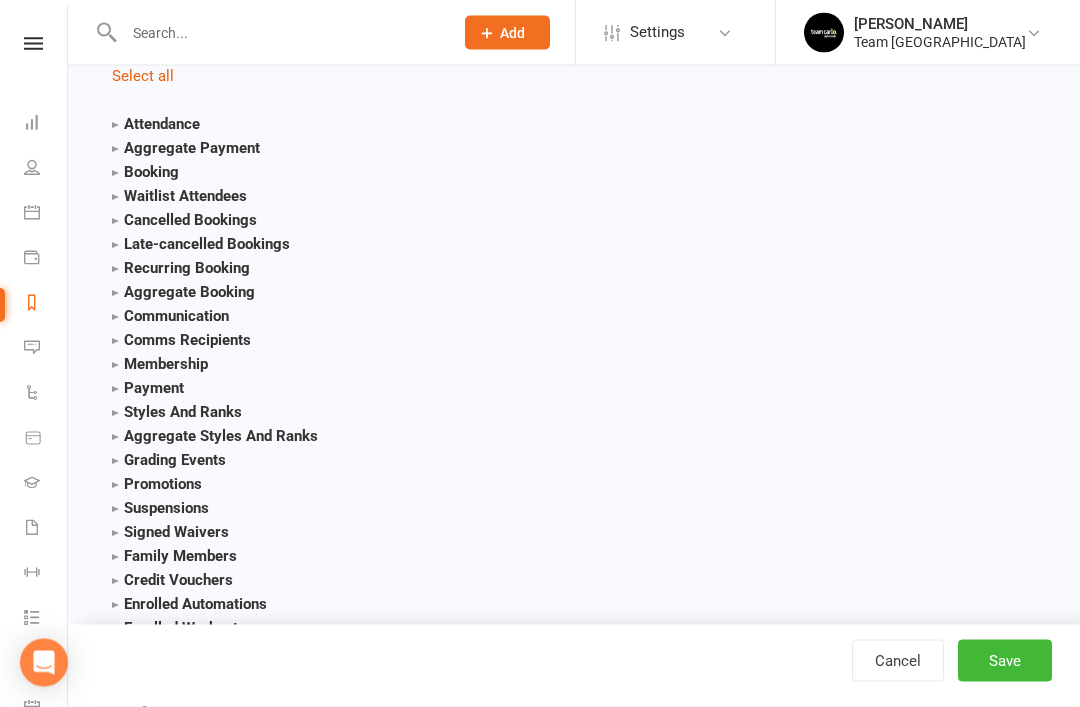 scroll, scrollTop: 2579, scrollLeft: 0, axis: vertical 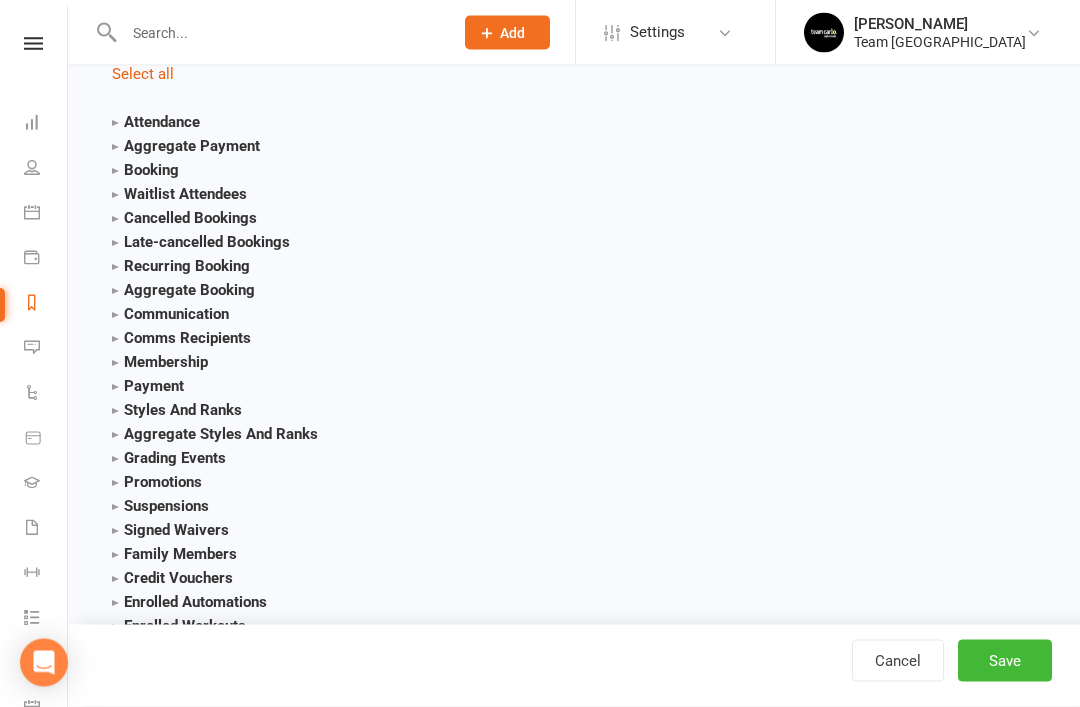 click on "Booking" at bounding box center (145, 171) 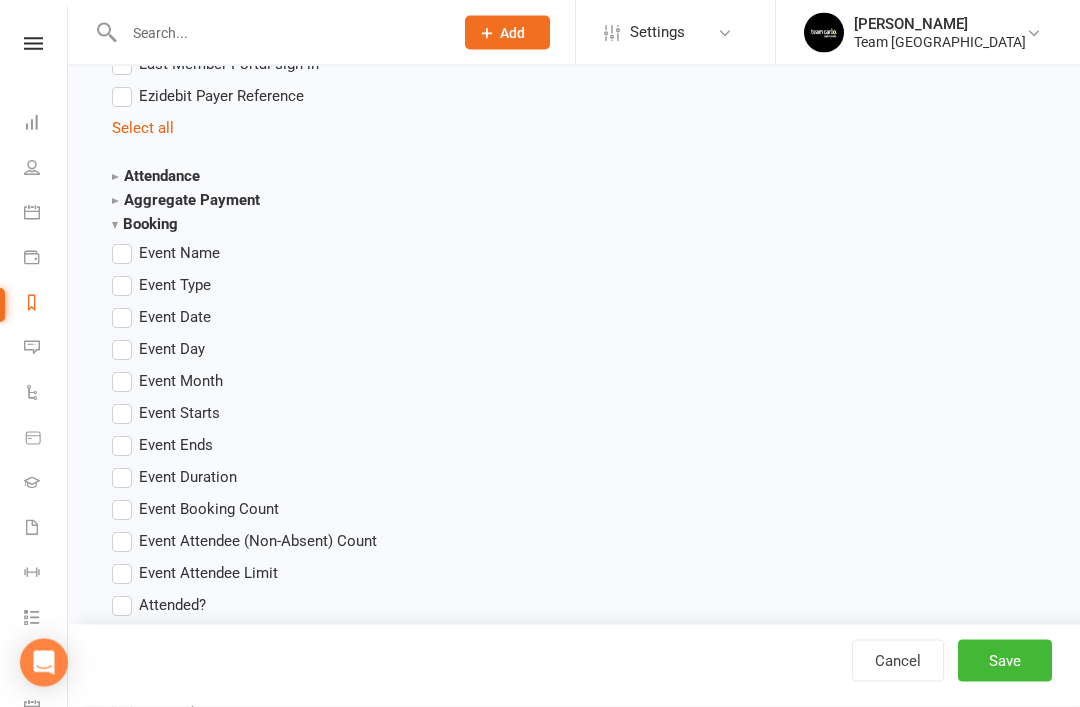 scroll, scrollTop: 2520, scrollLeft: 0, axis: vertical 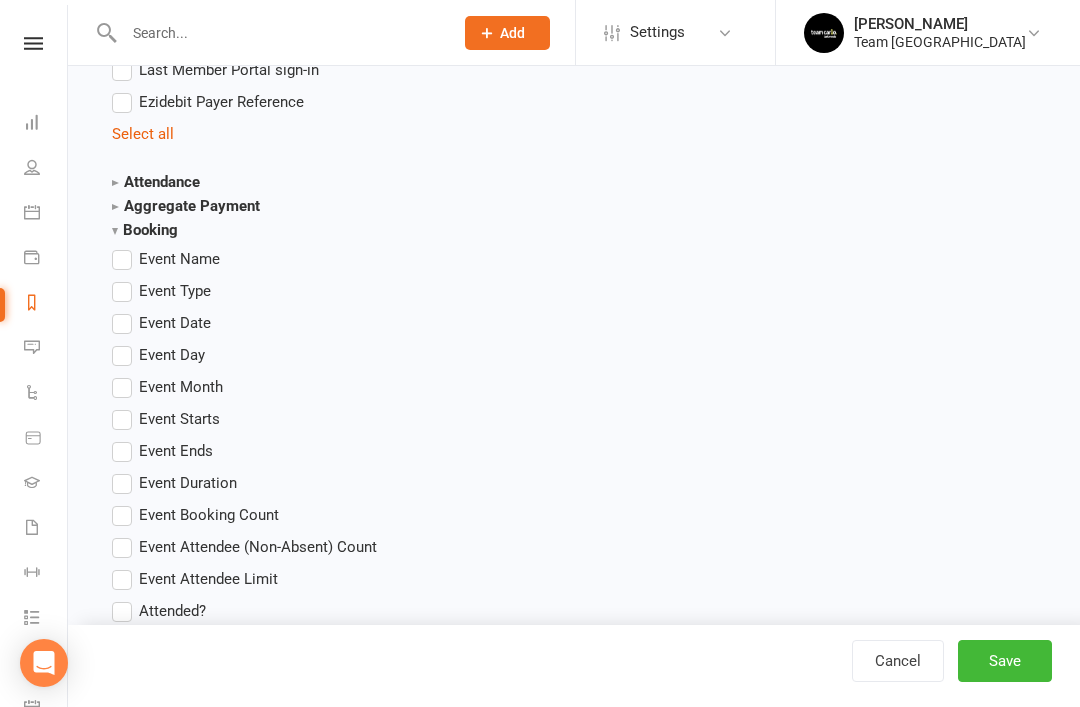 click on "Booking" at bounding box center [145, 230] 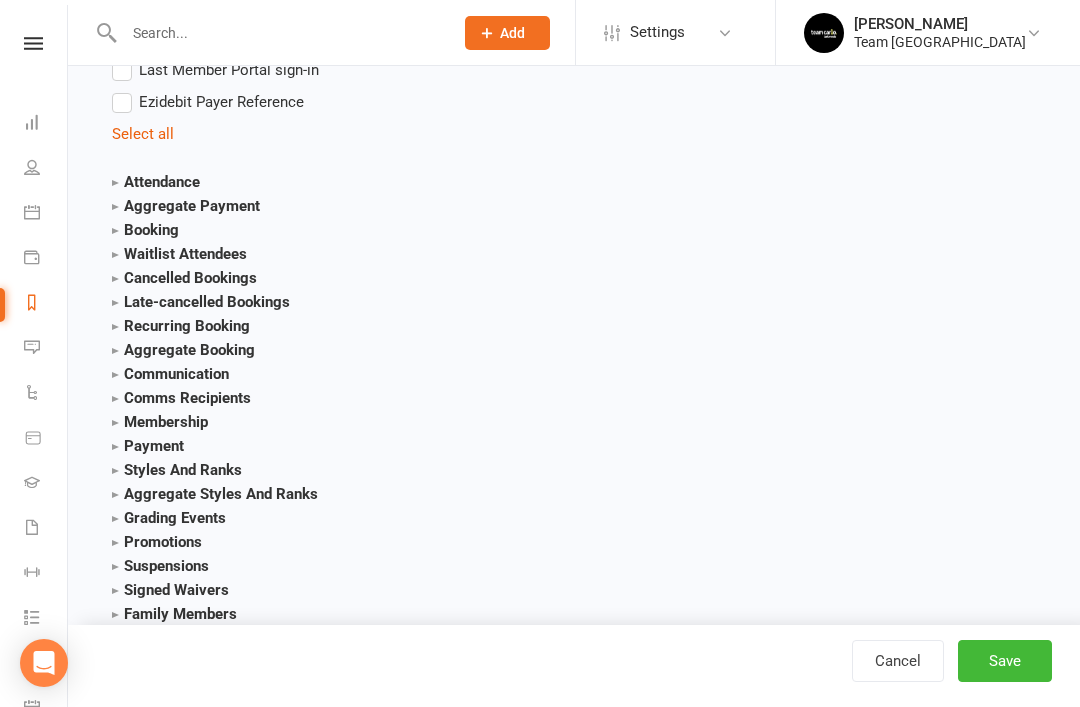 click on "Attendance" at bounding box center [156, 182] 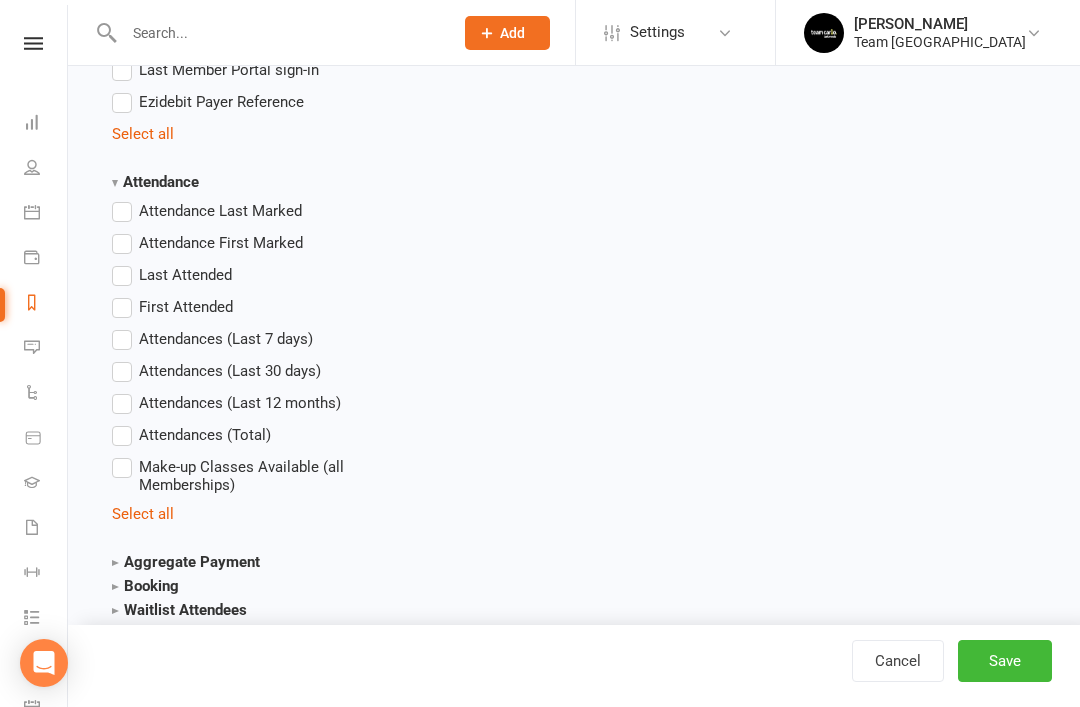 click on "Contact  Contact ID Contact Type First Name Last Name Full Name Email Phone Number Address (Full) Address (Street 1) Address (Street 2) Address (City / Suburb) Address (State / Province) Address (Postal / Zip code) Created First Activated Days since added to Clubworx Days since First Activated Days since Last Activated Status Previous Status (Prospects only) Prospect Status Last Changed Trial Status Member Number Date of Birth Age Next Birthday Birth Month Unsubscribed from Email Unsubscribed from SMS Owner Location Converted to Member Converted to NAC Wallet Details Credit Card Expires Source Related contacts exist? Related members exist? Related active members exist? Related prospects exist? Related non-attending contacts exist? Related non-attending contacts (with active memberships) exist? Parent(s) exist in Clubworx? Children exist in Clubworx? Profile picture attached? Credit balance Flagged? Flag Titles Address (Copy) Gender Uniform Size Message or Notes Program Parent/Guardian #1 Name Select all Style" at bounding box center (245, -258) 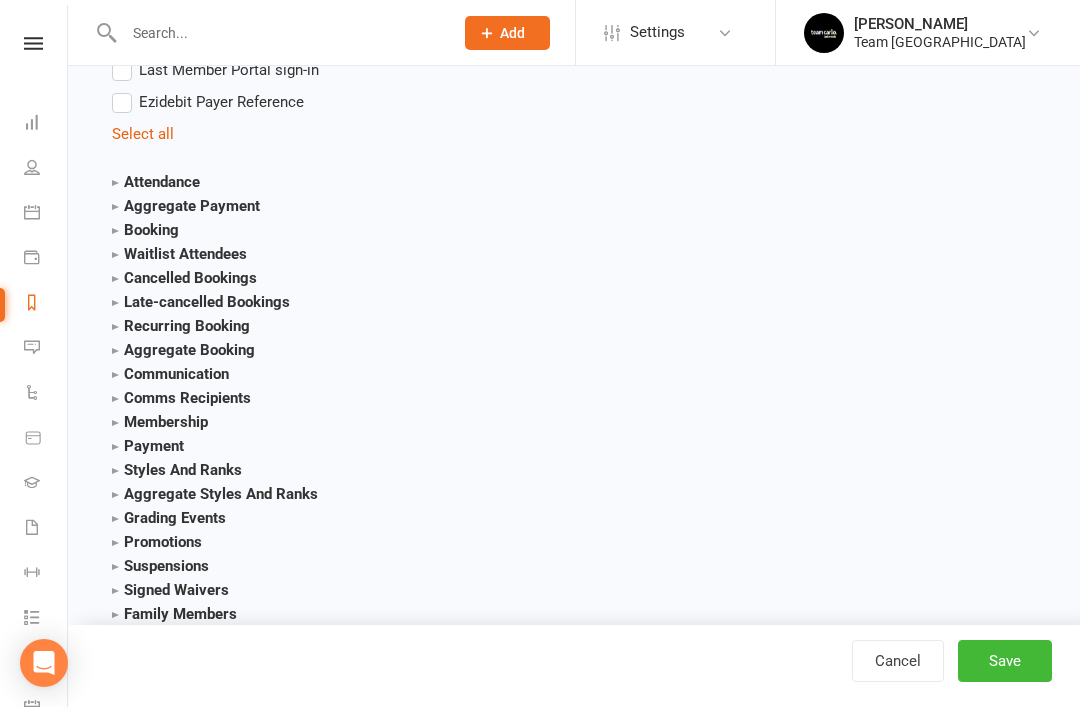 click on "Booking" at bounding box center [145, 230] 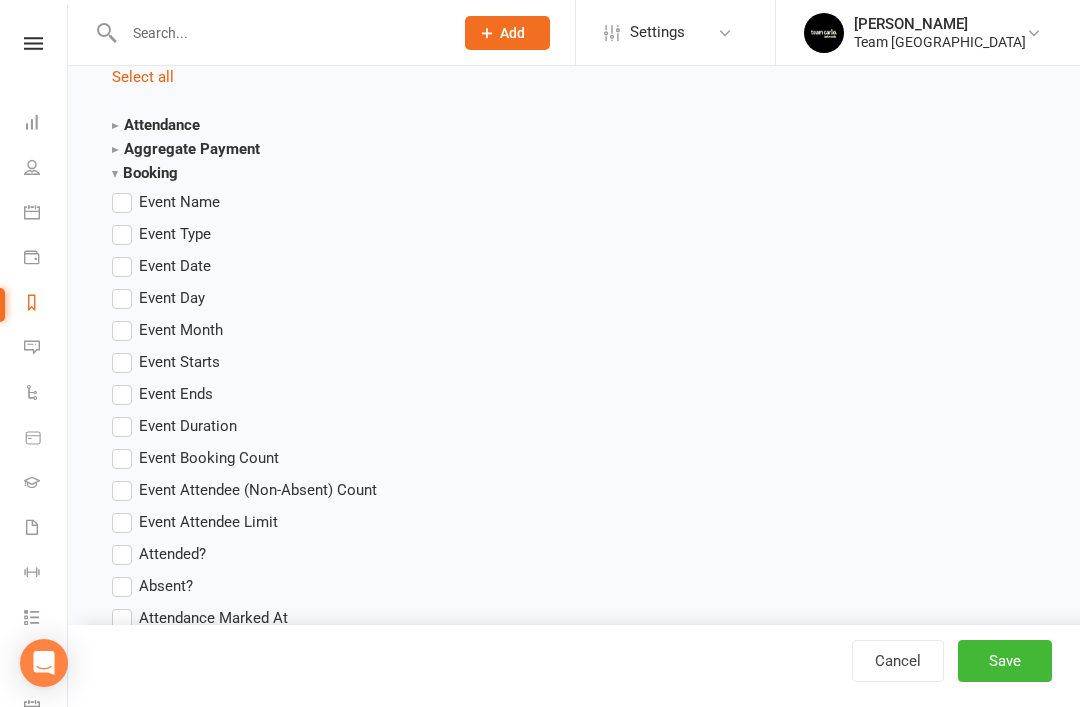 scroll, scrollTop: 2567, scrollLeft: 0, axis: vertical 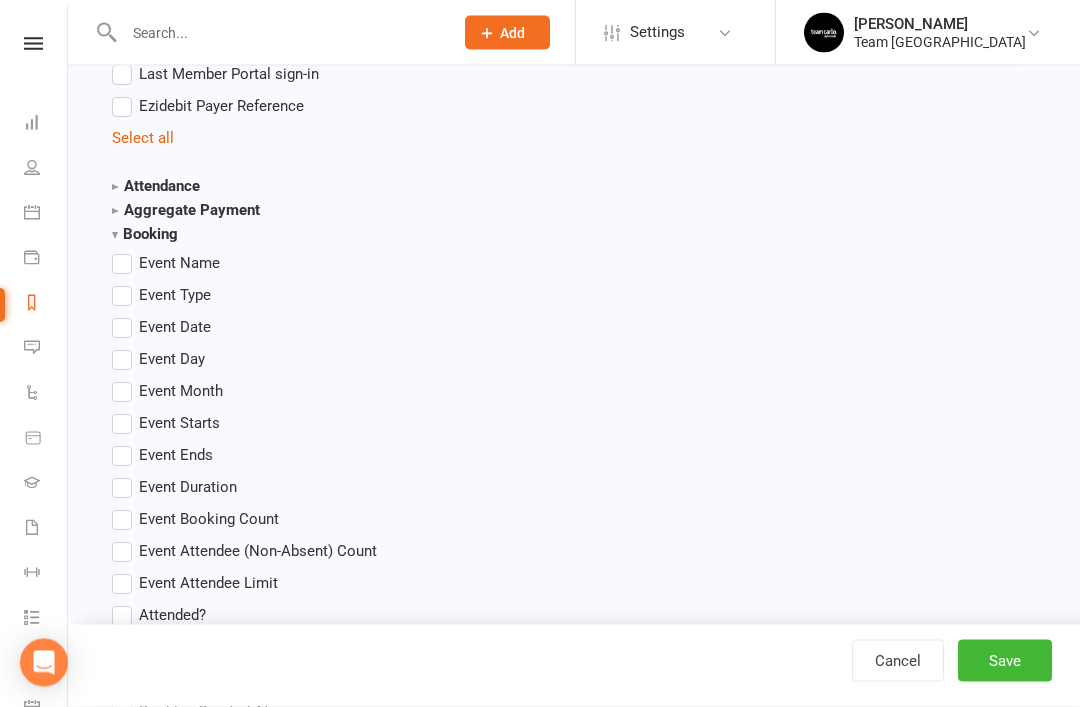 click on "Event Name" at bounding box center [166, 264] 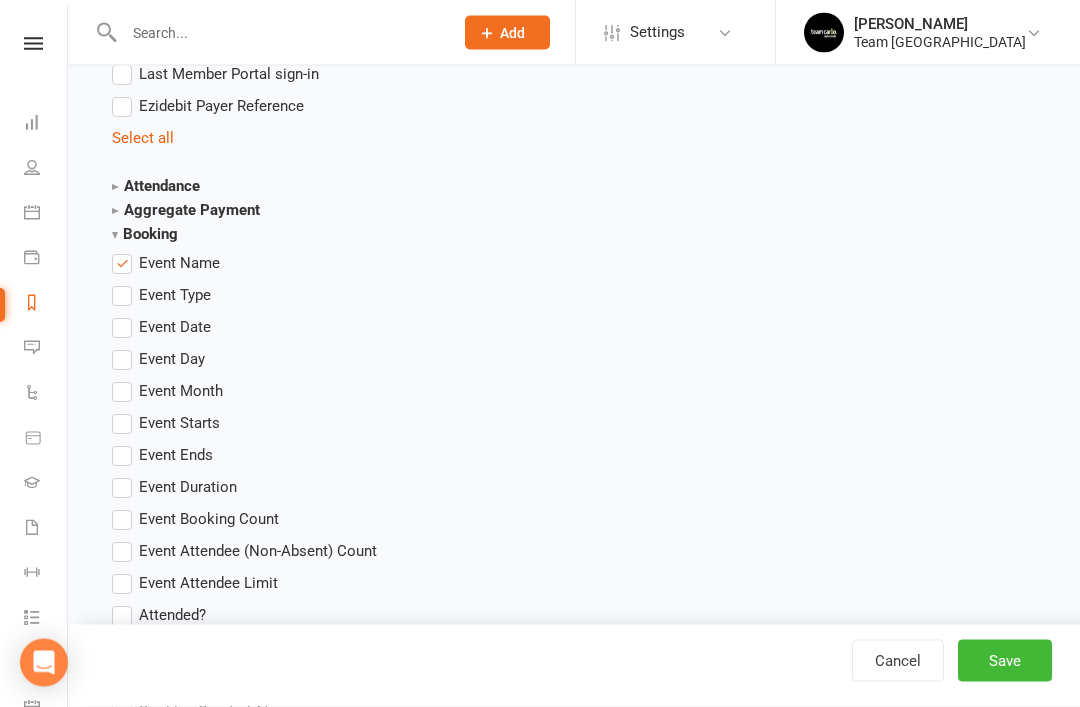 scroll, scrollTop: 2516, scrollLeft: 0, axis: vertical 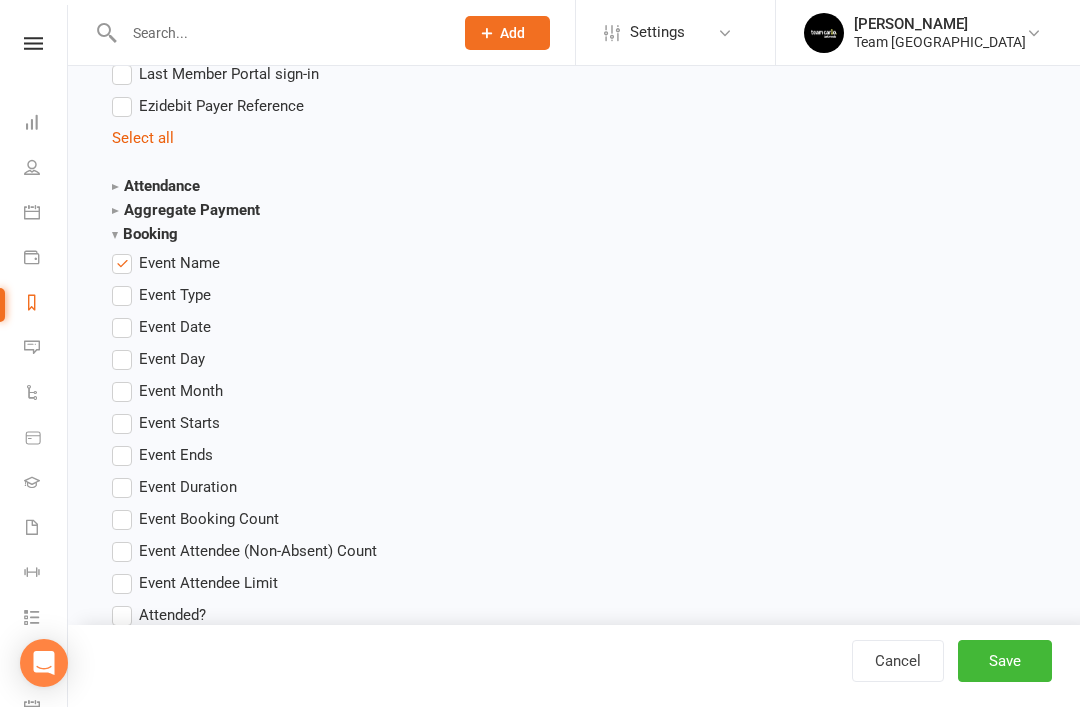 click on "Event Name" at bounding box center [166, 263] 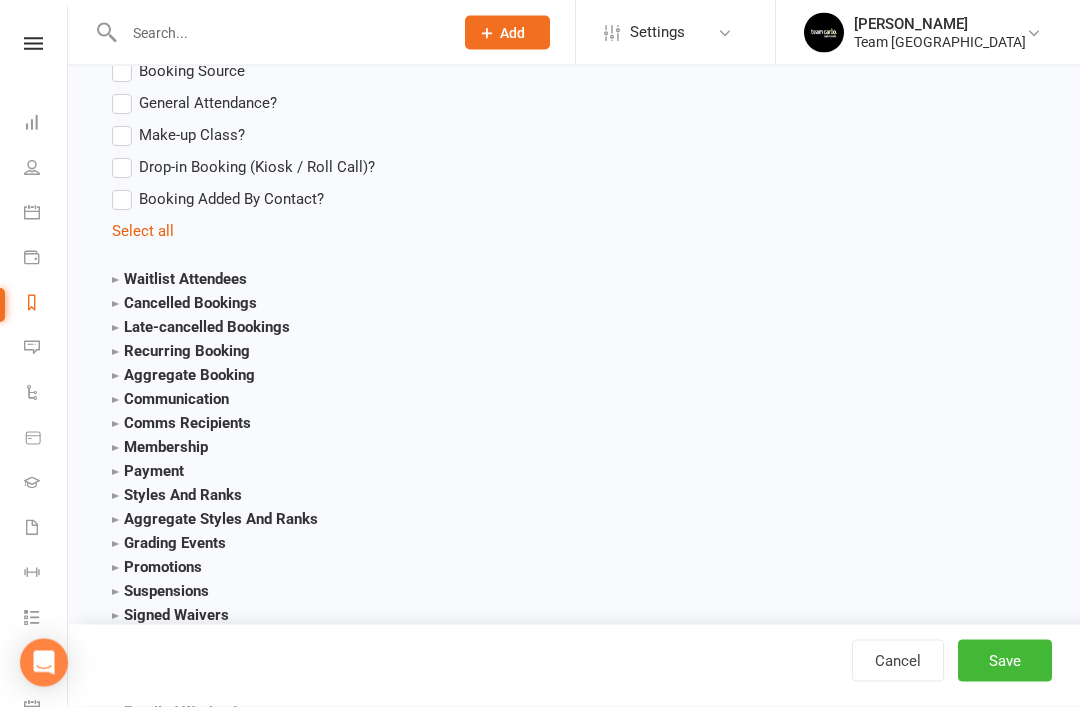 scroll, scrollTop: 3284, scrollLeft: 0, axis: vertical 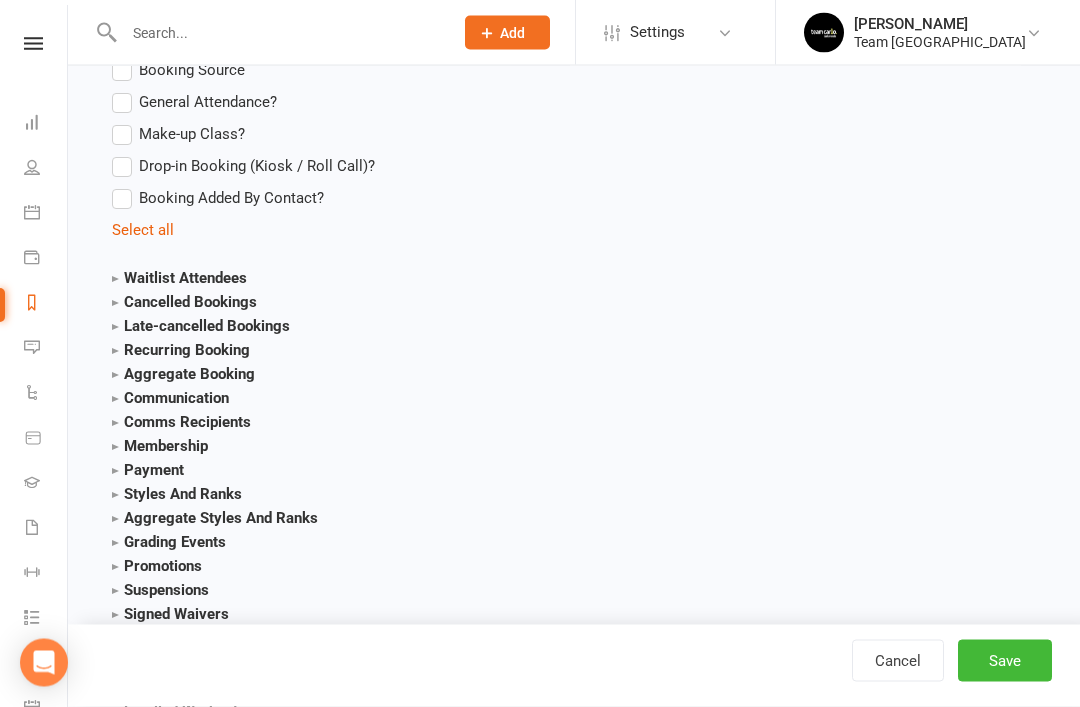 click on "Recurring Booking" at bounding box center (181, 351) 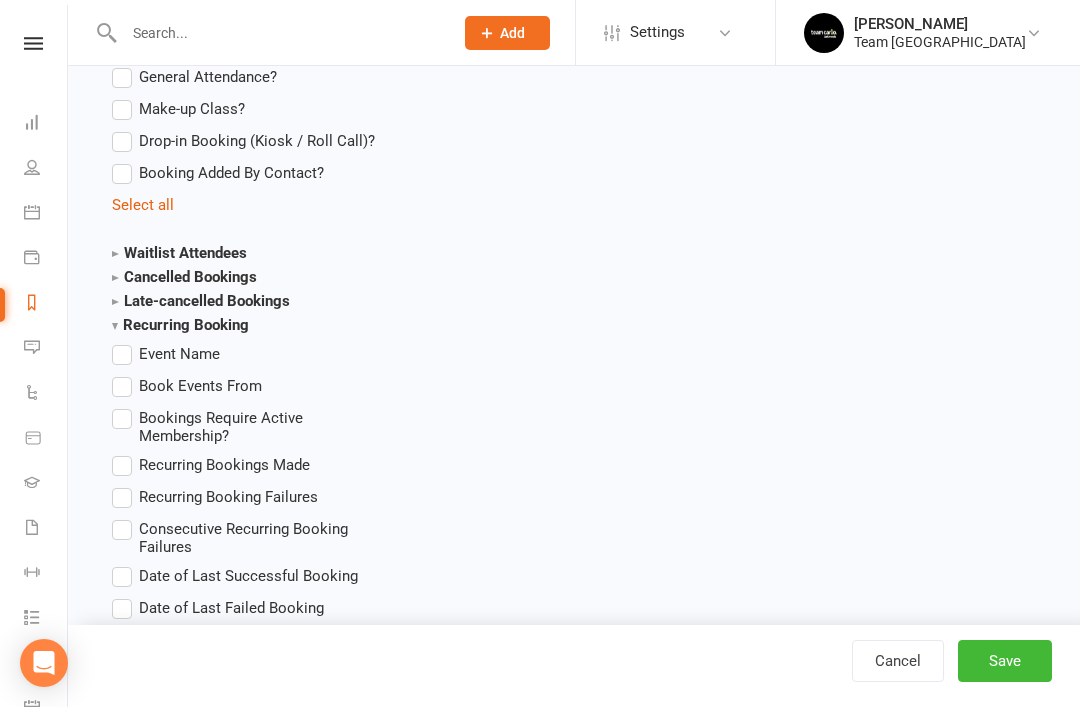 scroll, scrollTop: 3313, scrollLeft: 0, axis: vertical 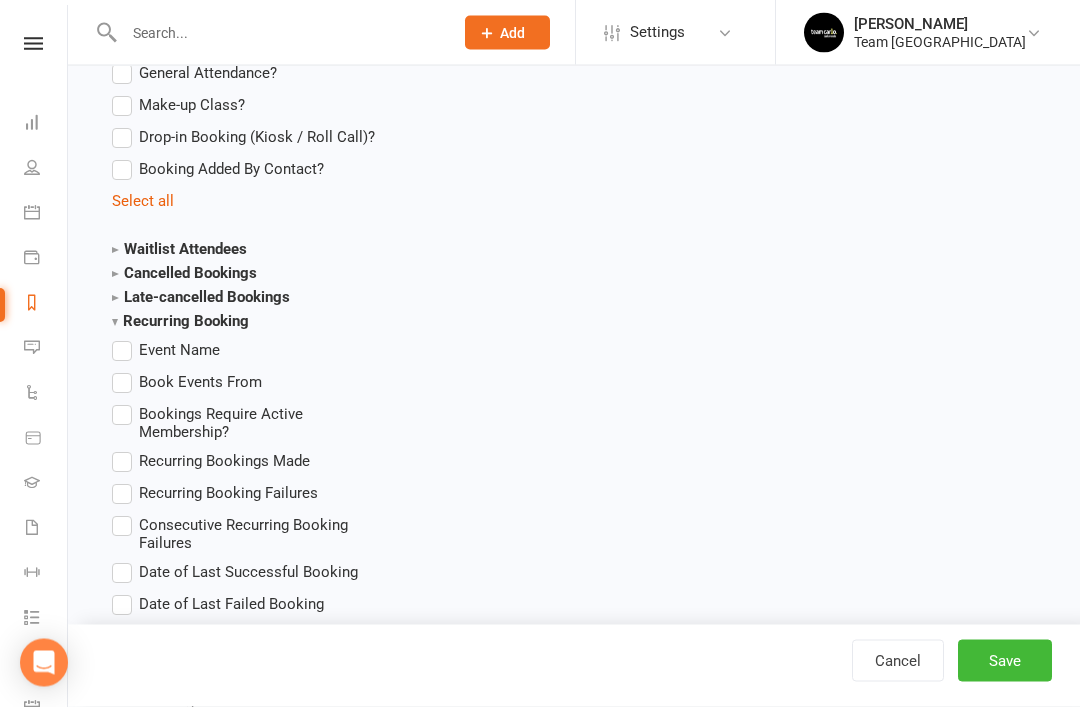 click on "Recurring Booking" at bounding box center (180, 322) 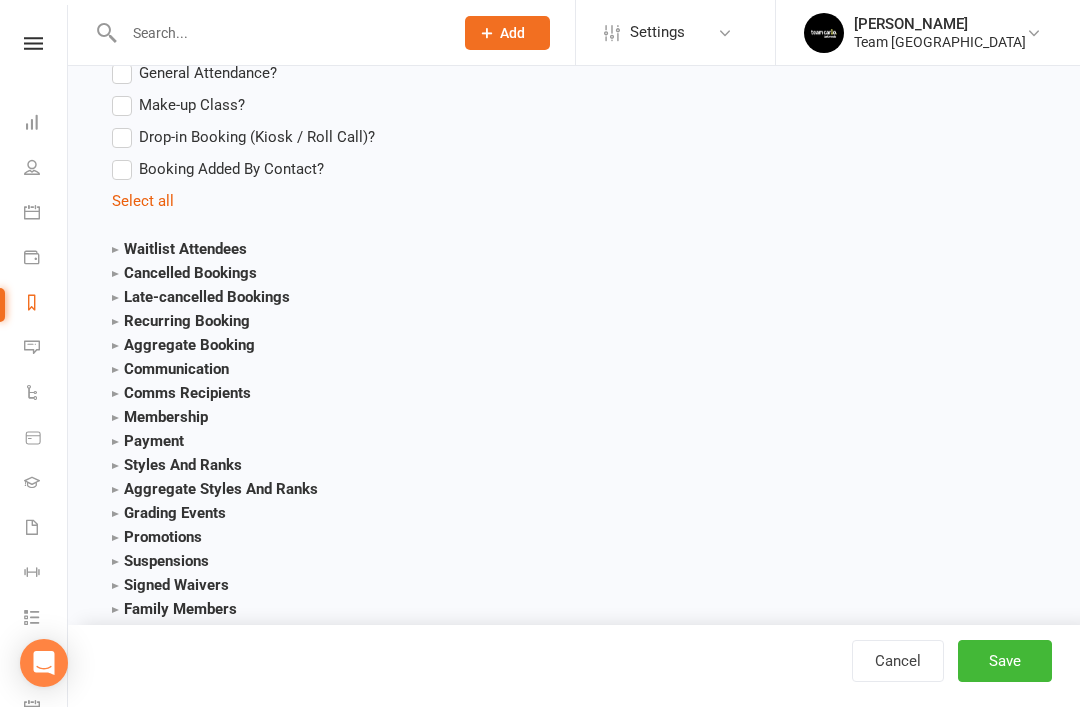 click on "Aggregate Booking" at bounding box center [183, 345] 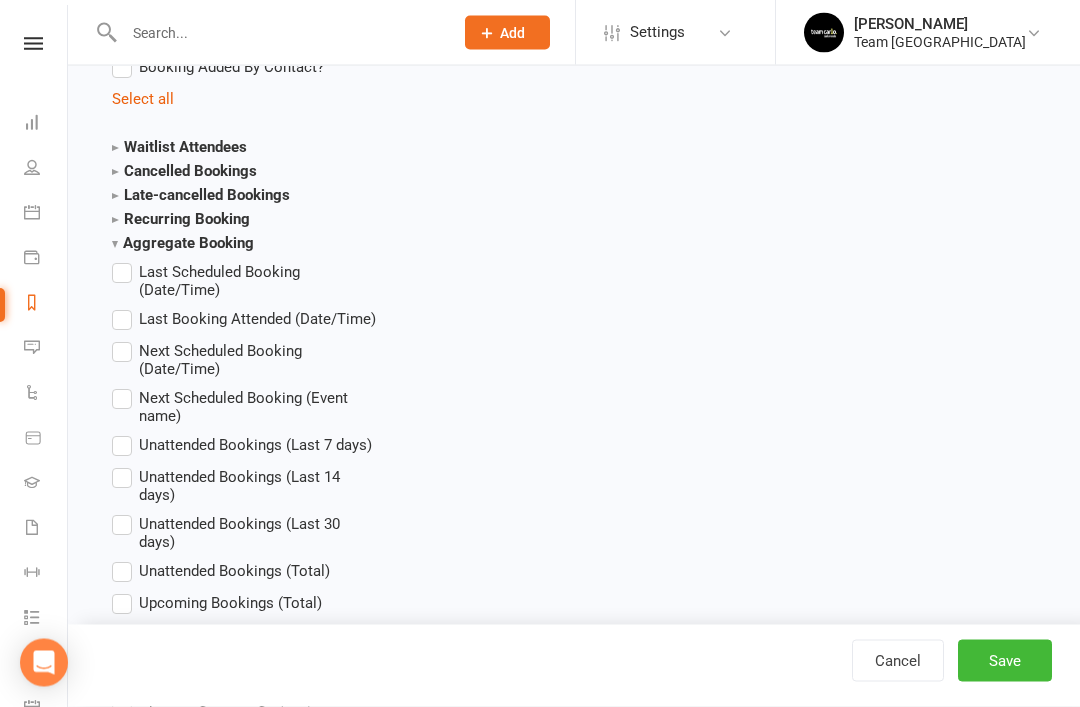 scroll, scrollTop: 3416, scrollLeft: 0, axis: vertical 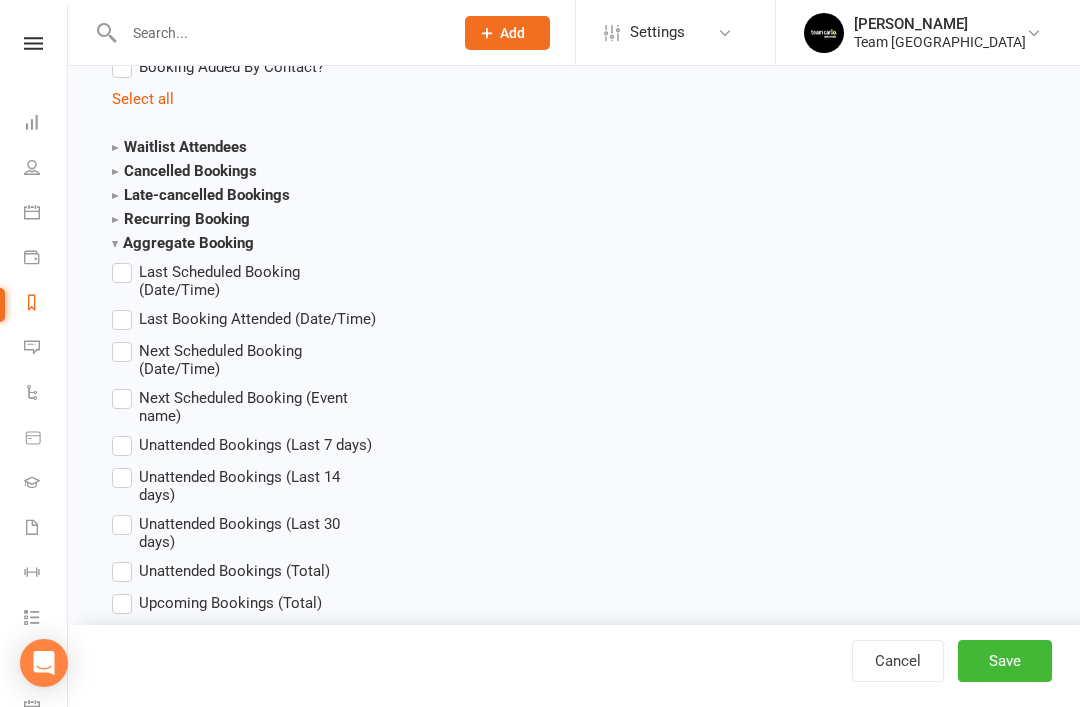 click on "Next Scheduled Booking (Date/Time)" at bounding box center [245, 358] 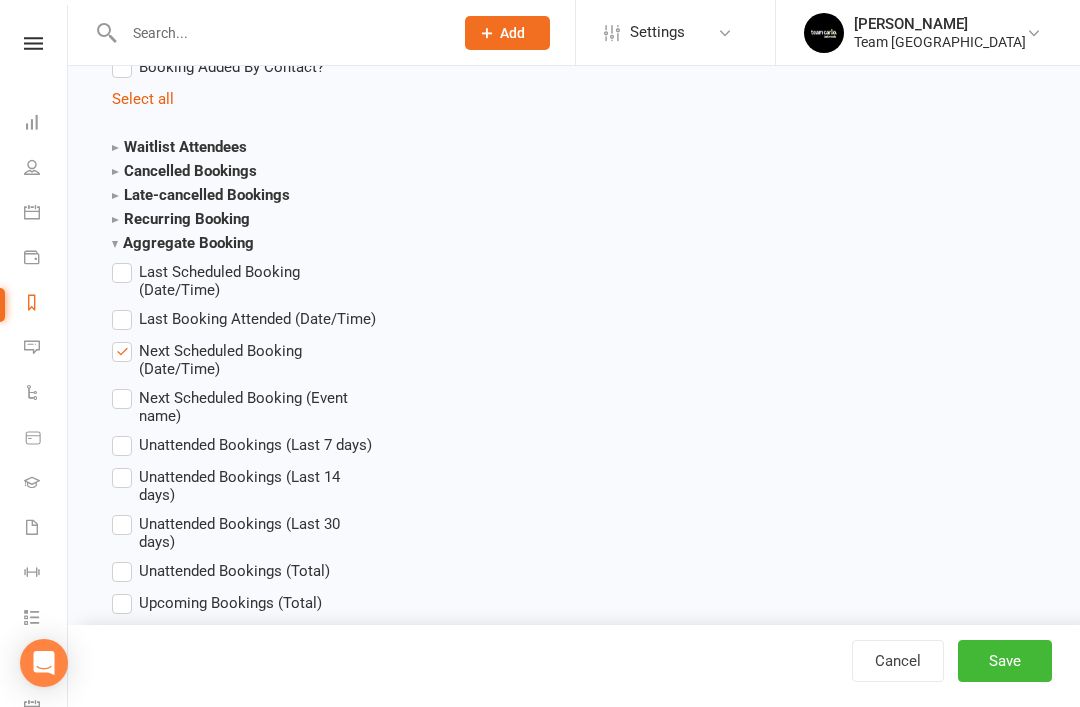 click on "Save" at bounding box center (1005, 661) 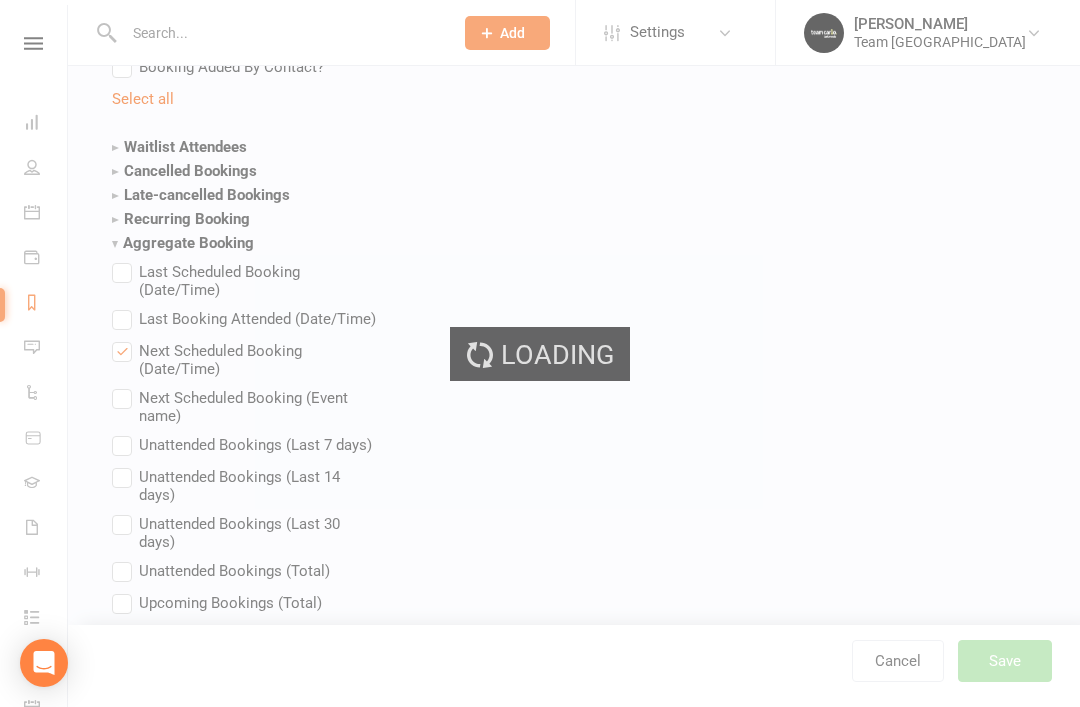 scroll, scrollTop: 0, scrollLeft: 0, axis: both 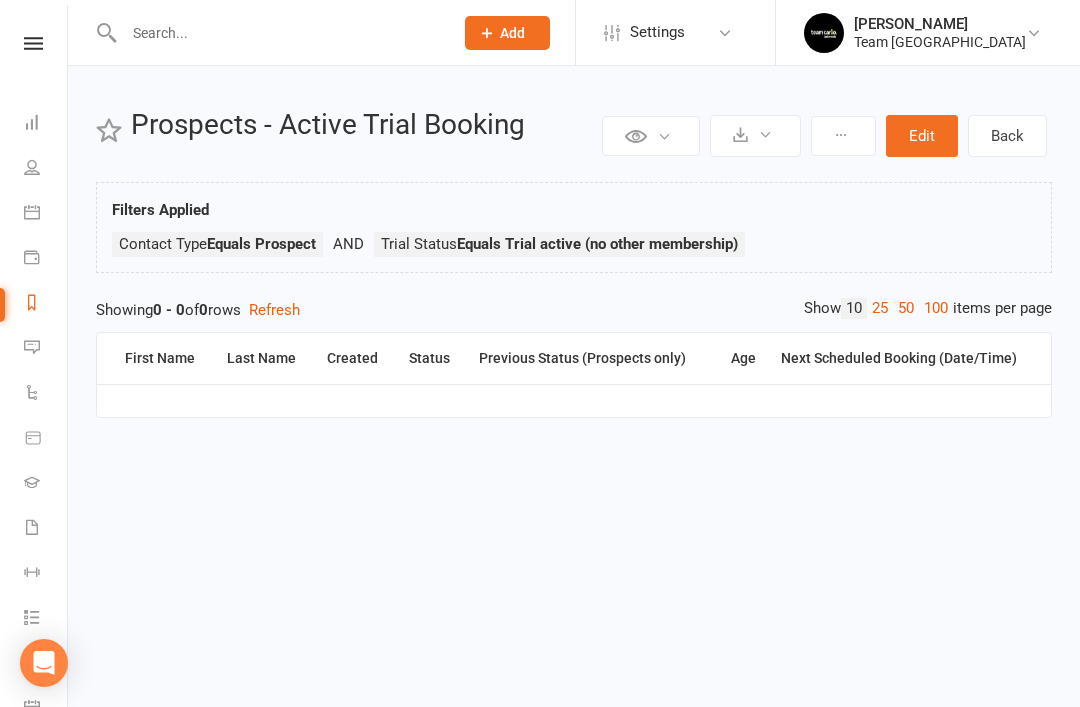 click on "Edit" at bounding box center (922, 136) 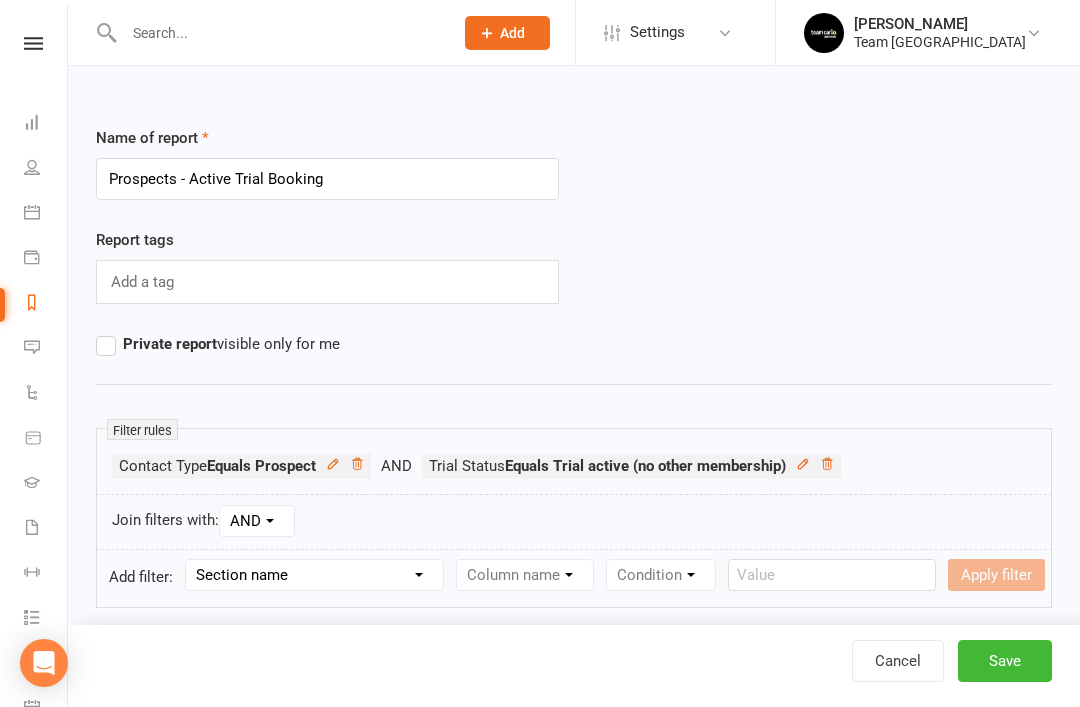 click 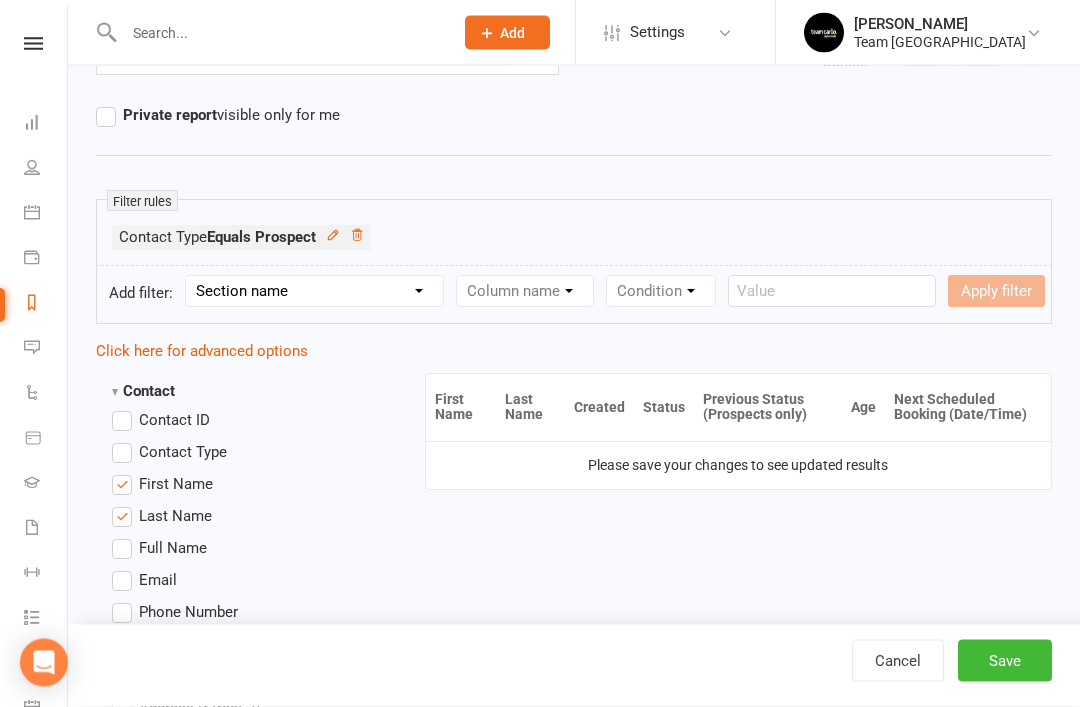 scroll, scrollTop: 229, scrollLeft: 0, axis: vertical 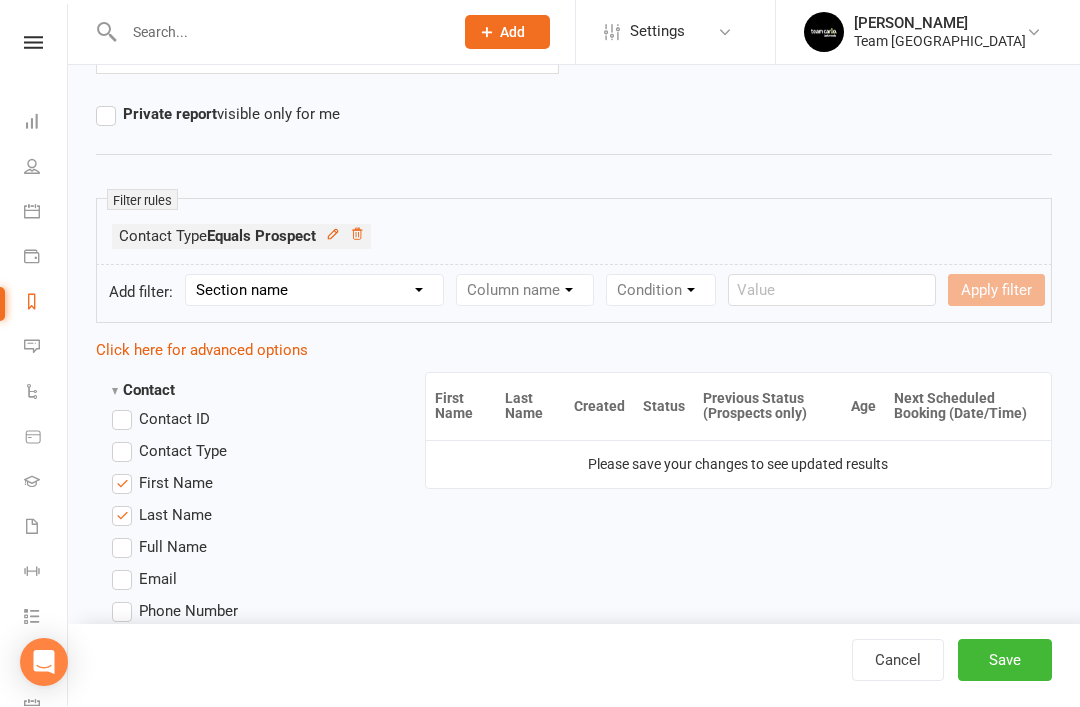click on "Save" at bounding box center (1005, 661) 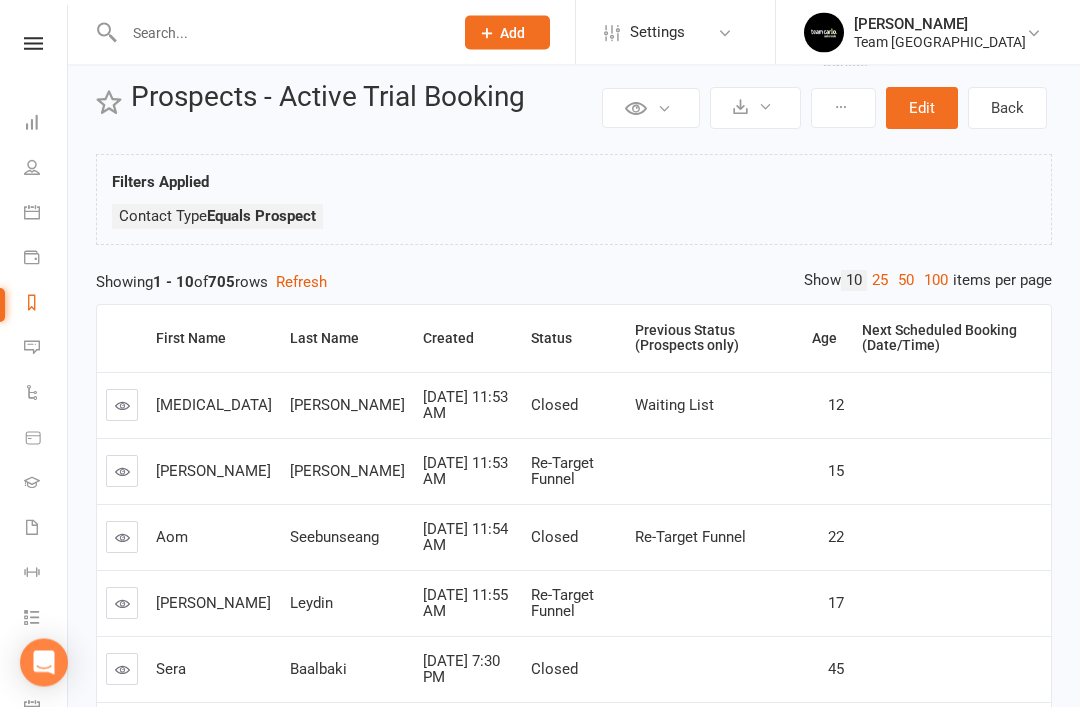 scroll, scrollTop: 0, scrollLeft: 0, axis: both 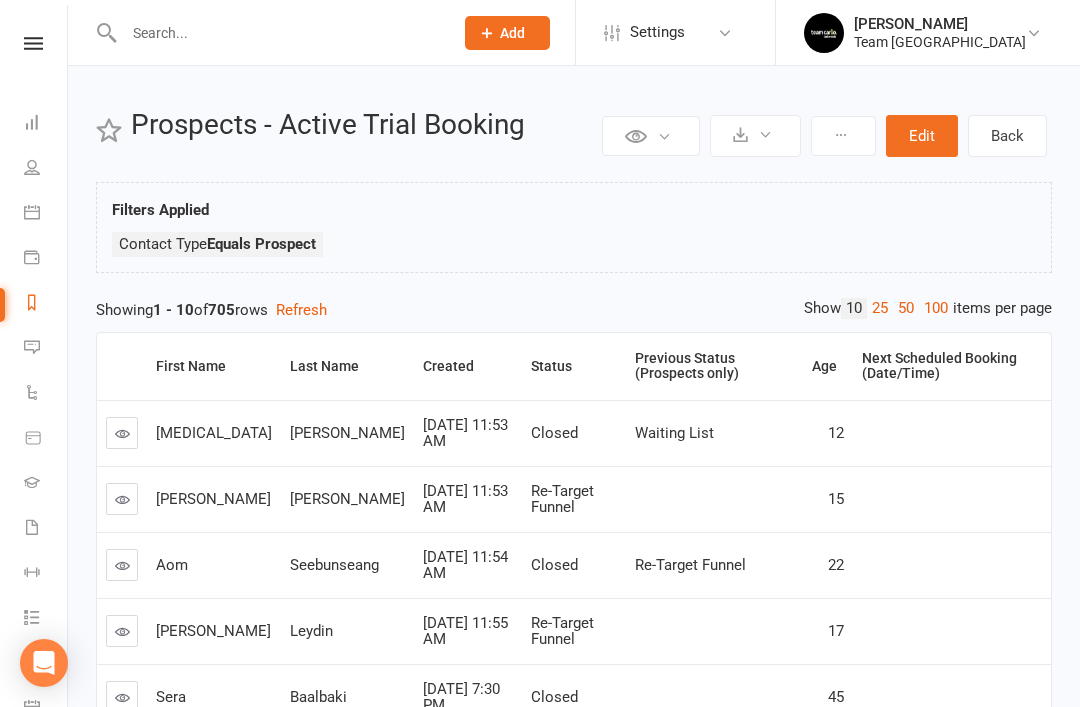 click on "Edit" at bounding box center (922, 136) 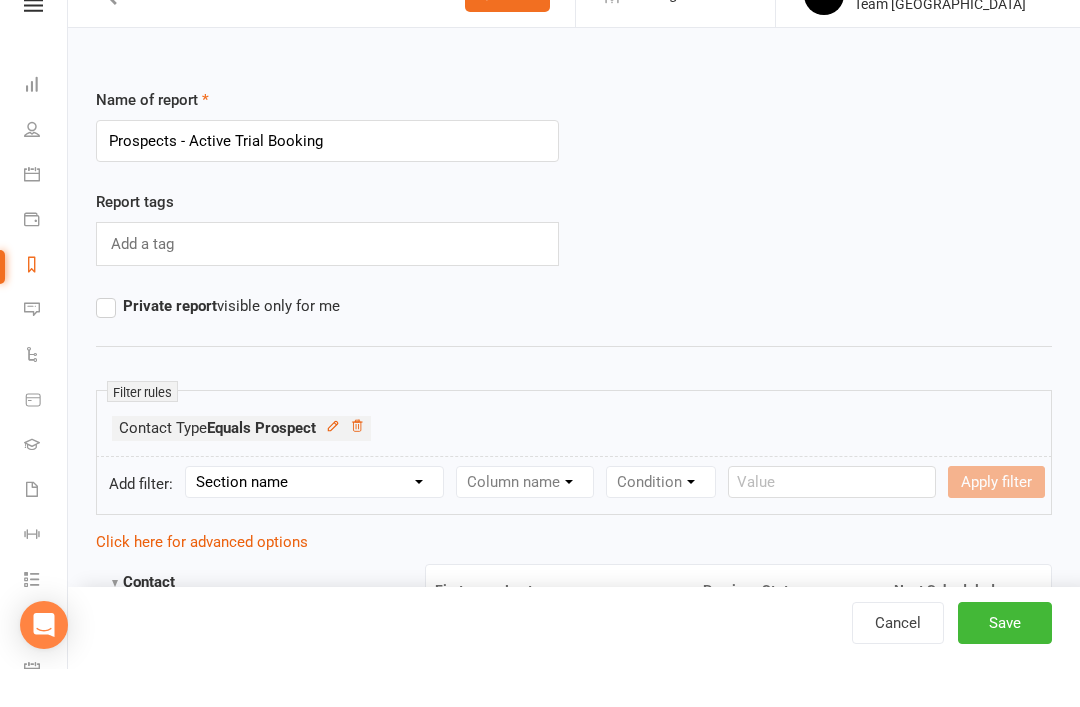 click on "Add filter:  Section name Contact Attendance Aggregate Payment Booking Waitlist Attendees Cancelled Bookings Late-cancelled Bookings Recurring Booking Aggregate Booking Communication Comms Recipients Membership Payment Styles And Ranks Aggregate Styles And Ranks Grading Events Promotions Suspensions Signed Waivers Family Members Credit Vouchers Enrolled Automations Enrolled Workouts Public Tasks TC Ambassador Payment Reminder Notification Medical Conditions Emergency Contact Details Body Composition Fitness Goals Member Onboarding & Nurturing Additional Grading Information Teams Waiver Answers Marketing Information Column name Condition
Apply filter" at bounding box center [574, 523] 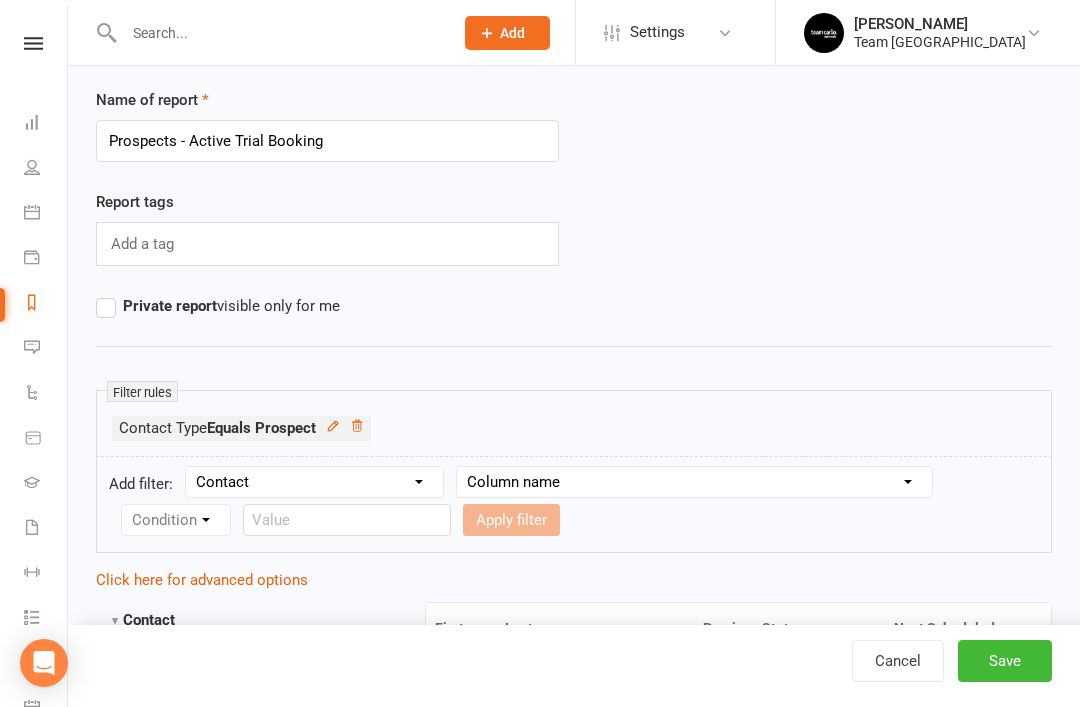 click on "Column name Is in other report Is not in other report Contact Type First Name Last Name Full Name Email Phone Number Address (Full) Address (Street 1) Address (Street 2) Address (City / Suburb) Address (State / Province) Address (Postal / Zip code) Created First Activated Days since added to Clubworx Days since First Activated Days since Last Activated Status Previous Status (Prospects only) Prospect Status Last Changed Trial Status Member Number Date of Birth Age Next Birthday Birth Month Unsubscribed from Email Unsubscribed from SMS Owner Location Converted to Member Converted to NAC Wallet Details Credit Card Expires Source Related contacts exist? Related members exist? Related active members exist? Related prospects exist? Related non-attending contacts exist? Related non-attending contacts (with active memberships) exist? Parent(s) exist in Clubworx? Children exist in Clubworx? Profile picture attached? Credit balance Flagged? Flag Titles Address (Copy) Gender Uniform Size Message or Notes Program" at bounding box center (694, 482) 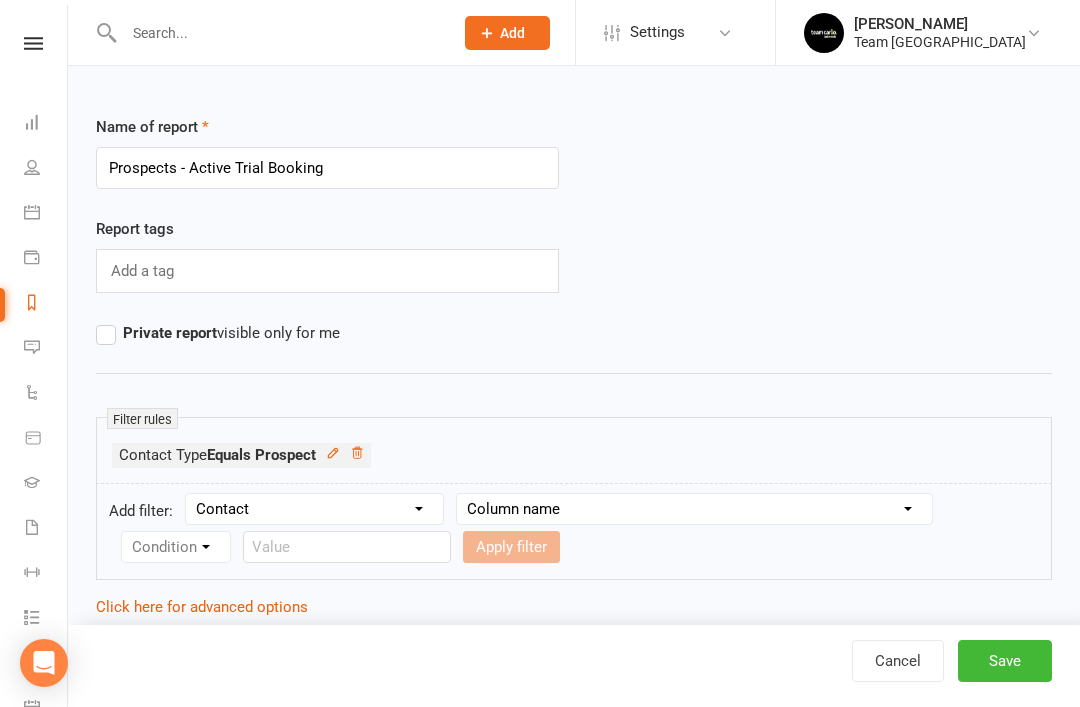 scroll, scrollTop: 0, scrollLeft: 0, axis: both 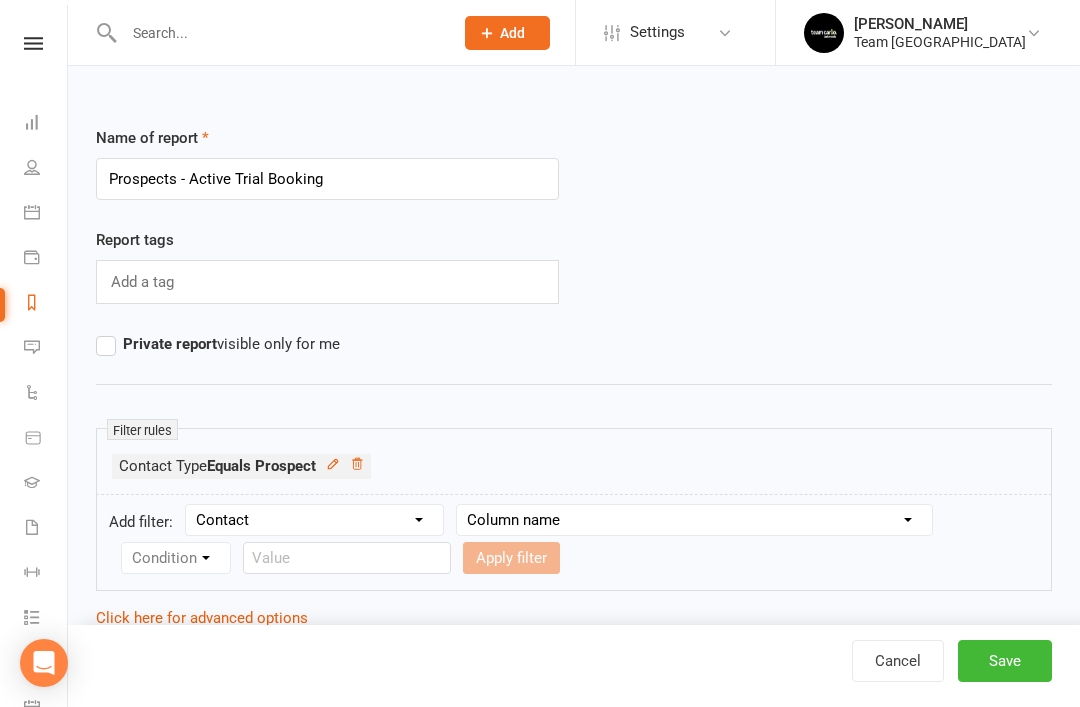 click on "Section name Contact Attendance Aggregate Payment Booking Waitlist Attendees Cancelled Bookings Late-cancelled Bookings Recurring Booking Aggregate Booking Communication Comms Recipients Membership Payment Styles And Ranks Aggregate Styles And Ranks Grading Events Promotions Suspensions Signed Waivers Family Members Credit Vouchers Enrolled Automations Enrolled Workouts Public Tasks TC Ambassador Payment Reminder Notification Medical Conditions Emergency Contact Details Body Composition Fitness Goals Member Onboarding & Nurturing Additional Grading Information Teams Waiver Answers Marketing Information" at bounding box center (314, 520) 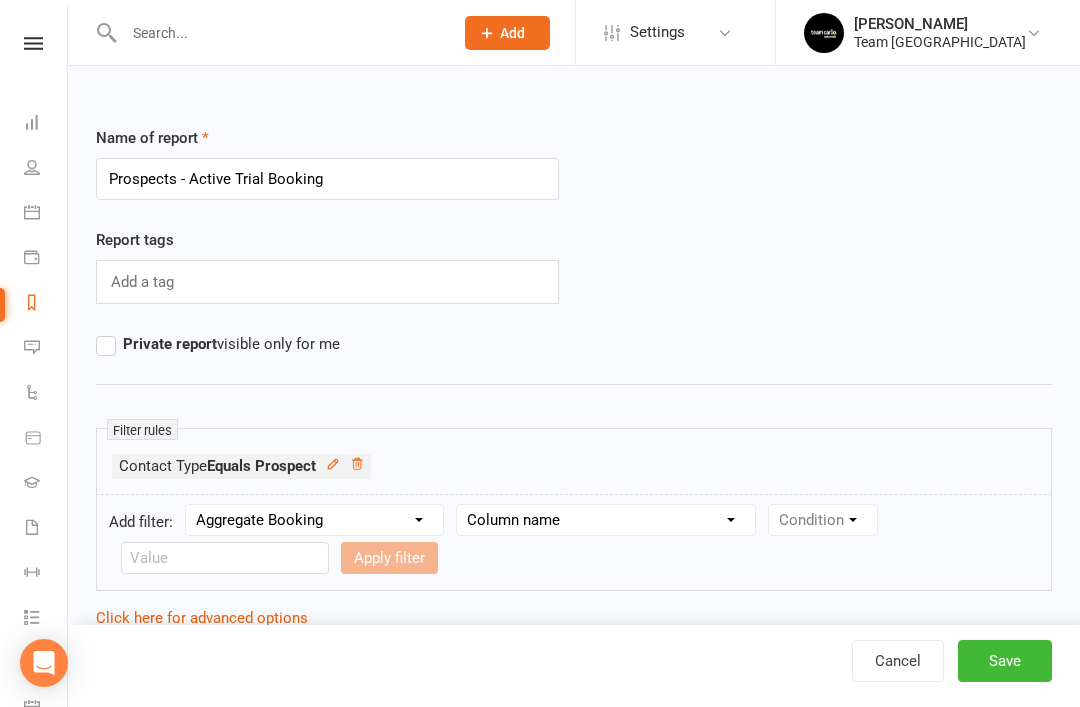 click on "Column name Last Scheduled Booking (Date/Time) Last Booking Attended (Date/Time) Next Scheduled Booking (Date/Time) Next Scheduled Booking (Event name) Unattended Bookings (Last 7 days) Unattended Bookings (Last 14 days) Unattended Bookings (Last 30 days) Unattended Bookings (Total) Upcoming Bookings (Total) Absent Bookings (Total) Attended Bookings (Total) Upcoming Bookings (List) Consecutive Booking Attendances Consecutive Booking Absences" at bounding box center [606, 520] 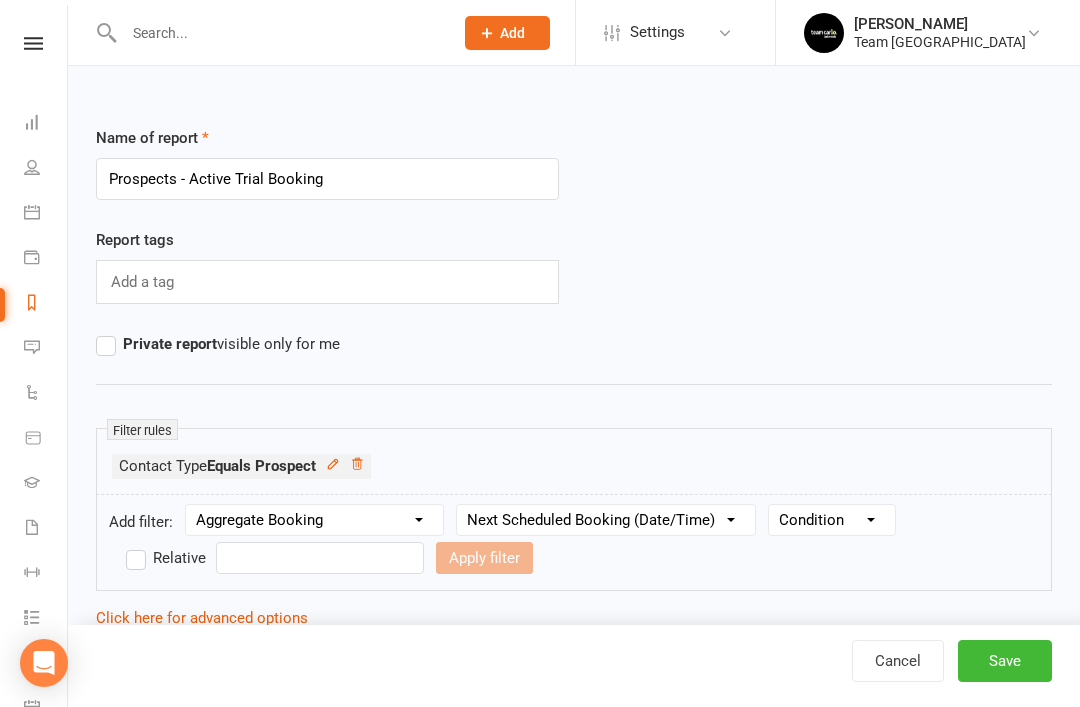 click on "Condition Is Is not Before After Before or on After or on Is blank Is not blank" at bounding box center [832, 520] 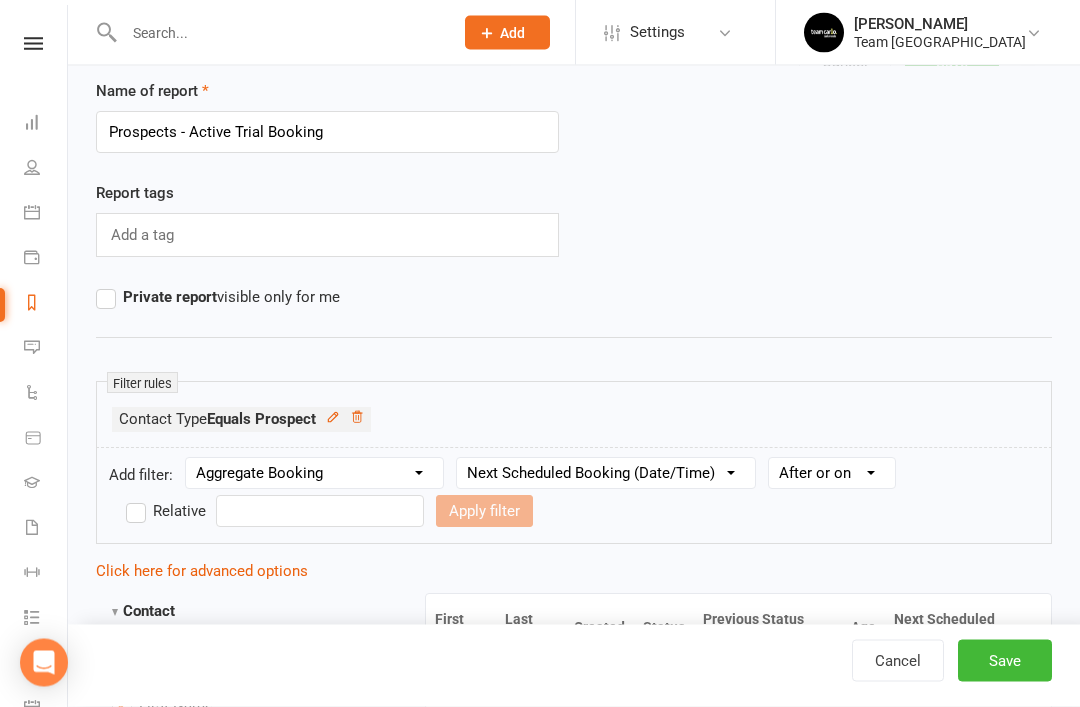 scroll, scrollTop: 48, scrollLeft: 0, axis: vertical 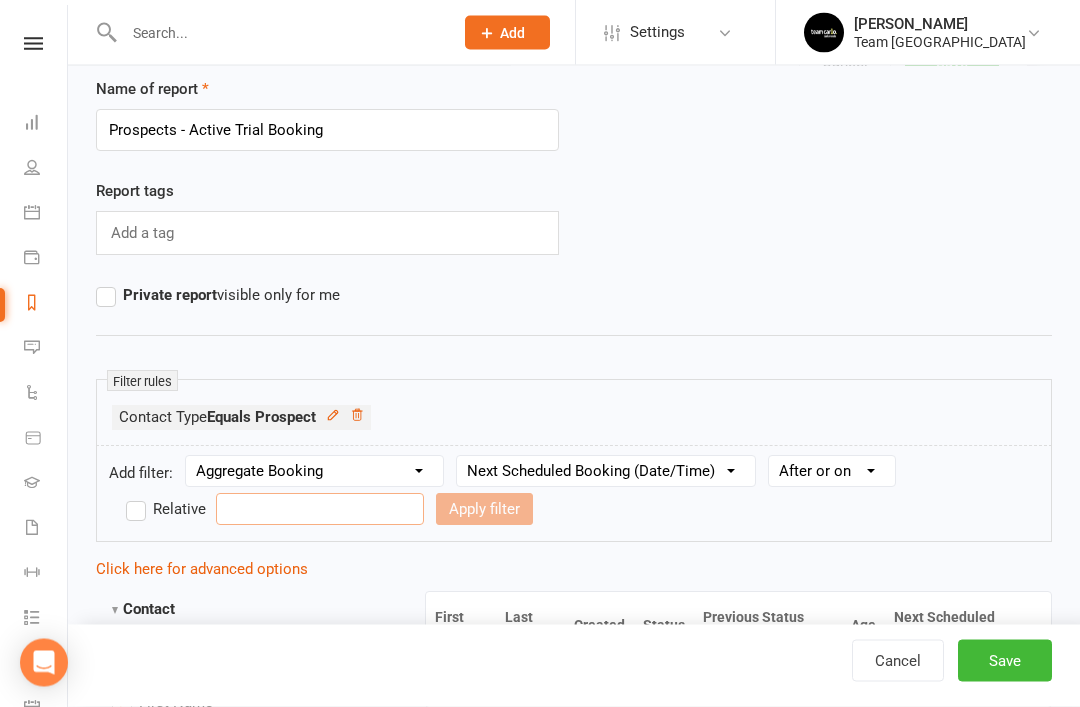 click at bounding box center [320, 510] 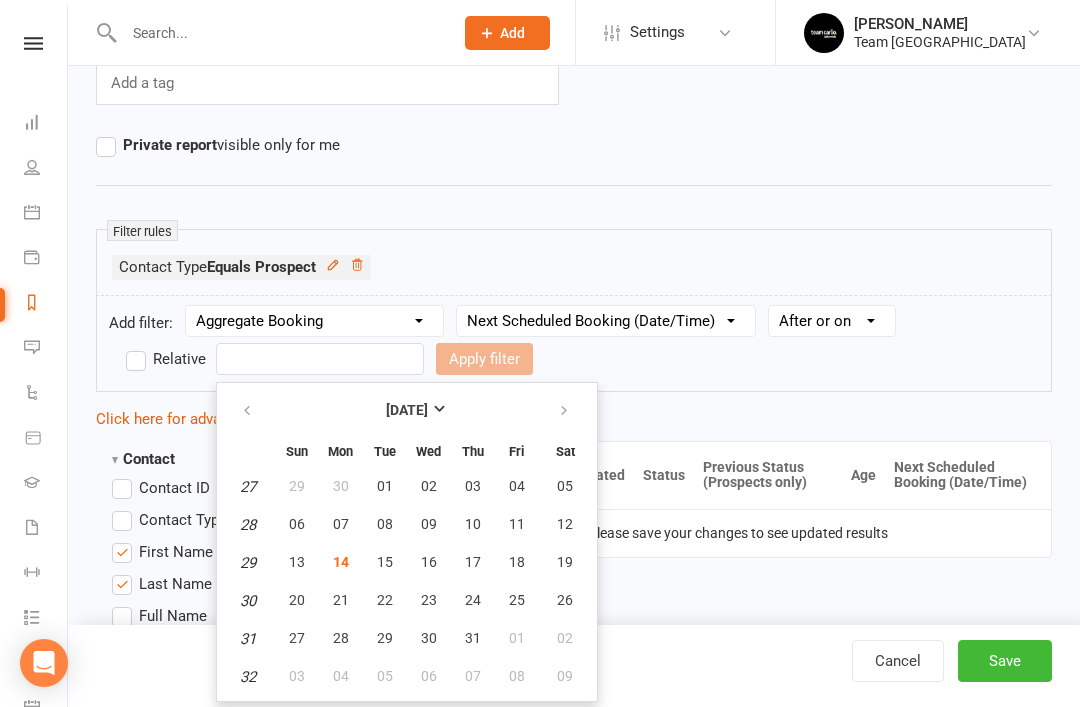 scroll, scrollTop: 202, scrollLeft: 0, axis: vertical 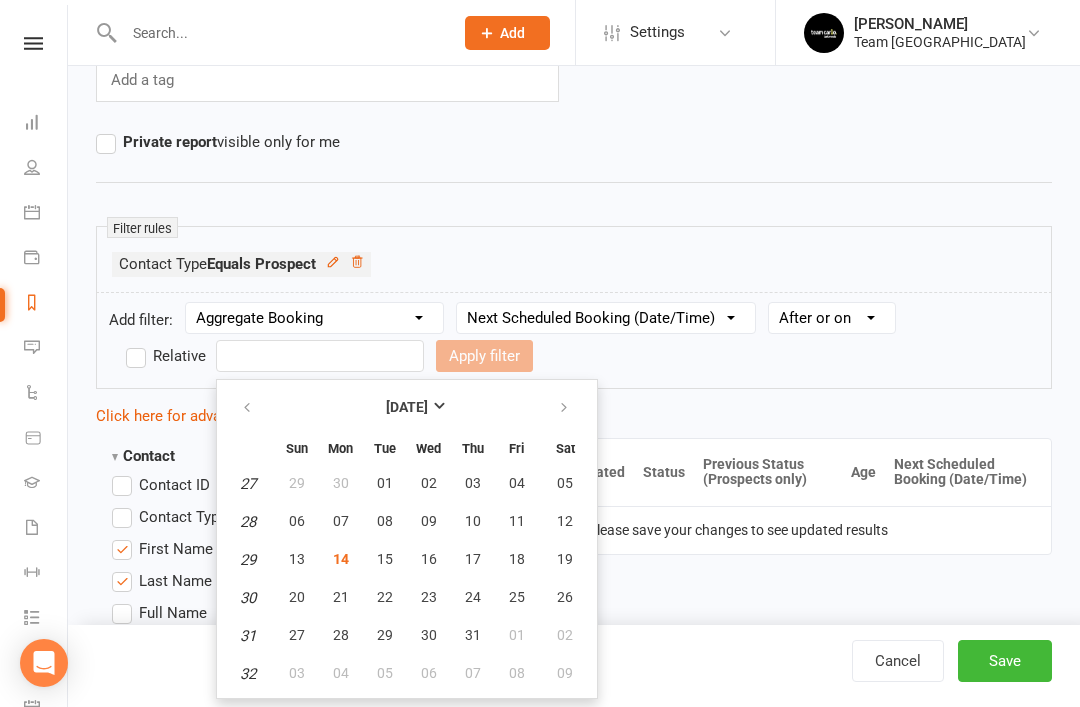 click on "Add filter:  Section name Contact Attendance Aggregate Payment Booking Waitlist Attendees Cancelled Bookings Late-cancelled Bookings Recurring Booking Aggregate Booking Communication Comms Recipients Membership Payment Styles And Ranks Aggregate Styles And Ranks Grading Events Promotions Suspensions Signed Waivers Family Members Credit Vouchers Enrolled Automations Enrolled Workouts Public Tasks TC Ambassador Payment Reminder Notification Medical Conditions Emergency Contact Details Body Composition Fitness Goals Member Onboarding & Nurturing Additional Grading Information Teams Waiver Answers Marketing Information Column name Last Scheduled Booking (Date/Time) Last Booking Attended (Date/Time) Next Scheduled Booking (Date/Time) Next Scheduled Booking (Event name) Unattended Bookings (Last 7 days) Unattended Bookings (Last 14 days) Unattended Bookings (Last 30 days) Unattended Bookings (Total) Upcoming Bookings (Total) Absent Bookings (Total) Attended Bookings (Total) Upcoming Bookings (List) Condition Is" at bounding box center (574, 340) 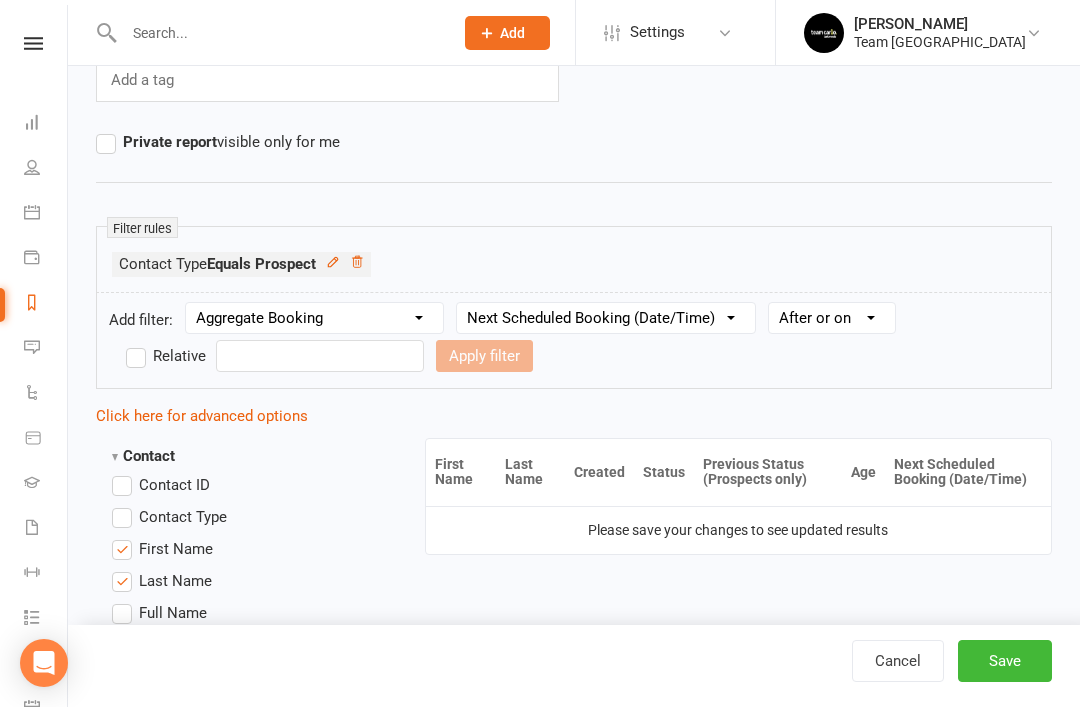 click on "Relative" at bounding box center (166, 356) 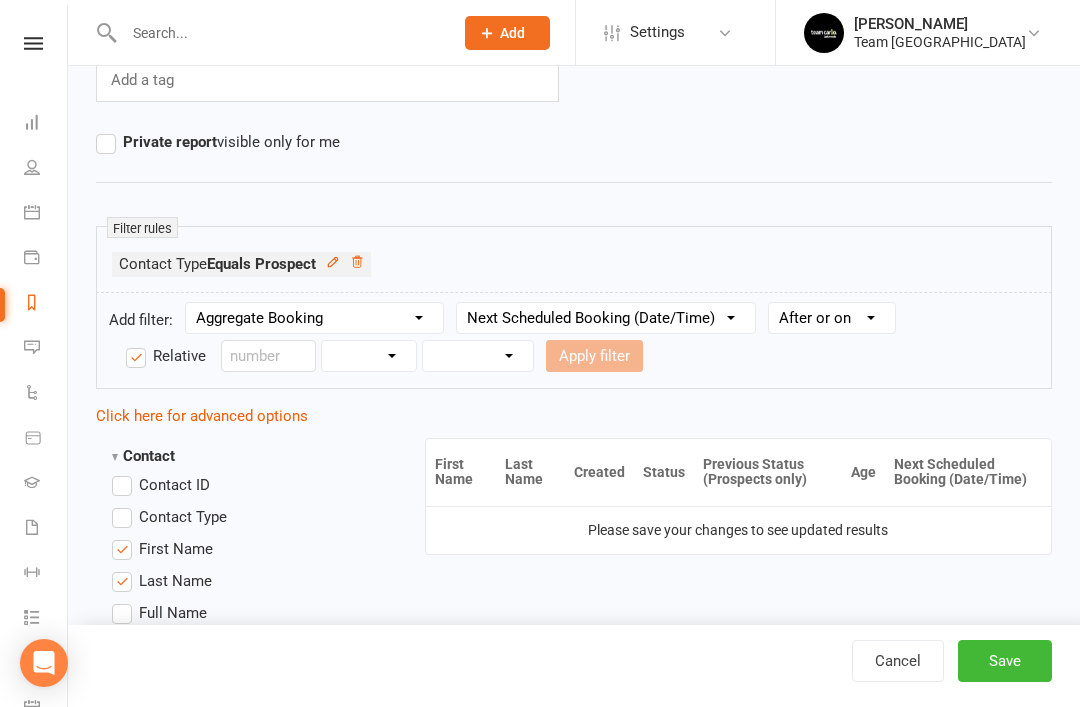 click on "Days Weeks Months Years" at bounding box center [369, 356] 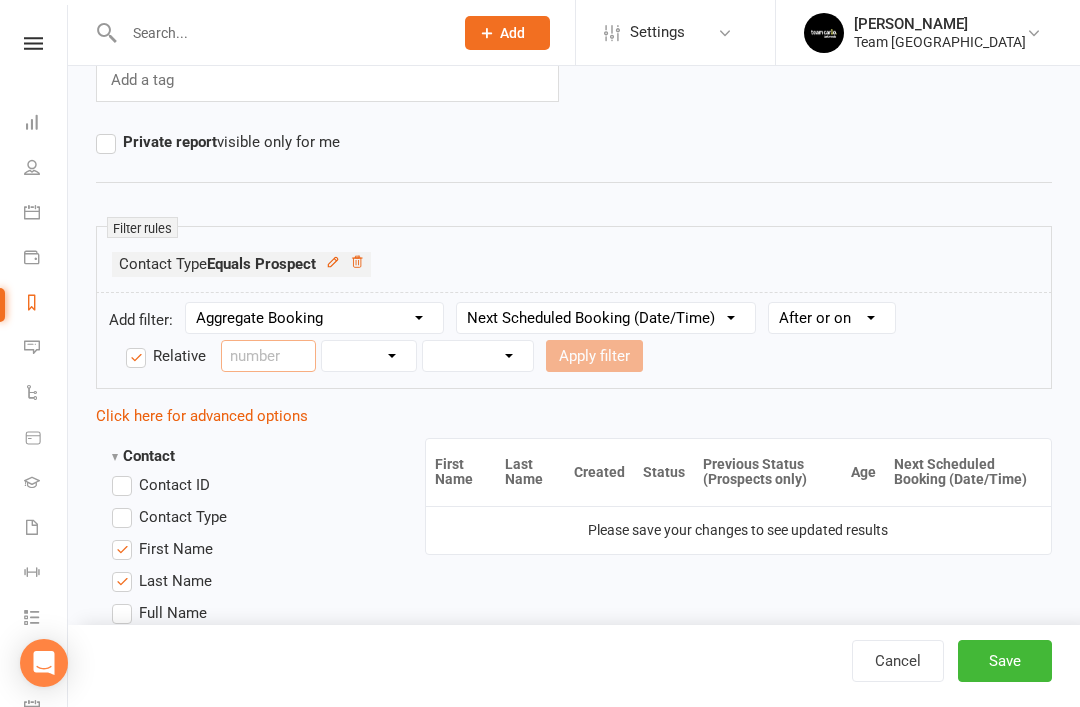 click at bounding box center [268, 356] 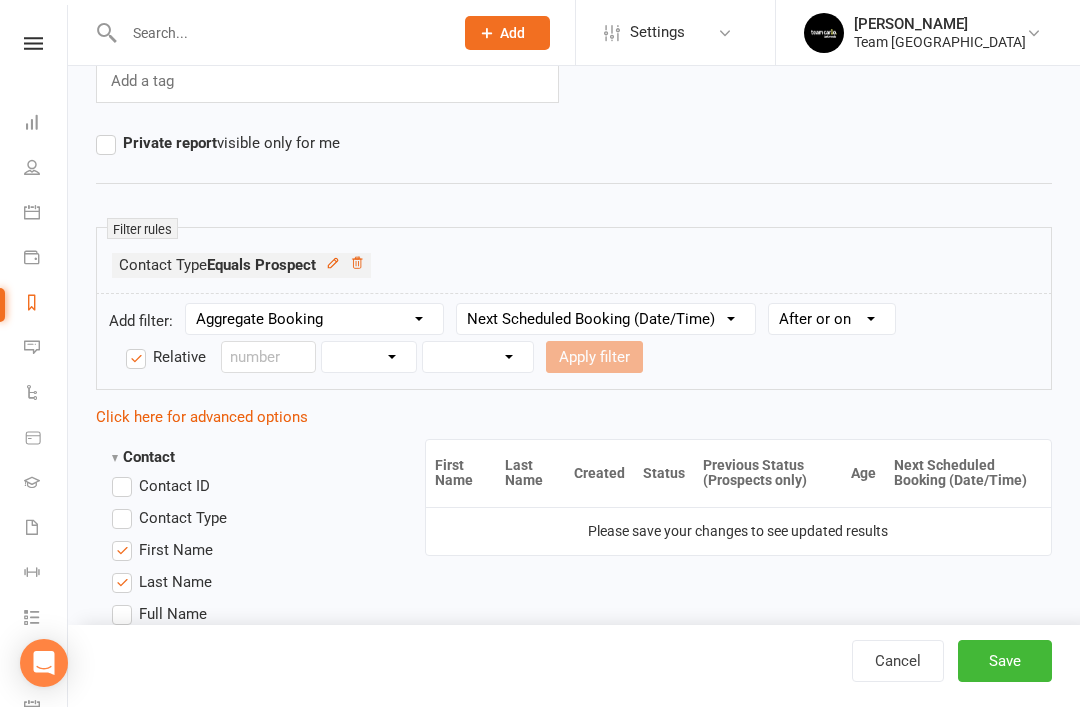click on "Days Weeks Months Years" at bounding box center [369, 357] 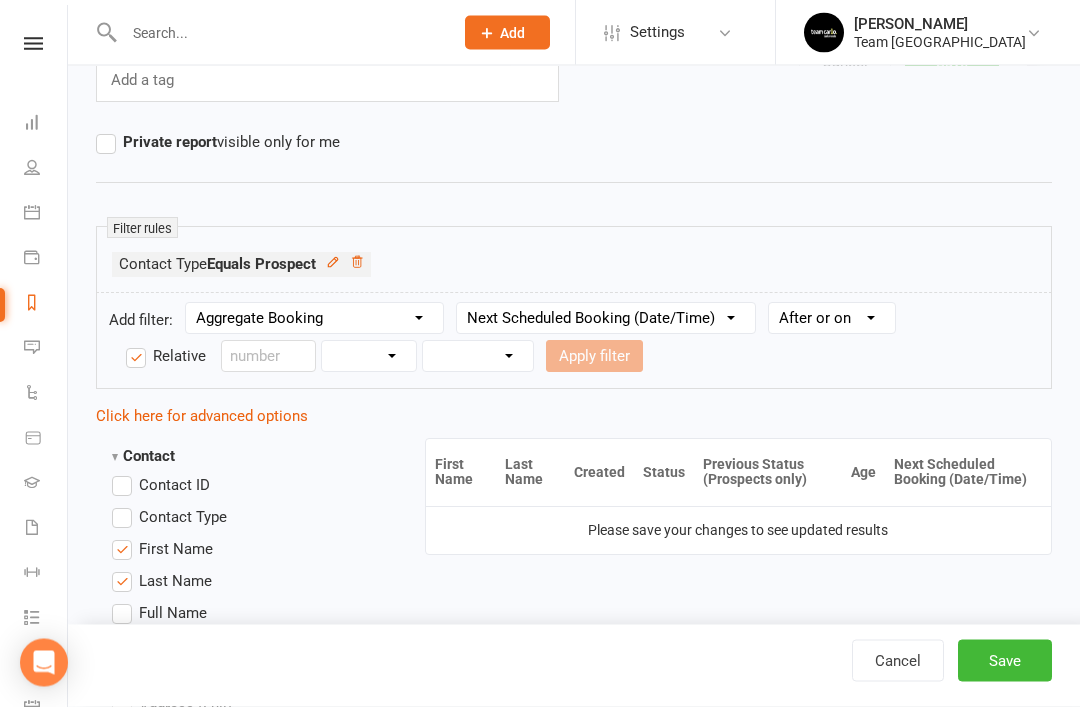 select on "3" 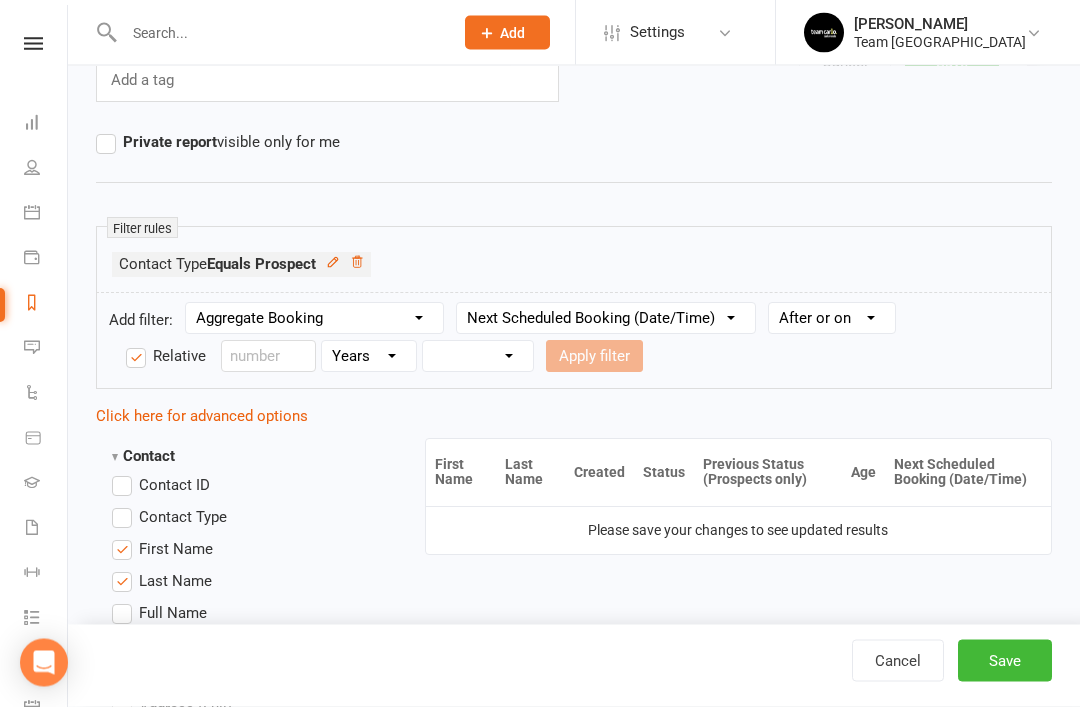 scroll, scrollTop: 202, scrollLeft: 0, axis: vertical 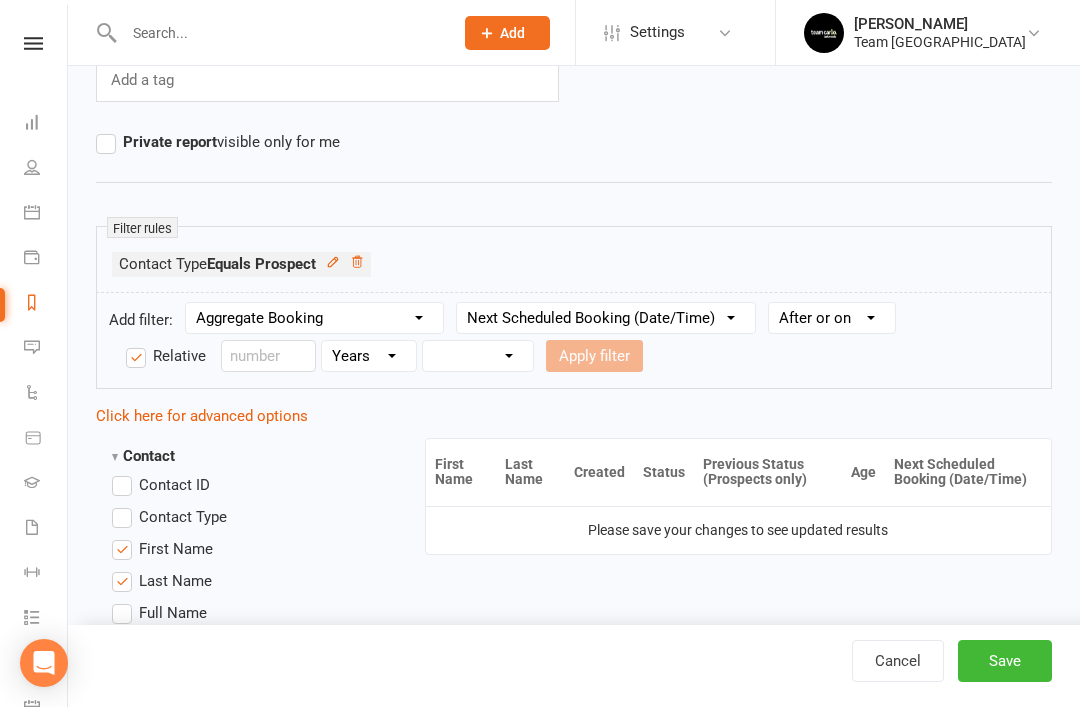 click on "From now Ago" at bounding box center (478, 356) 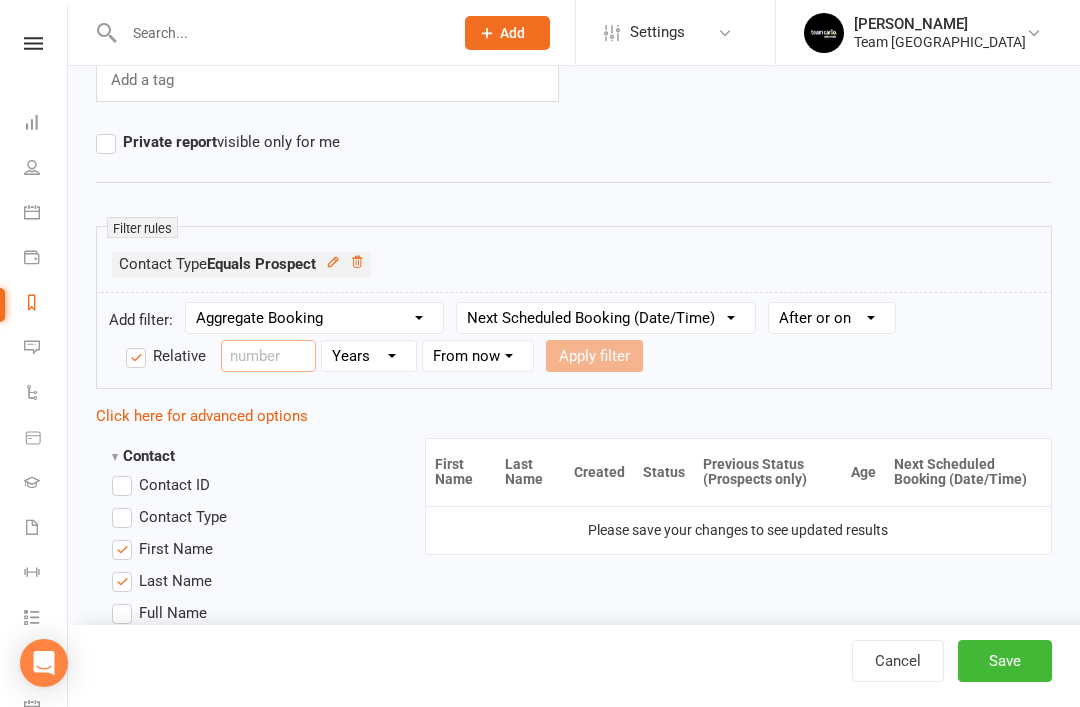 click at bounding box center [268, 356] 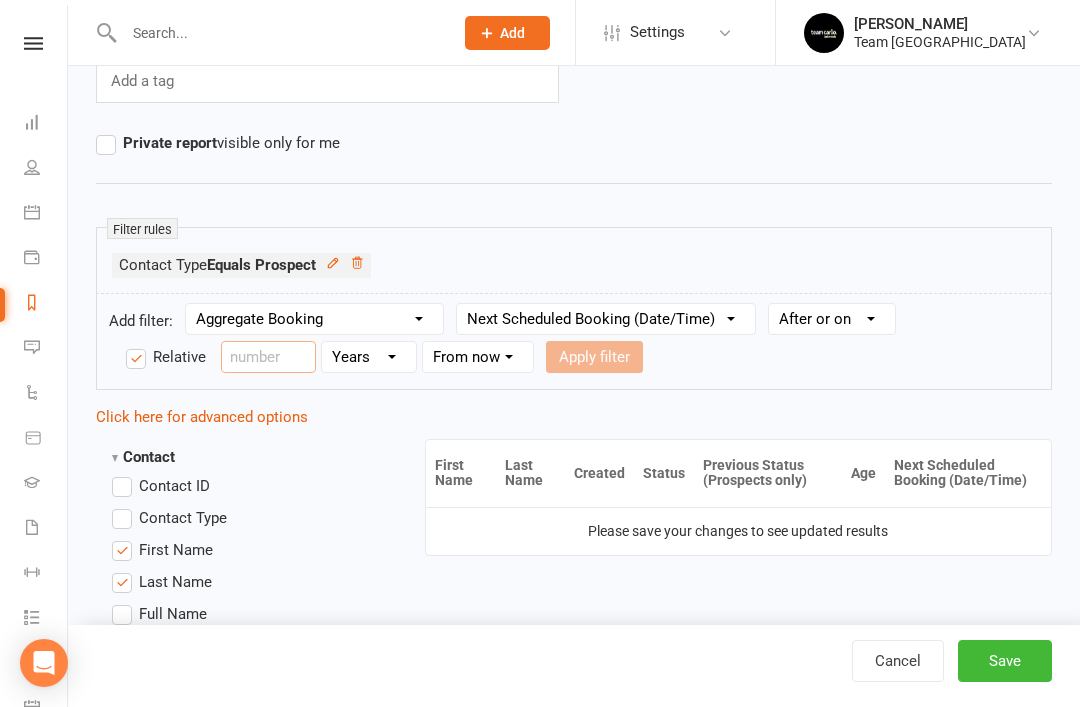 type on "1" 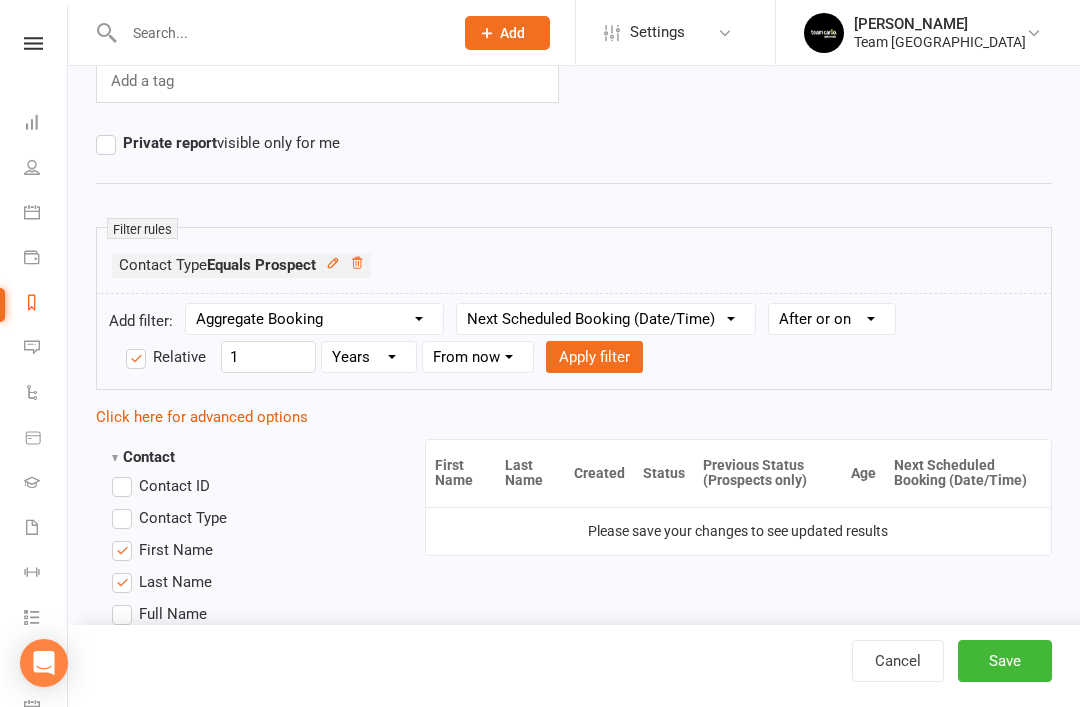 click on "Apply filter" at bounding box center (594, 357) 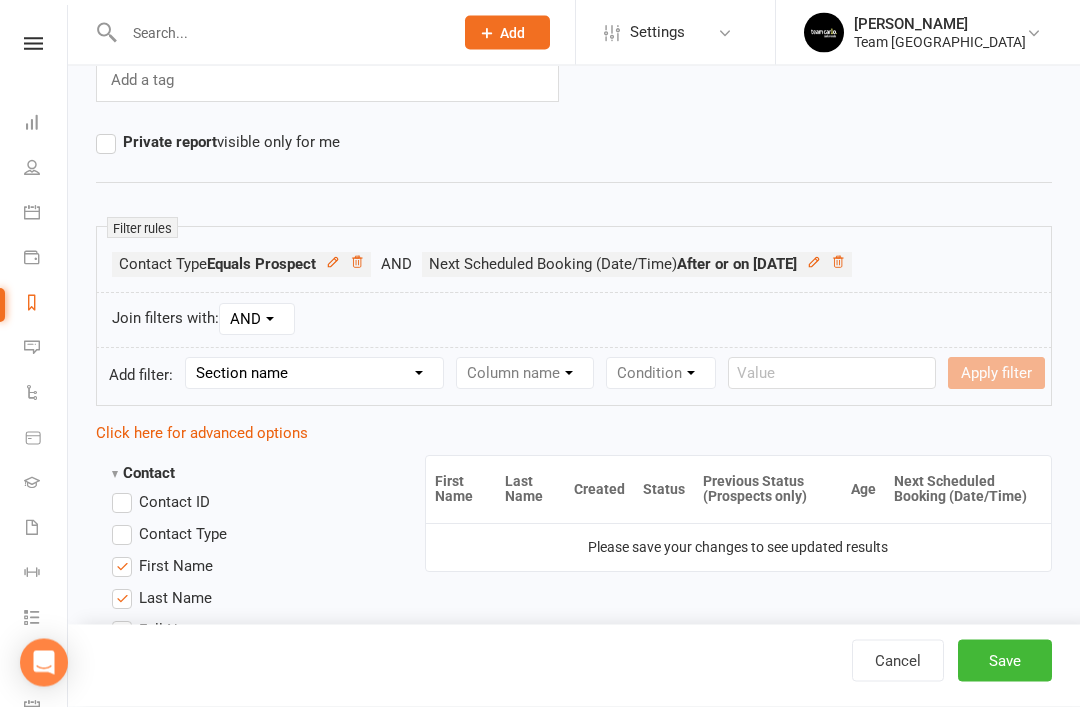 click on "Save" at bounding box center (1005, 661) 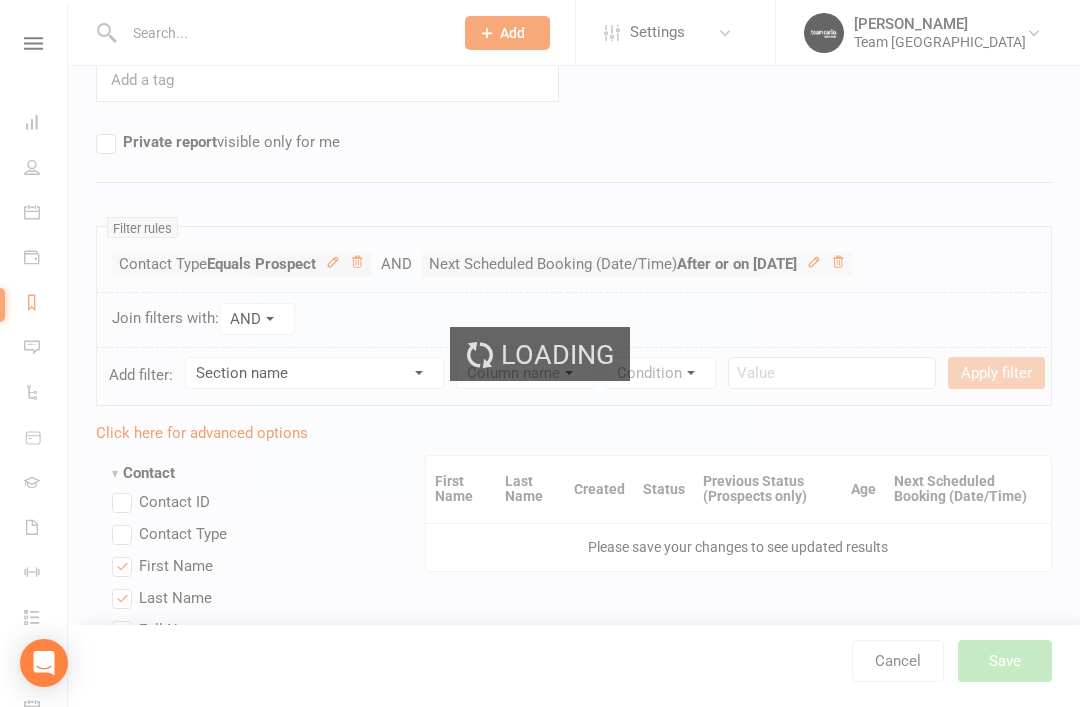 scroll, scrollTop: 0, scrollLeft: 0, axis: both 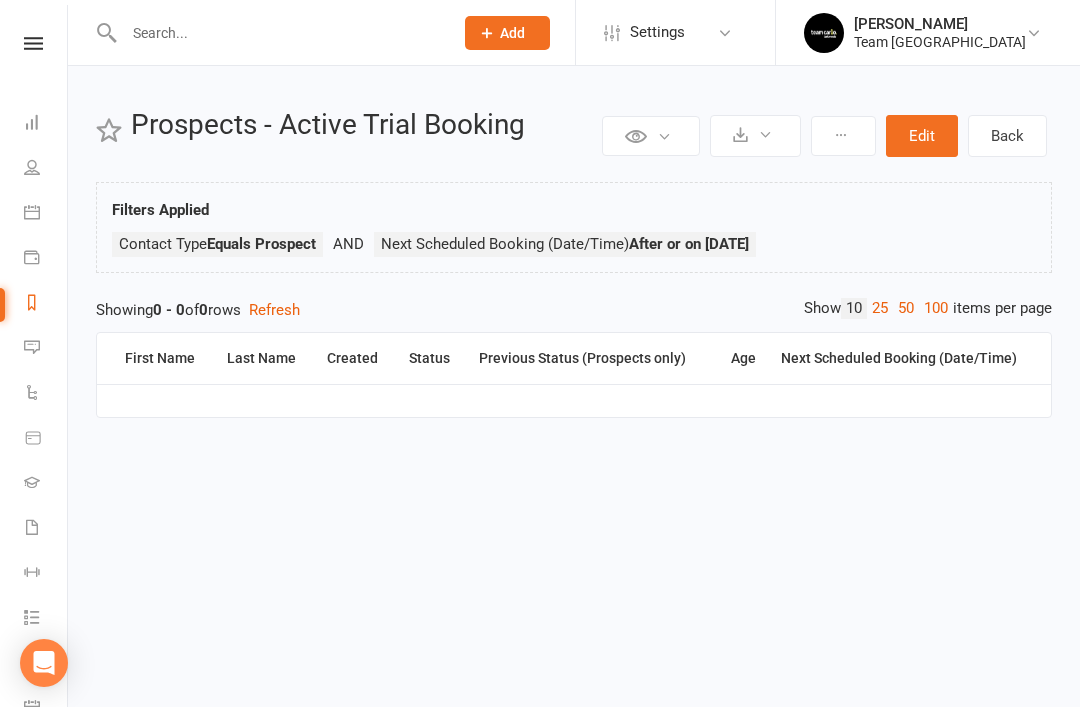 click on "Edit" at bounding box center [922, 136] 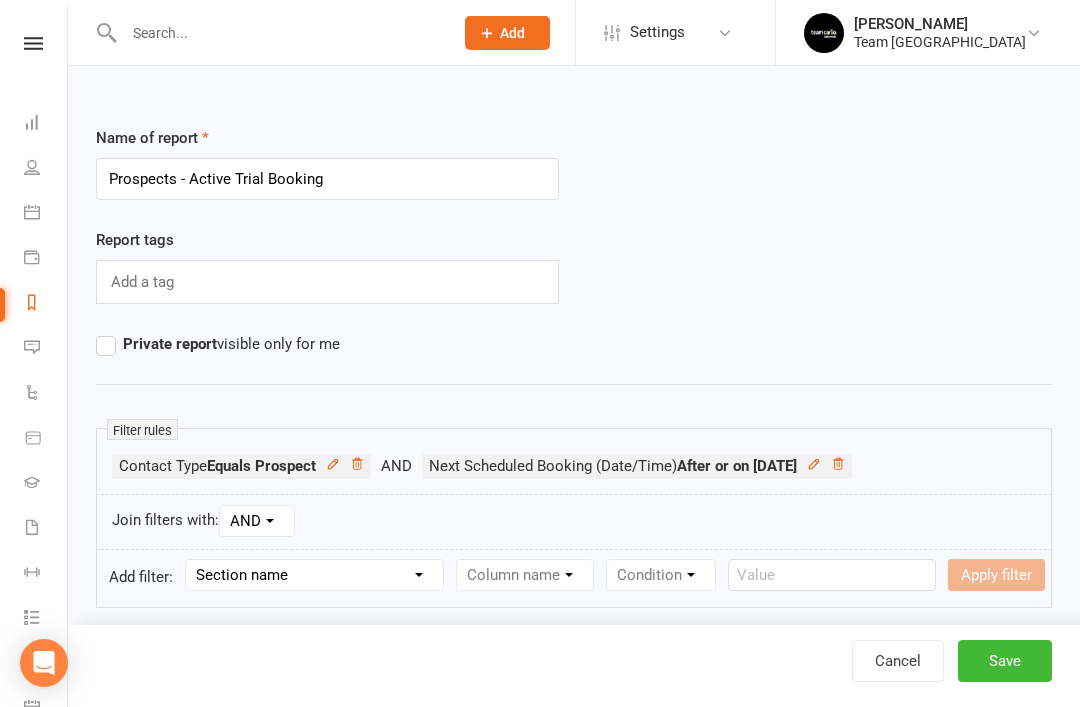 click 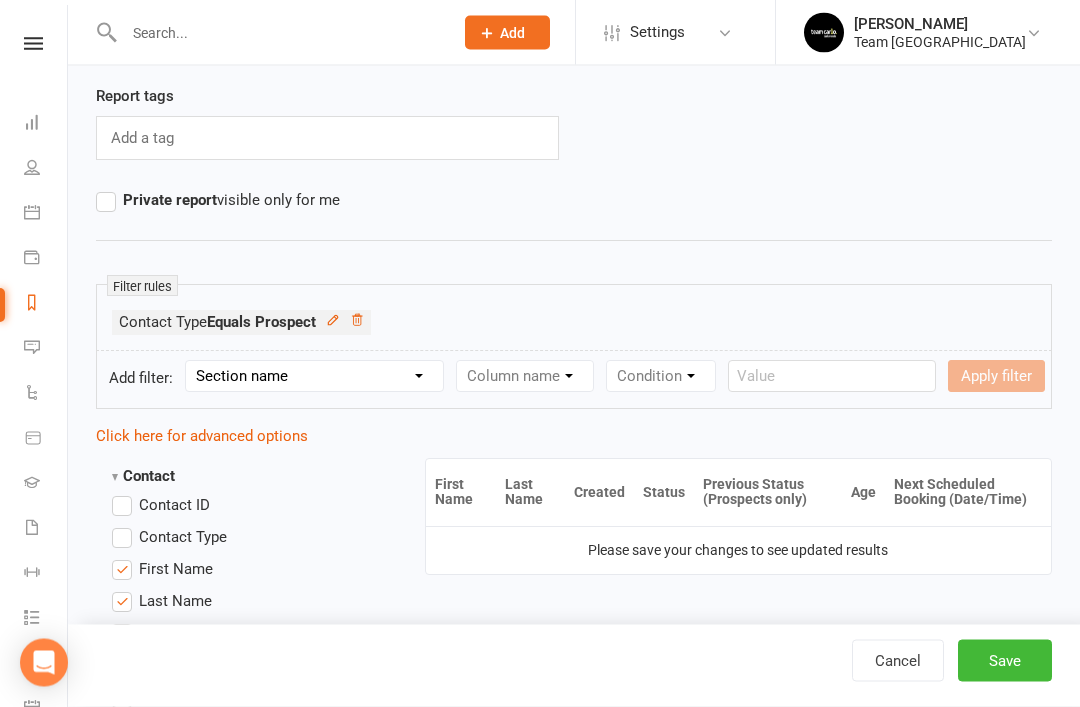 scroll, scrollTop: 144, scrollLeft: 0, axis: vertical 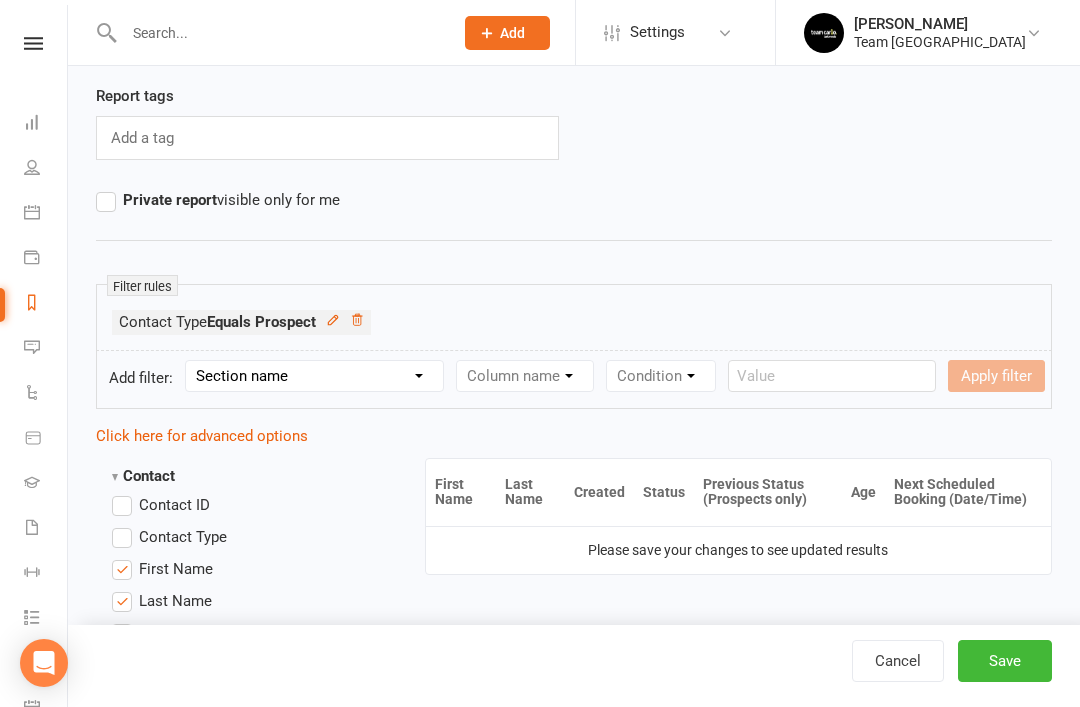 click on "Section name Contact Attendance Aggregate Payment Booking Waitlist Attendees Cancelled Bookings Late-cancelled Bookings Recurring Booking Aggregate Booking Communication Comms Recipients Membership Payment Styles And Ranks Aggregate Styles And Ranks Grading Events Promotions Suspensions Signed Waivers Family Members Credit Vouchers Enrolled Automations Enrolled Workouts Public Tasks TC Ambassador Payment Reminder Notification Medical Conditions Emergency Contact Details Body Composition Fitness Goals Member Onboarding & Nurturing Additional Grading Information Teams Waiver Answers Marketing Information" at bounding box center [314, 376] 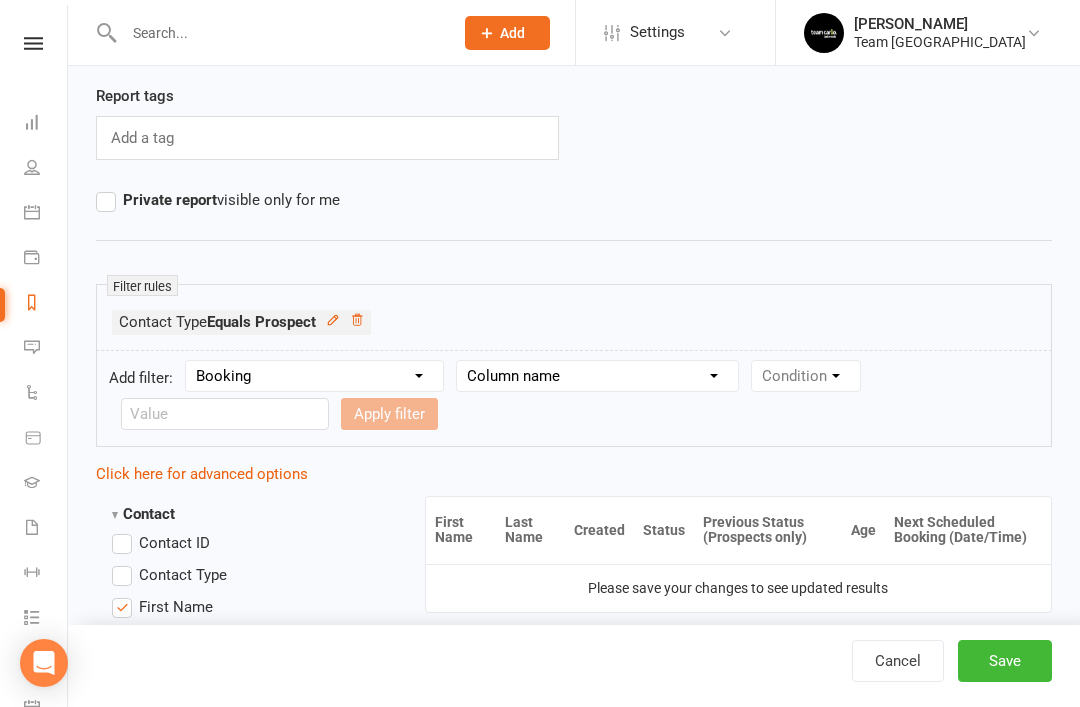 click on "Column name Event Name Event Type Event Date Event Day Event Month Event Starts Event Ends Event Duration Event Booking Count Event Attendee (Non-Absent) Count Event Attendee Limit Attended? Absent? Attendance Marked At Booking Created At Instructor Location Membership Used Booking Source General Attendance? Make-up Class? Drop-in Booking (Kiosk / Roll Call)? Booking Added By Contact?" at bounding box center [597, 376] 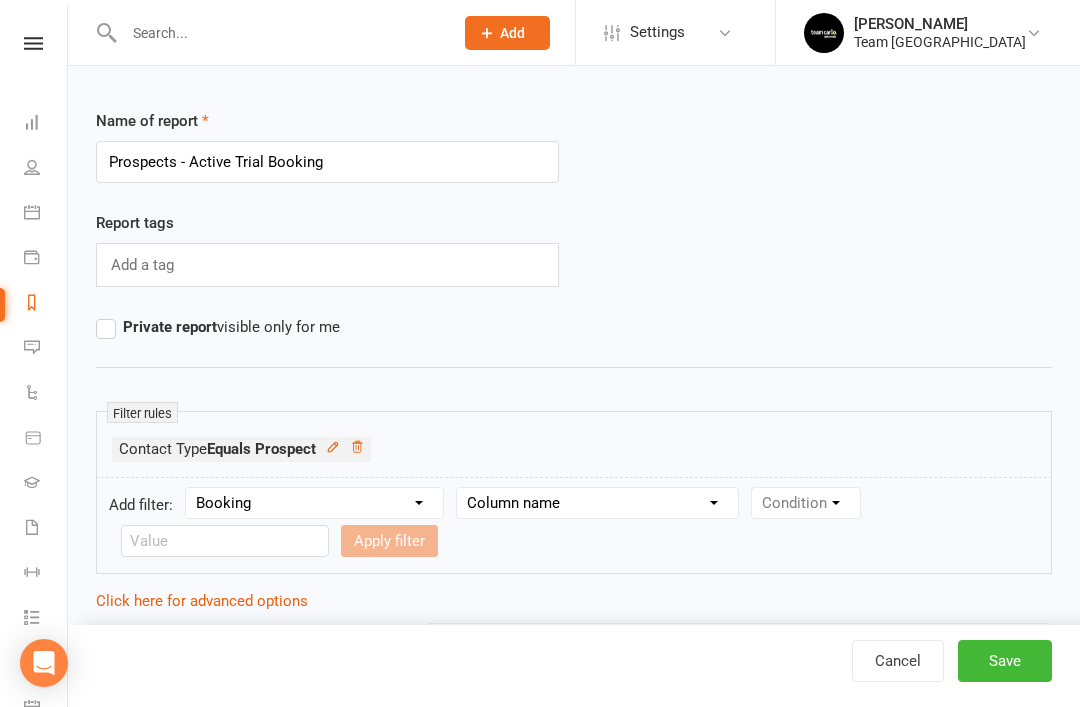 scroll, scrollTop: 0, scrollLeft: 0, axis: both 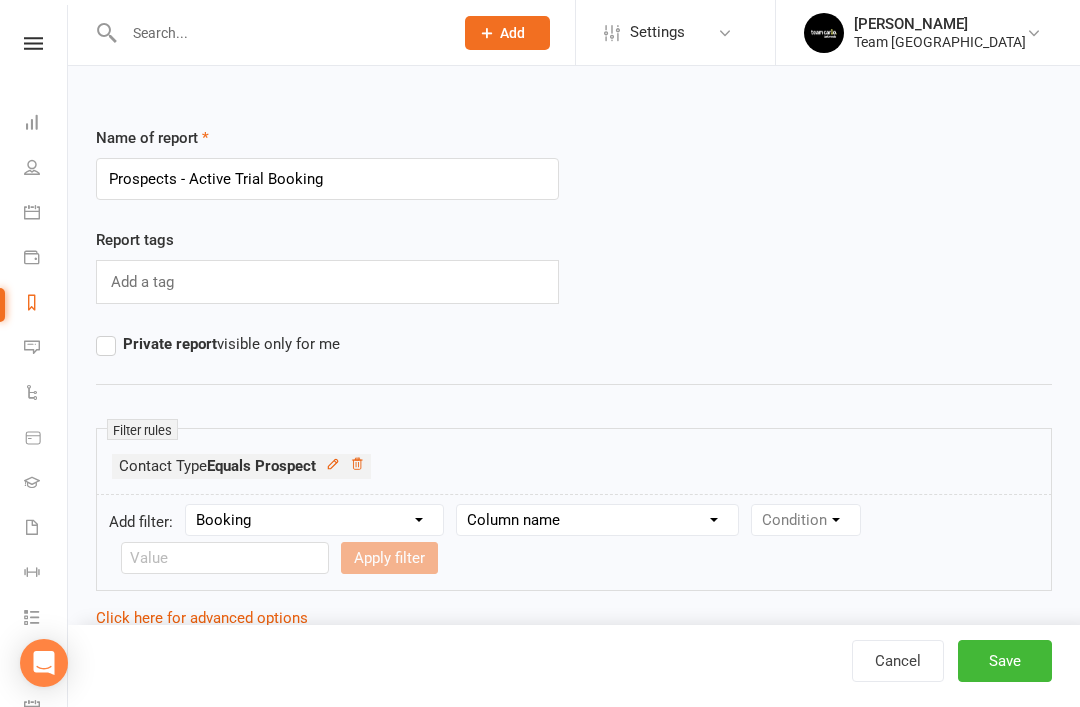click at bounding box center (32, 122) 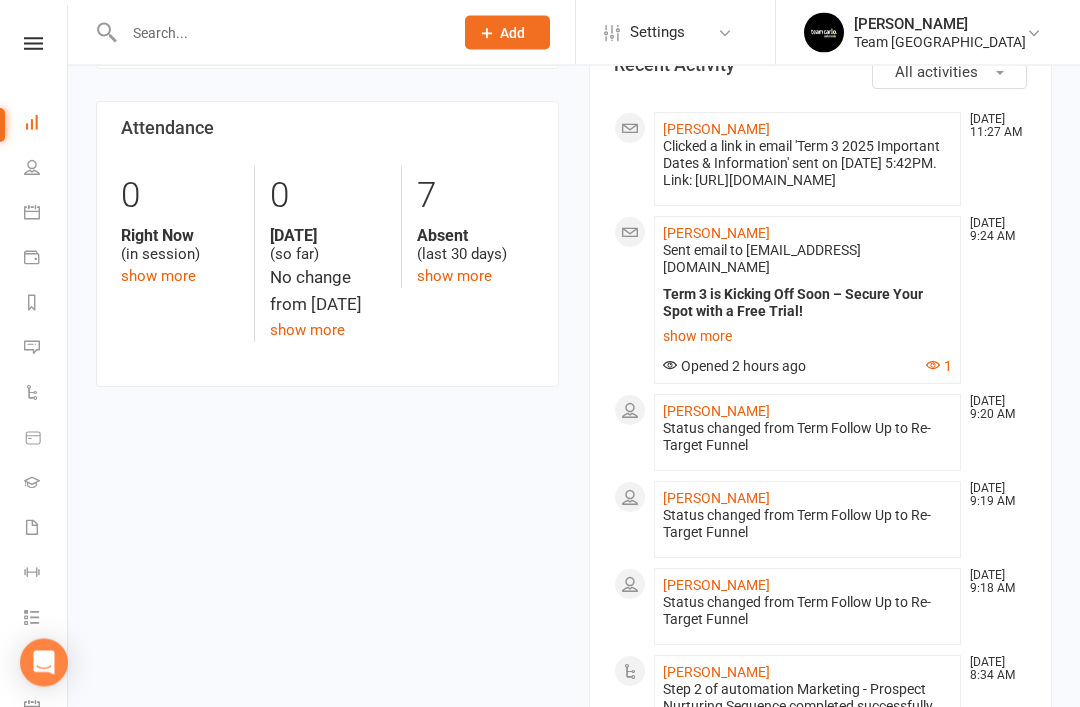 scroll, scrollTop: 464, scrollLeft: 0, axis: vertical 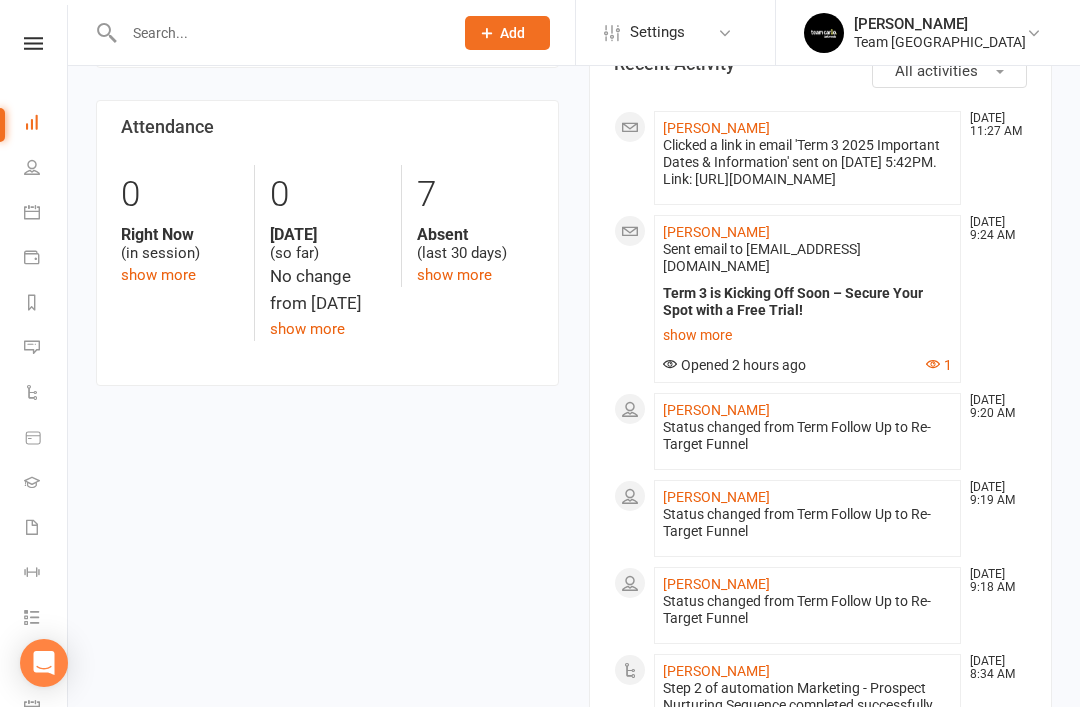 click at bounding box center (32, 212) 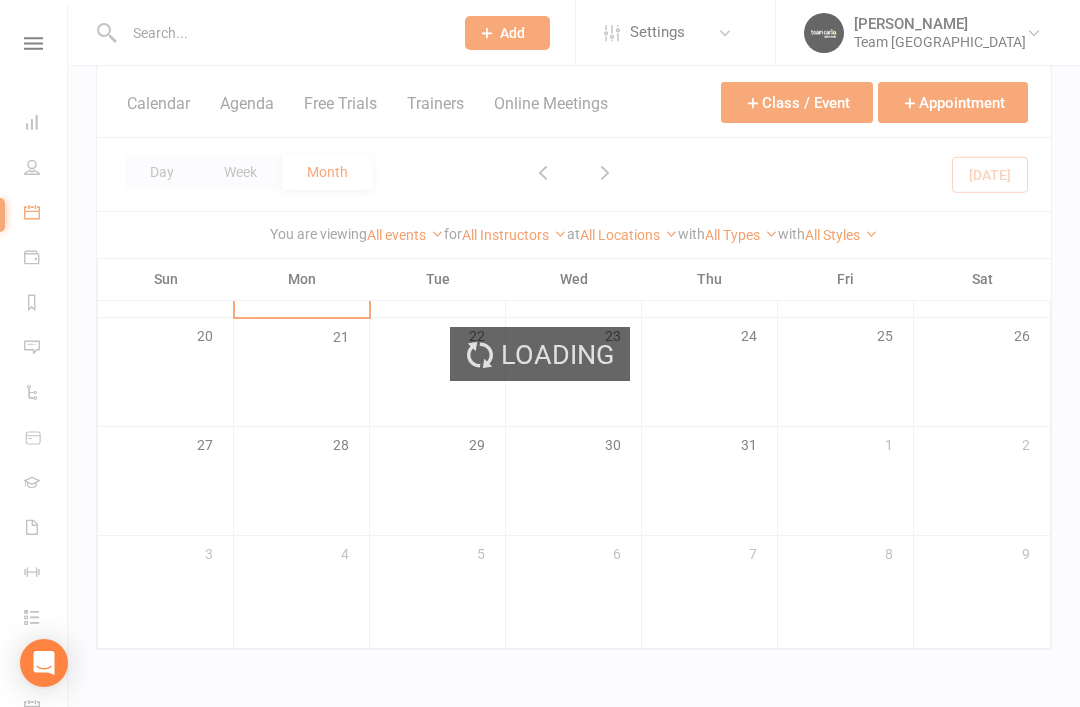 scroll, scrollTop: 0, scrollLeft: 0, axis: both 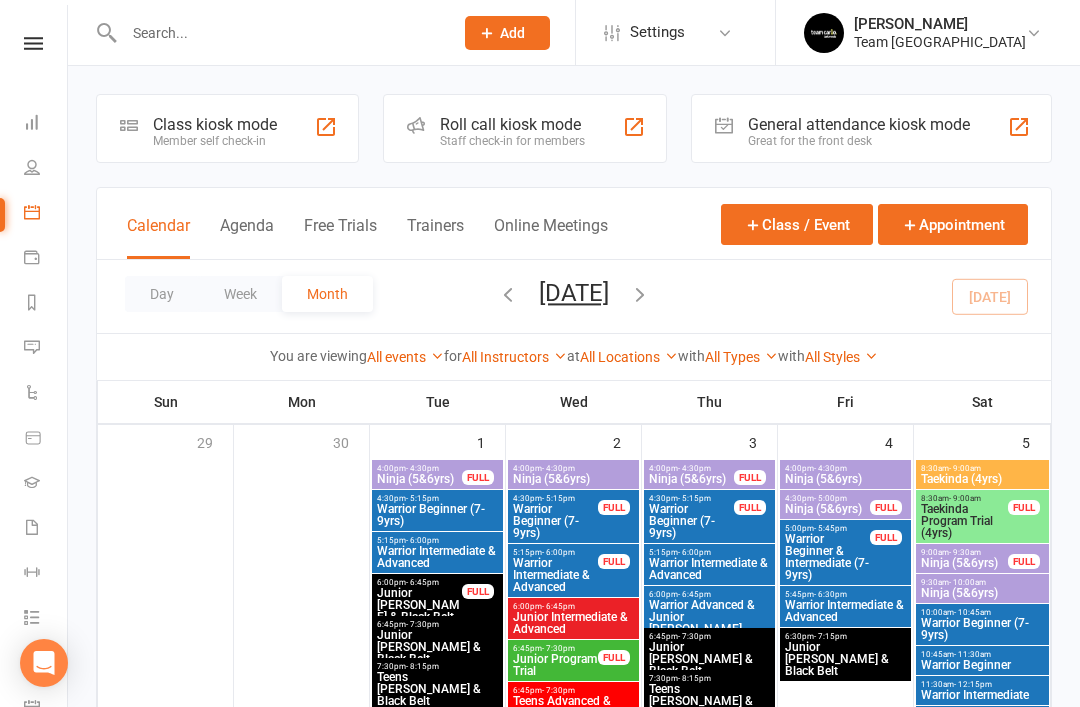 click on "Free Trials" at bounding box center (340, 237) 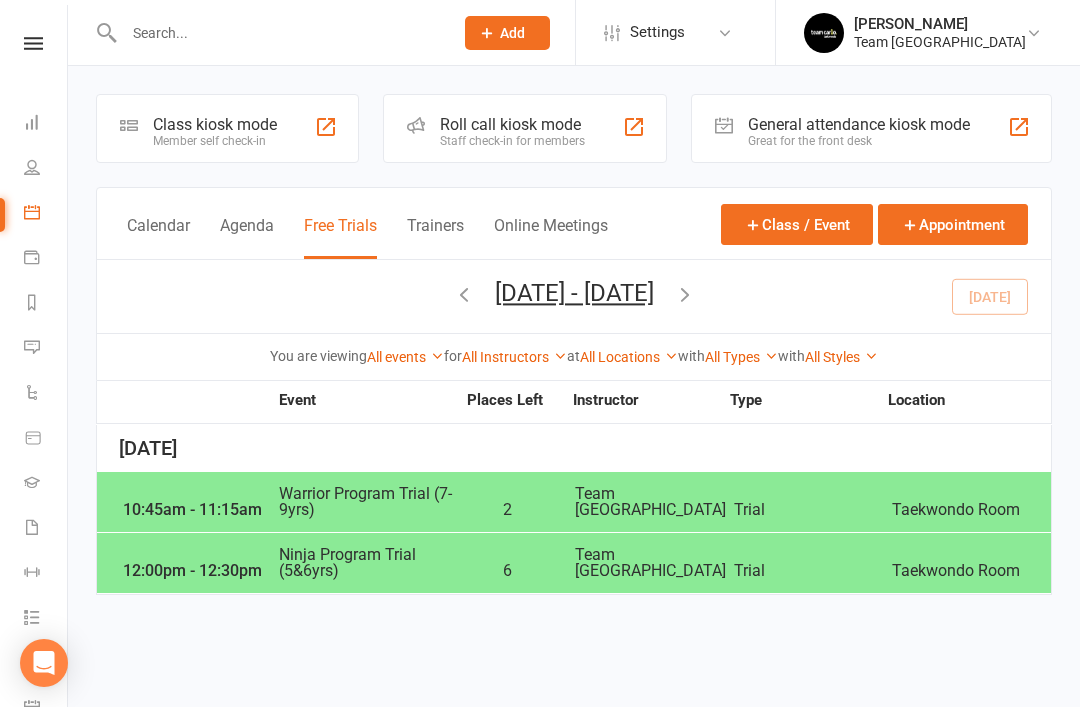 click on "Warrior Program Trial (7-9yrs)" at bounding box center [366, 502] 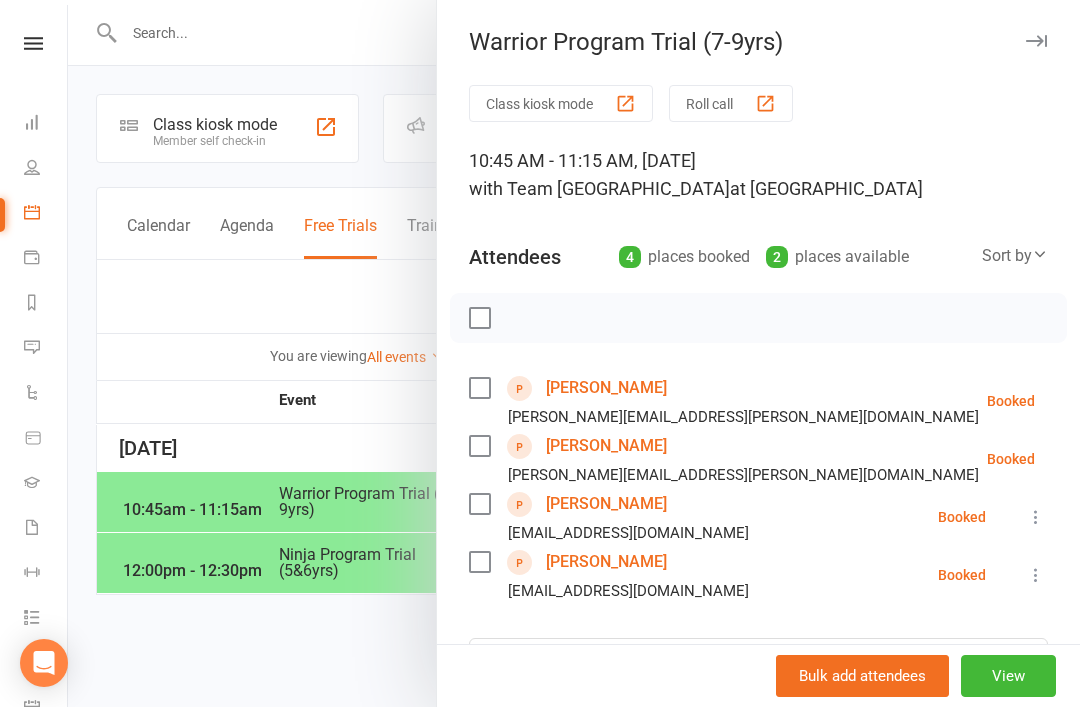 click at bounding box center (1036, 41) 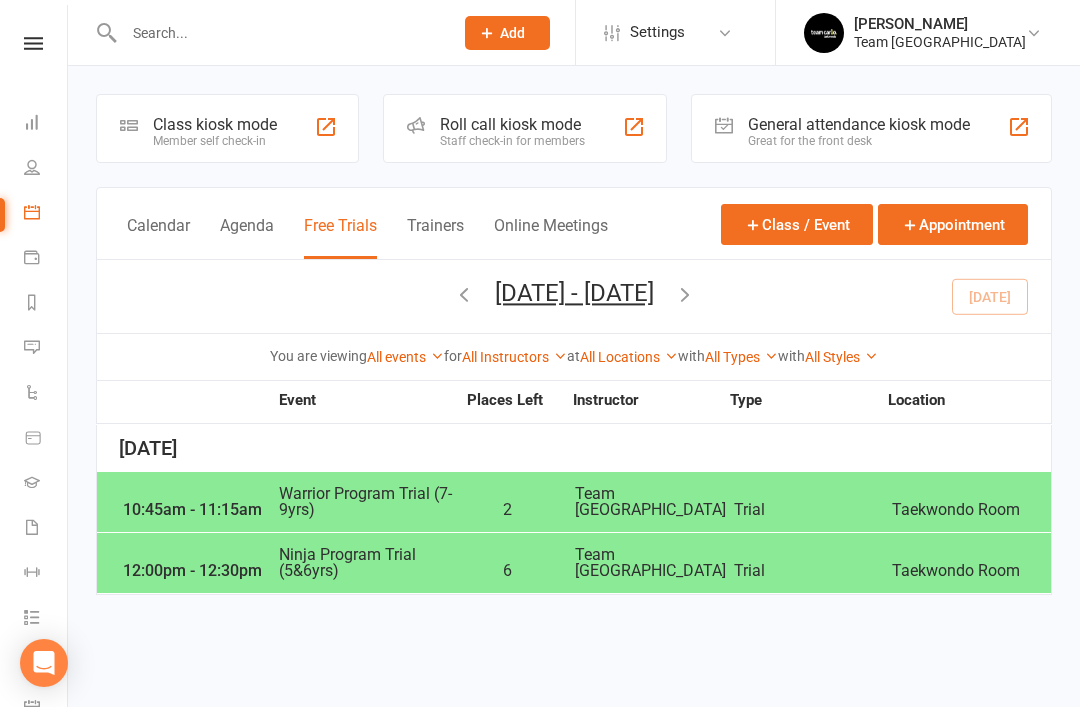 click on "Calendar" at bounding box center (158, 237) 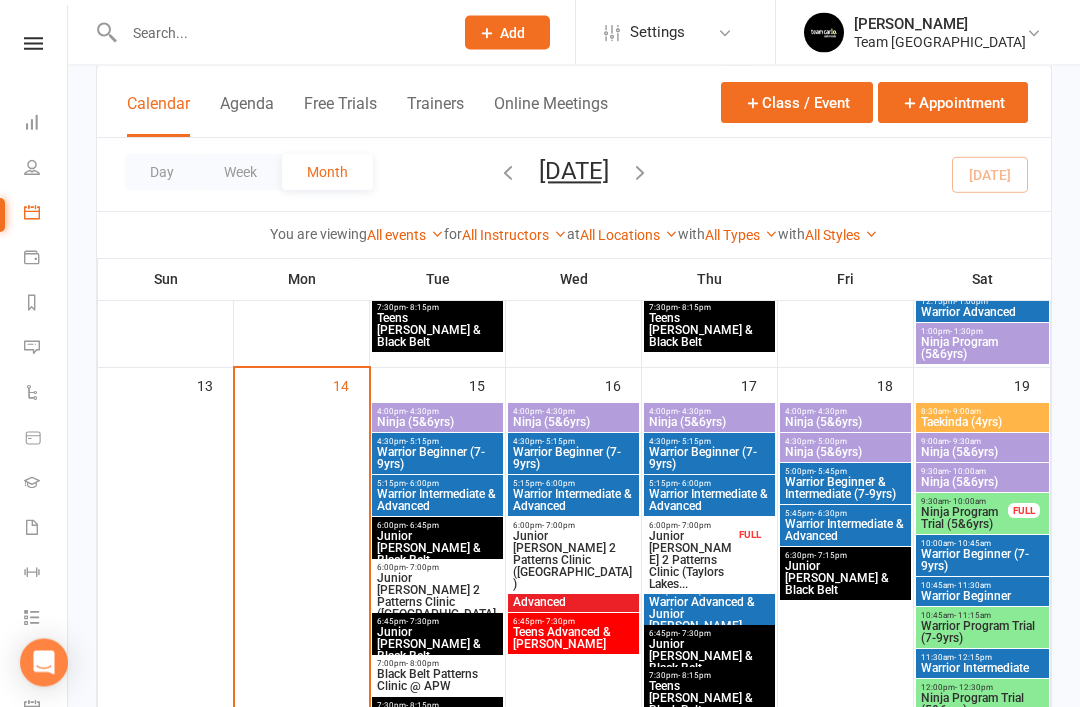 click on "Ninja Program Trial (5&6yrs)" at bounding box center (964, 519) 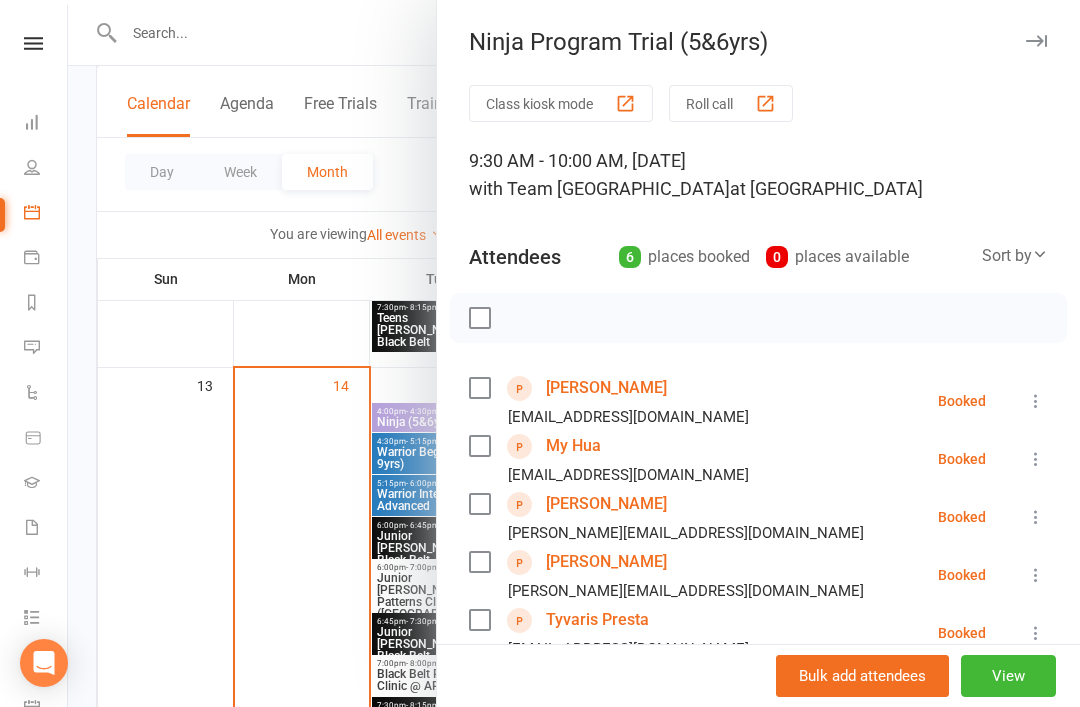 click on "Zanelle Adu" at bounding box center (606, 388) 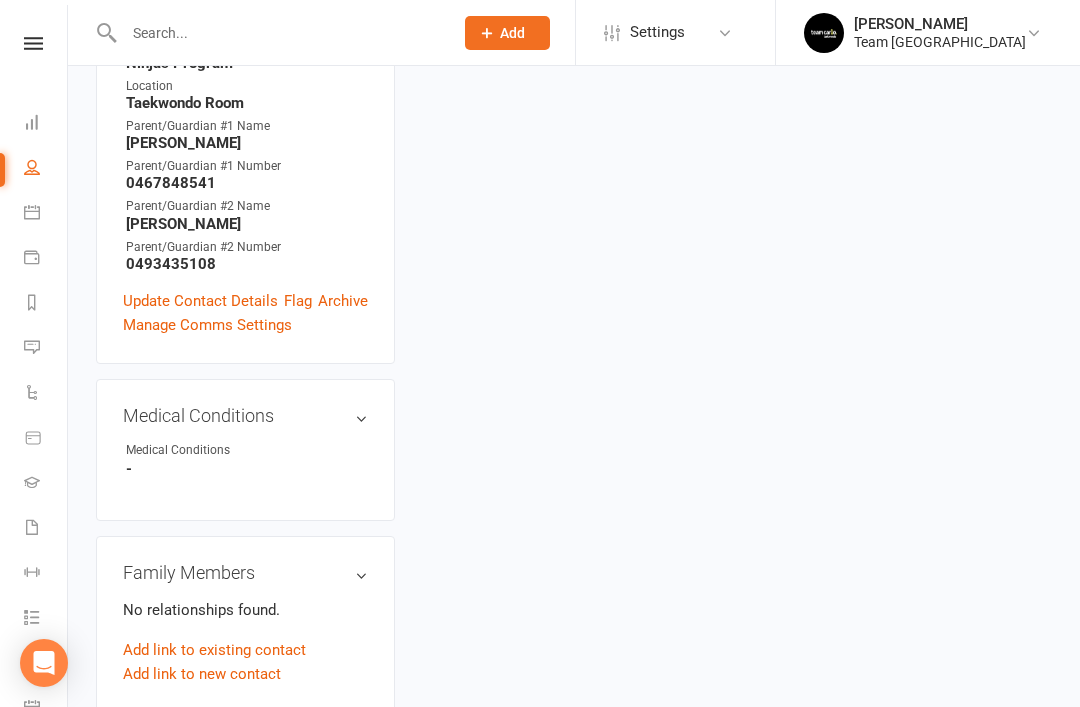 scroll, scrollTop: 0, scrollLeft: 0, axis: both 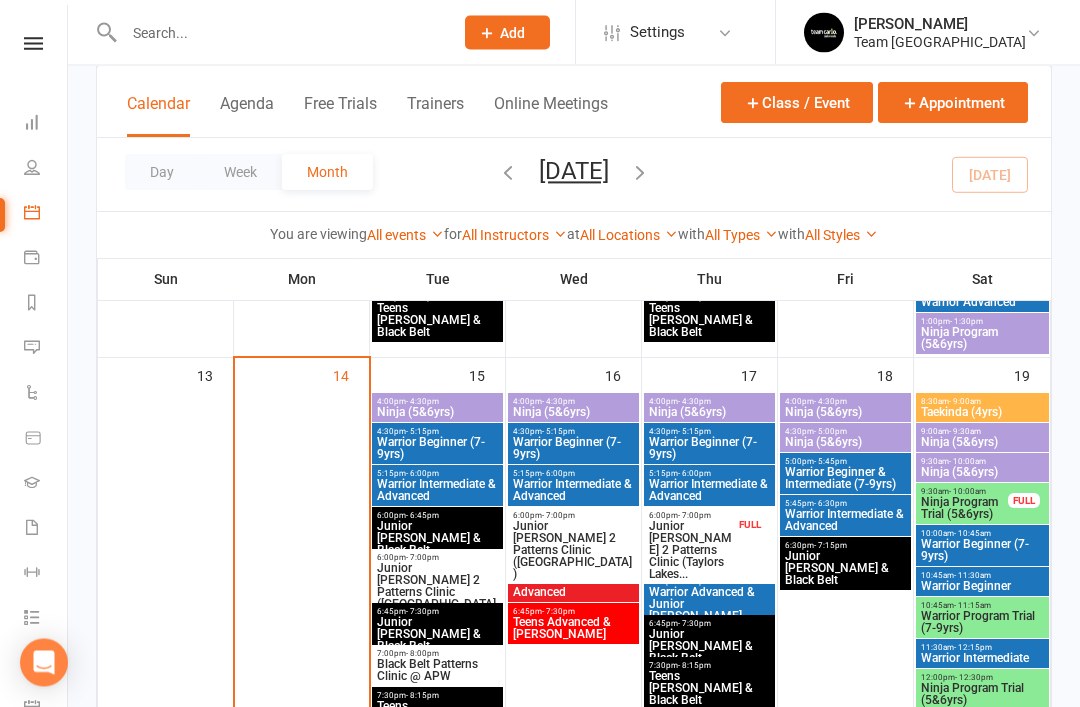 click on "Ninja Program Trial (5&6yrs)" at bounding box center [964, 509] 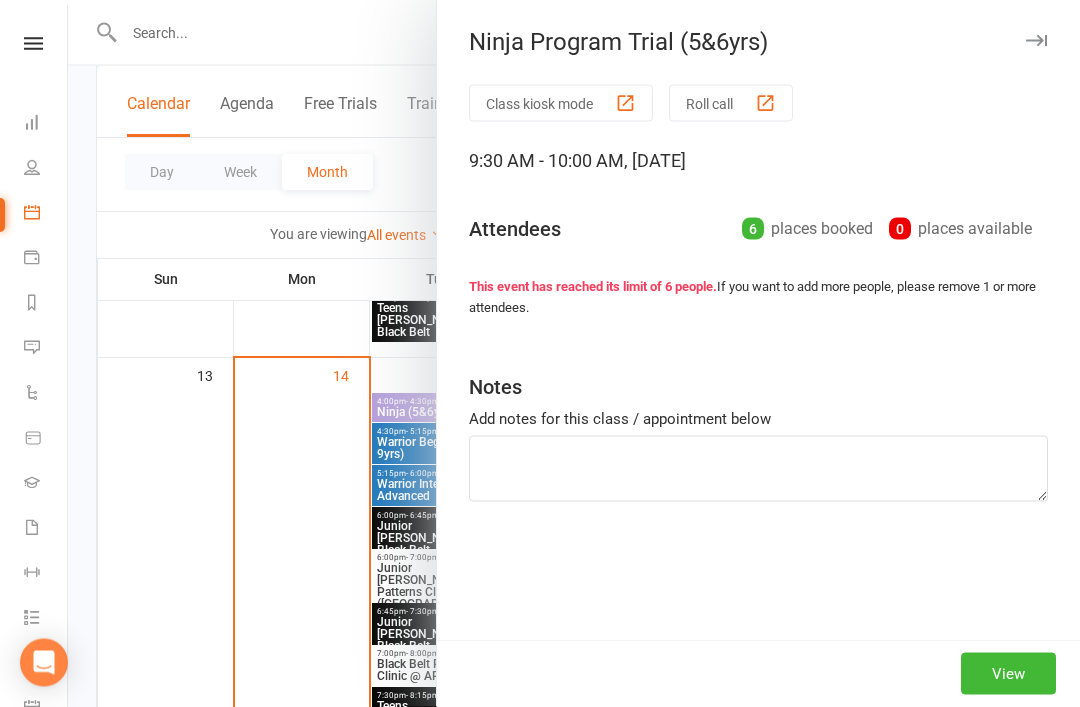 scroll, scrollTop: 724, scrollLeft: 0, axis: vertical 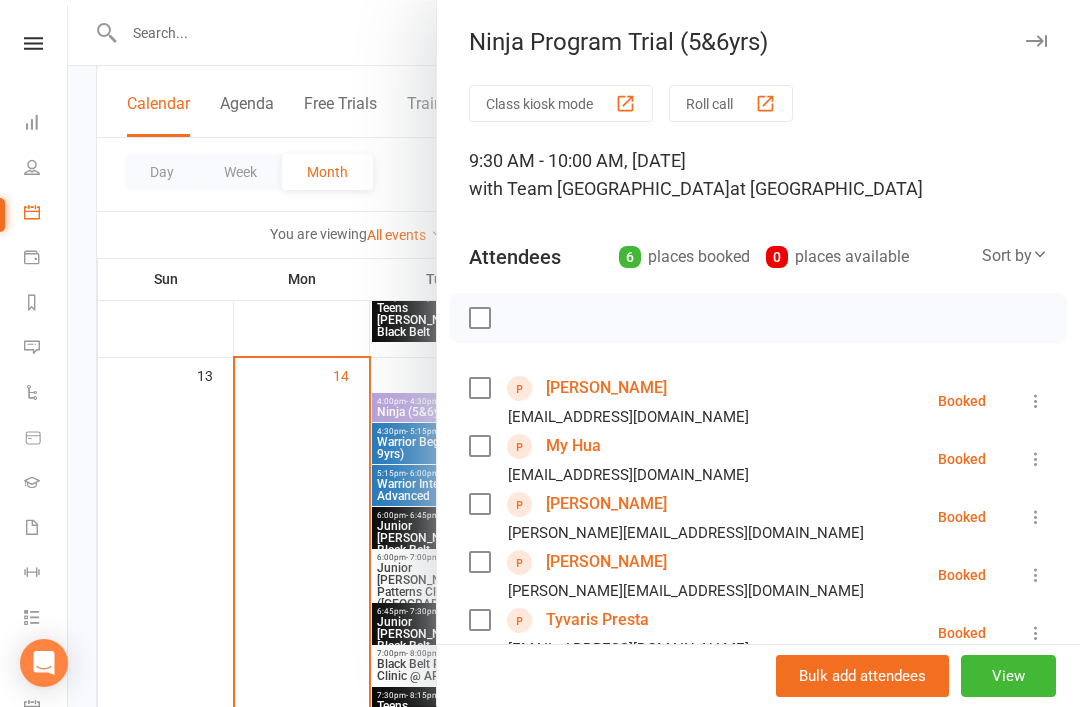 click on "My Hua" at bounding box center (573, 446) 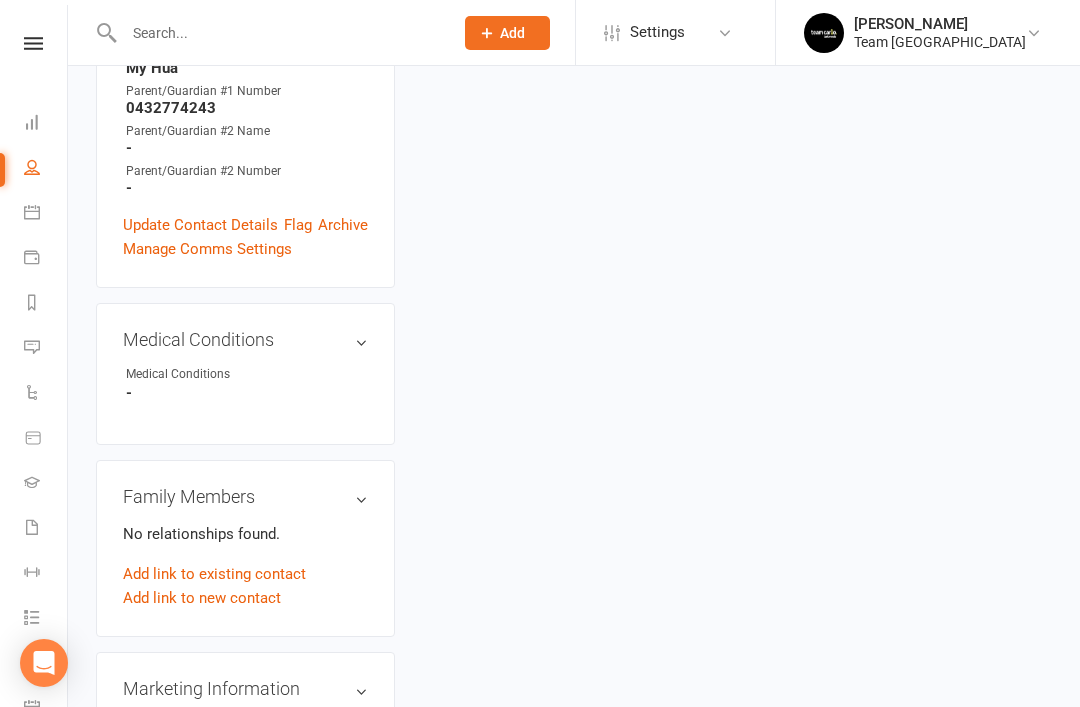 scroll, scrollTop: 0, scrollLeft: 0, axis: both 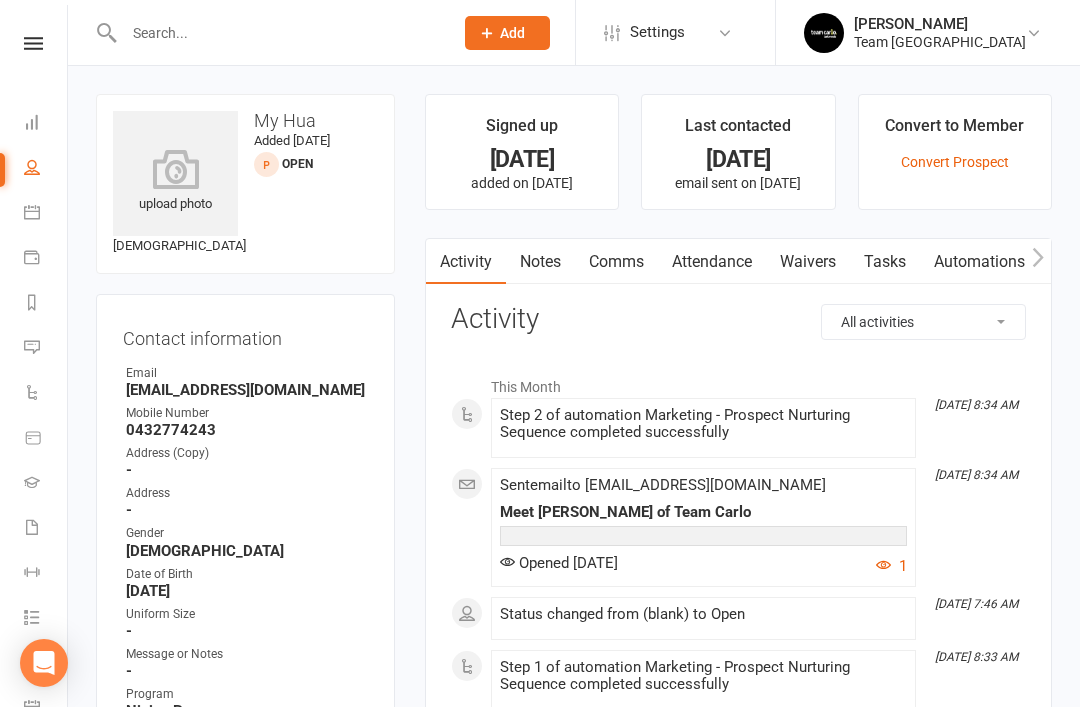 click on "Calendar" at bounding box center (46, 214) 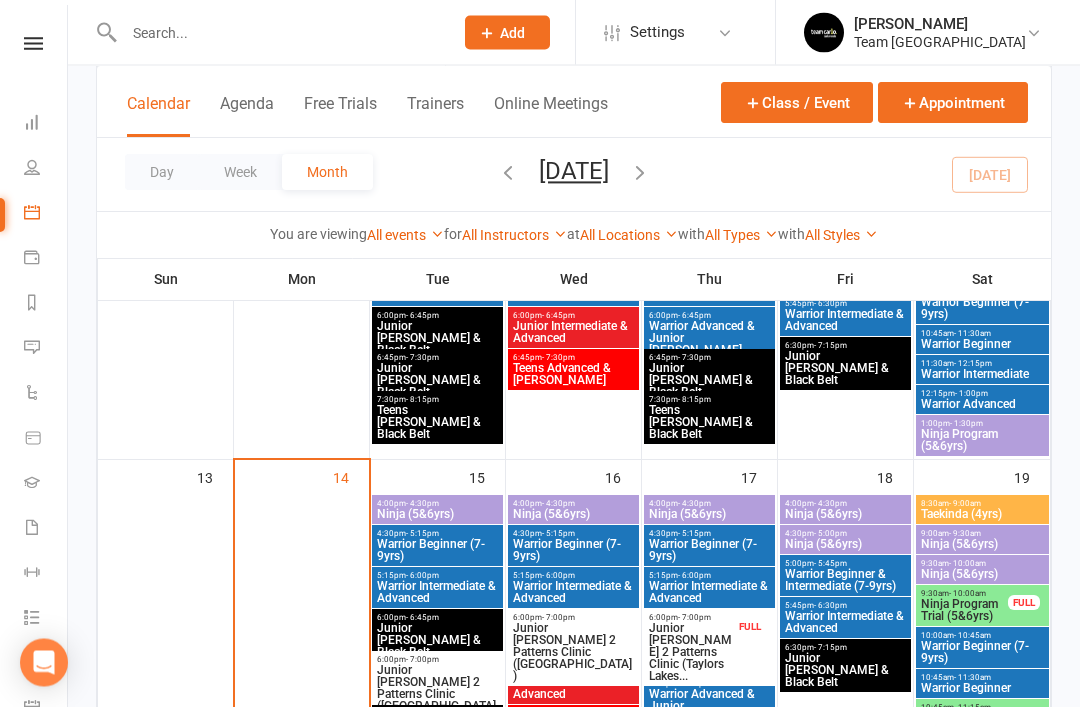 scroll, scrollTop: 624, scrollLeft: 0, axis: vertical 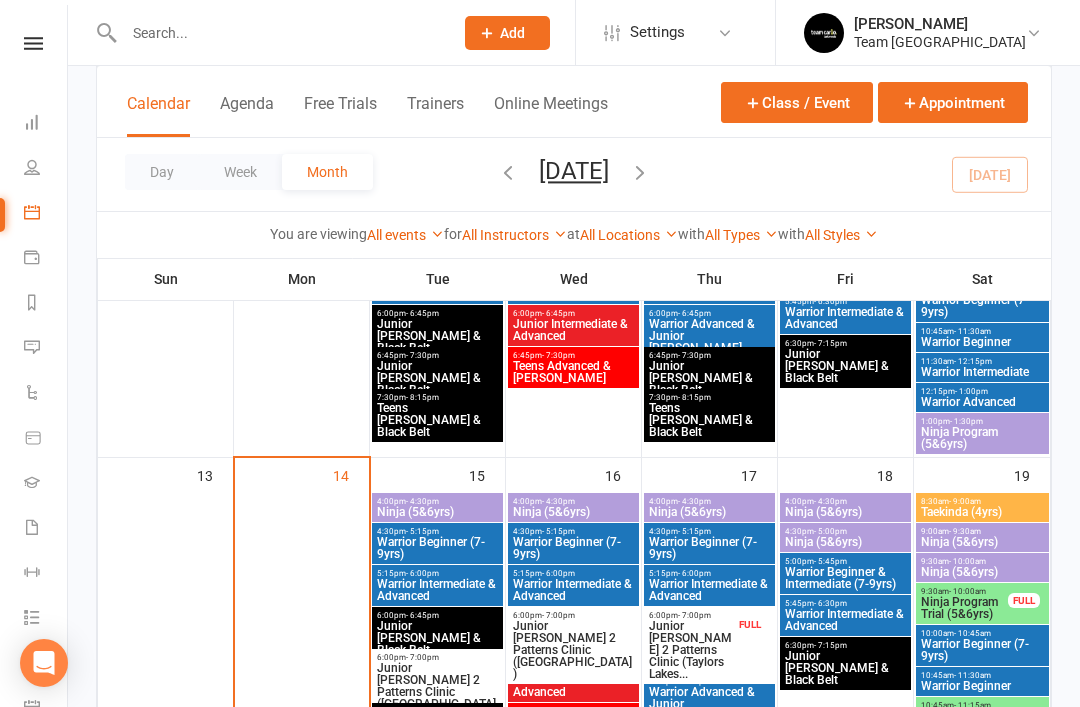 click on "Ninja Program Trial (5&6yrs)" at bounding box center (964, 608) 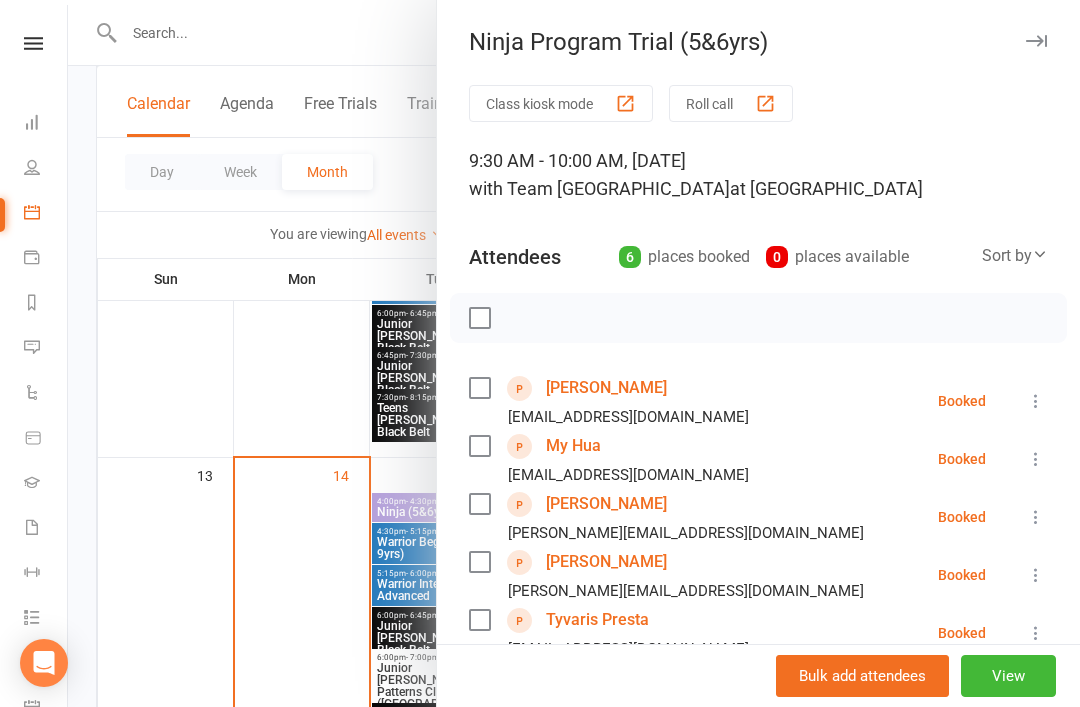 click on "Evie King" at bounding box center [606, 504] 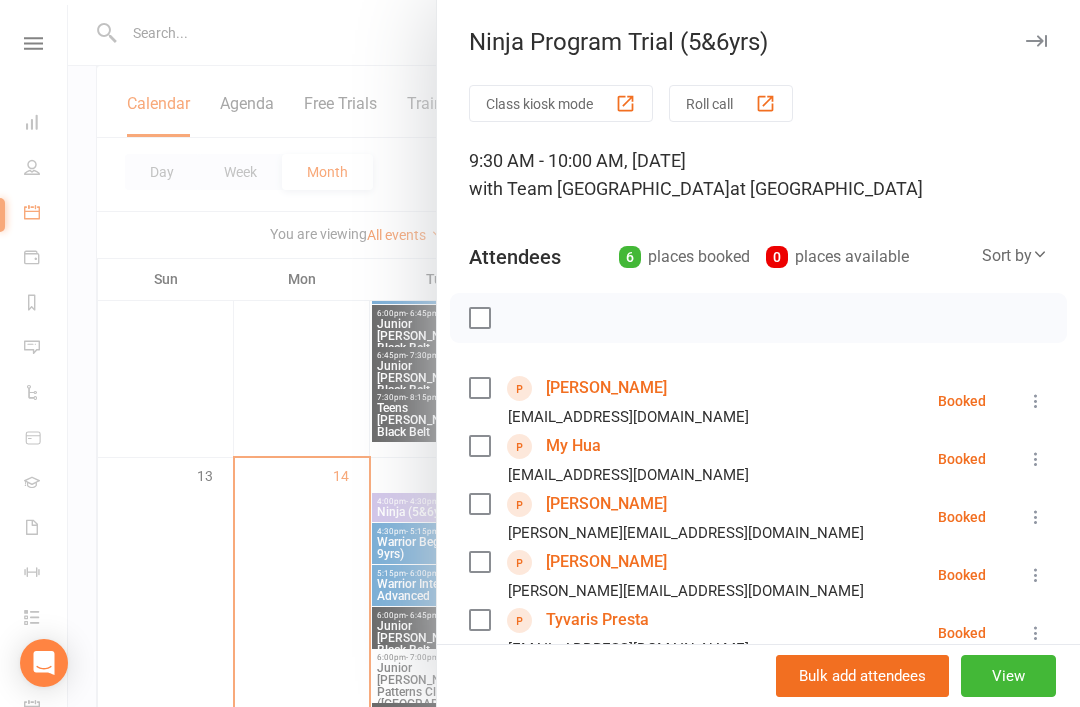 scroll, scrollTop: 0, scrollLeft: 0, axis: both 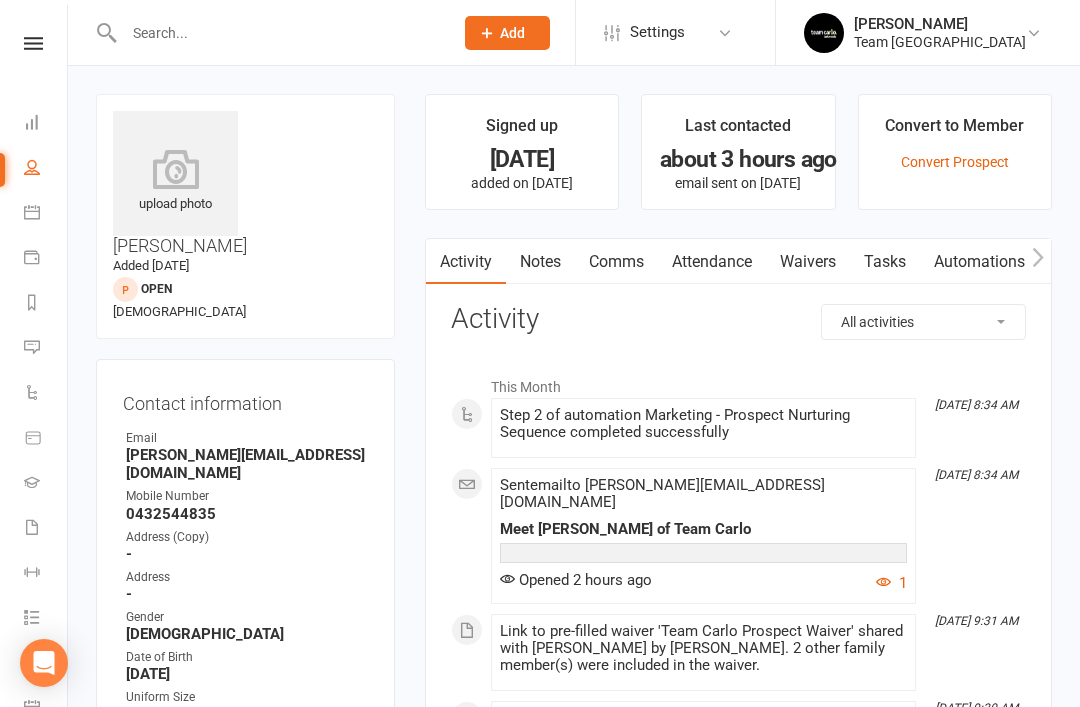 click on "Calendar" at bounding box center [46, 214] 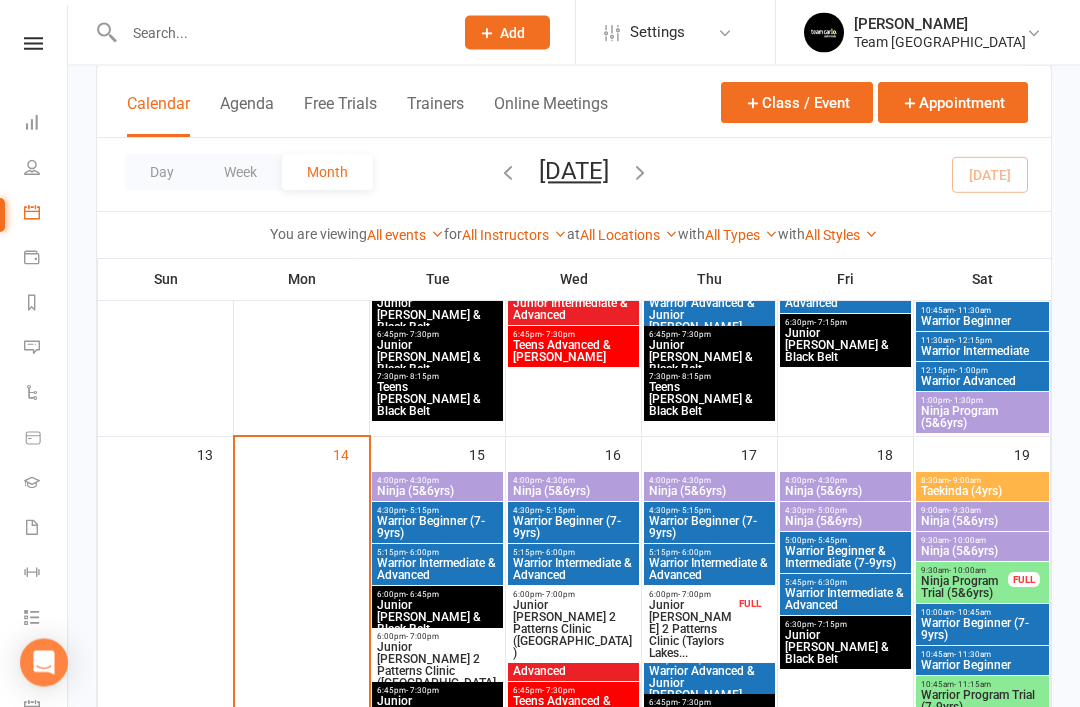 click on "Ninja Program Trial (5&6yrs)" at bounding box center (964, 588) 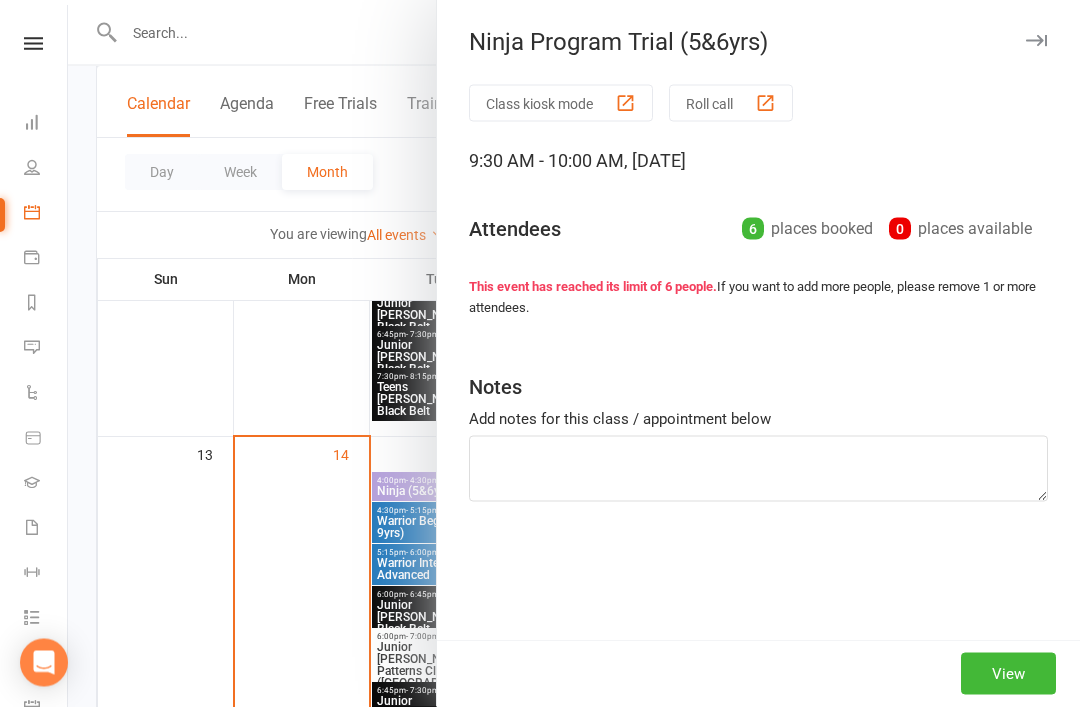 scroll, scrollTop: 645, scrollLeft: 0, axis: vertical 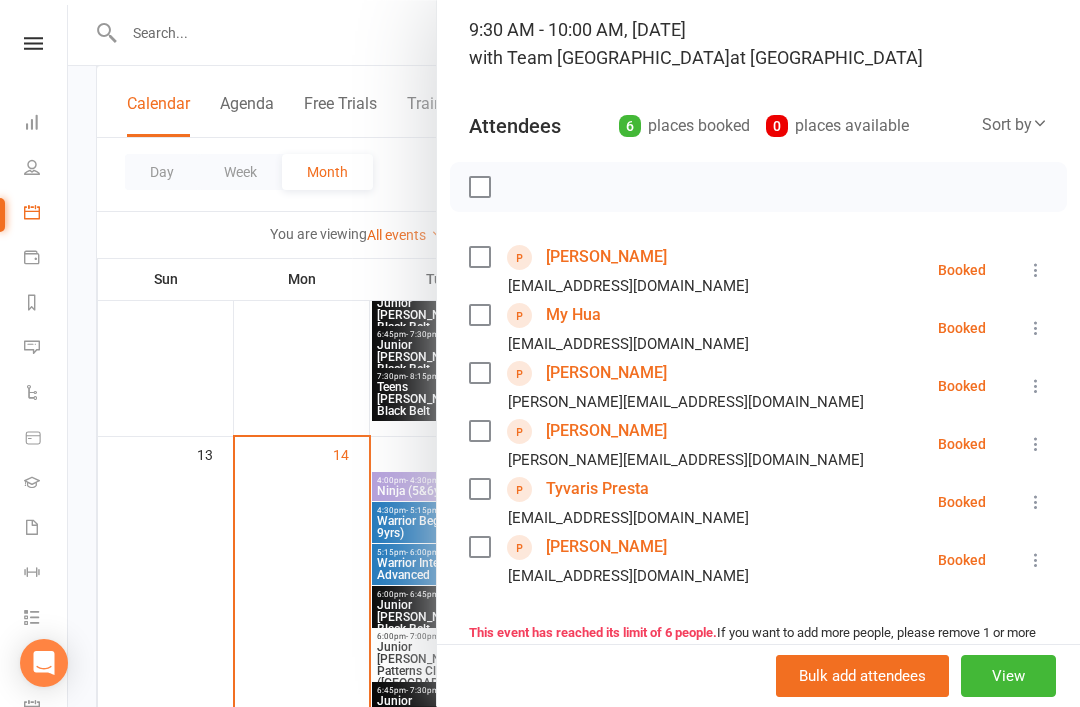 click on "Tyvaris Presta" at bounding box center [597, 489] 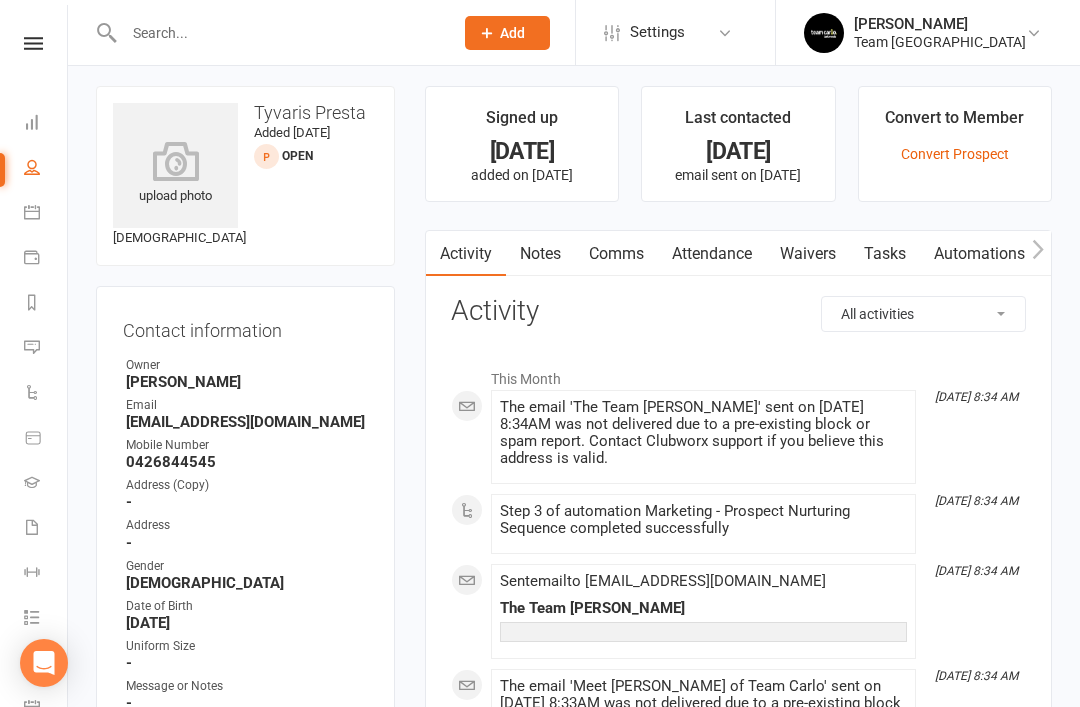 scroll, scrollTop: 6, scrollLeft: 0, axis: vertical 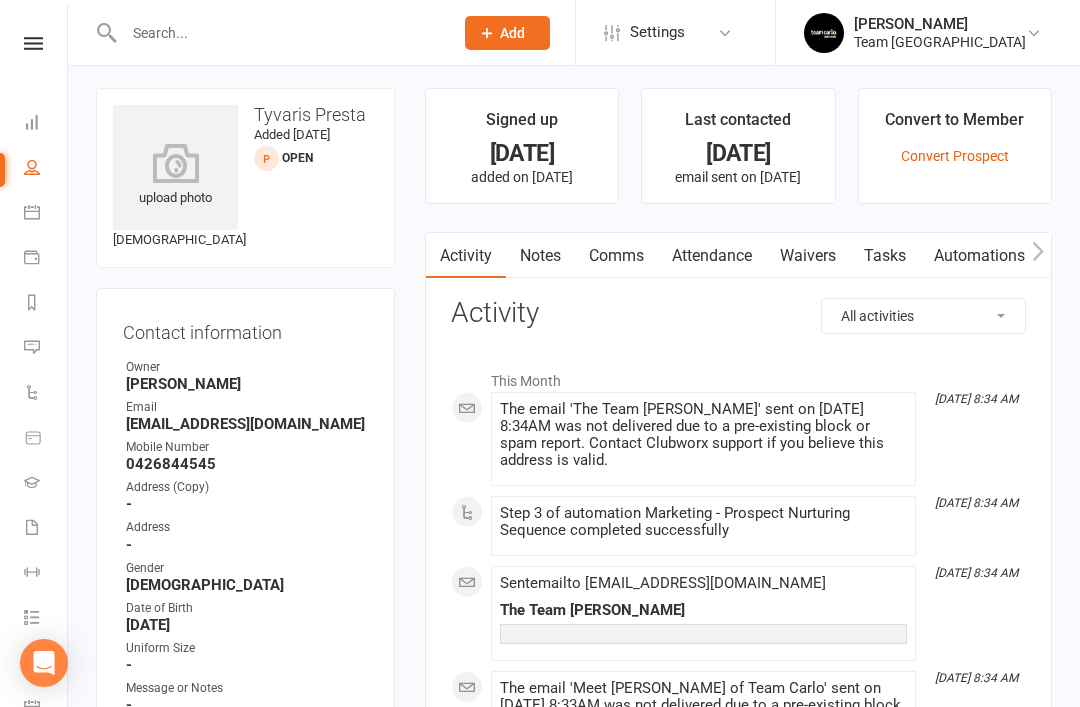 click at bounding box center (32, 212) 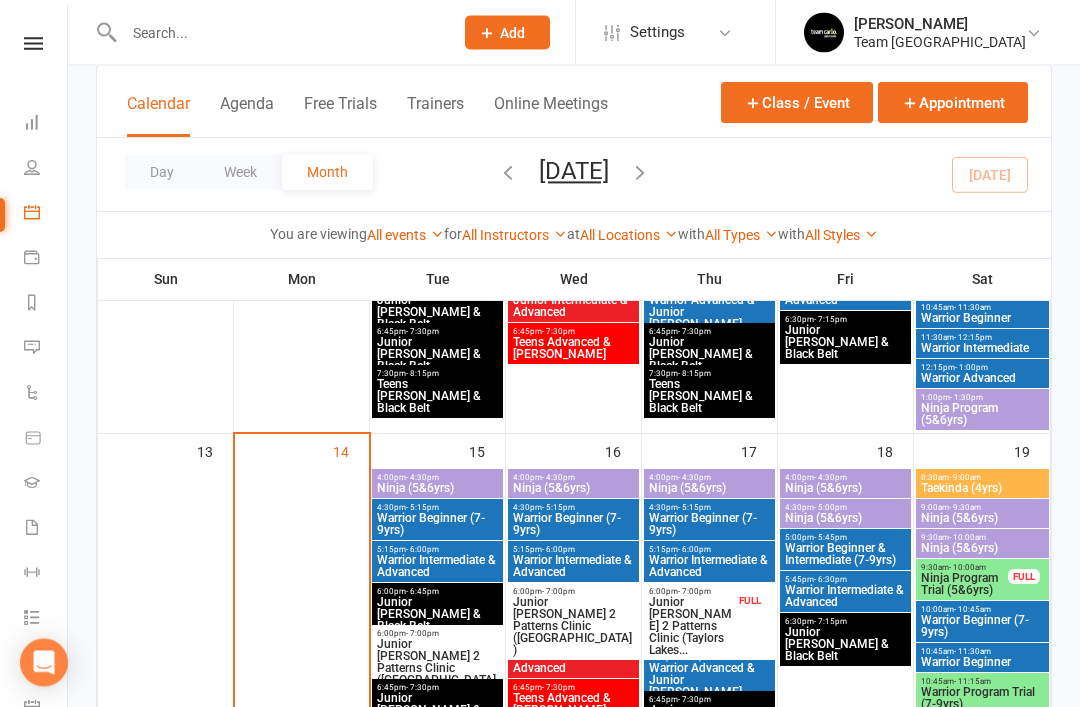 scroll, scrollTop: 660, scrollLeft: 0, axis: vertical 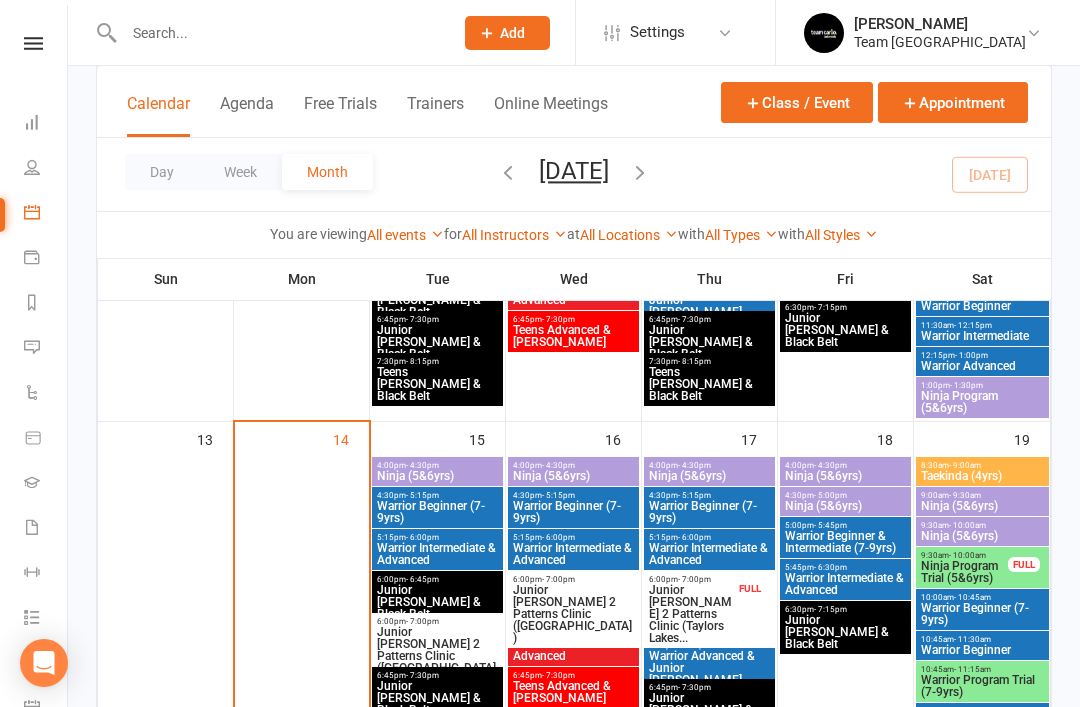 click on "Ninja Program Trial (5&6yrs)" at bounding box center [964, 572] 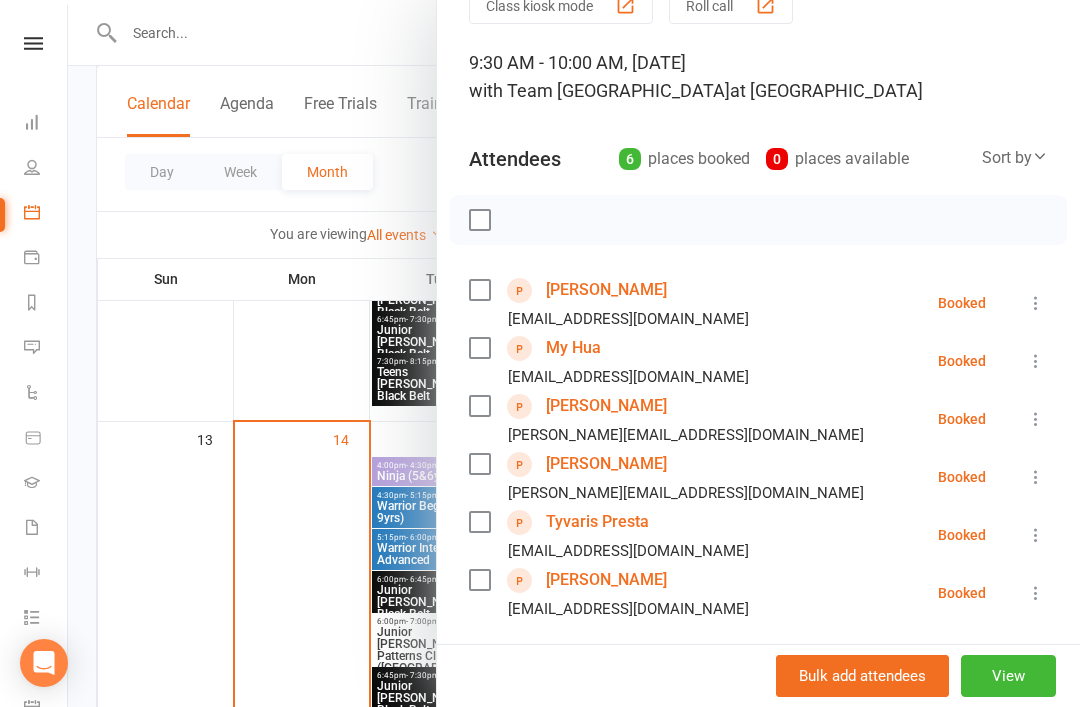 scroll, scrollTop: 106, scrollLeft: 0, axis: vertical 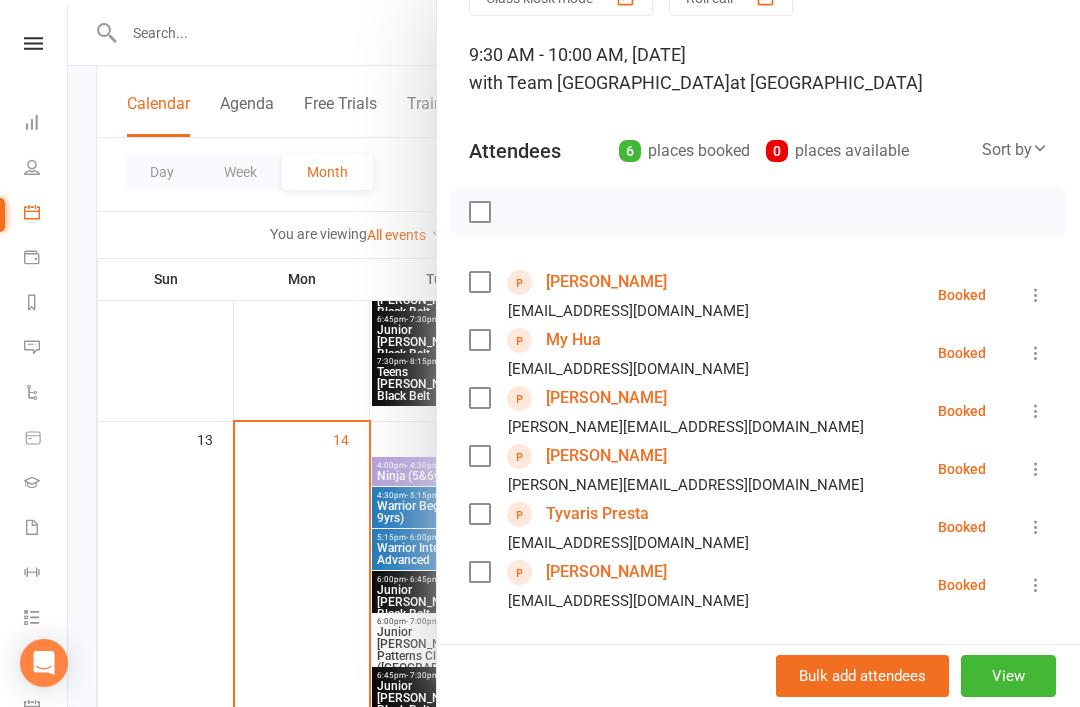 click on "Tyson Sheriff" at bounding box center (606, 572) 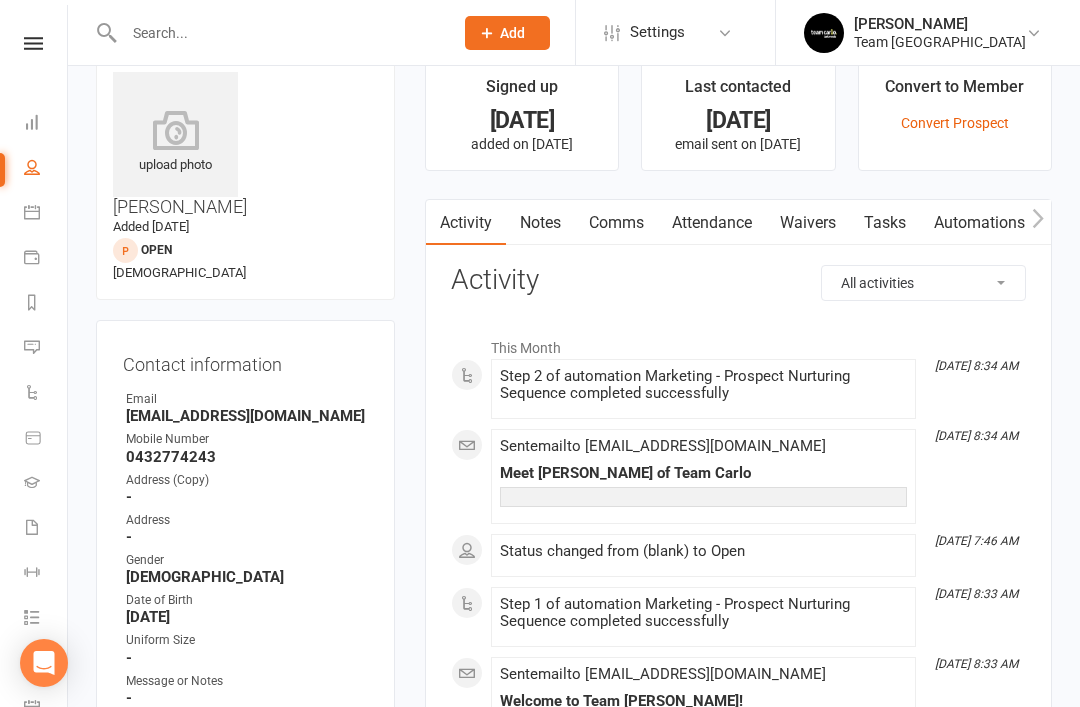 scroll, scrollTop: 0, scrollLeft: 0, axis: both 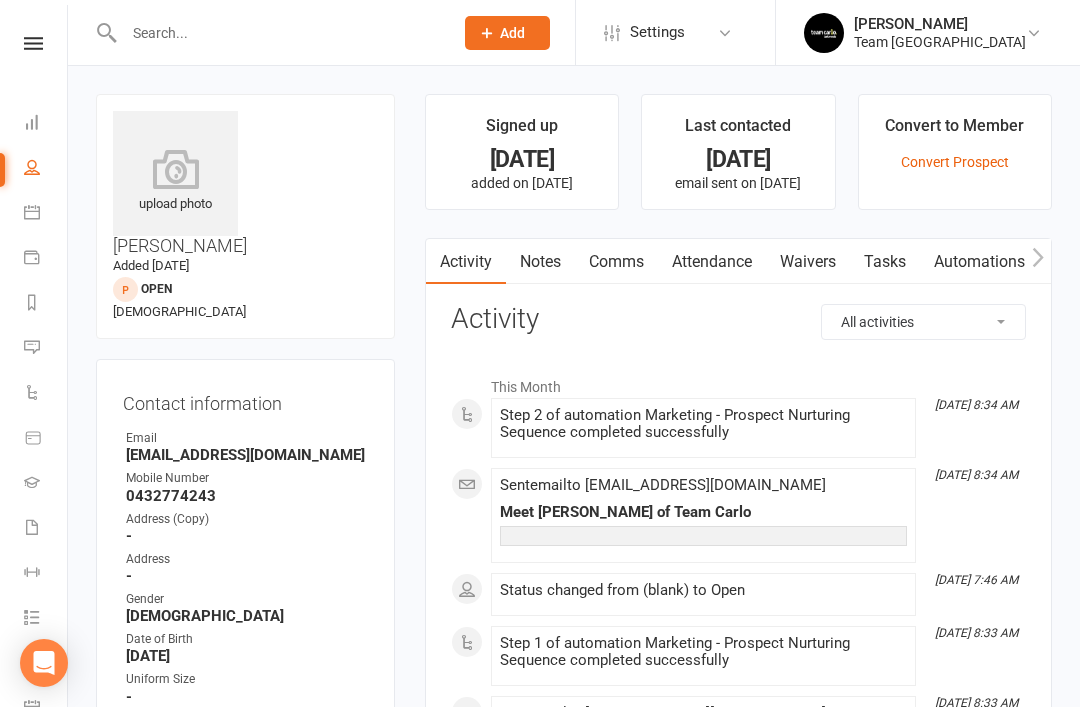 click on "Calendar" at bounding box center (46, 214) 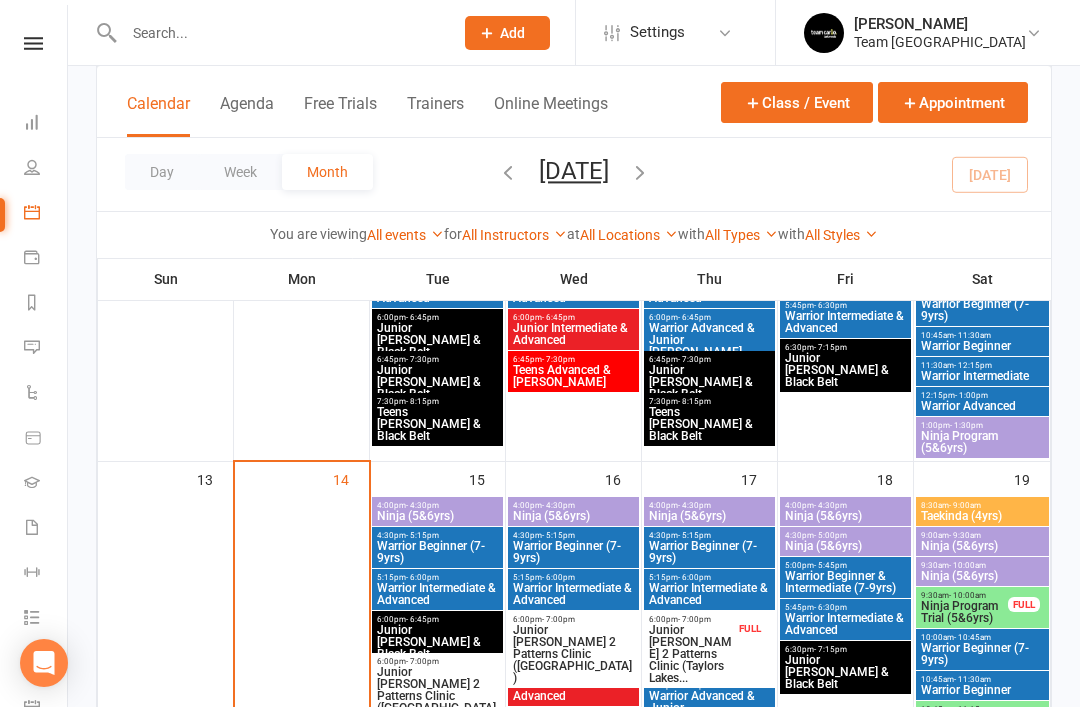 scroll, scrollTop: 621, scrollLeft: 0, axis: vertical 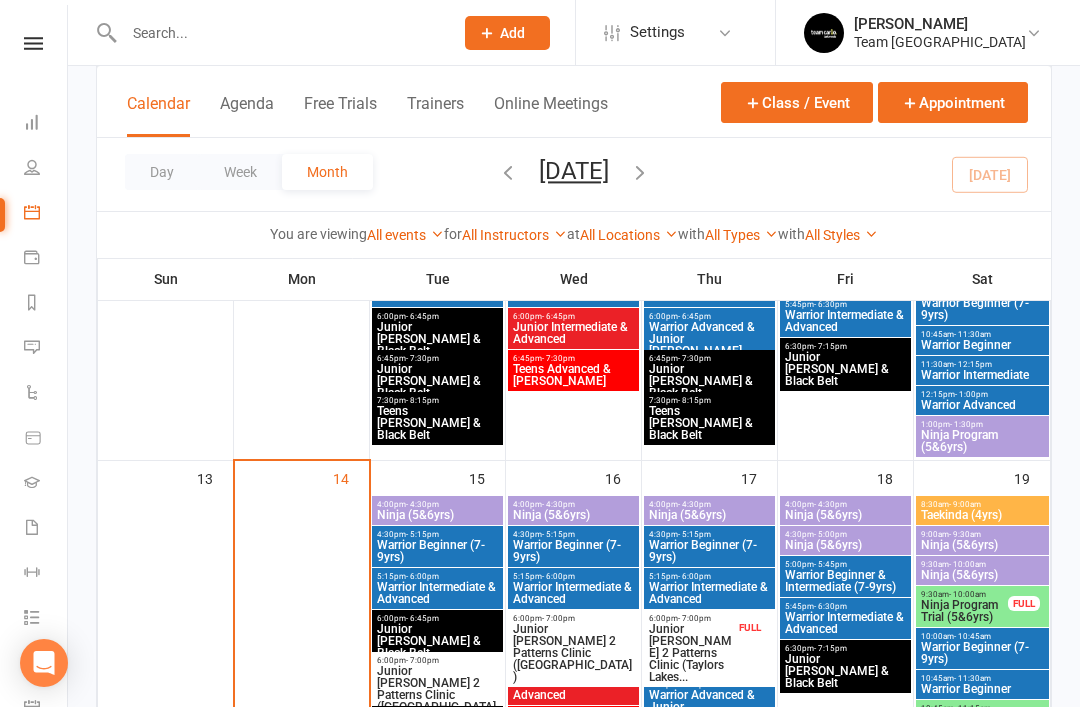 click on "Ninja Program Trial (5&6yrs)" at bounding box center (964, 611) 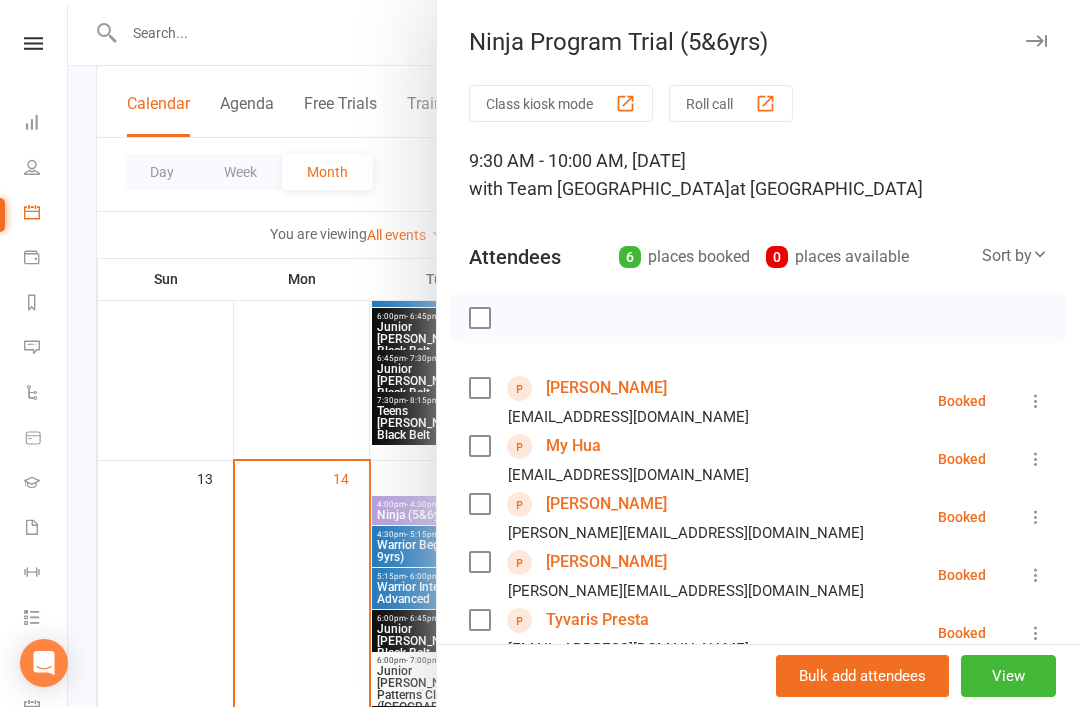 scroll, scrollTop: 0, scrollLeft: 0, axis: both 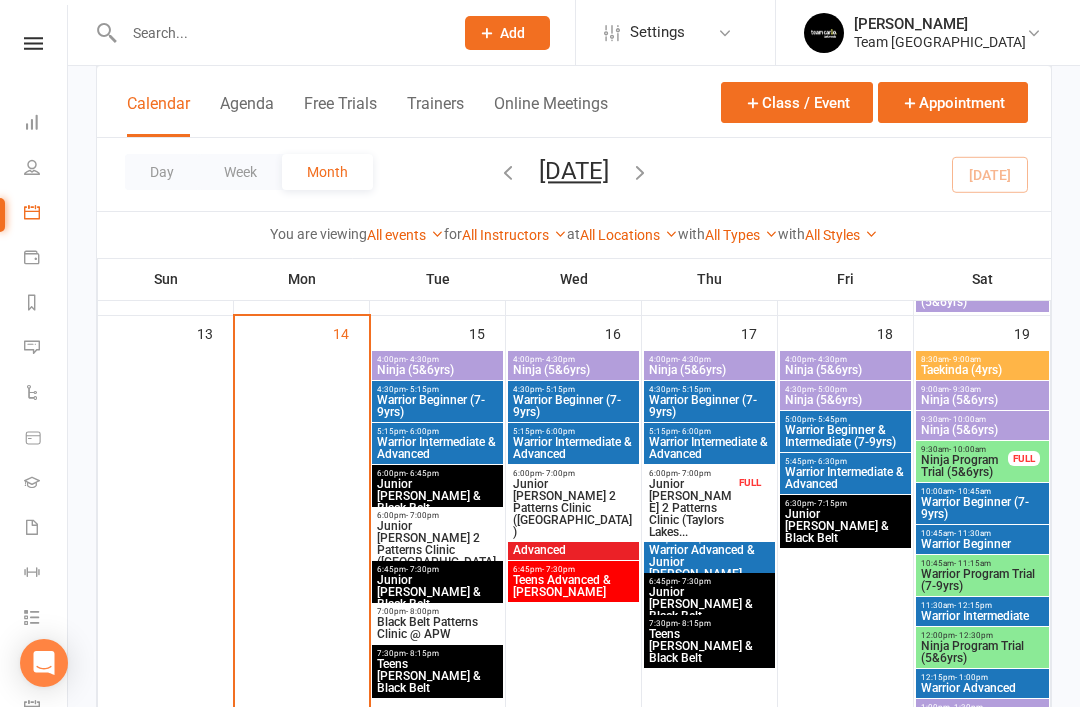 click on "Warrior Program Trial (7-9yrs)" at bounding box center [982, 580] 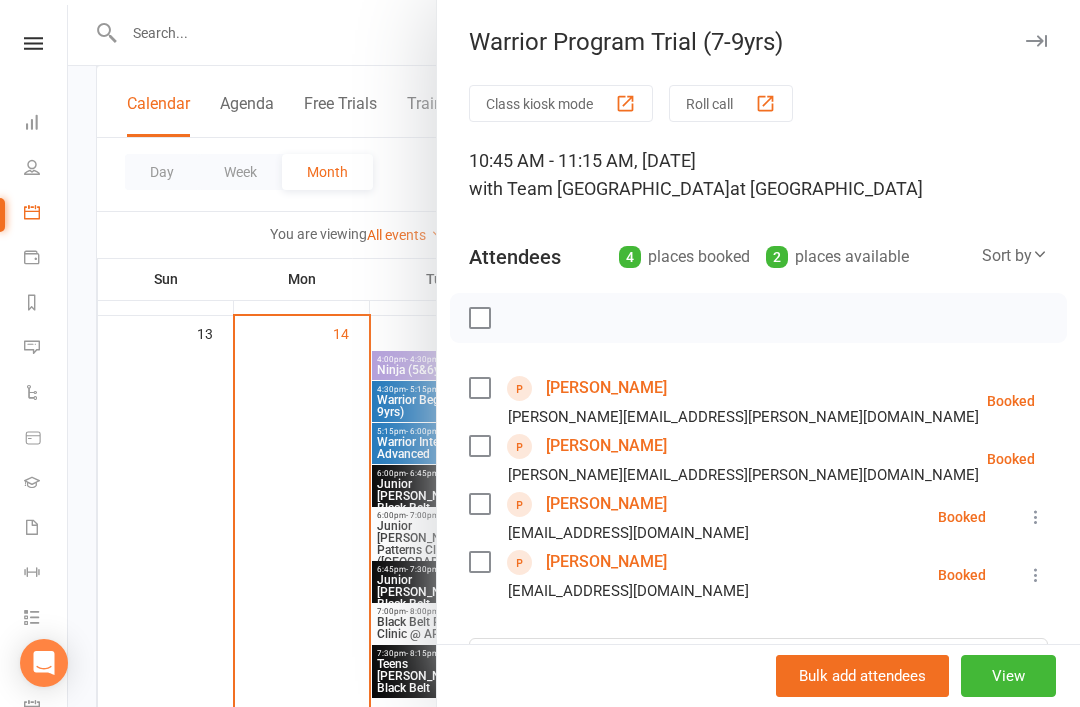 click on "Henry Gibson" at bounding box center (606, 388) 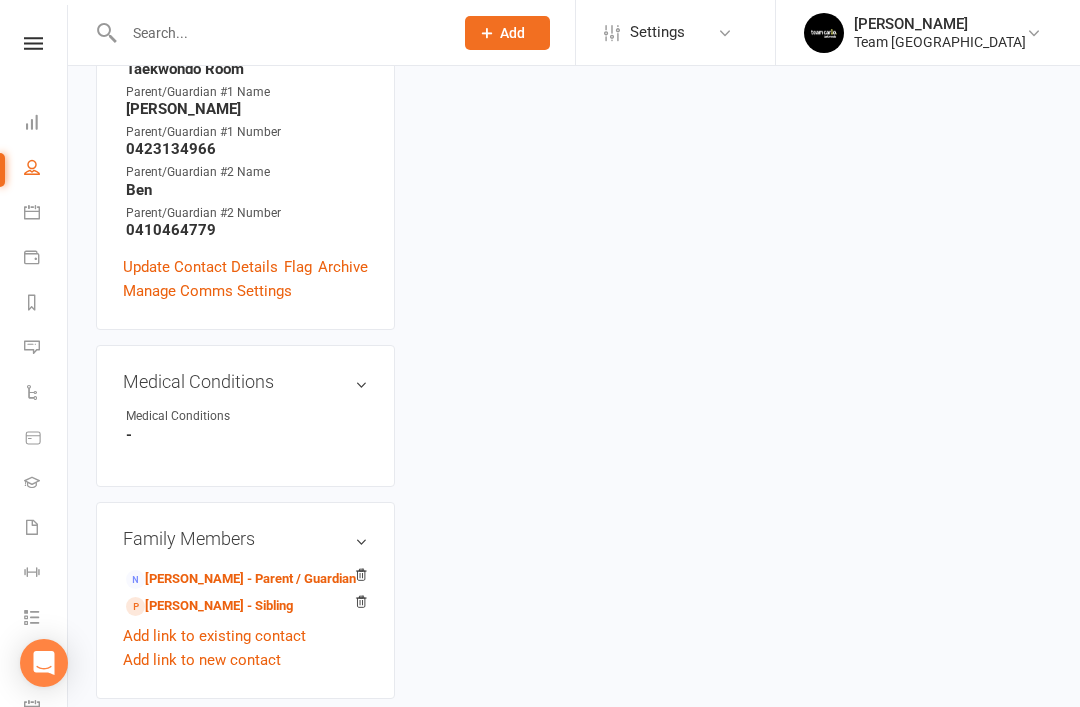 scroll, scrollTop: 0, scrollLeft: 0, axis: both 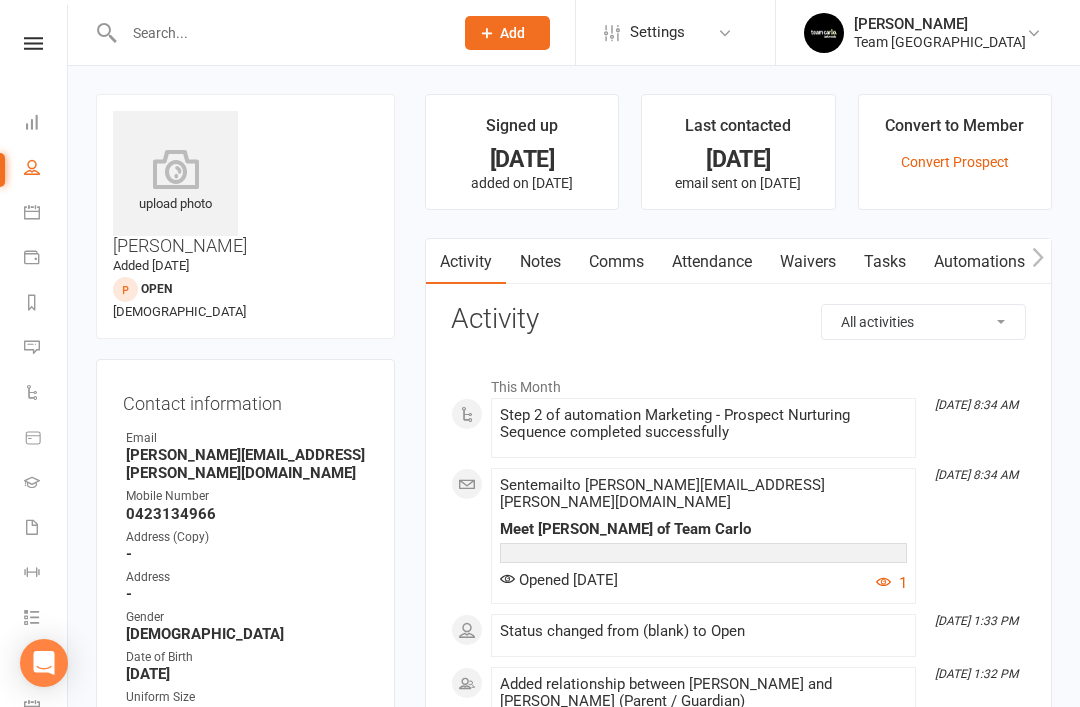 click on "Calendar" at bounding box center [46, 214] 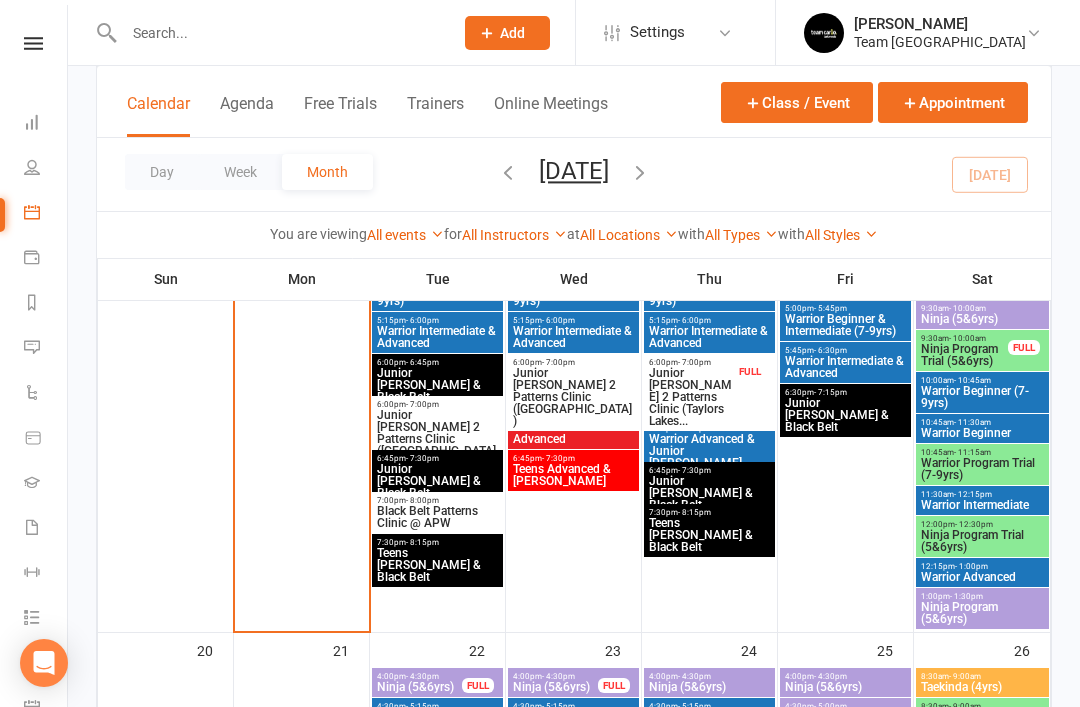 scroll, scrollTop: 875, scrollLeft: 0, axis: vertical 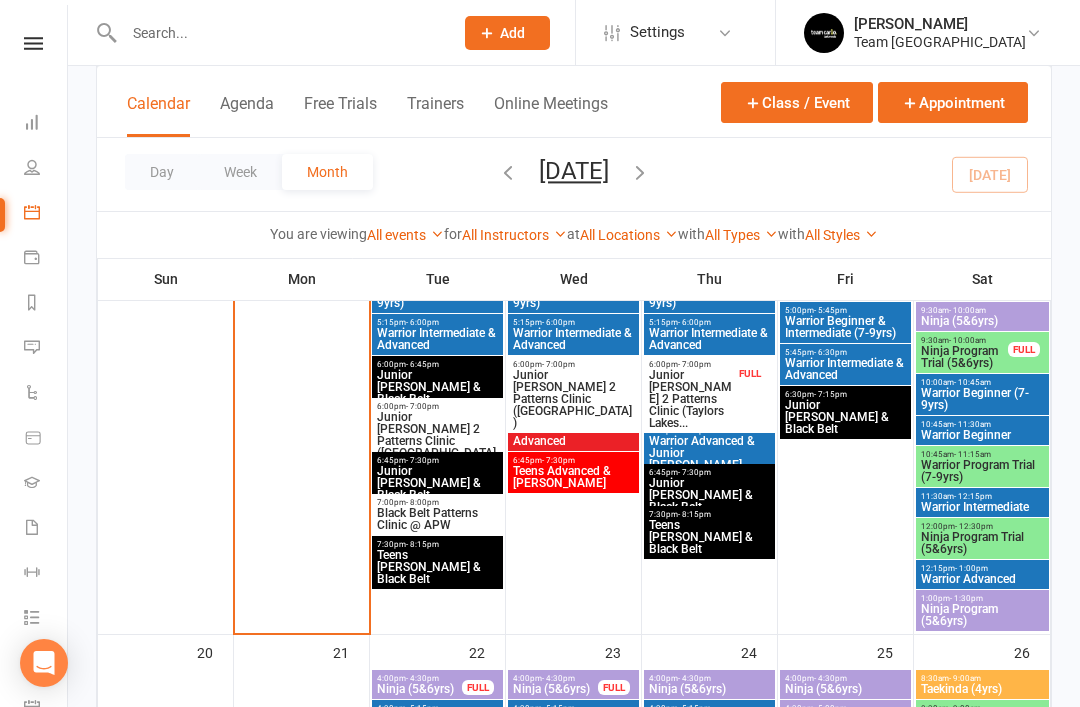 click on "Warrior Program Trial (7-9yrs)" at bounding box center (982, 471) 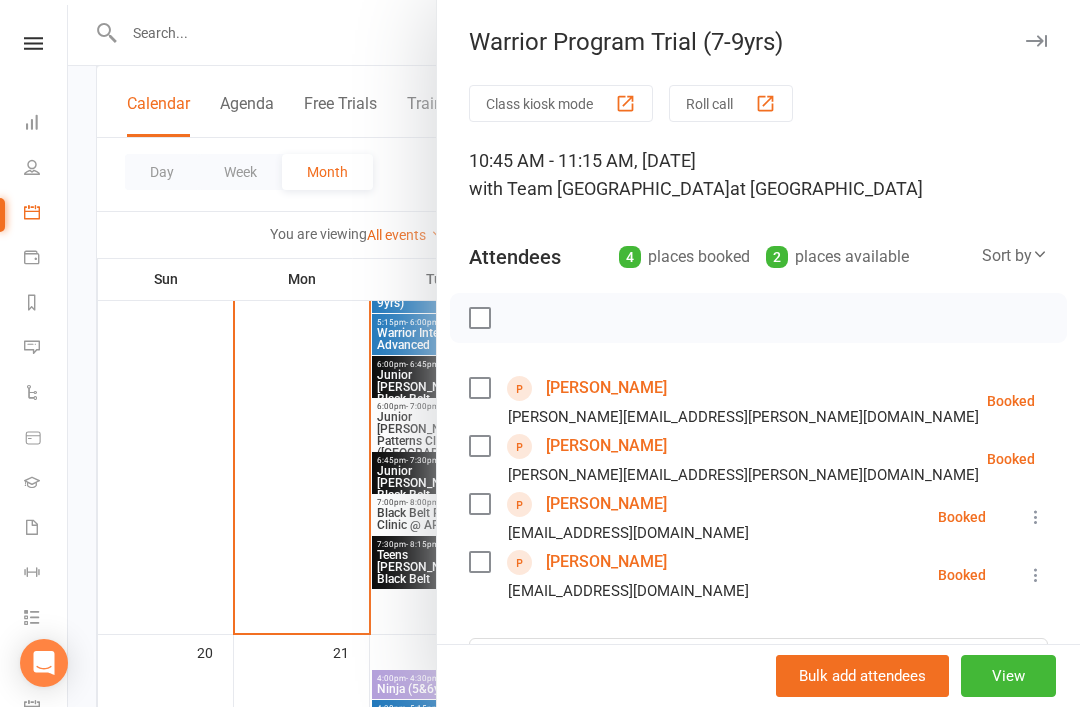 click at bounding box center [1036, 41] 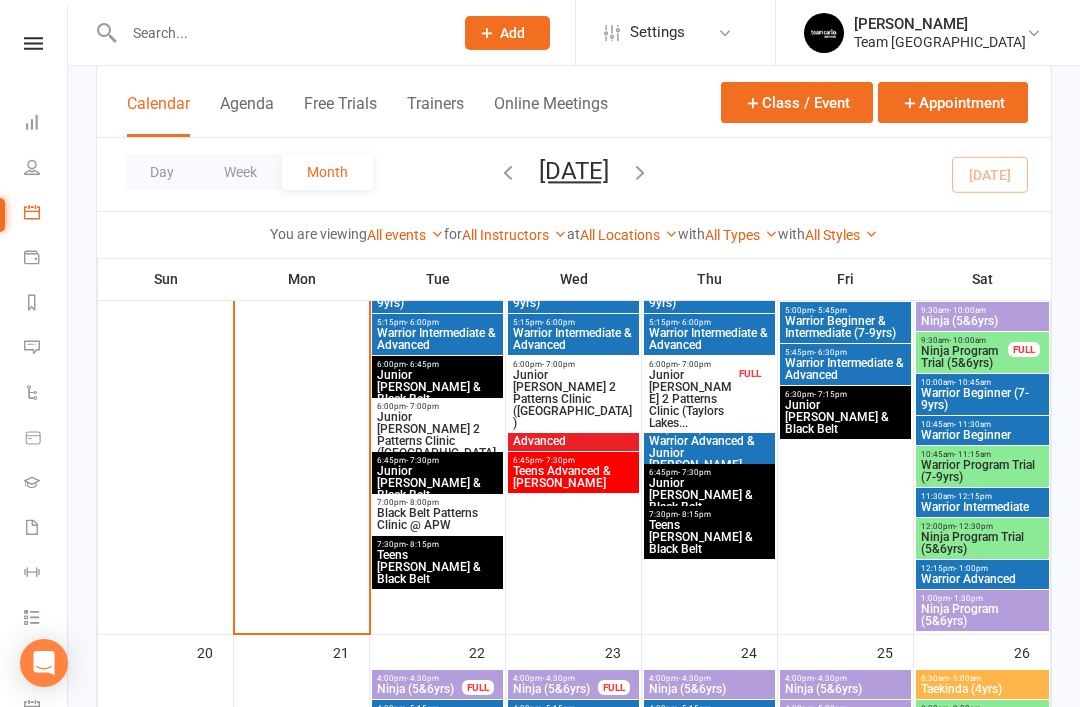 click on "Ninja Program Trial (5&6yrs)" at bounding box center (982, 543) 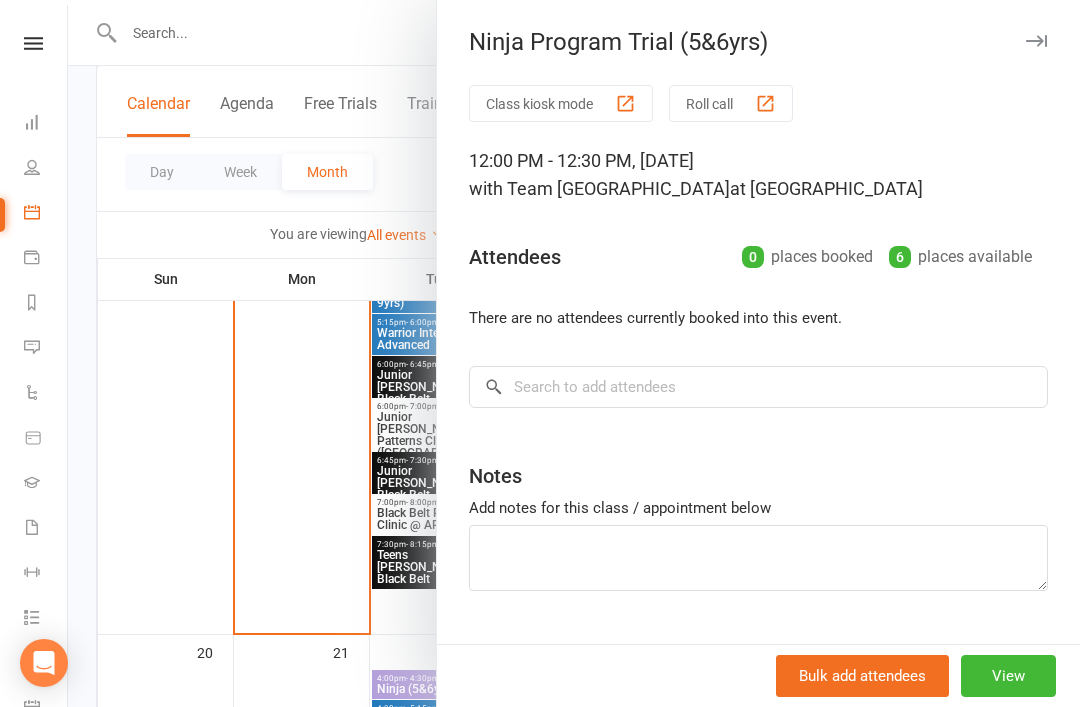 click at bounding box center (1036, 41) 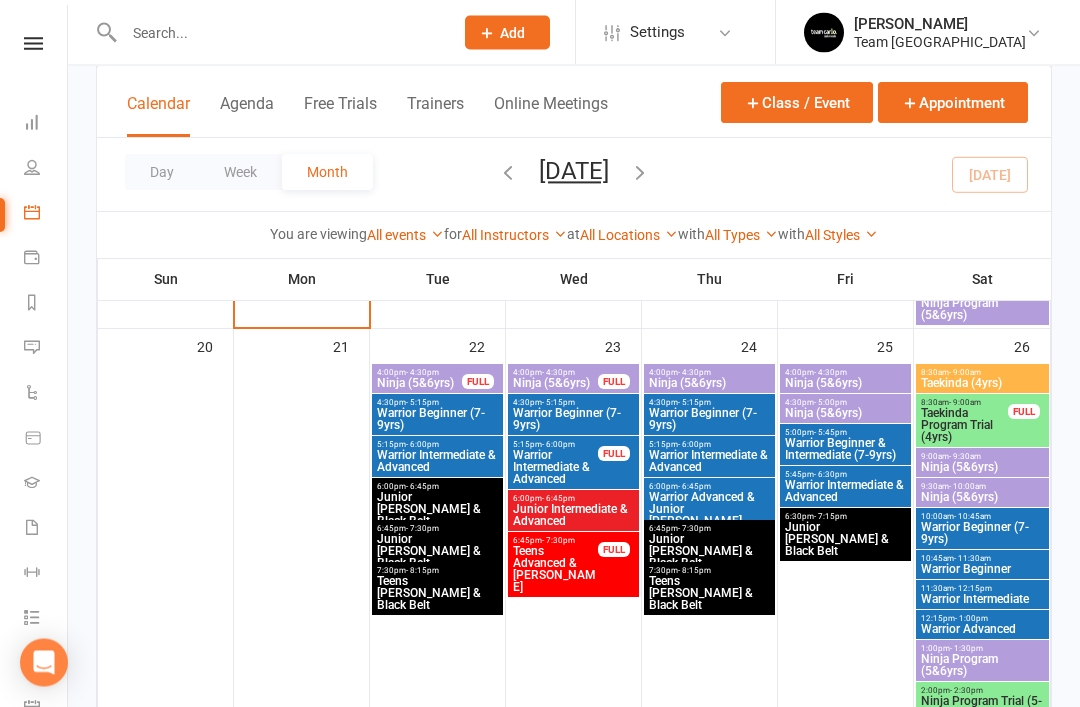 scroll, scrollTop: 1185, scrollLeft: 0, axis: vertical 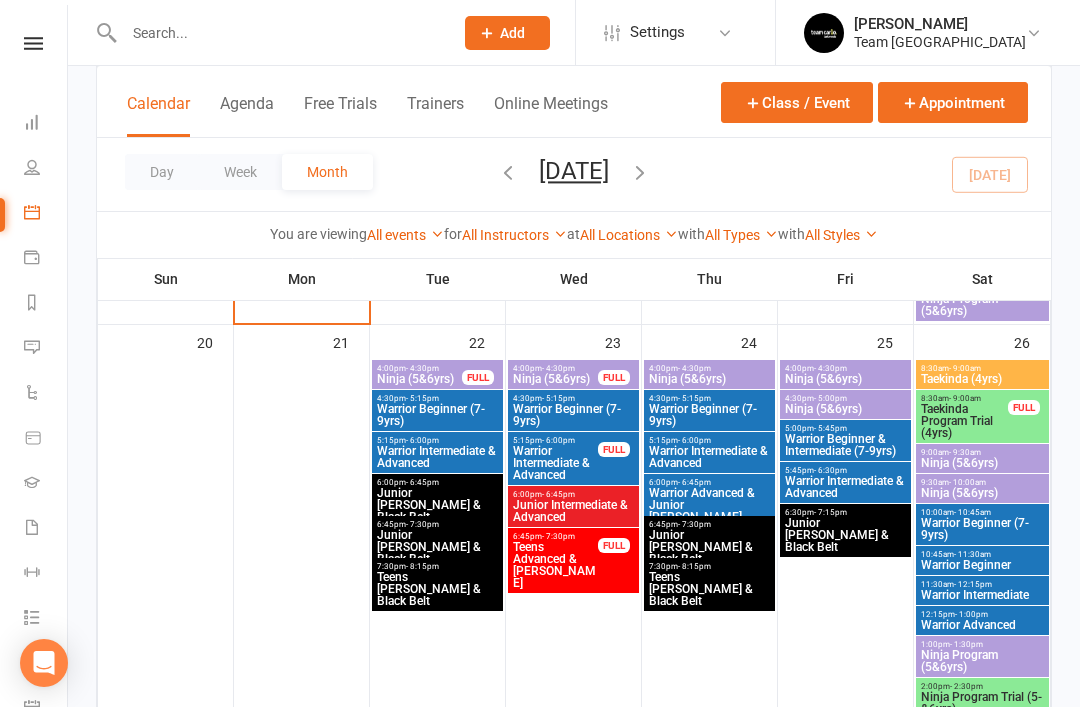 click on "Taekinda Program Trial (4yrs)" at bounding box center (964, 421) 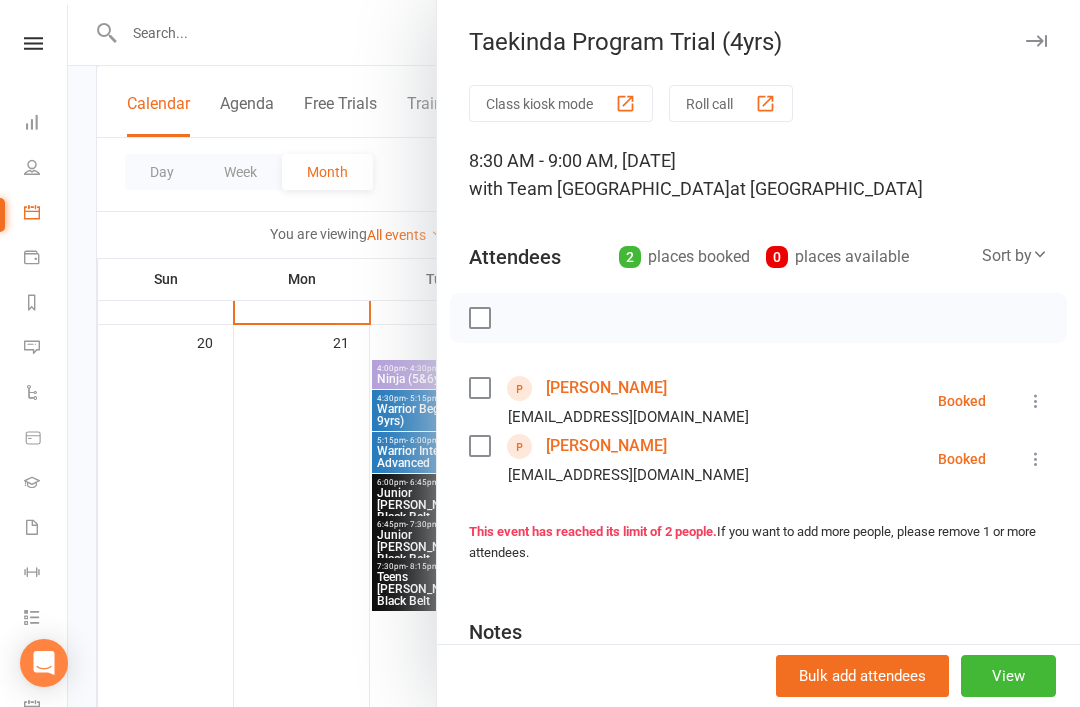 click on "Parker Alston" at bounding box center (606, 388) 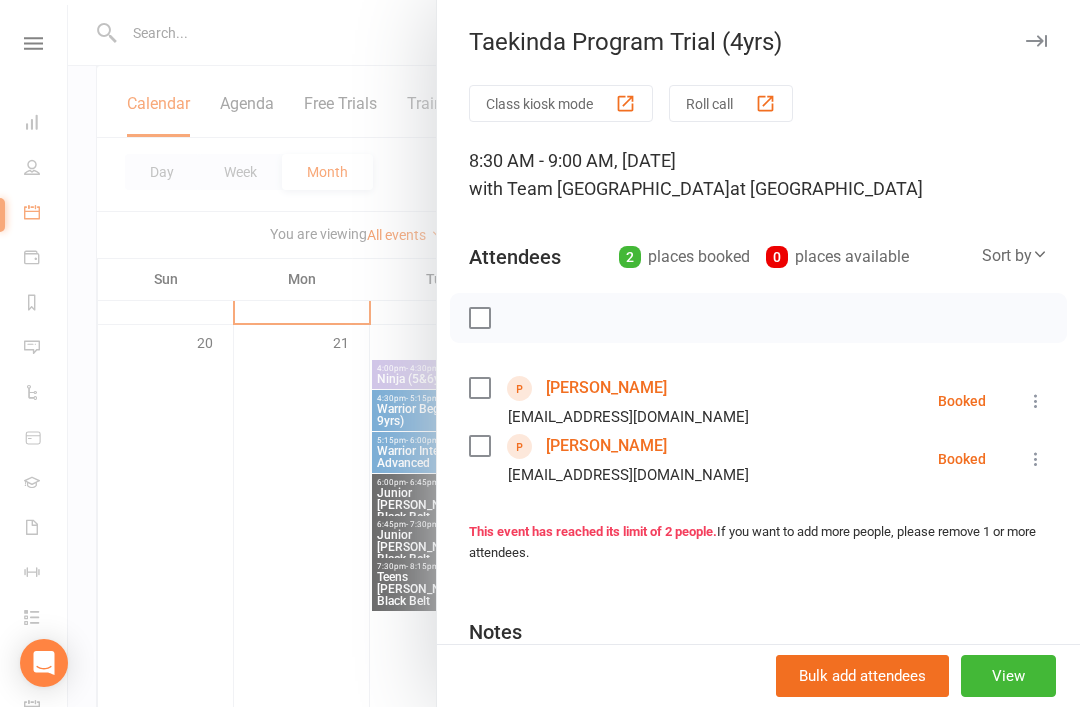 scroll, scrollTop: 0, scrollLeft: 0, axis: both 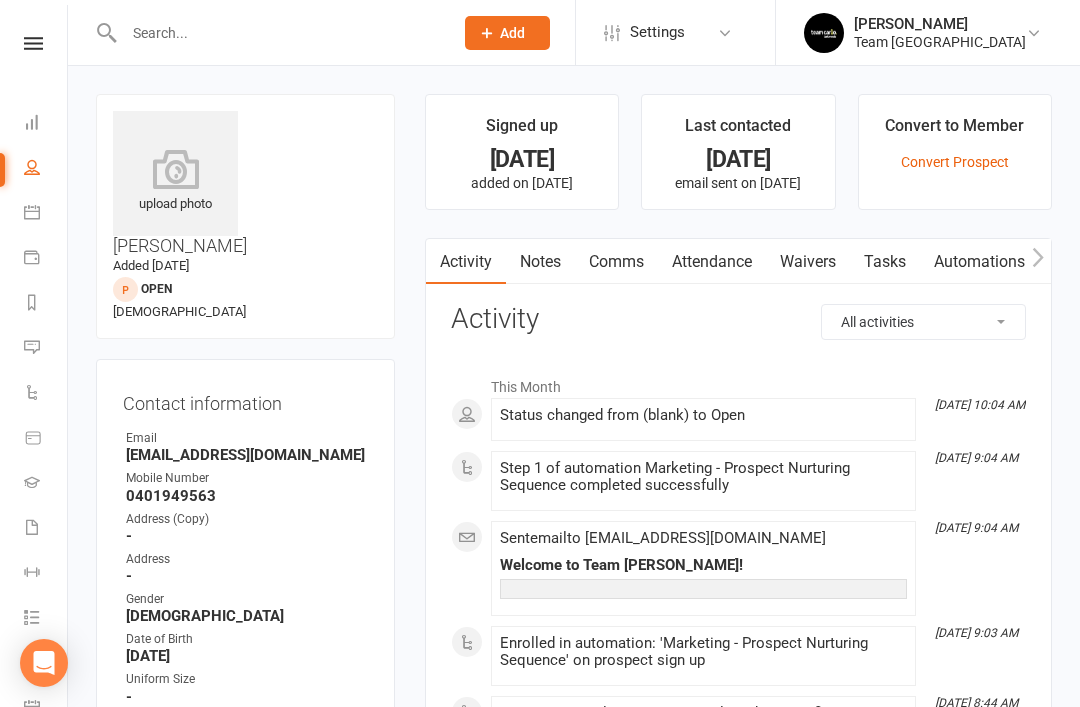 click on "Calendar" at bounding box center (46, 214) 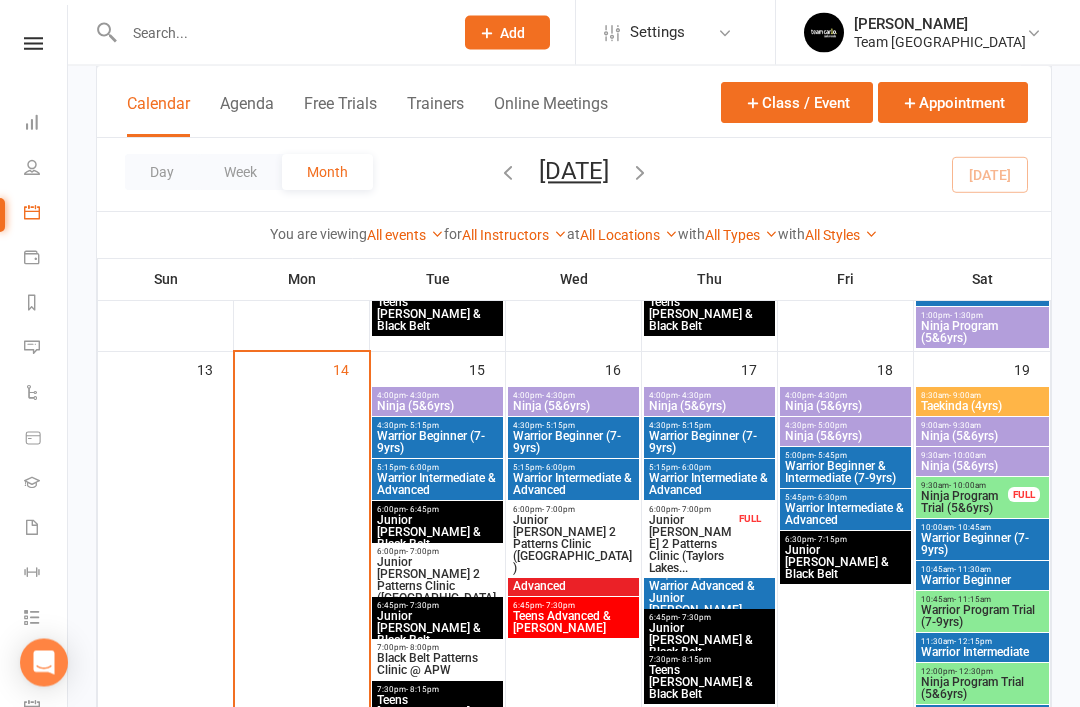 scroll, scrollTop: 730, scrollLeft: 0, axis: vertical 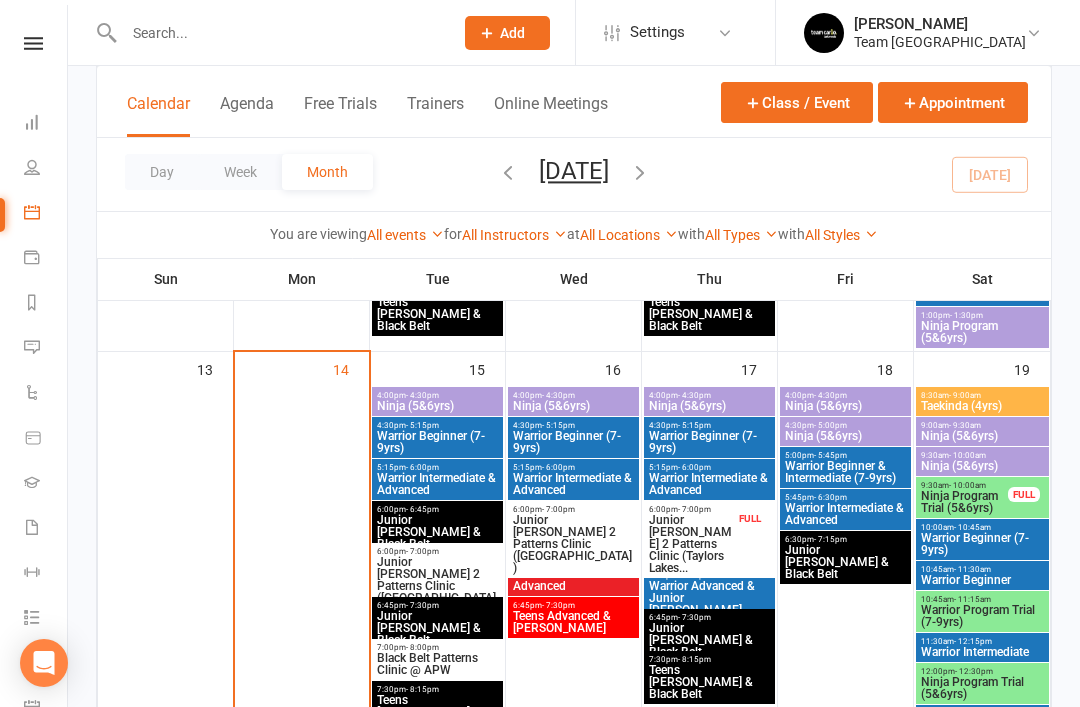 click on "Warrior Program Trial (7-9yrs)" at bounding box center (982, 616) 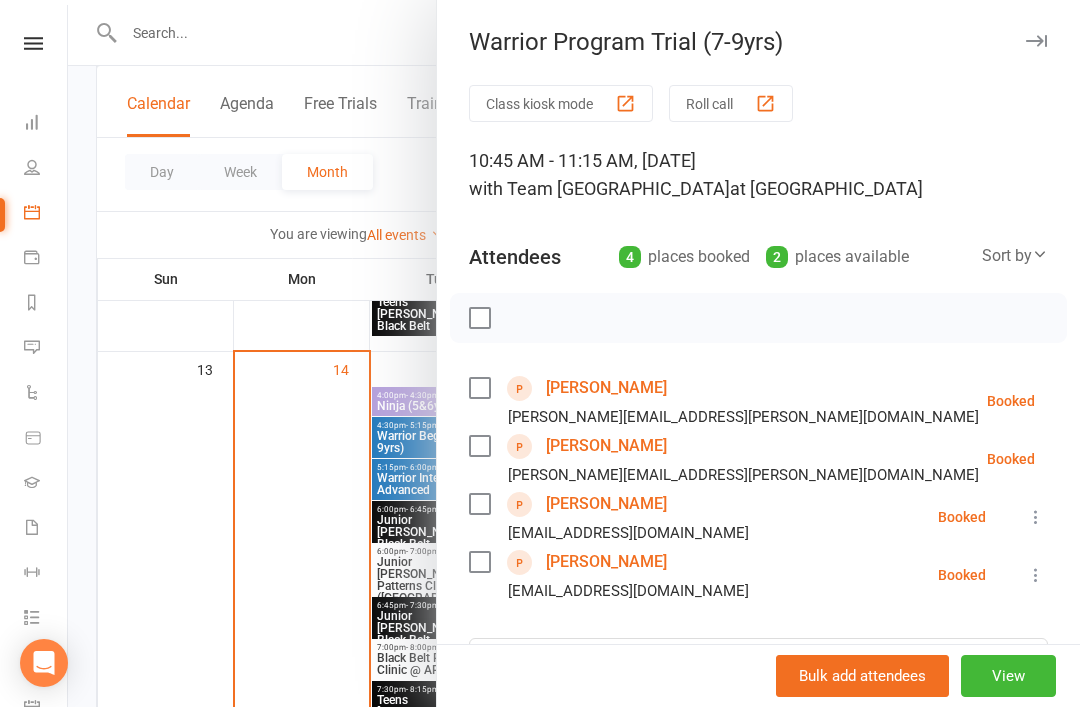 click on "Warrior Program Trial (7-9yrs)" at bounding box center (758, 42) 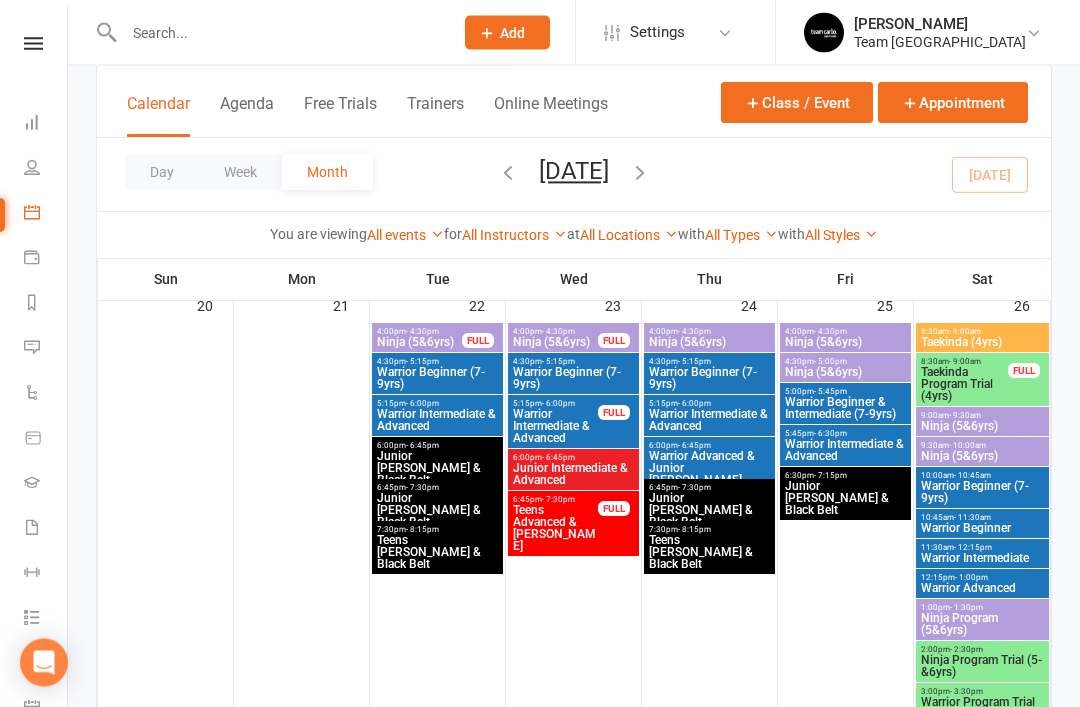 click on "Taekinda Program Trial (4yrs)" at bounding box center [964, 385] 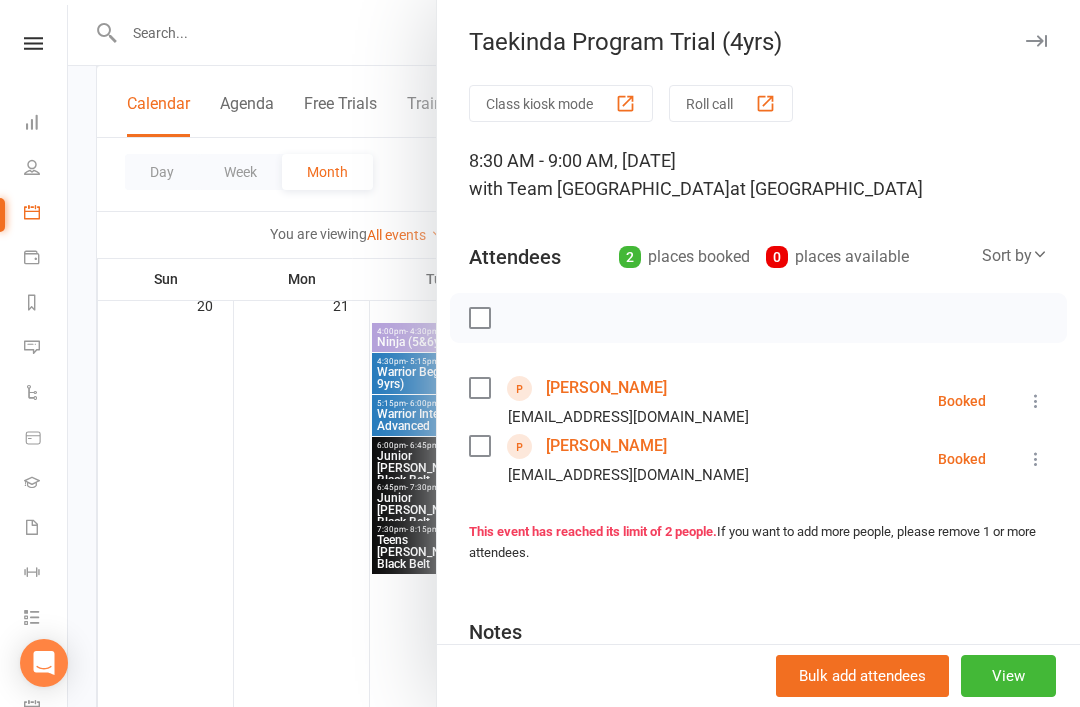 click at bounding box center (1036, 41) 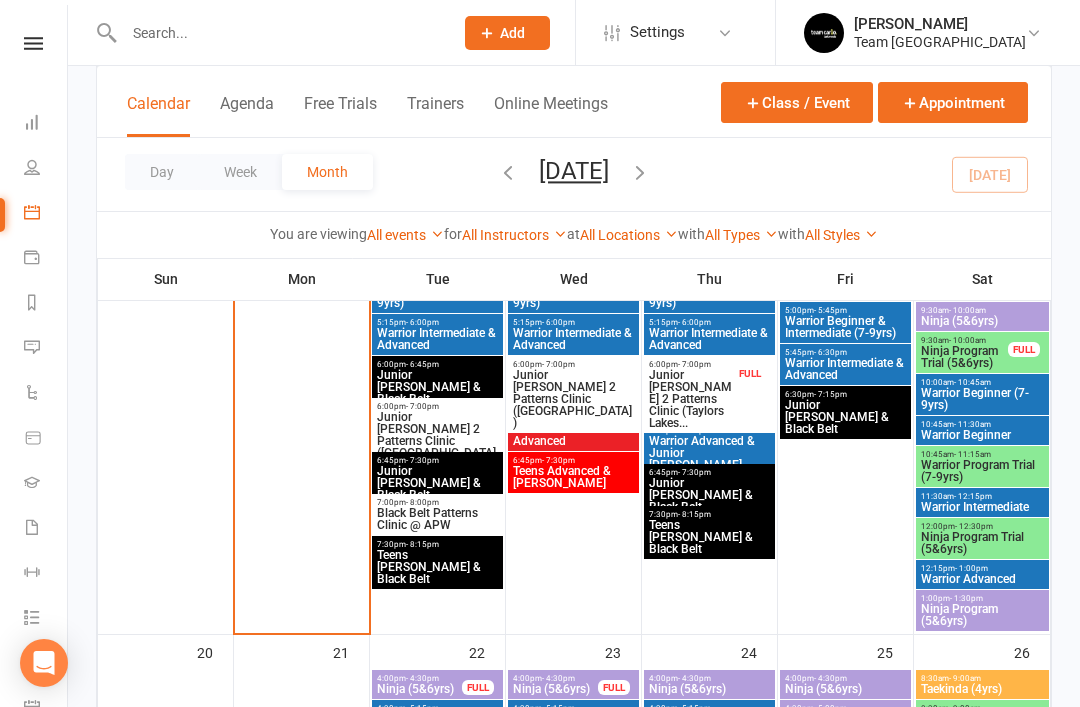 scroll, scrollTop: 866, scrollLeft: 0, axis: vertical 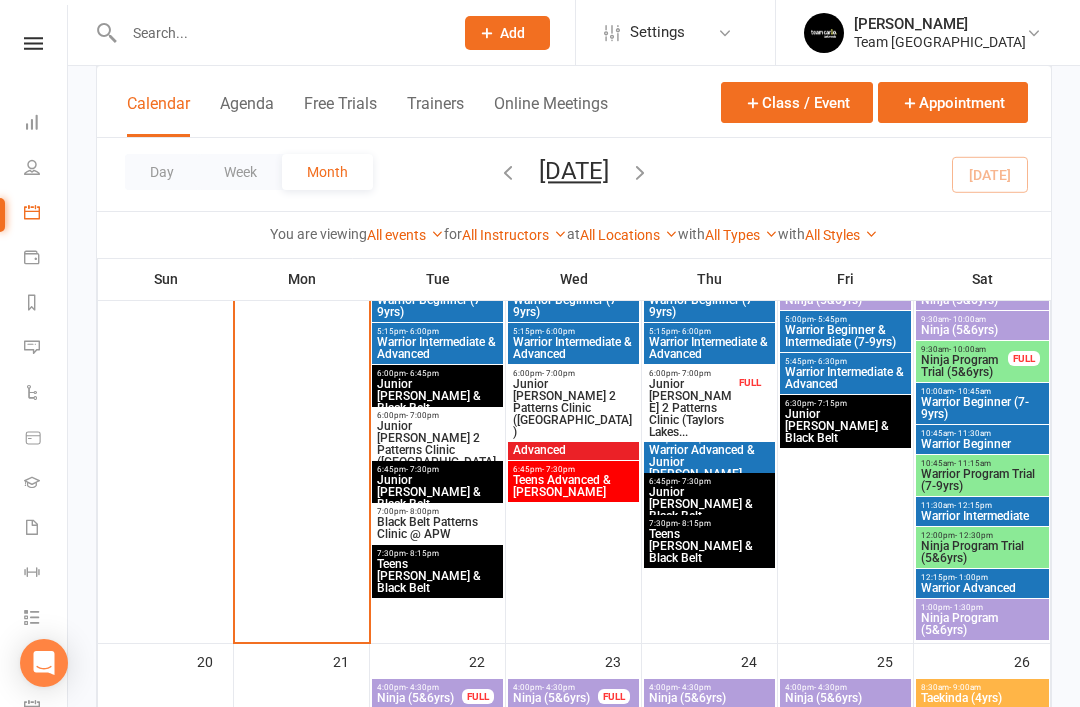 click on "Ninja Program Trial (5&6yrs)" at bounding box center [964, 366] 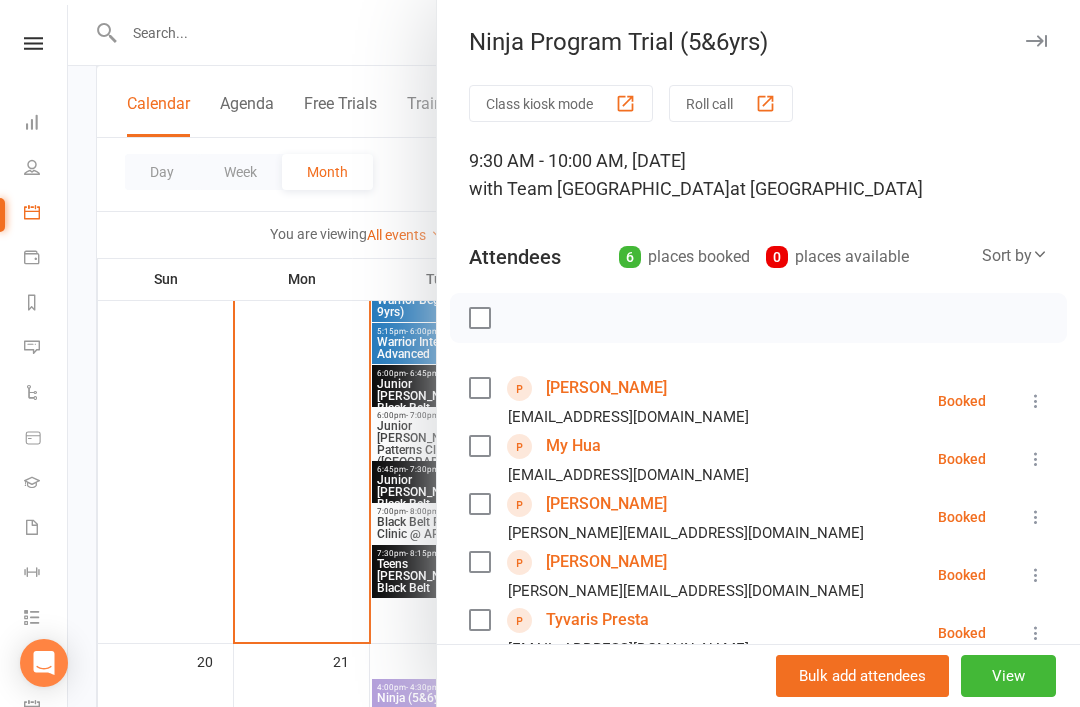 click at bounding box center [1036, 41] 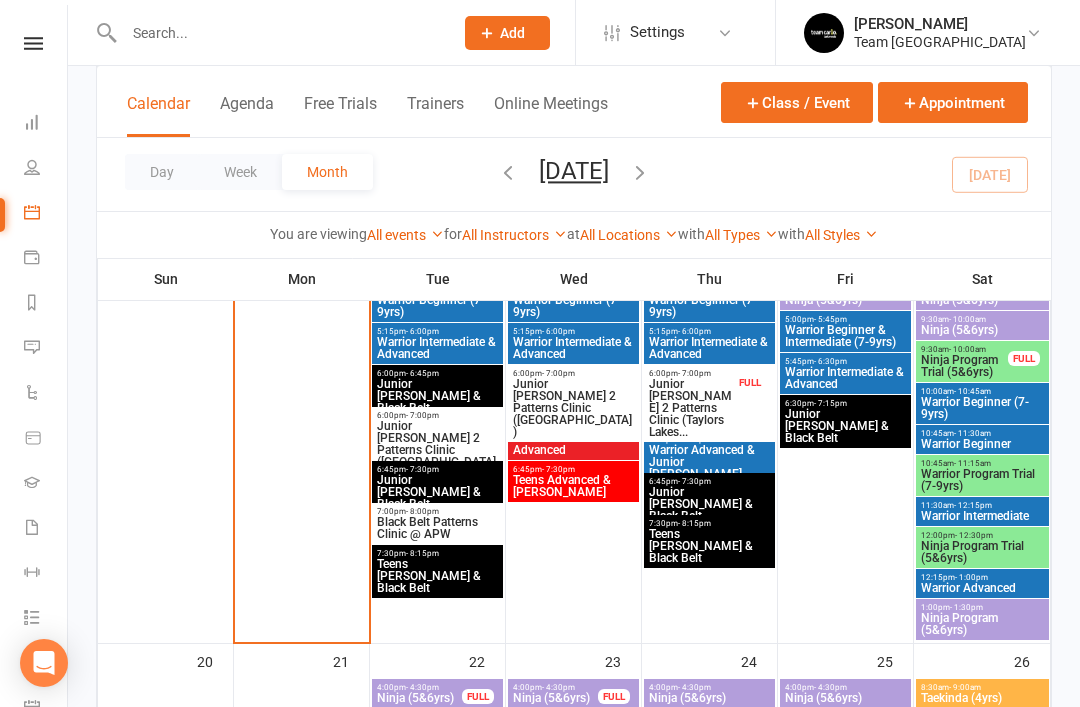 click on "Ninja Program Trial (5&6yrs)" at bounding box center [982, 552] 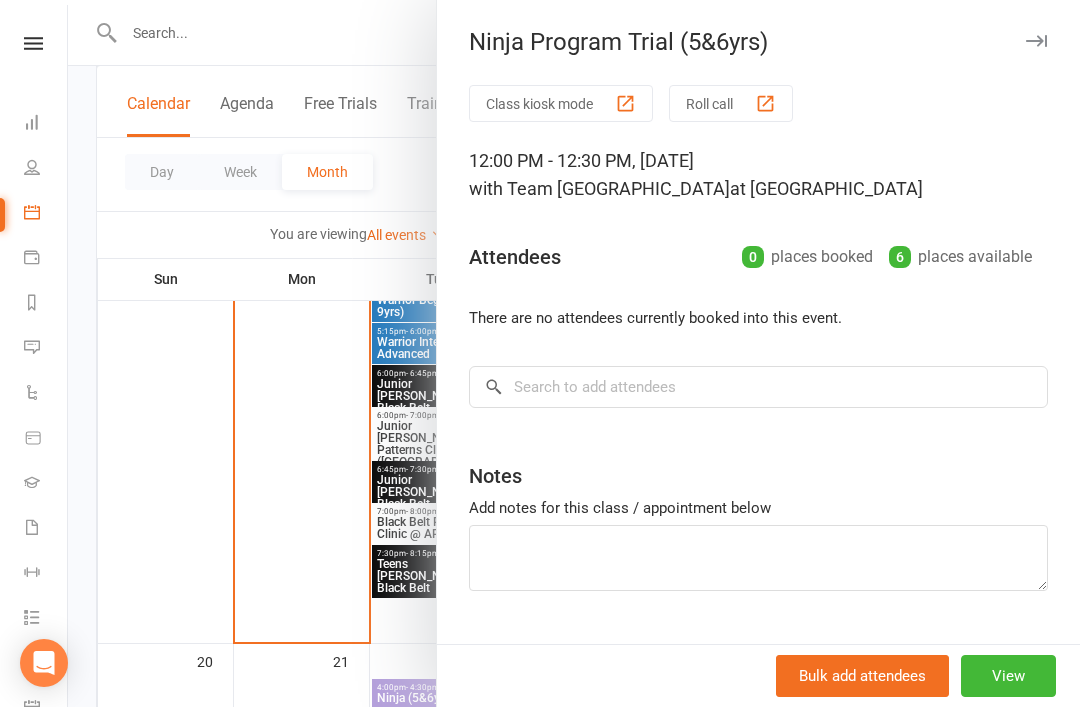 click at bounding box center (1036, 41) 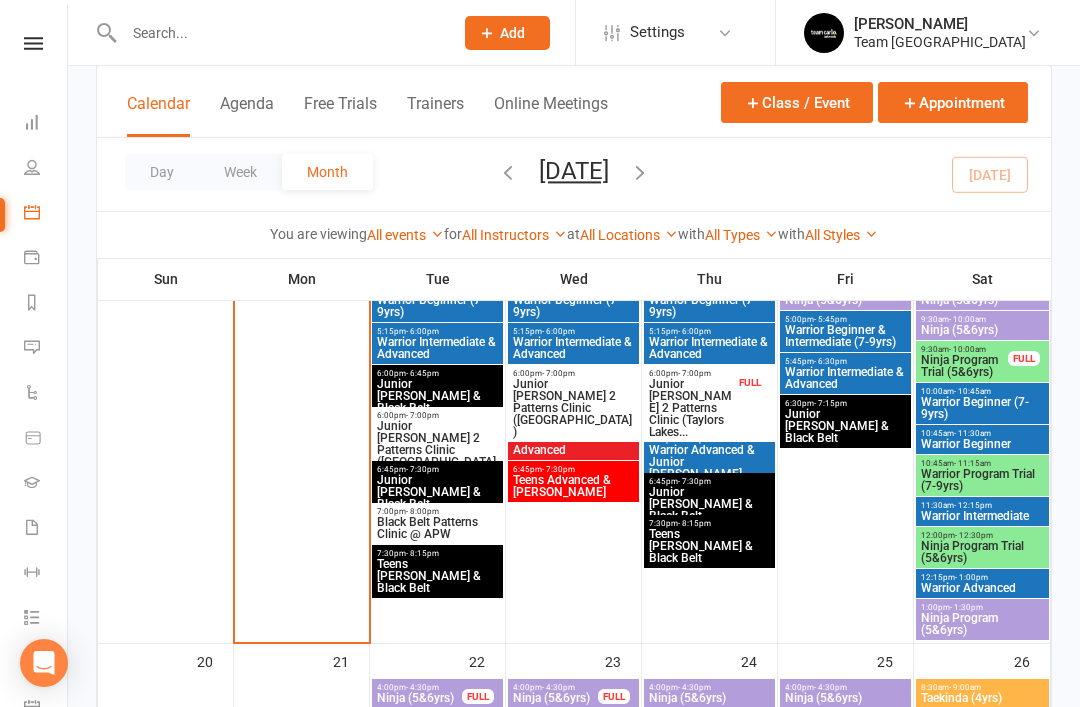 click on "Warrior Program Trial (7-9yrs)" at bounding box center (982, 480) 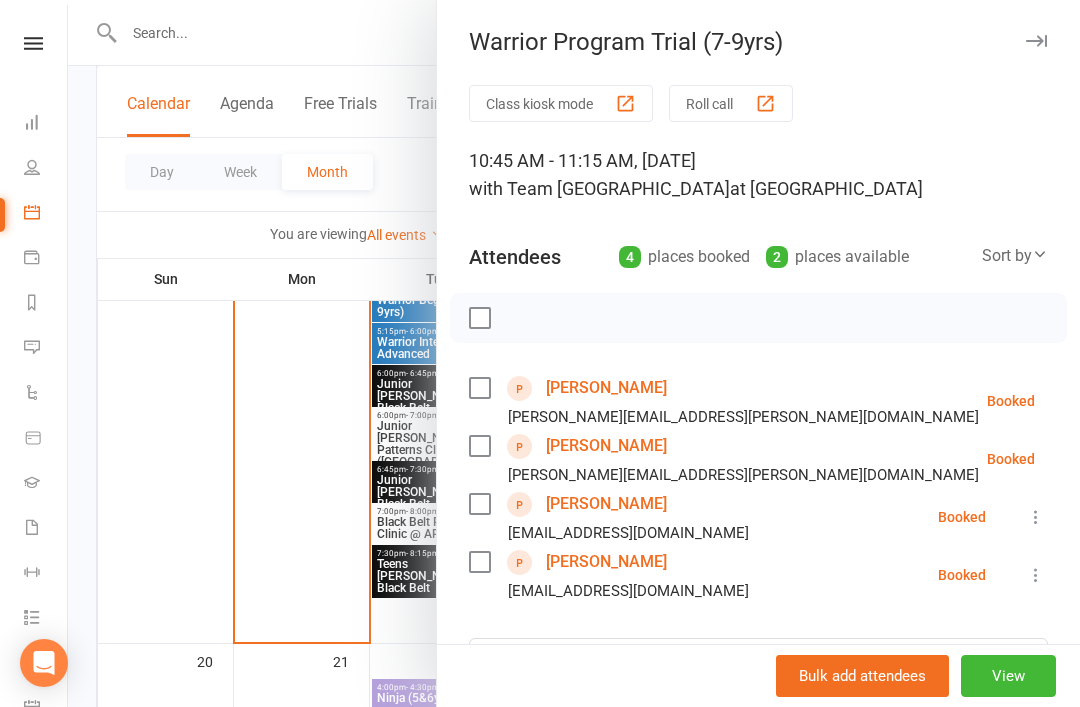 click on "Calendar" at bounding box center (46, 214) 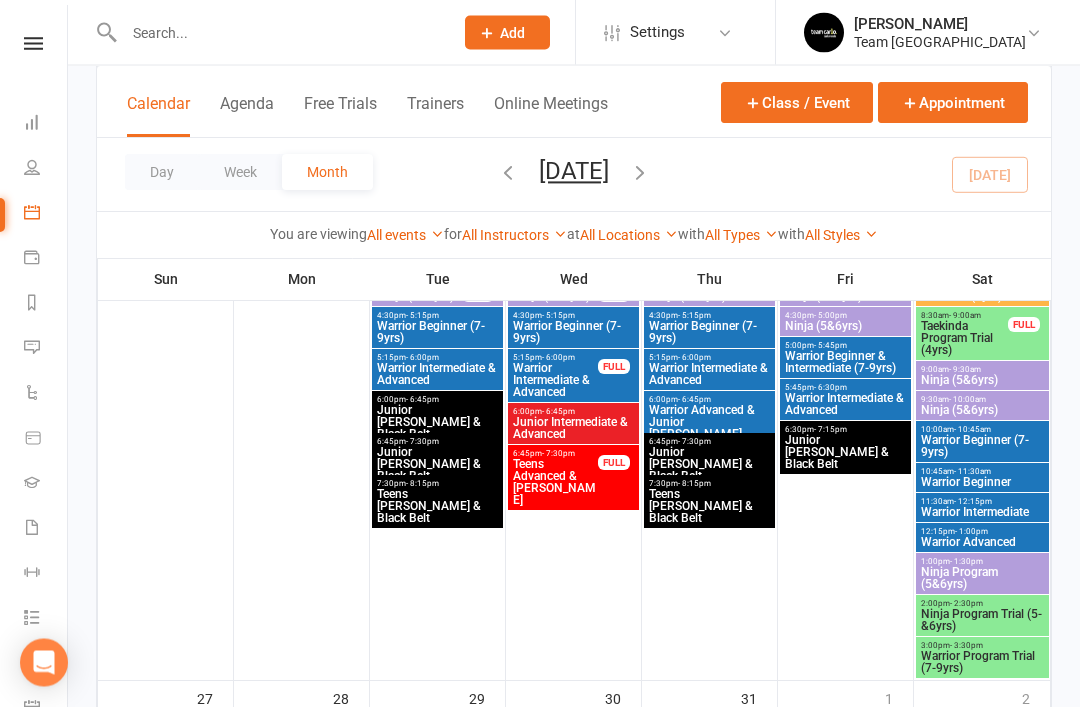 scroll, scrollTop: 1270, scrollLeft: 0, axis: vertical 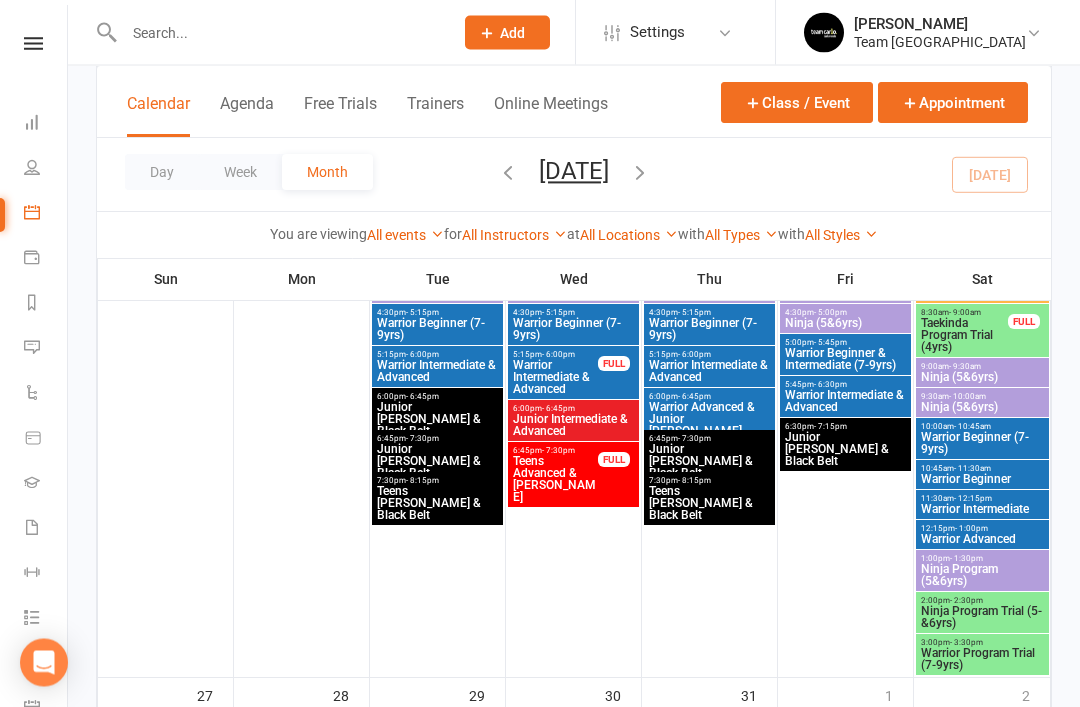 click on "Ninja Program Trial (5-&6yrs)" at bounding box center [982, 618] 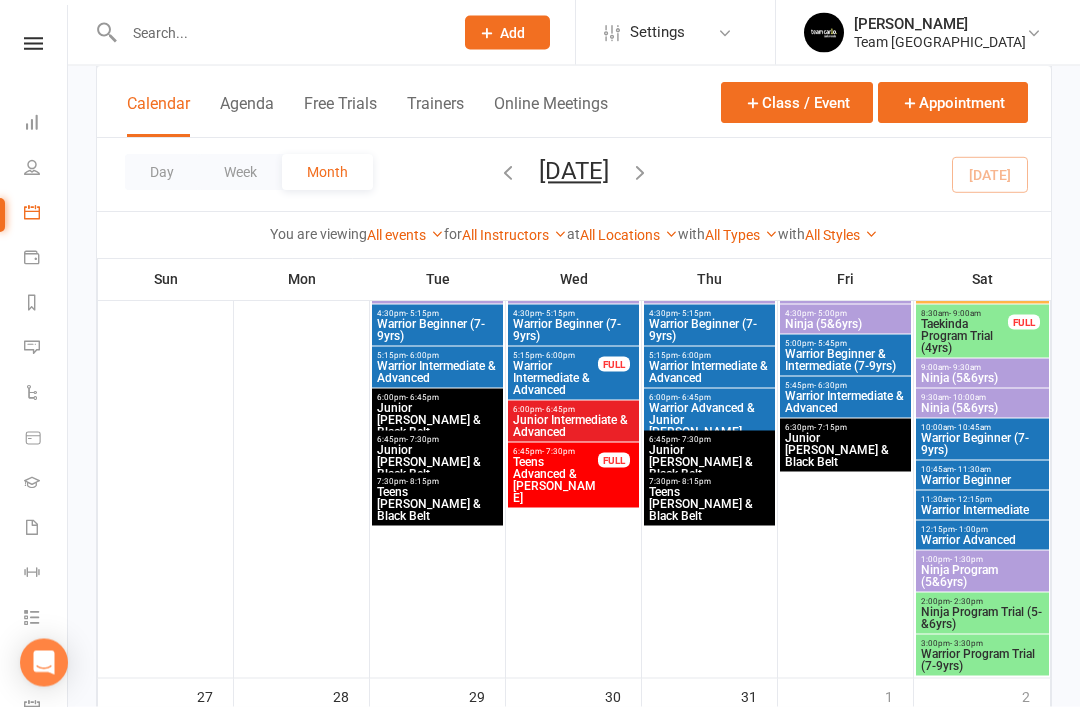 scroll, scrollTop: 1271, scrollLeft: 0, axis: vertical 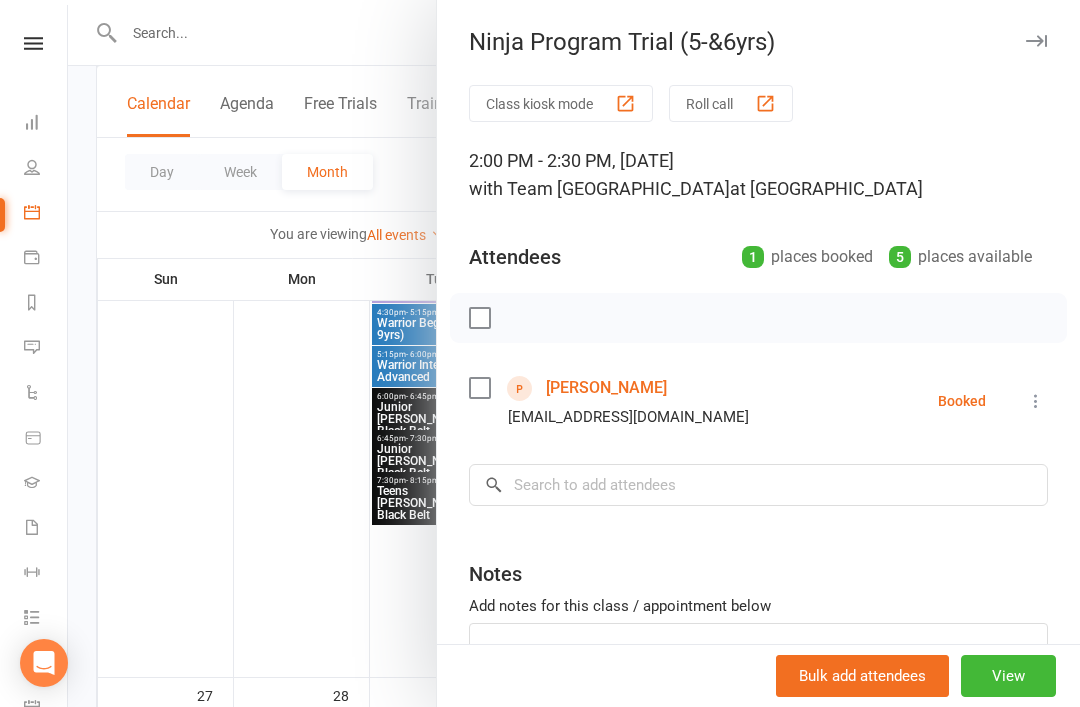 click on "Ninja Program Trial (5-&6yrs)" at bounding box center (758, 42) 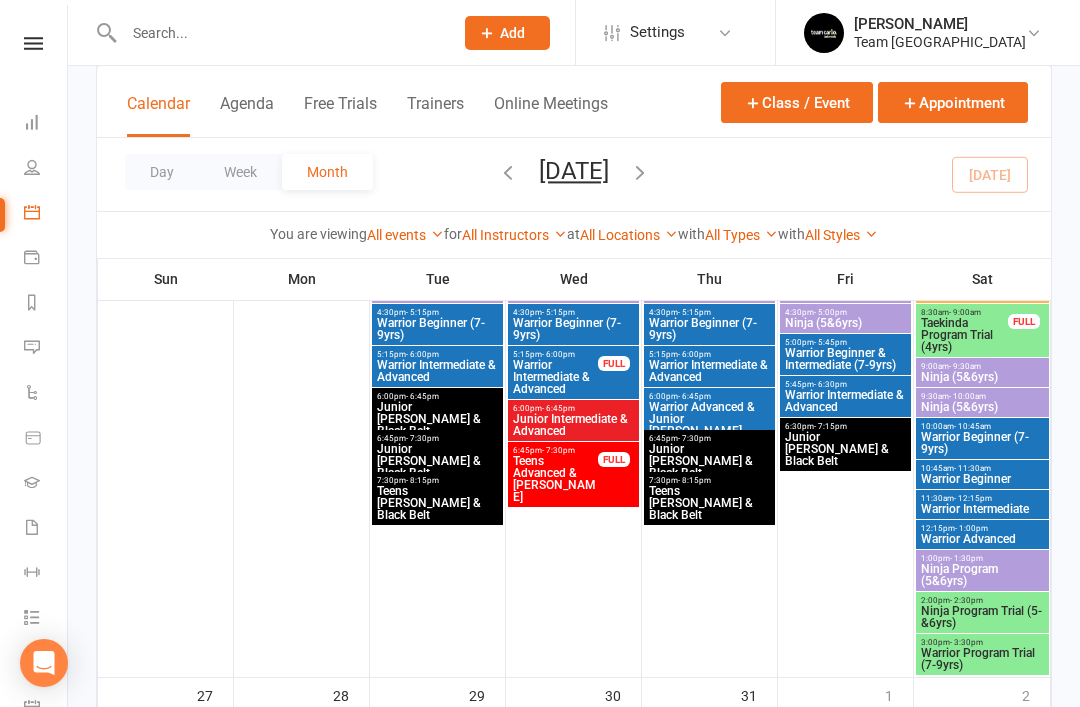 click on "Warrior Program Trial (7-9yrs)" at bounding box center [982, 659] 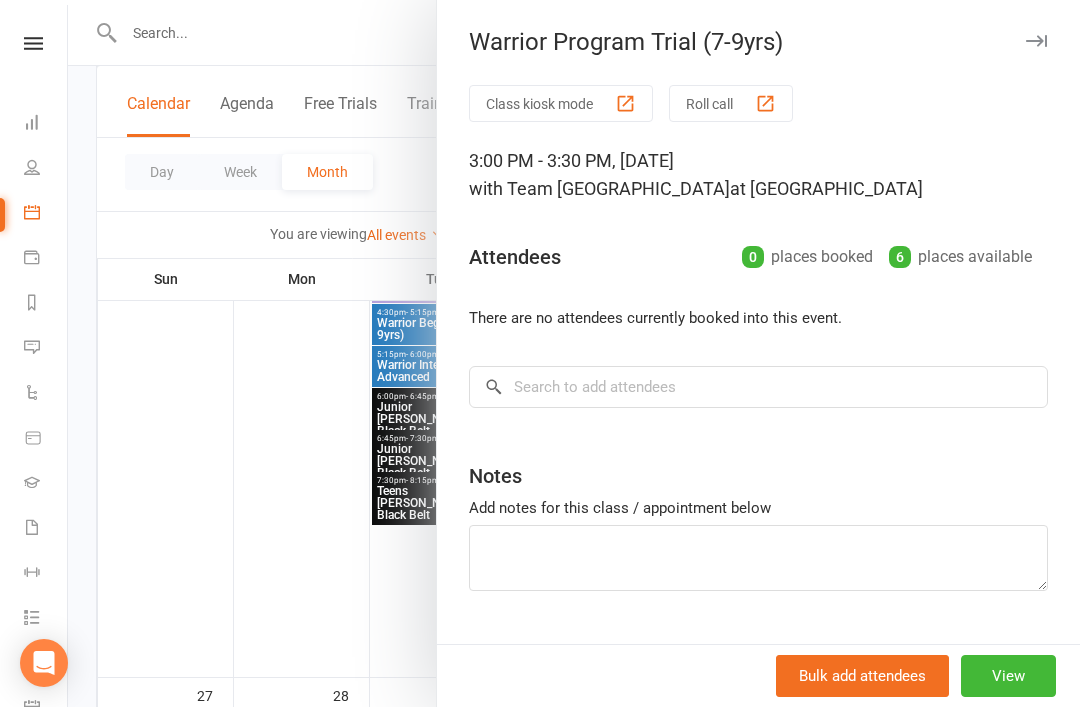 click at bounding box center [1036, 41] 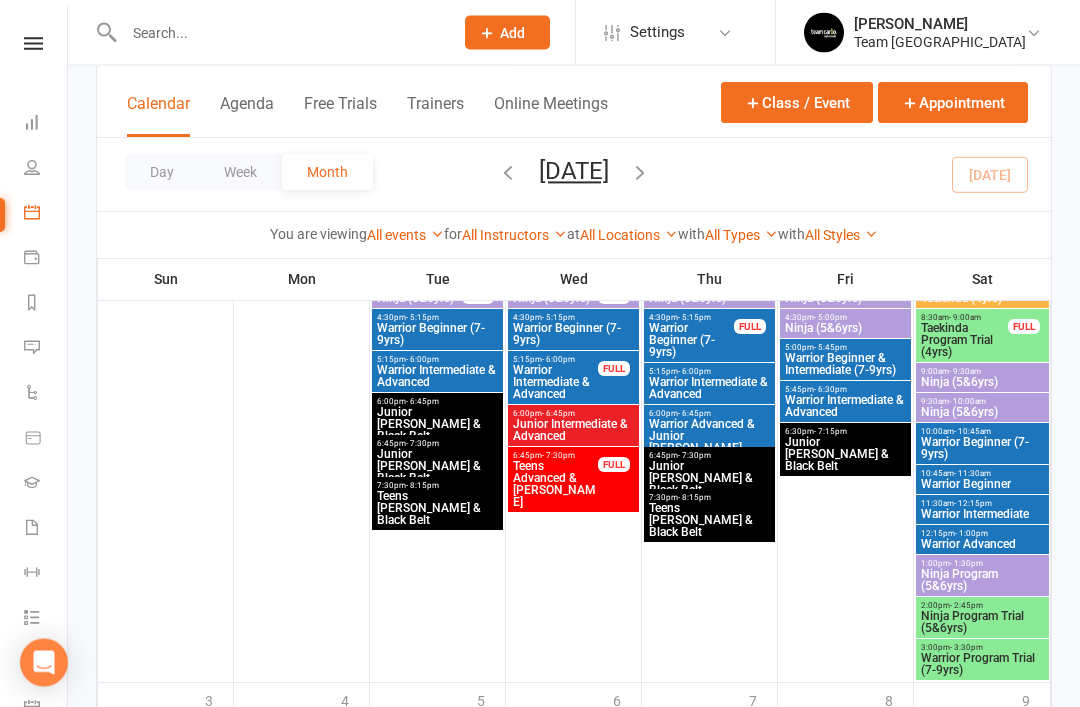 scroll, scrollTop: 1712, scrollLeft: 0, axis: vertical 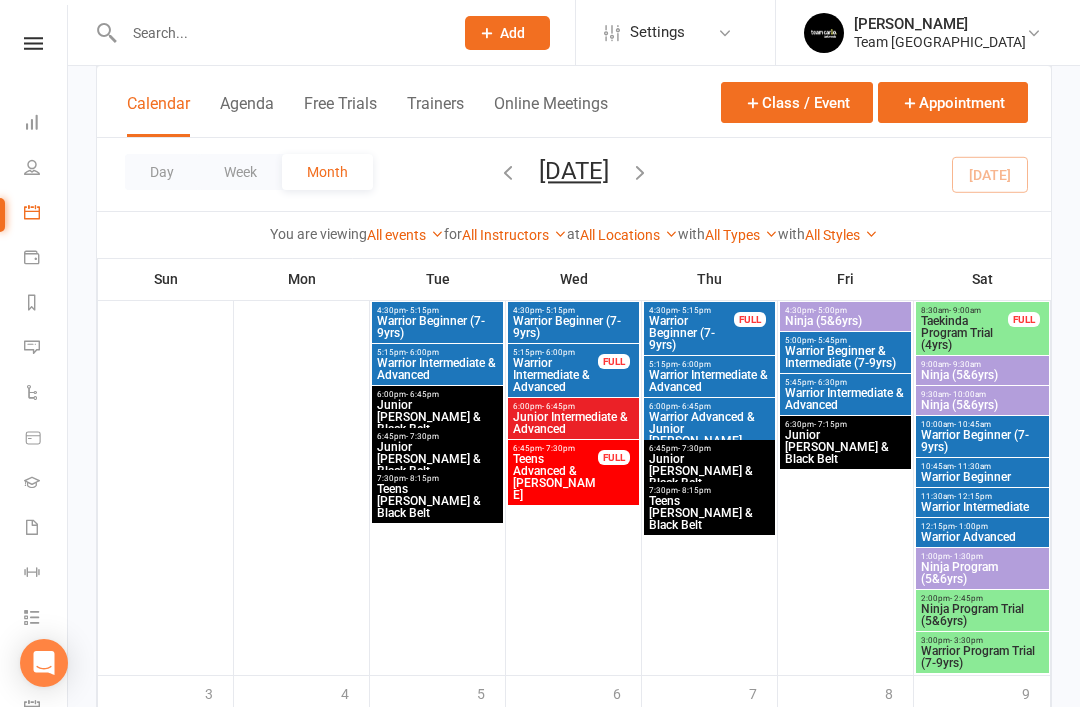 click on "Ninja Program Trial (5&6yrs)" at bounding box center (982, 615) 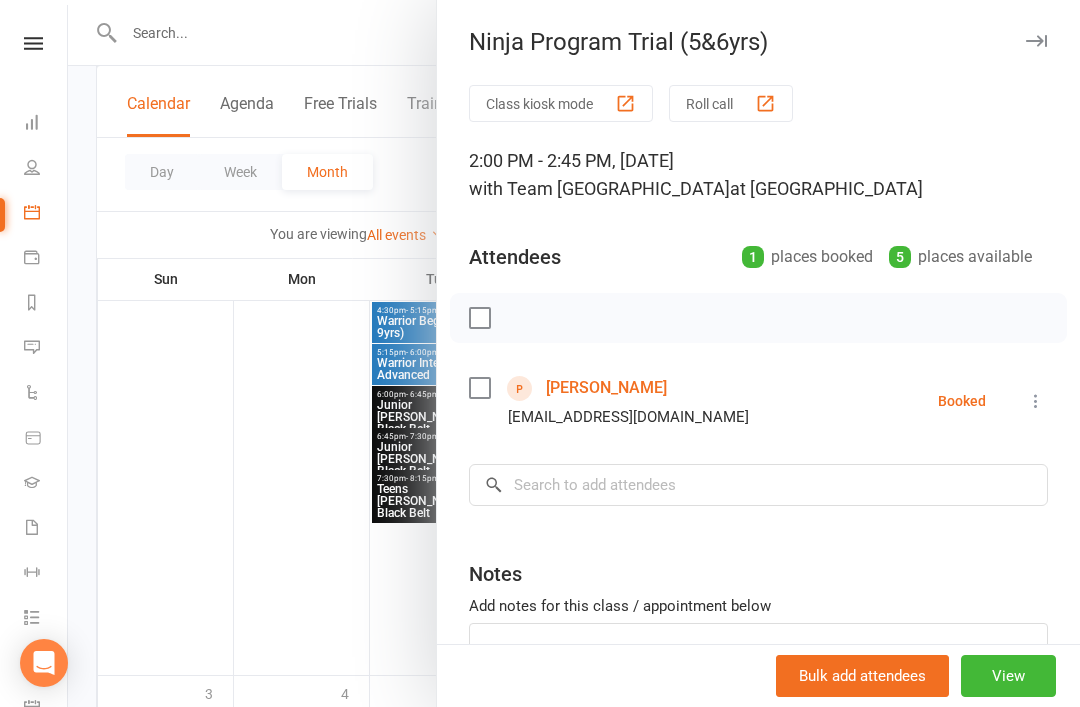 click at bounding box center [1036, 41] 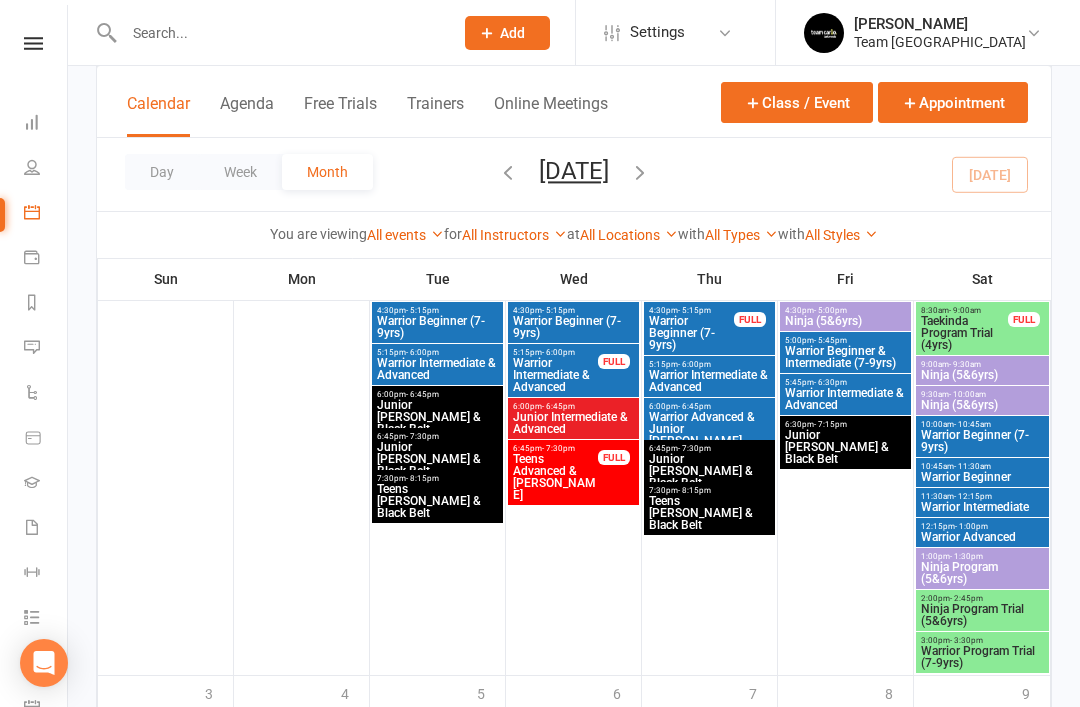 click on "Warrior Program Trial (7-9yrs)" at bounding box center (982, 657) 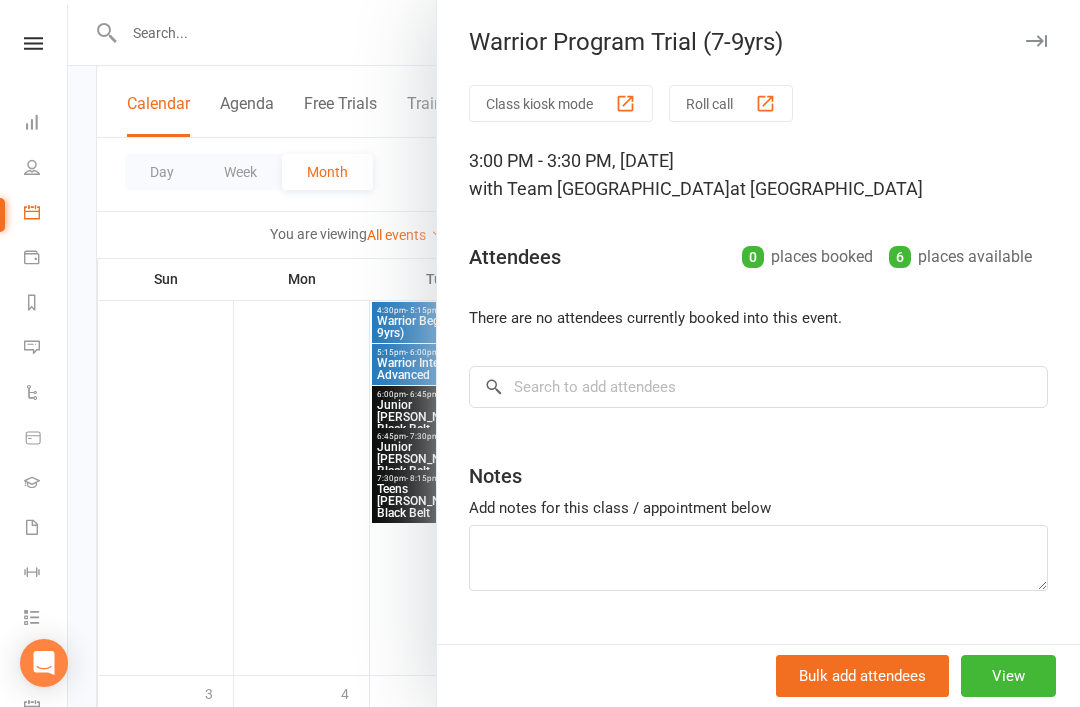 click at bounding box center (1036, 41) 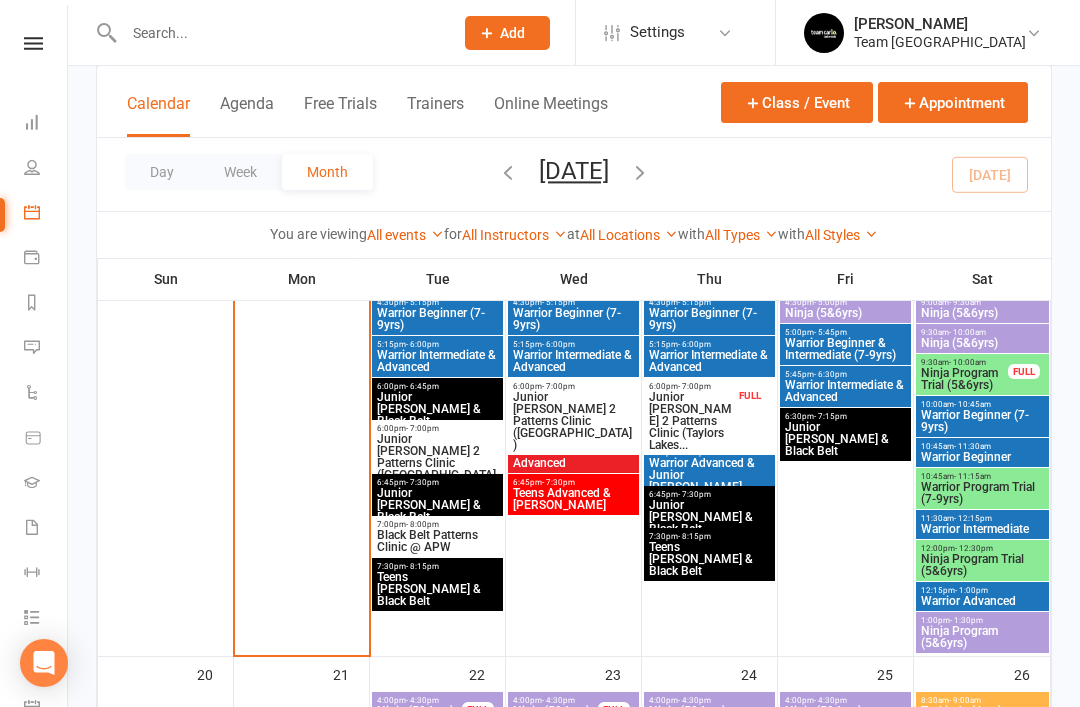 scroll, scrollTop: 818, scrollLeft: 0, axis: vertical 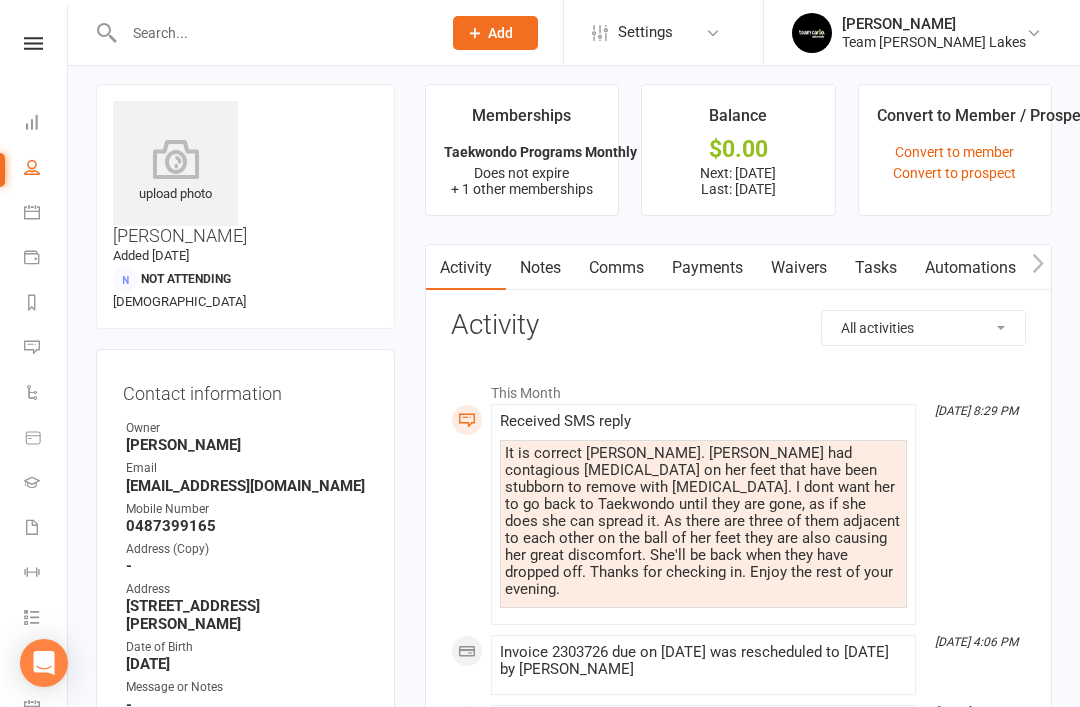 click on "Calendar" at bounding box center (46, 214) 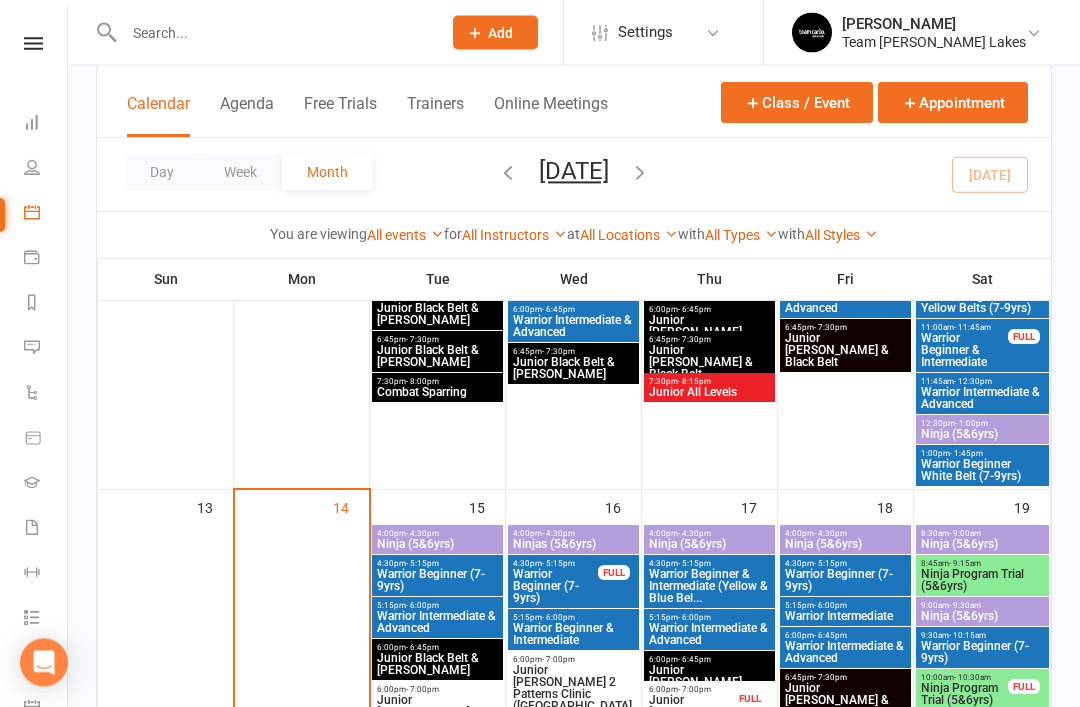 scroll, scrollTop: 636, scrollLeft: 0, axis: vertical 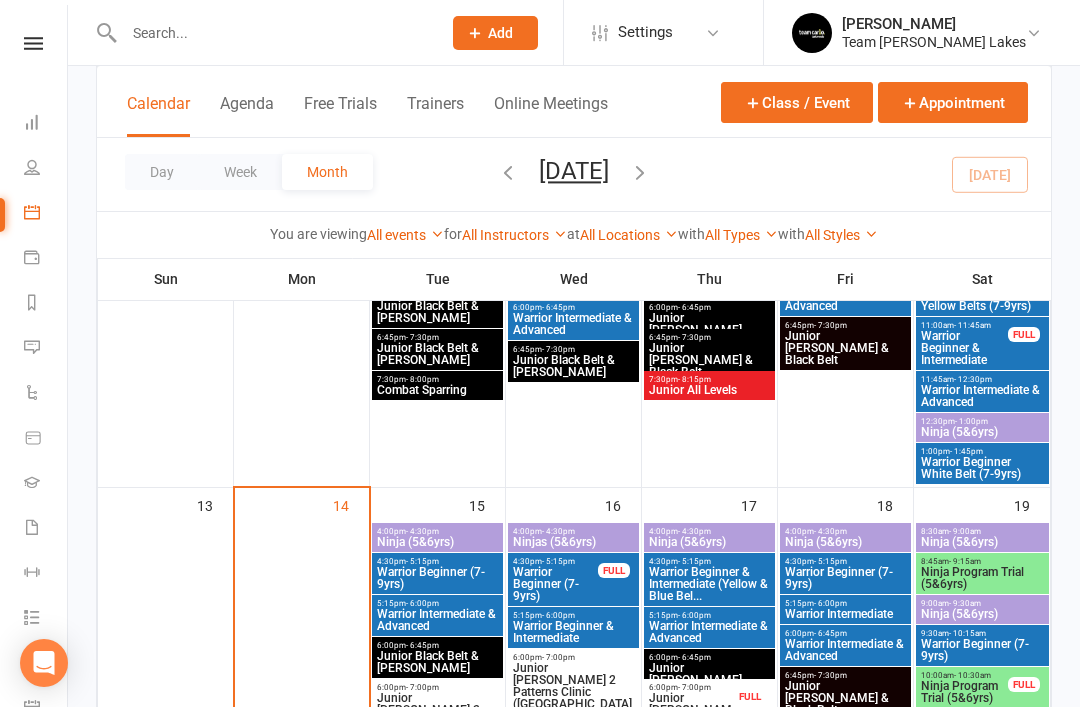 click on "Ninja Program Trial (5&6yrs)" at bounding box center [982, 578] 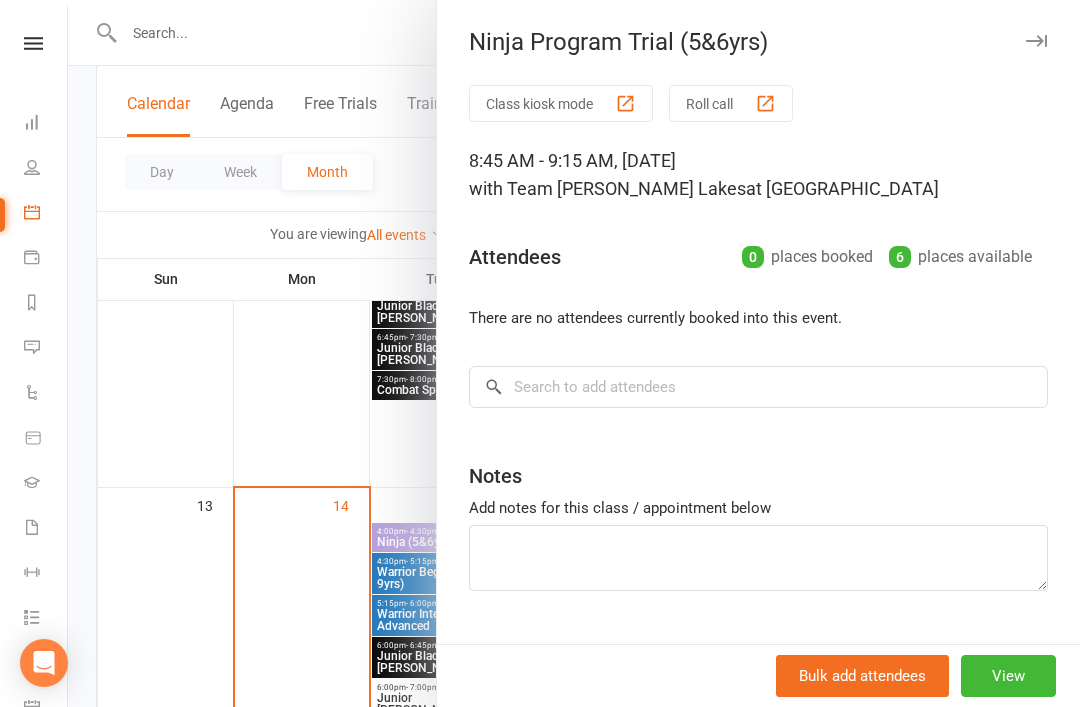 click at bounding box center [1036, 41] 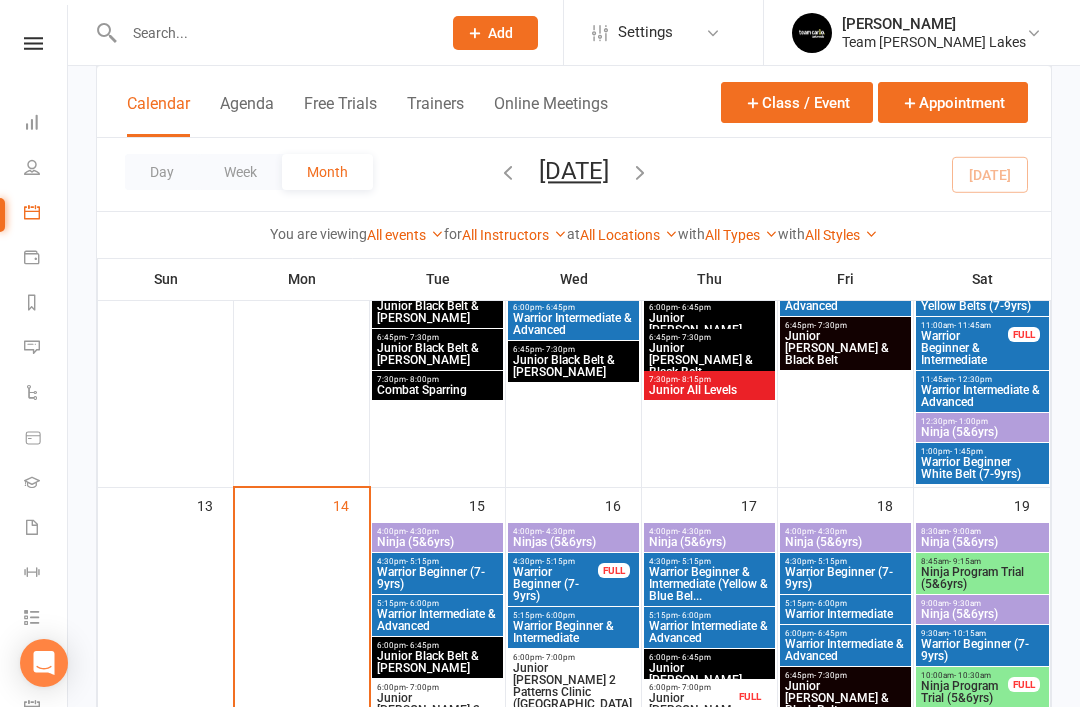 click on "Ninja Program Trial (5&6yrs)" at bounding box center (964, 692) 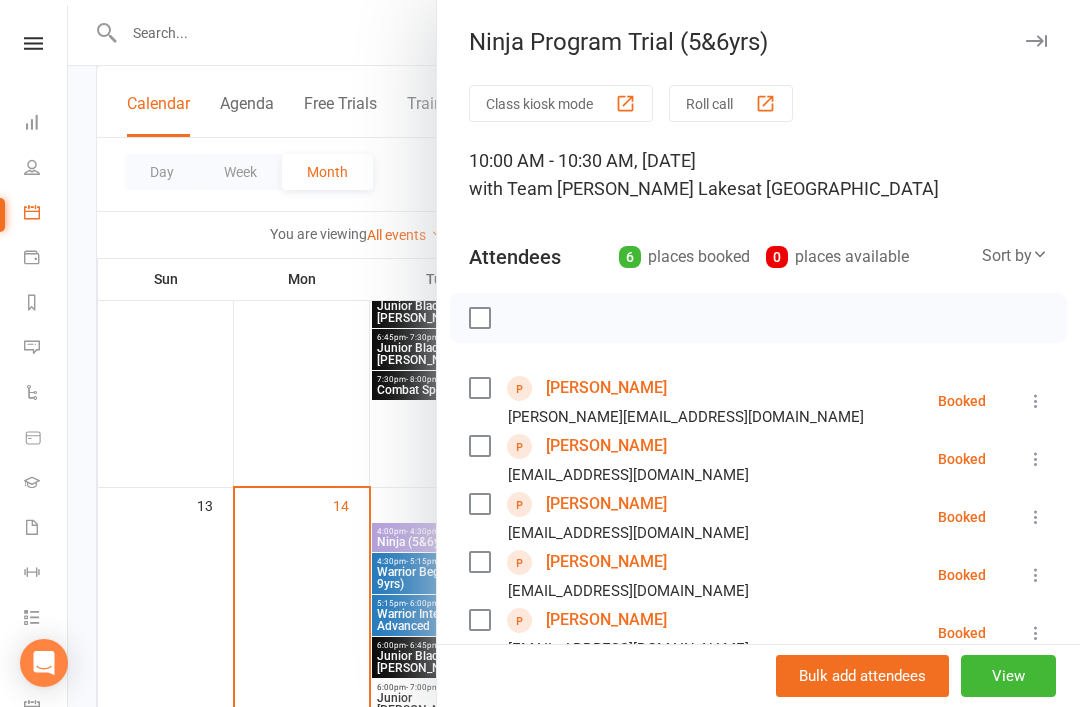 click on "[PERSON_NAME]" at bounding box center [606, 388] 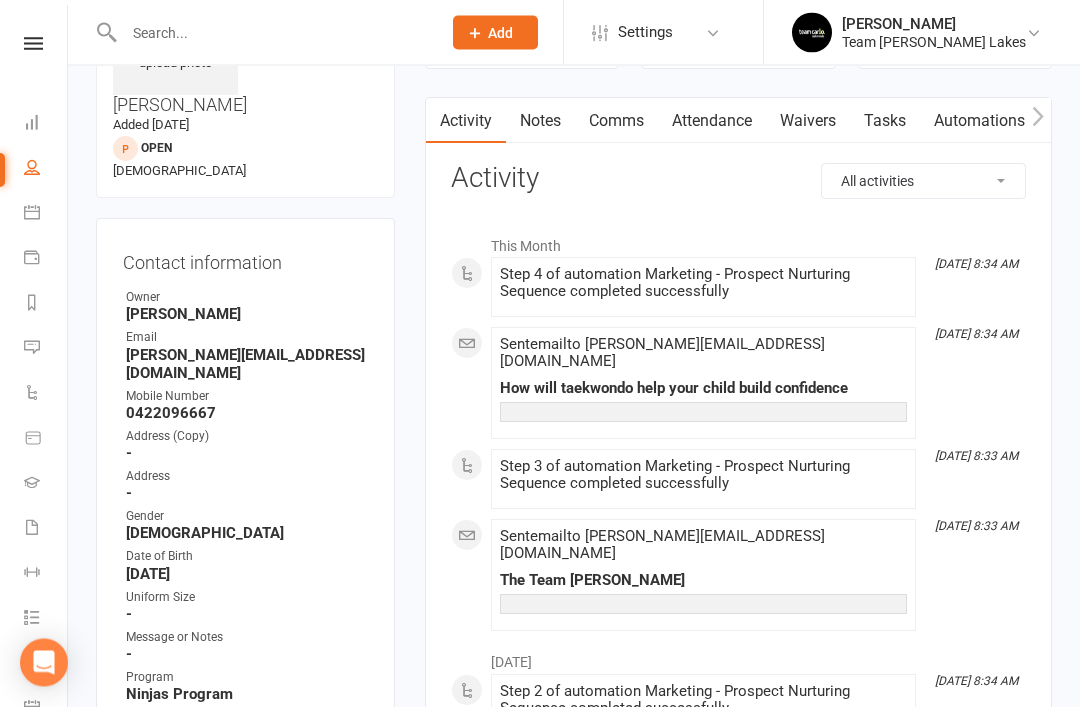 scroll, scrollTop: 125, scrollLeft: 0, axis: vertical 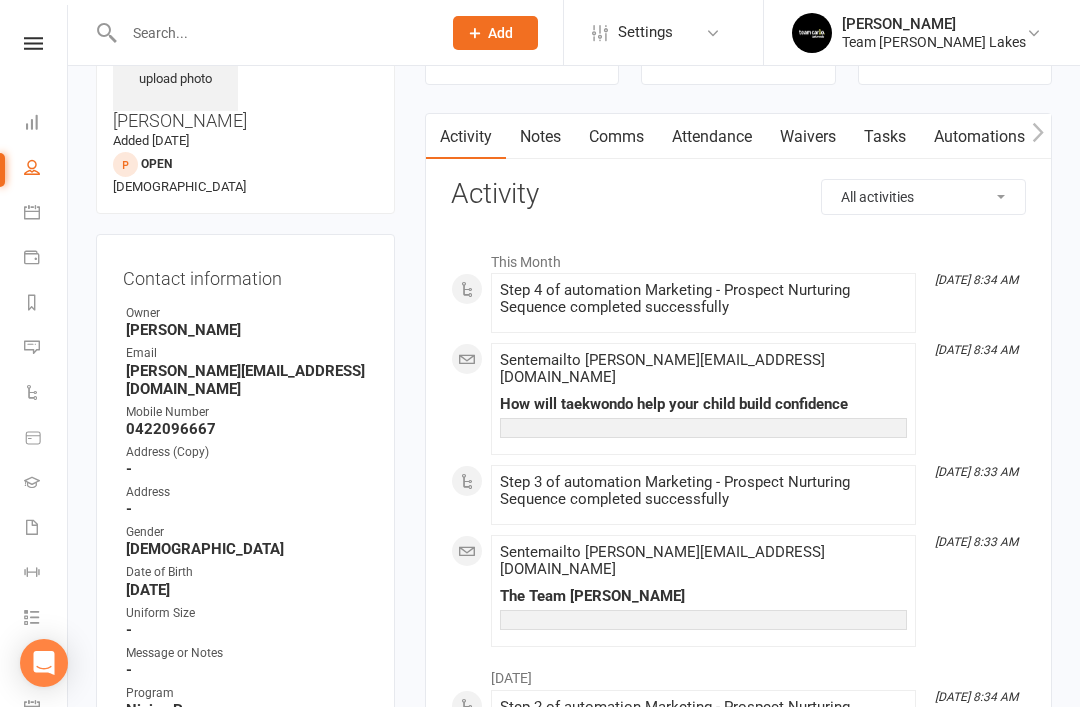 click on "Calendar" at bounding box center (46, 214) 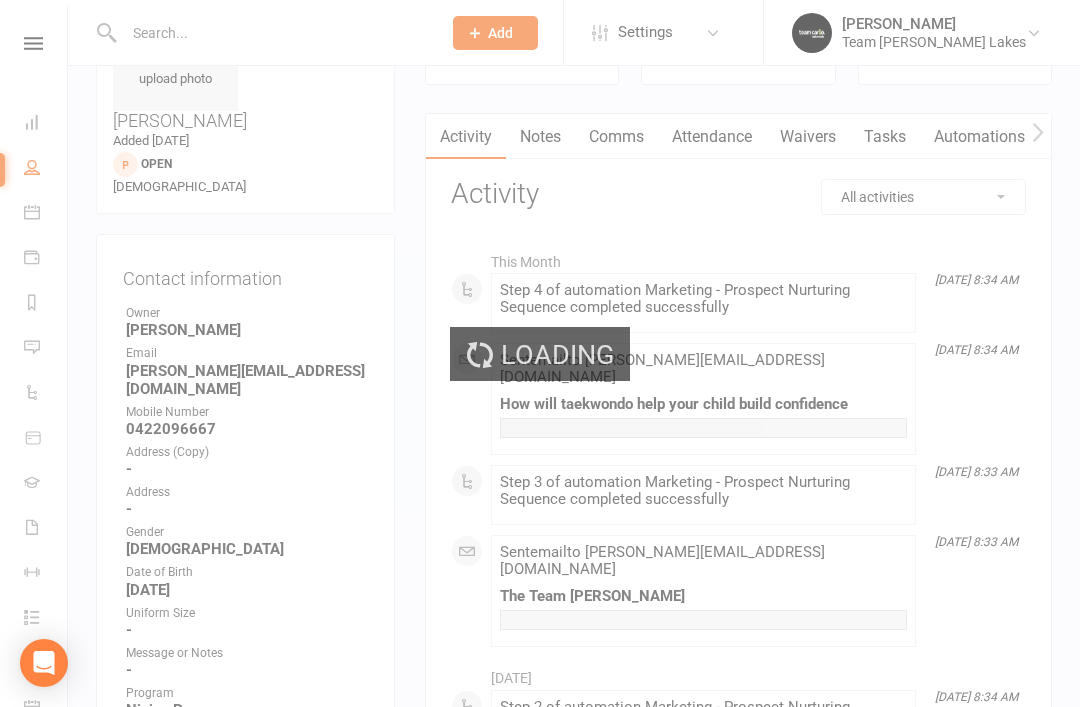 scroll, scrollTop: 0, scrollLeft: 0, axis: both 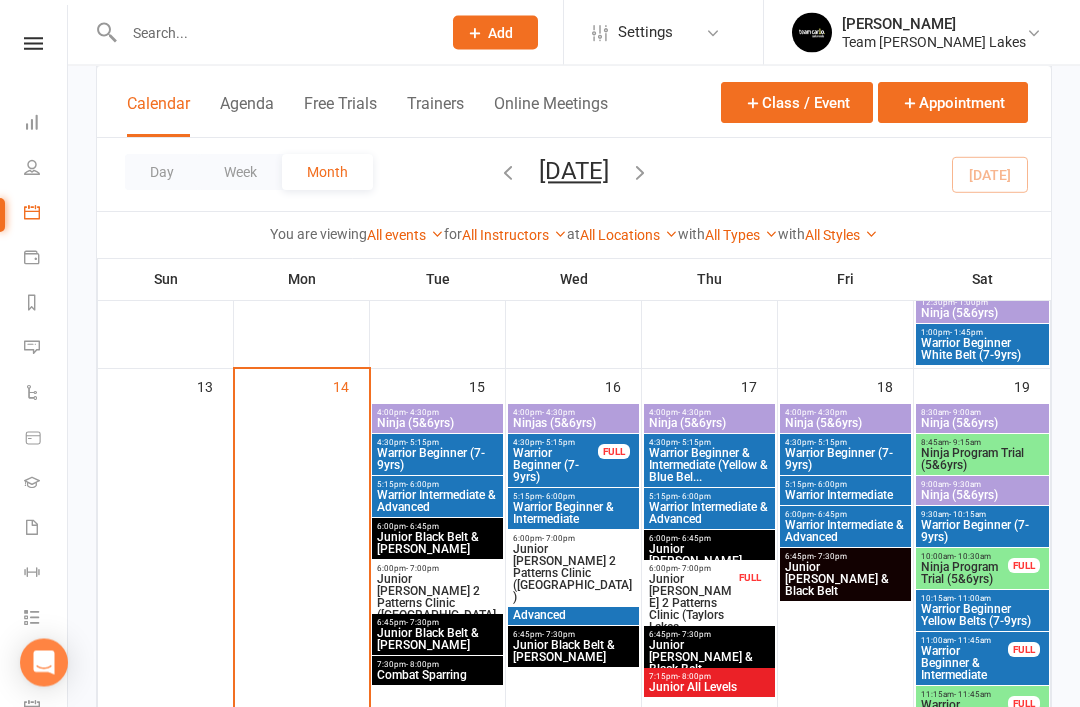 click on "Ninja Program Trial (5&6yrs)" at bounding box center (982, 460) 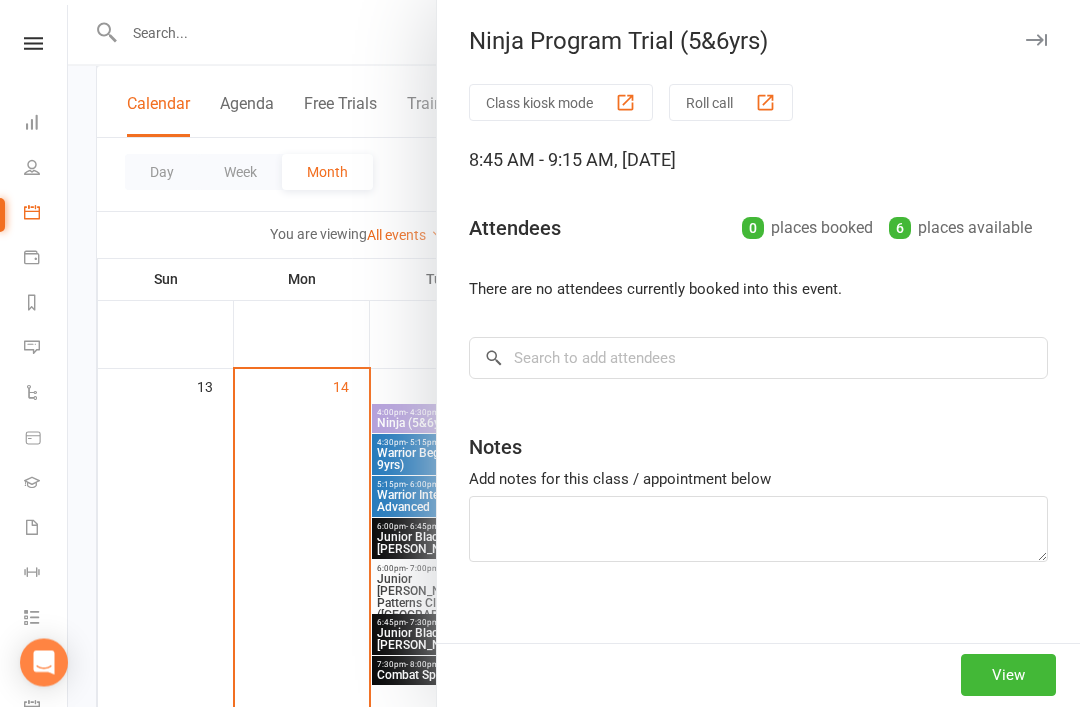 scroll, scrollTop: 755, scrollLeft: 0, axis: vertical 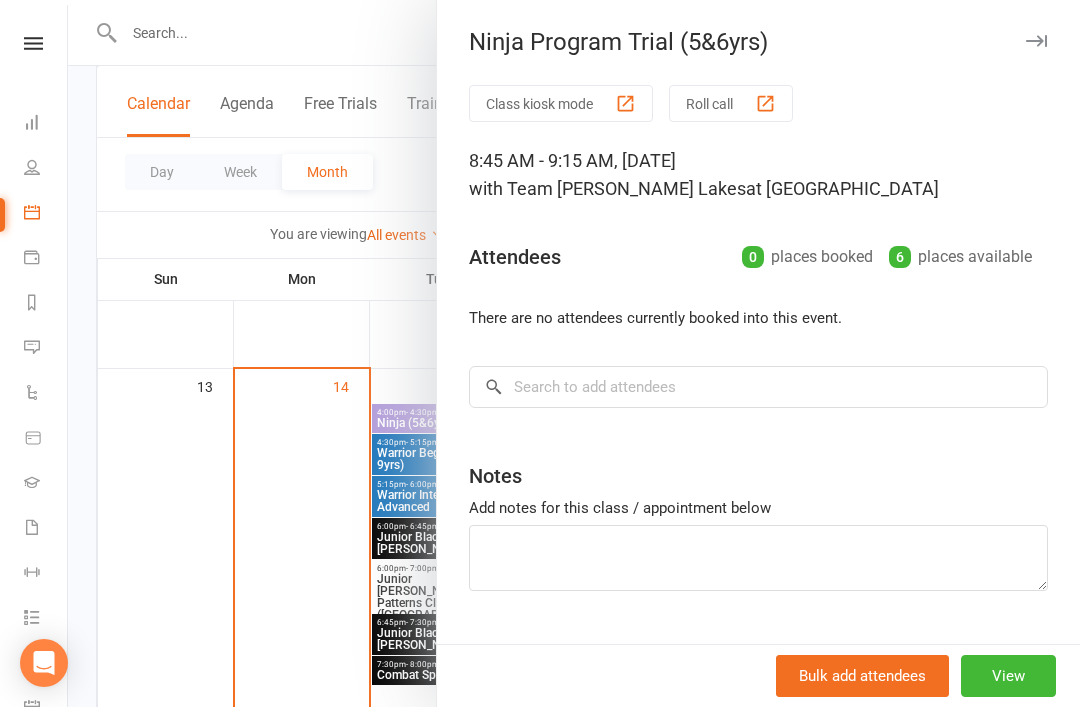 click at bounding box center (1036, 41) 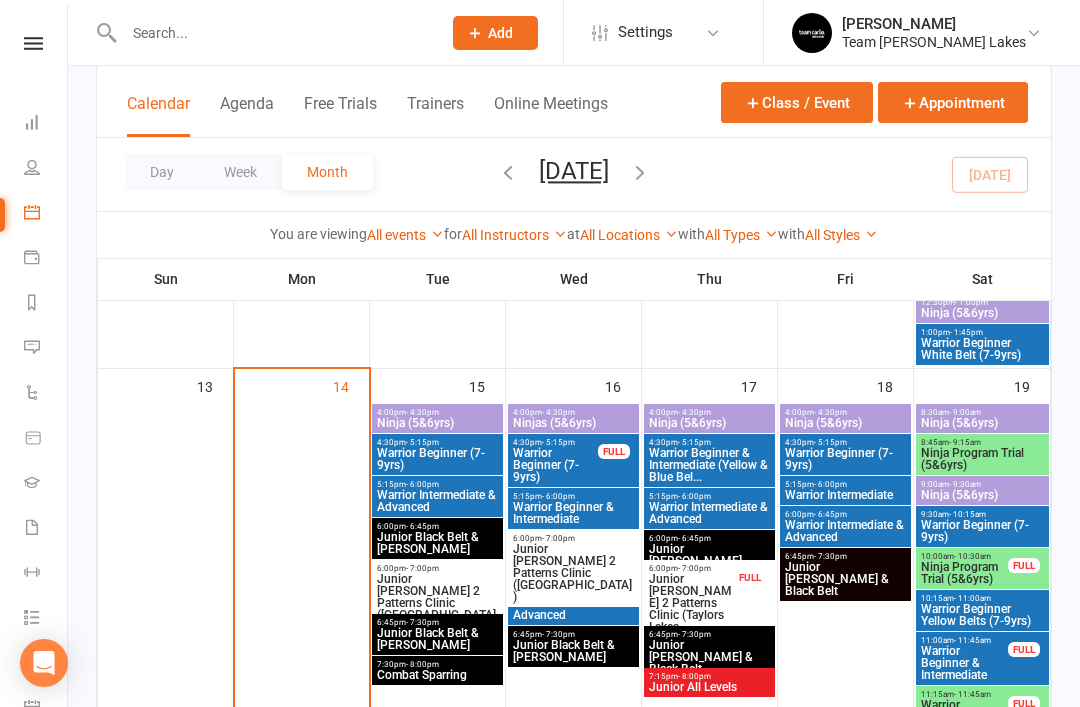 click on "Ninja Program Trial (5&6yrs)" at bounding box center [964, 573] 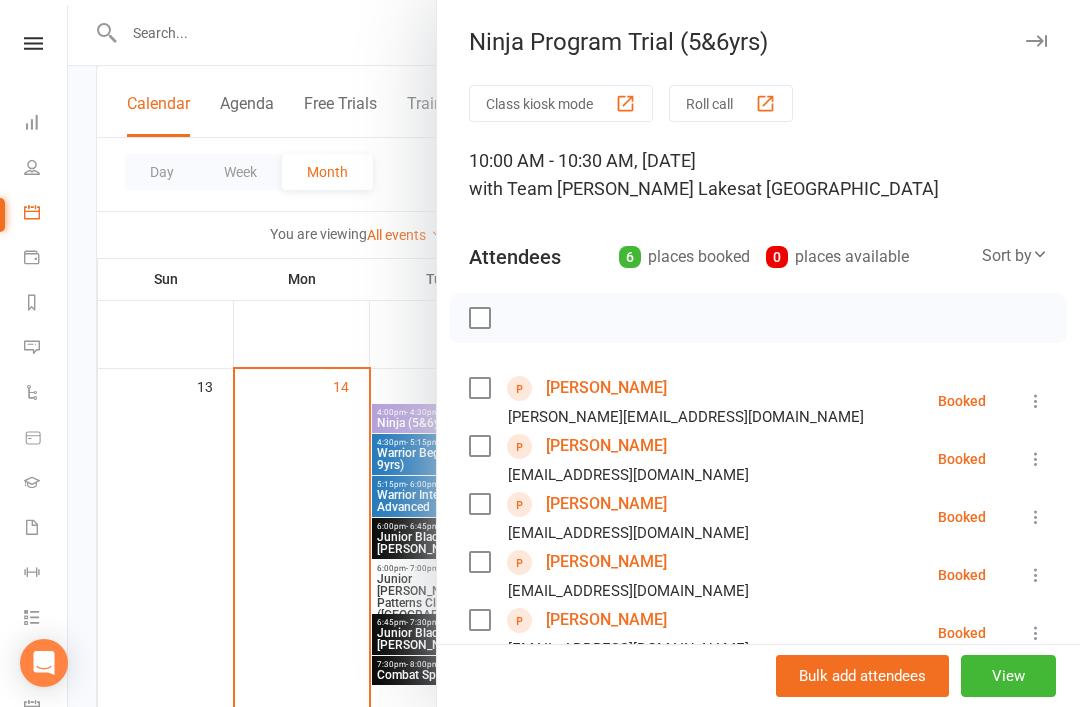click on "[PERSON_NAME]" at bounding box center [606, 446] 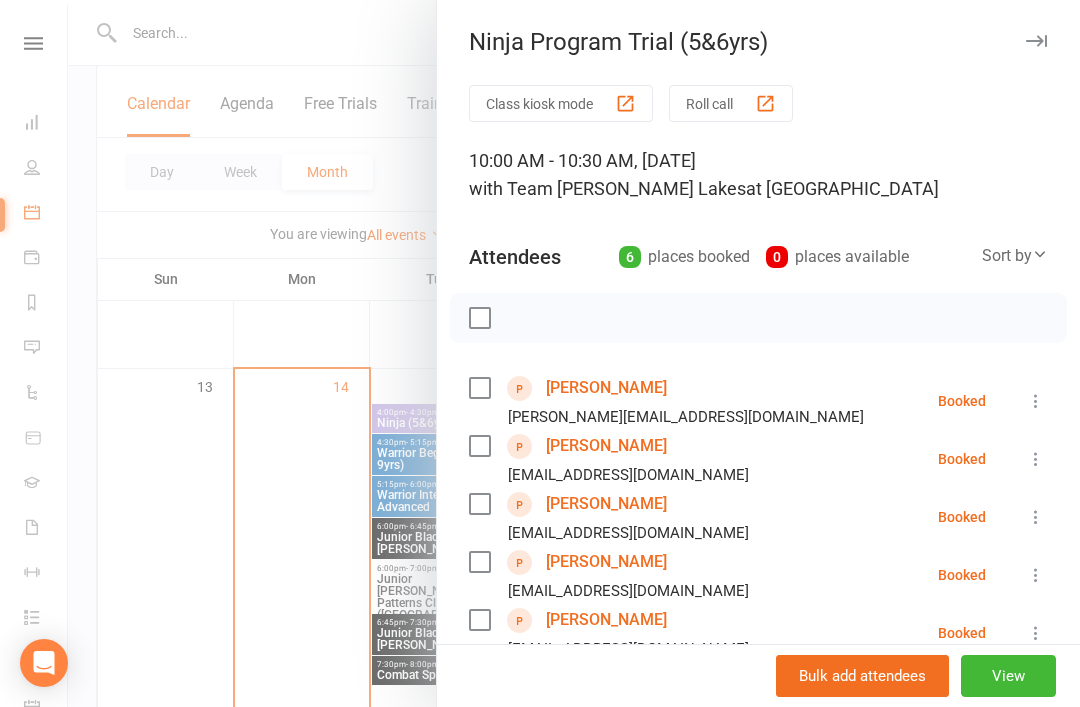 scroll, scrollTop: 0, scrollLeft: 0, axis: both 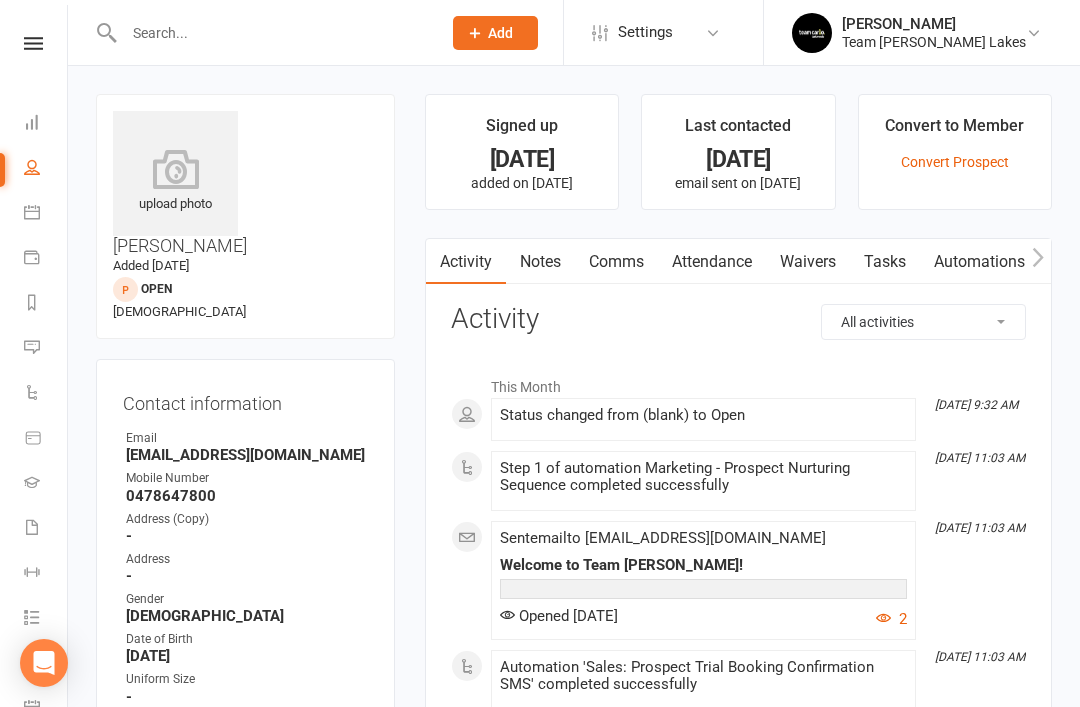 click on "Calendar" at bounding box center (46, 214) 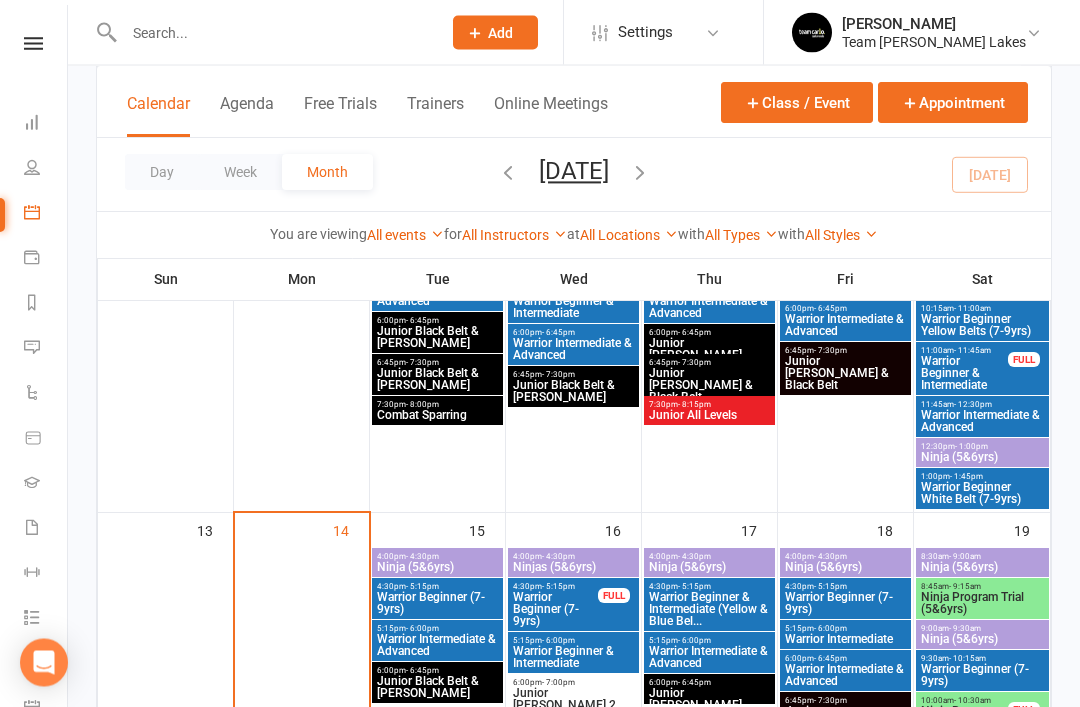 scroll, scrollTop: 611, scrollLeft: 0, axis: vertical 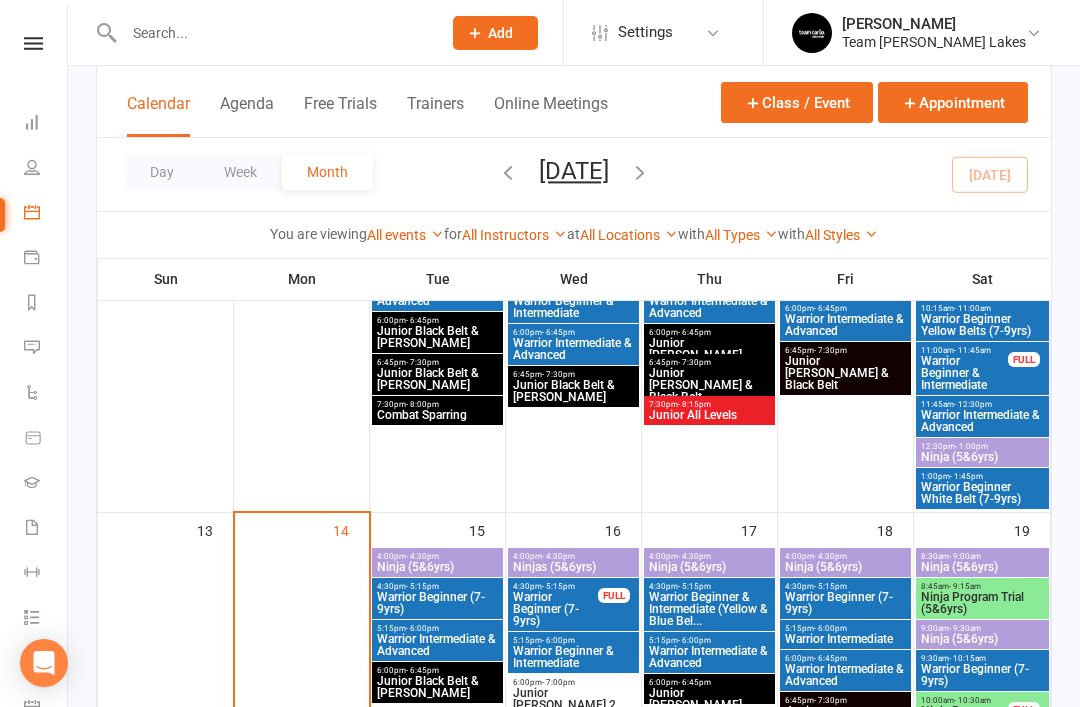 click on "Ninja Program Trial (5&6yrs)" at bounding box center [982, 603] 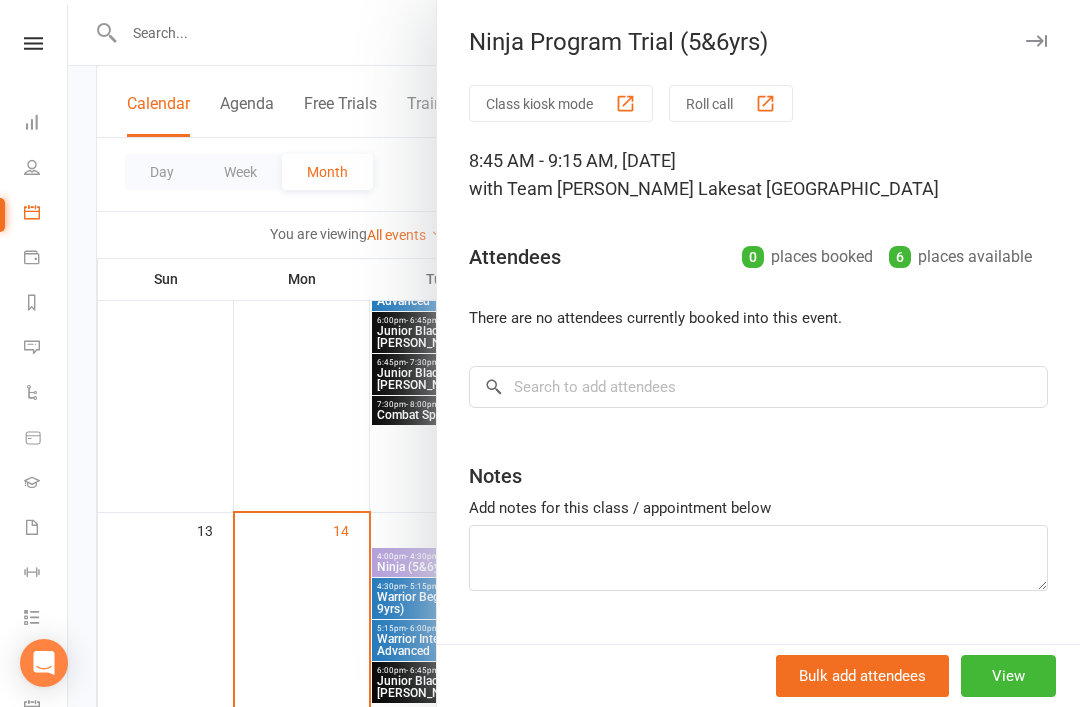 click at bounding box center (1036, 41) 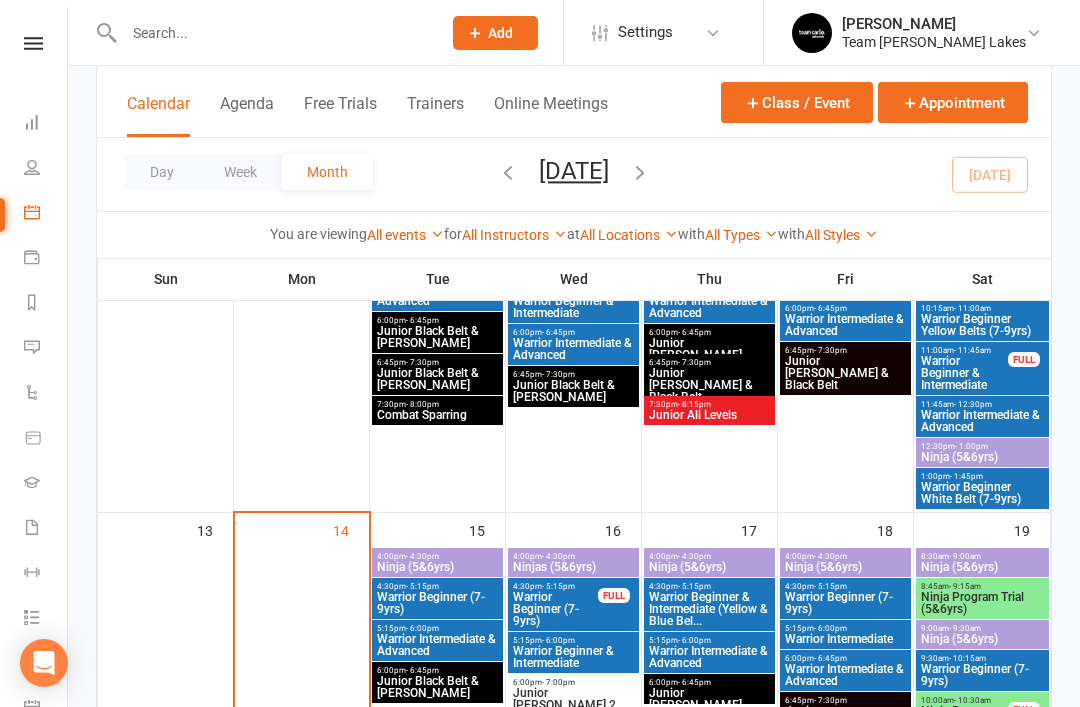 click on "Ninja Program Trial (5&6yrs)" at bounding box center (964, 717) 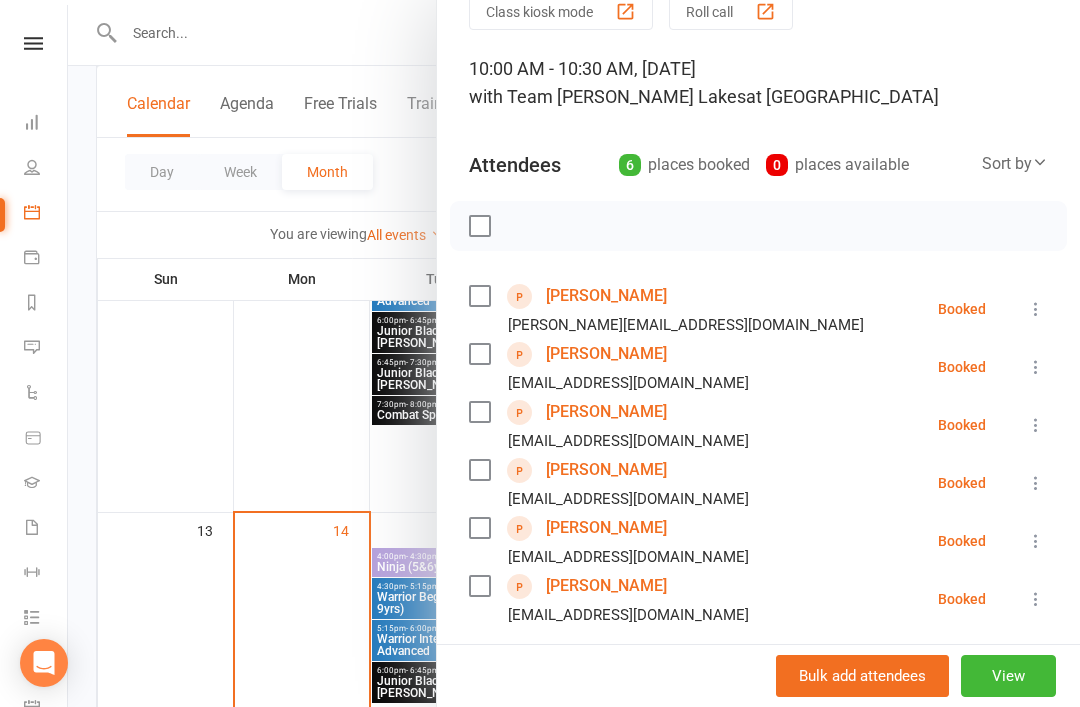 scroll, scrollTop: 98, scrollLeft: 0, axis: vertical 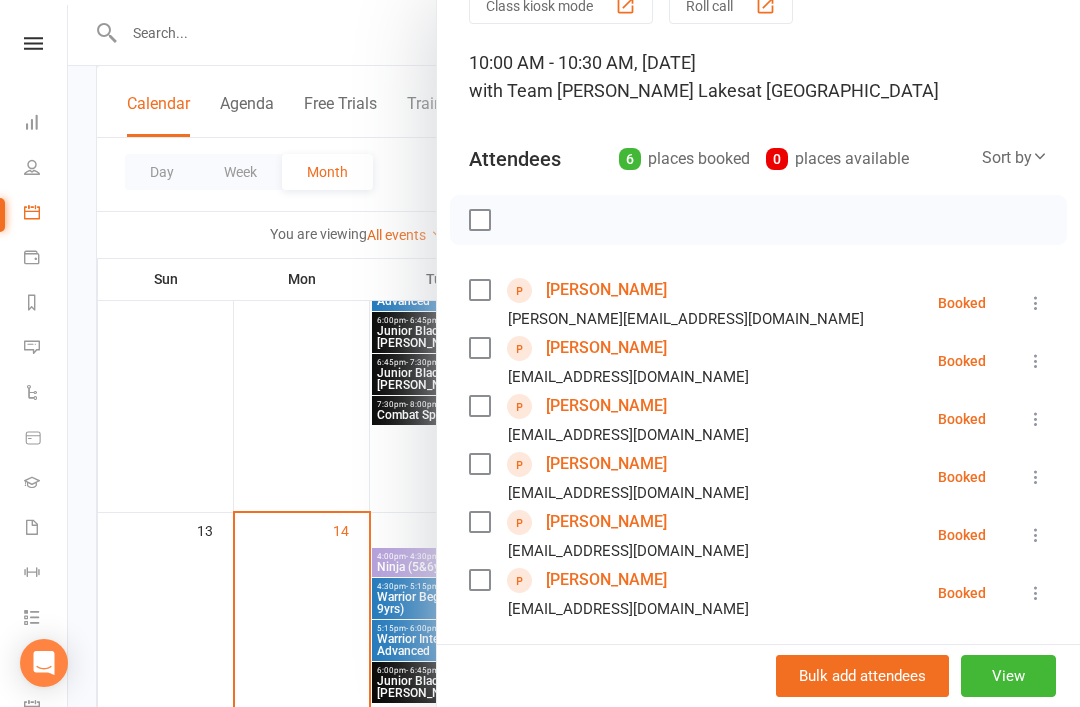 click on "[PERSON_NAME]" at bounding box center (606, 406) 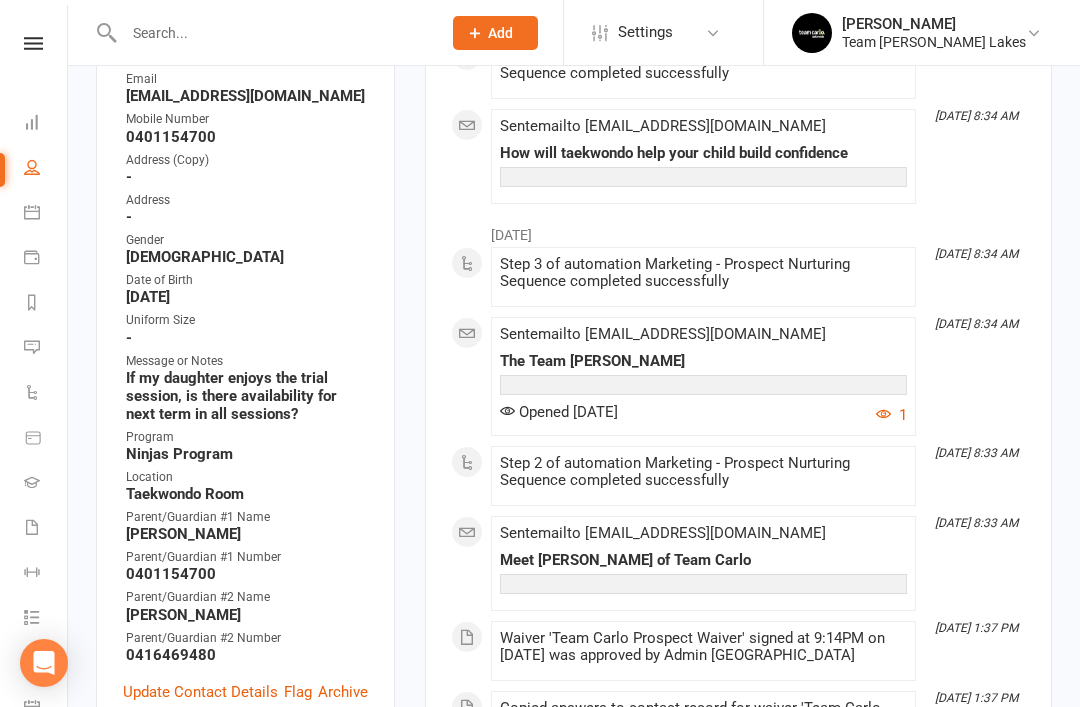scroll, scrollTop: 361, scrollLeft: 0, axis: vertical 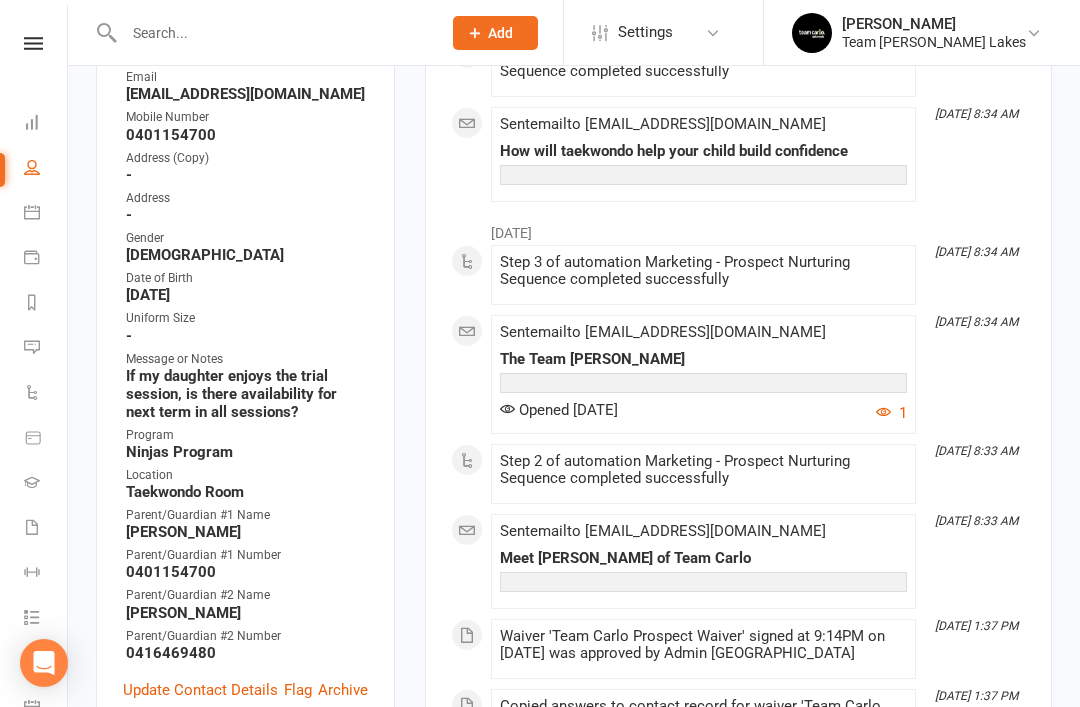 click on "Payments" at bounding box center [46, 259] 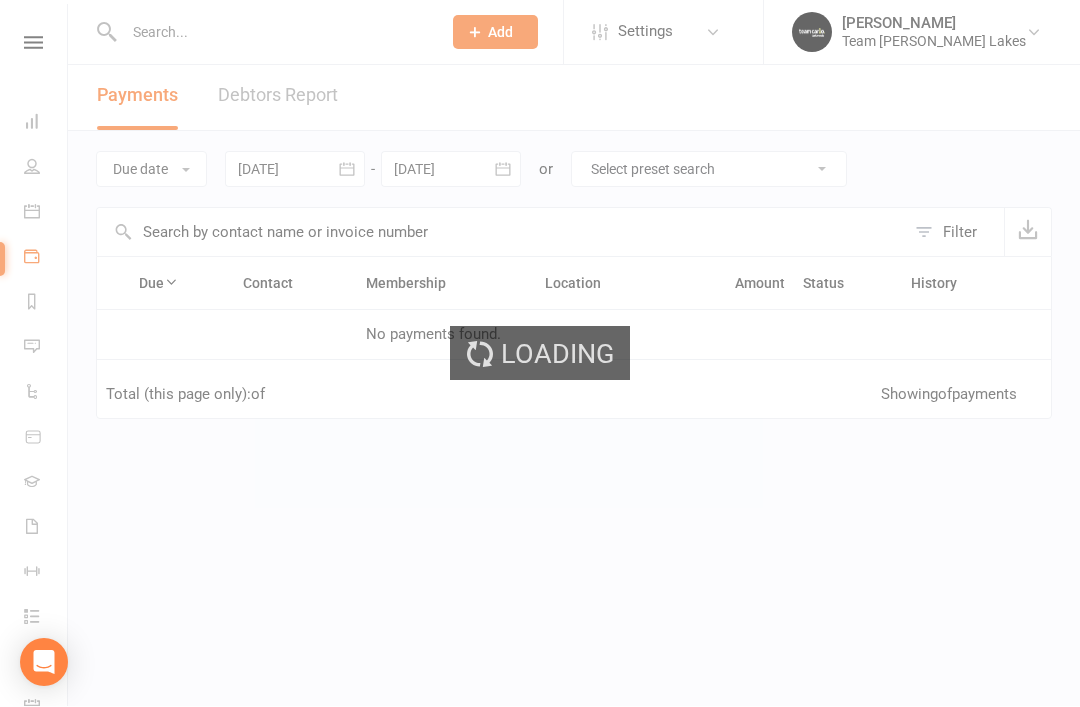 click on "Loading" at bounding box center (540, 353) 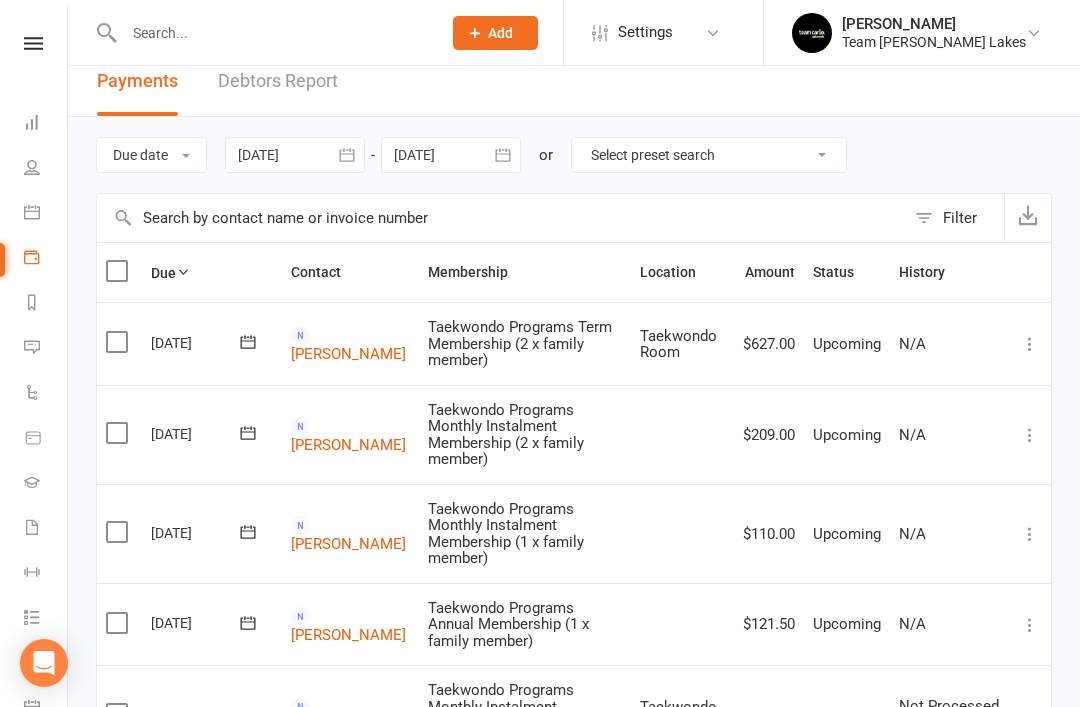 click on "Calendar" at bounding box center (46, 214) 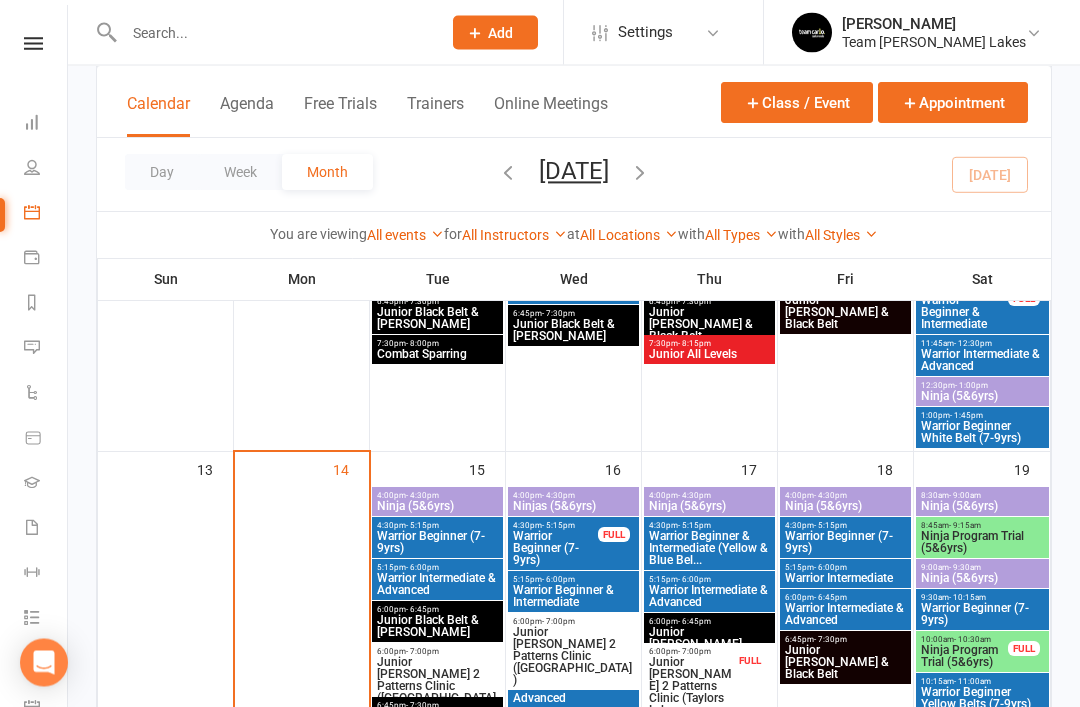 scroll, scrollTop: 673, scrollLeft: 0, axis: vertical 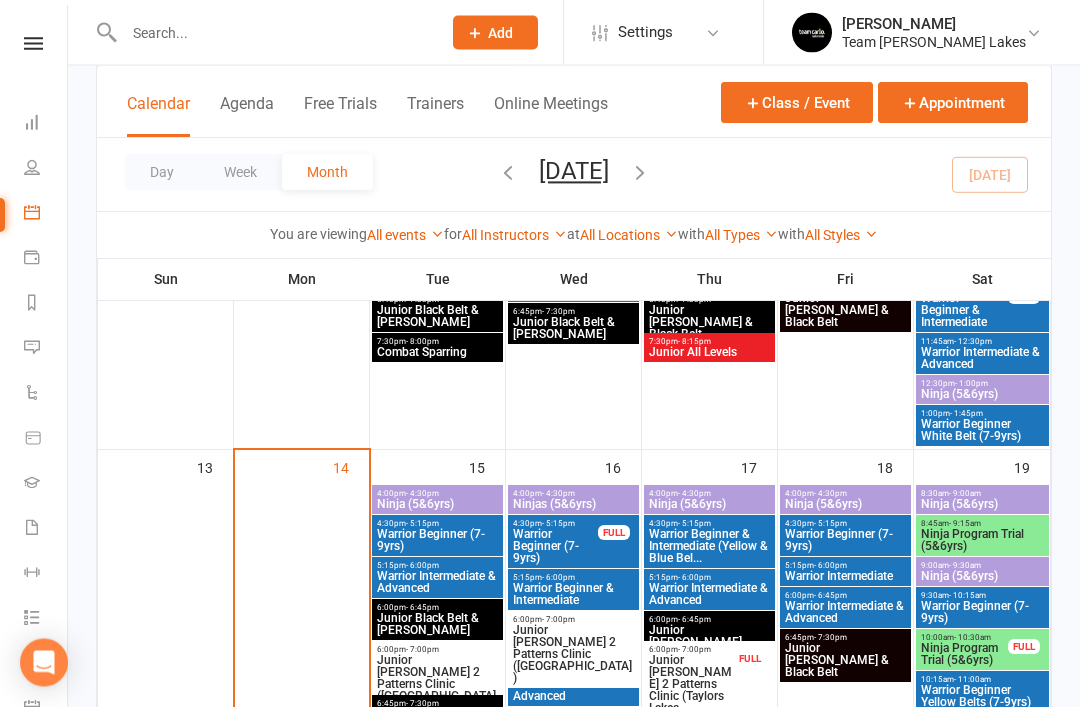 click on "Ninja Program Trial (5&6yrs)" at bounding box center (964, 655) 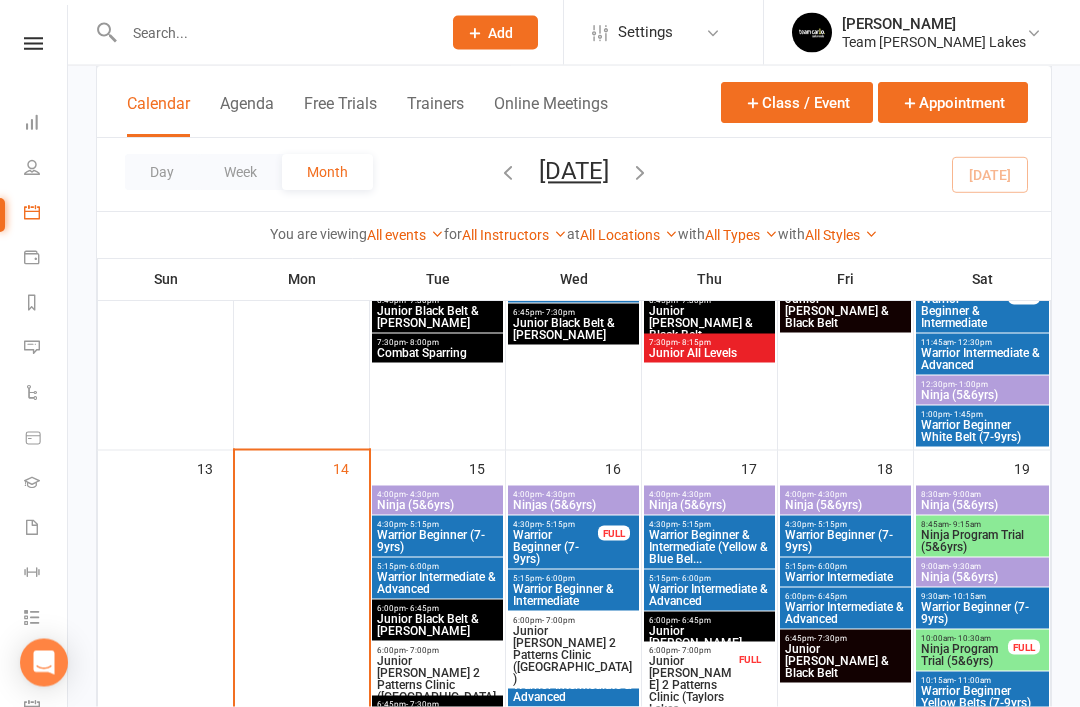 scroll, scrollTop: 674, scrollLeft: 0, axis: vertical 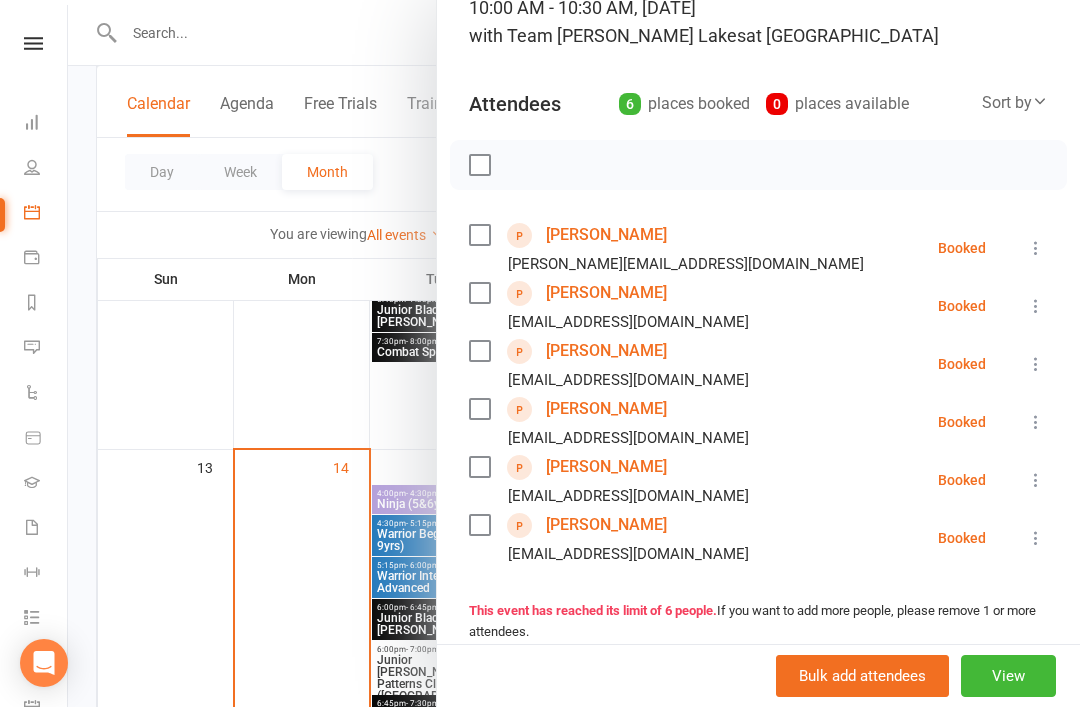 click on "[PERSON_NAME]" at bounding box center (606, 467) 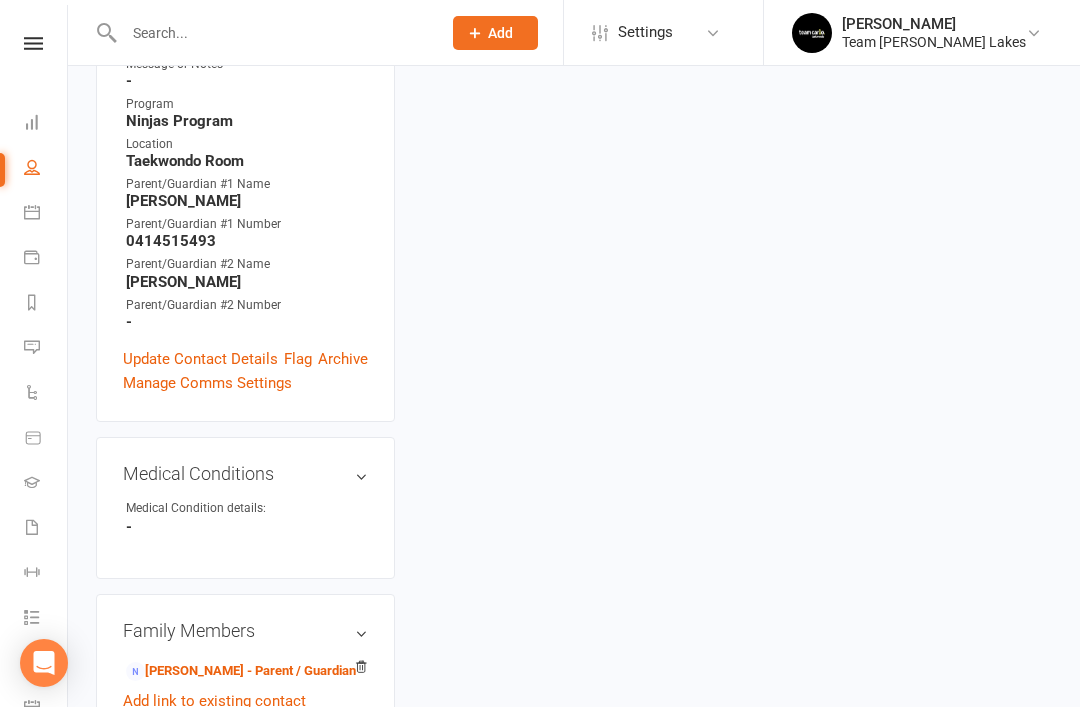 scroll, scrollTop: 0, scrollLeft: 0, axis: both 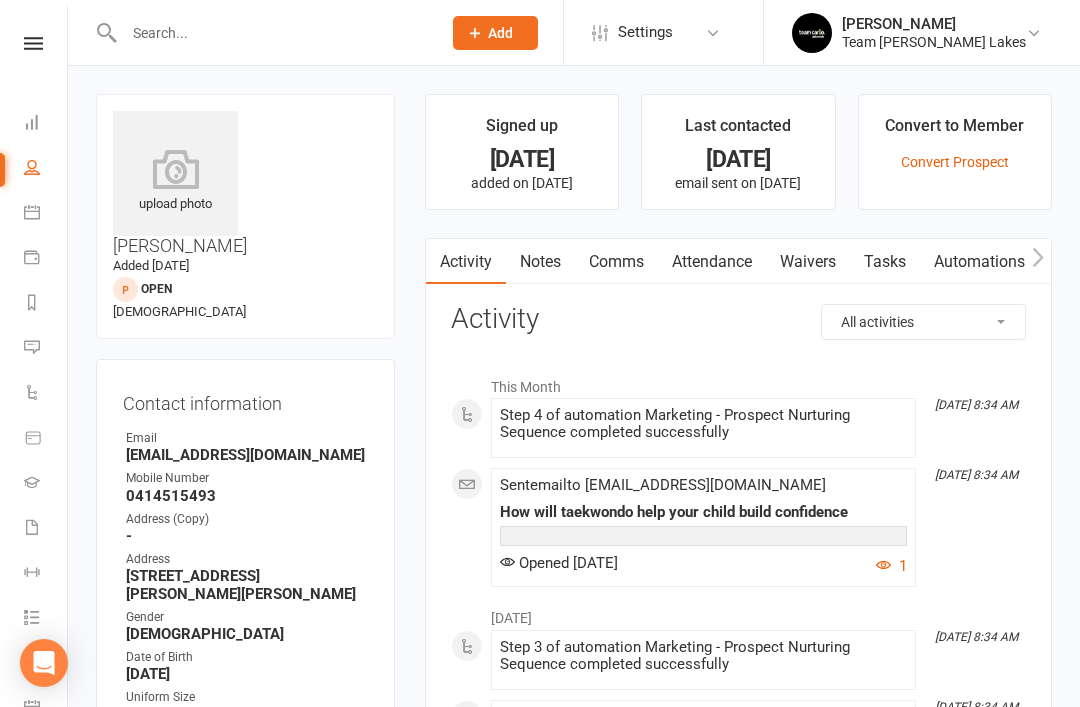 click at bounding box center [32, 212] 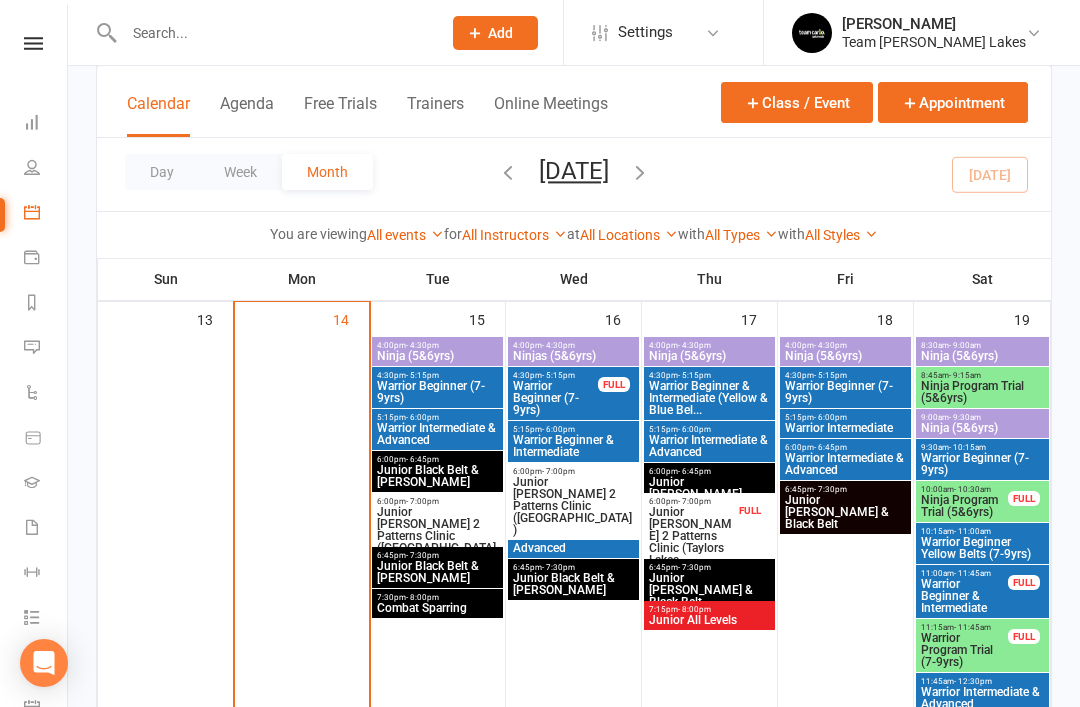scroll, scrollTop: 870, scrollLeft: 0, axis: vertical 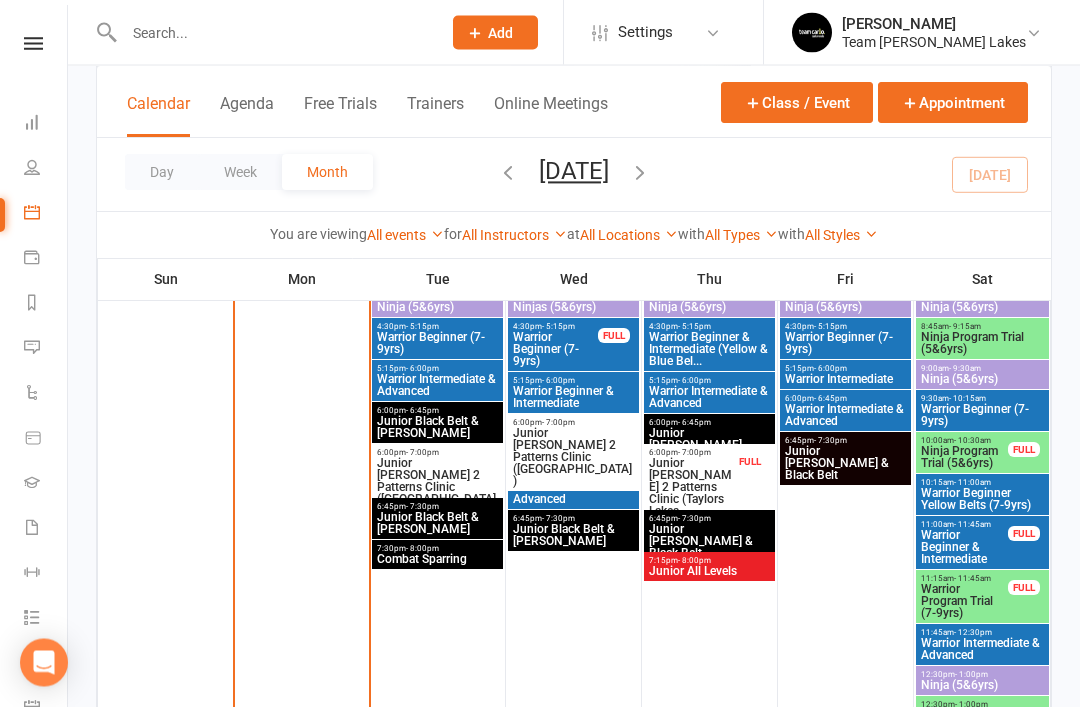 click on "Ninja Program Trial (5&6yrs)" at bounding box center (964, 458) 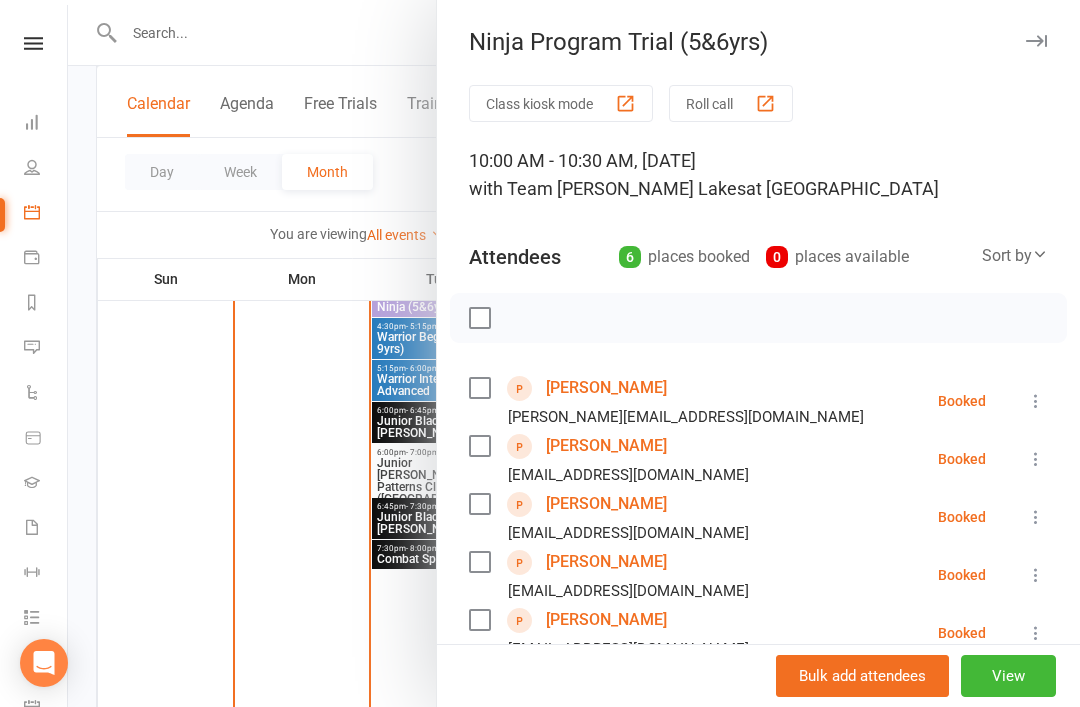 click on "[PERSON_NAME]" at bounding box center [606, 678] 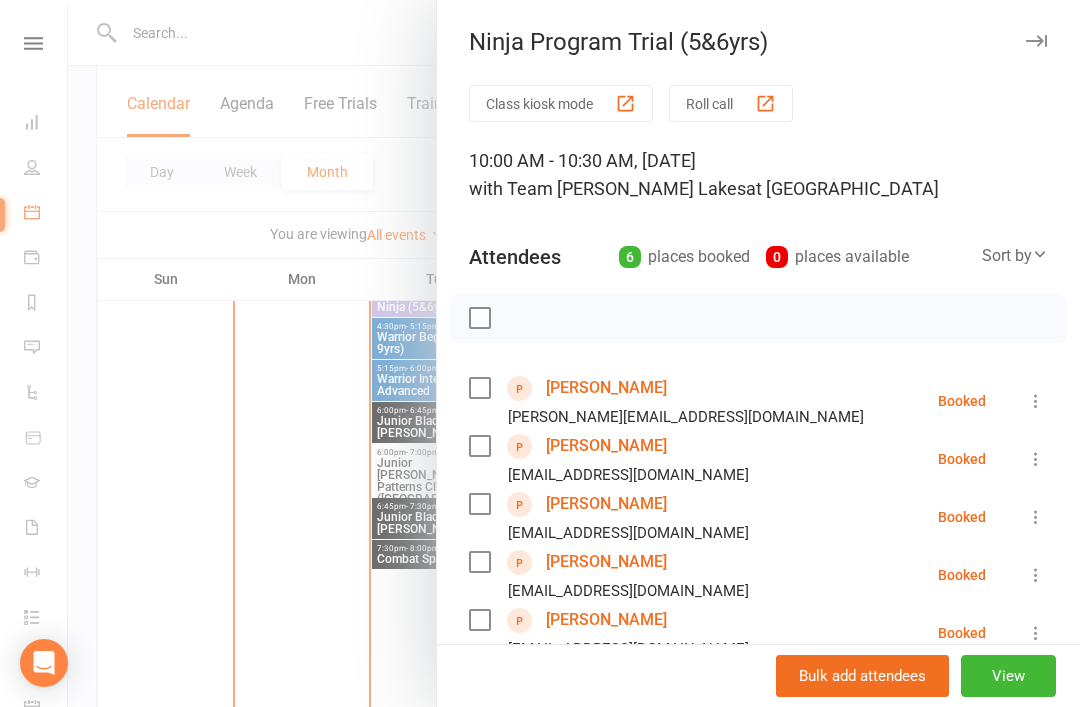 scroll, scrollTop: 0, scrollLeft: 0, axis: both 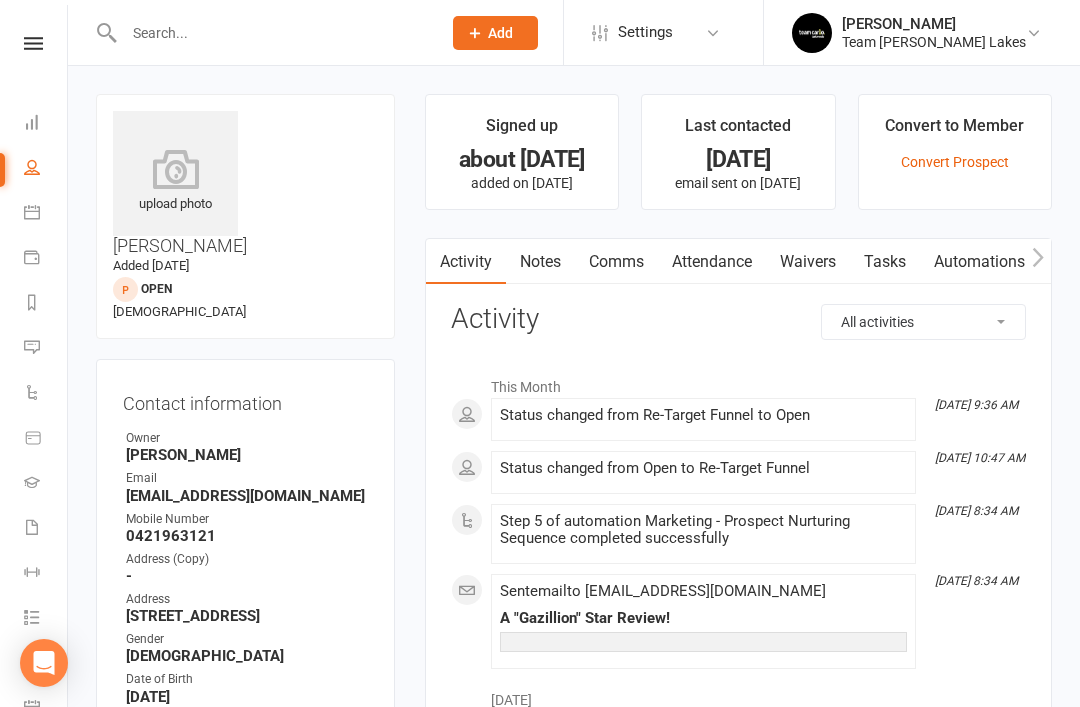 click on "Calendar" at bounding box center (46, 214) 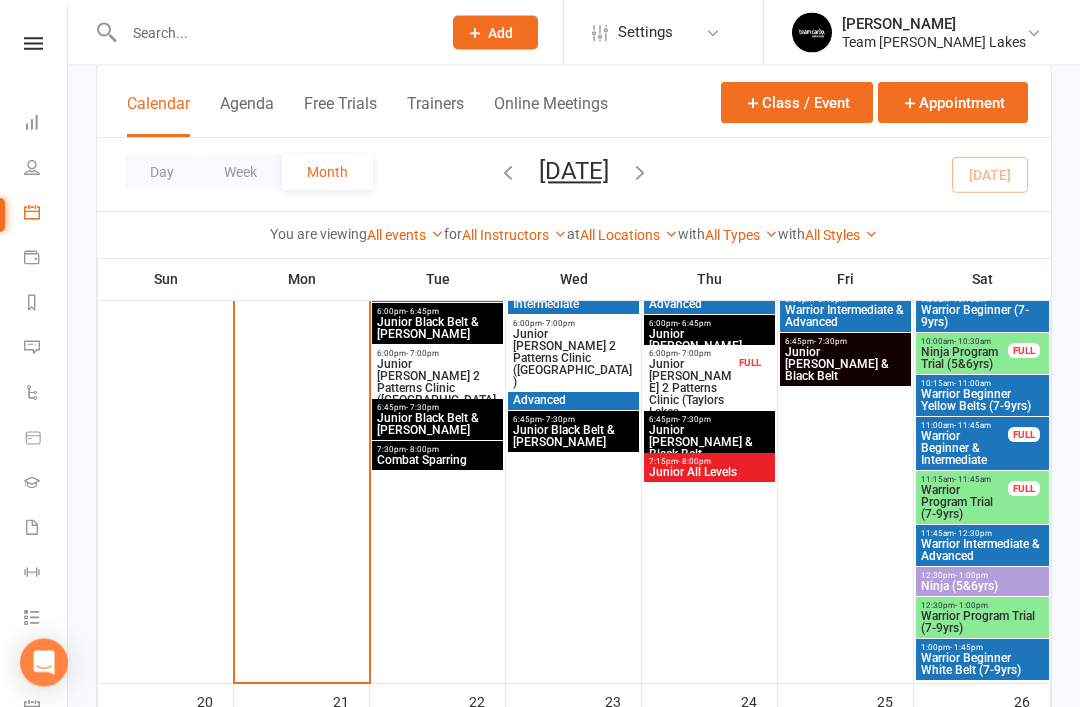 scroll, scrollTop: 972, scrollLeft: 0, axis: vertical 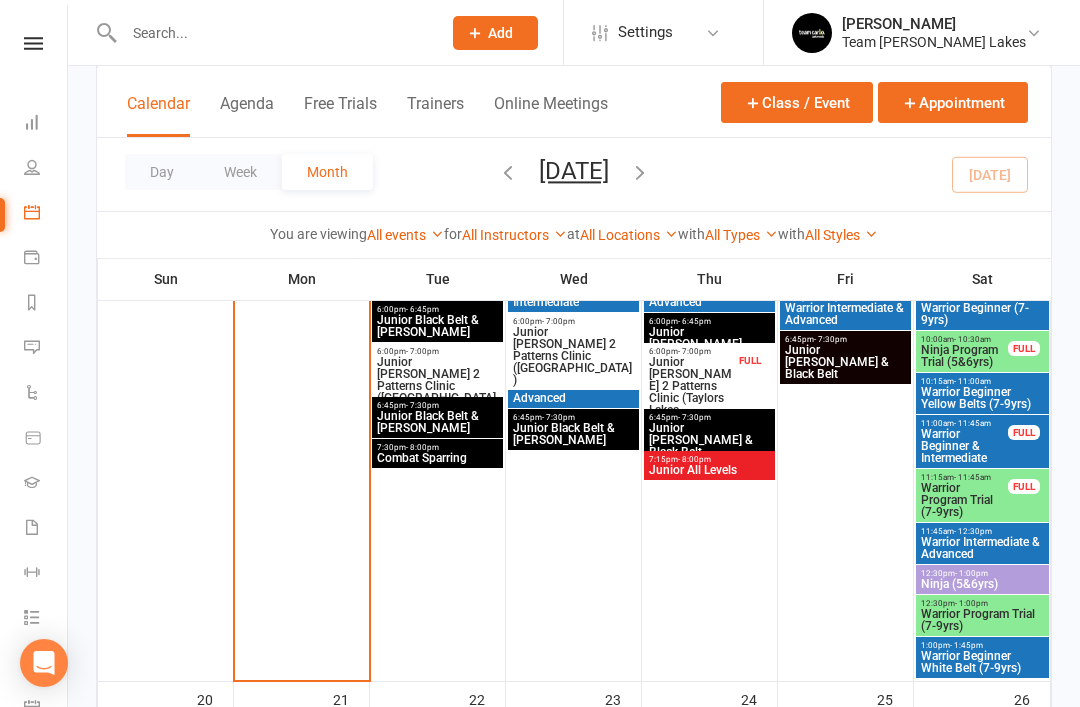 click on "Warrior Program Trial (7-9yrs)" at bounding box center [964, 500] 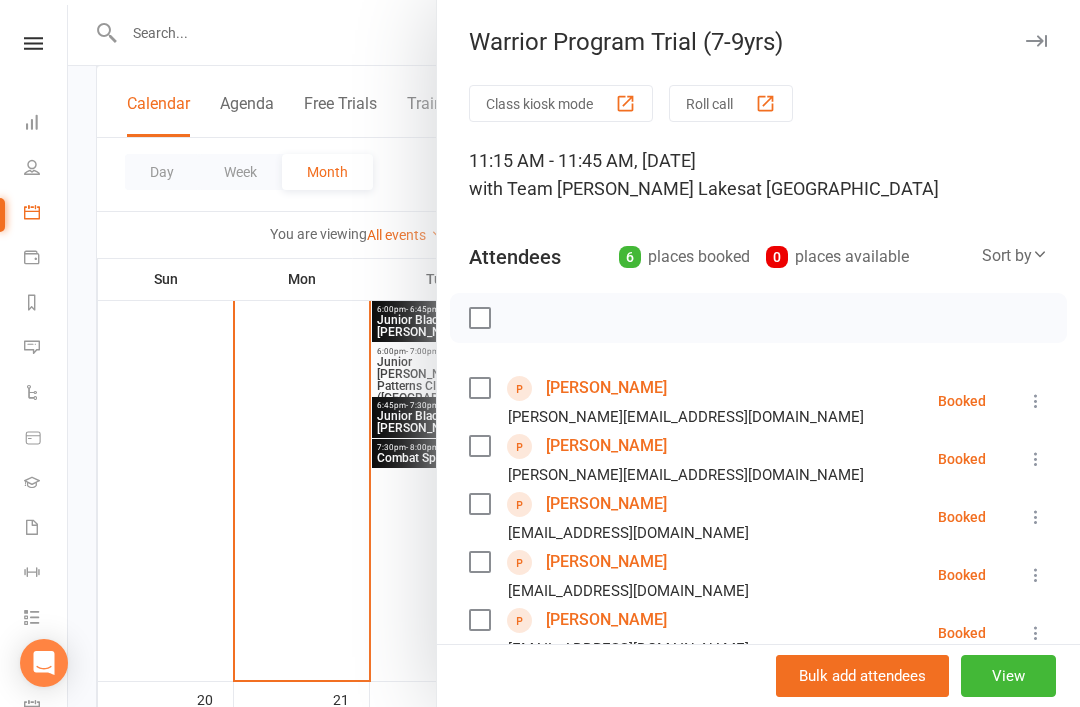 click at bounding box center (1036, 41) 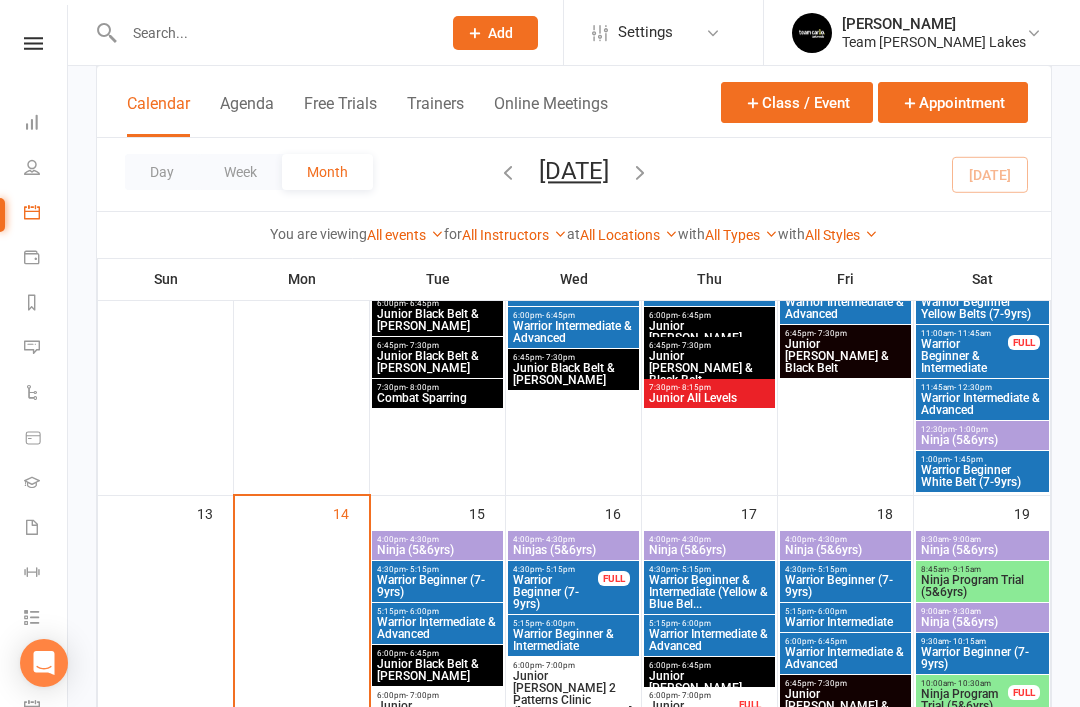 scroll, scrollTop: 632, scrollLeft: 0, axis: vertical 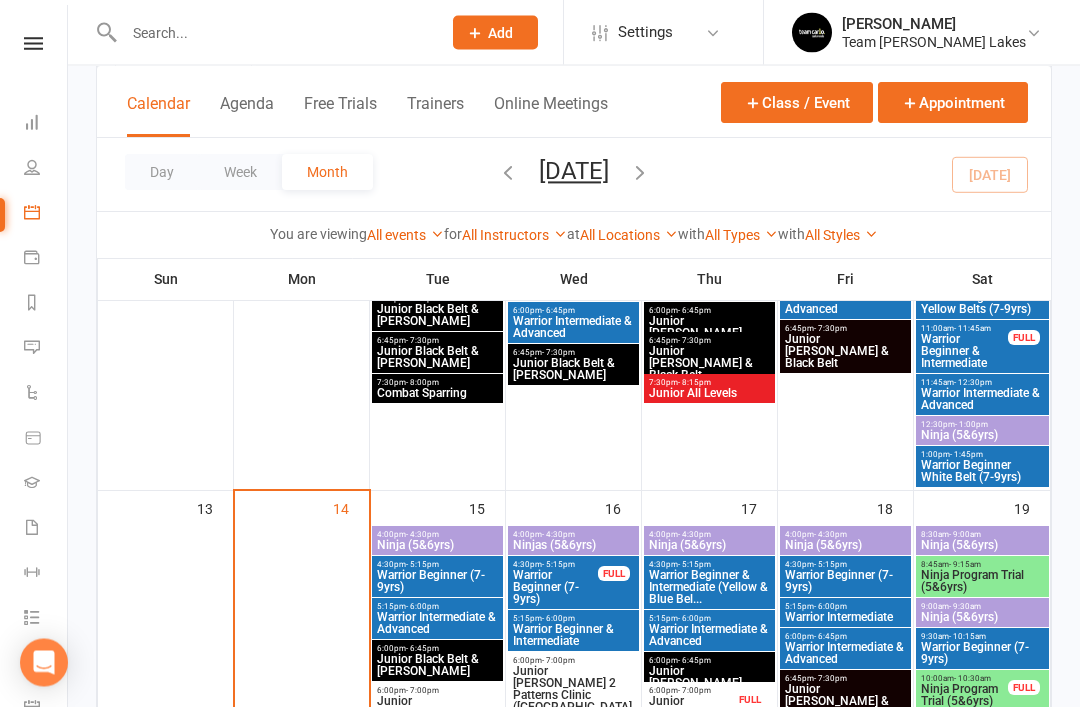click on "Ninja Program Trial (5&6yrs)" at bounding box center [982, 582] 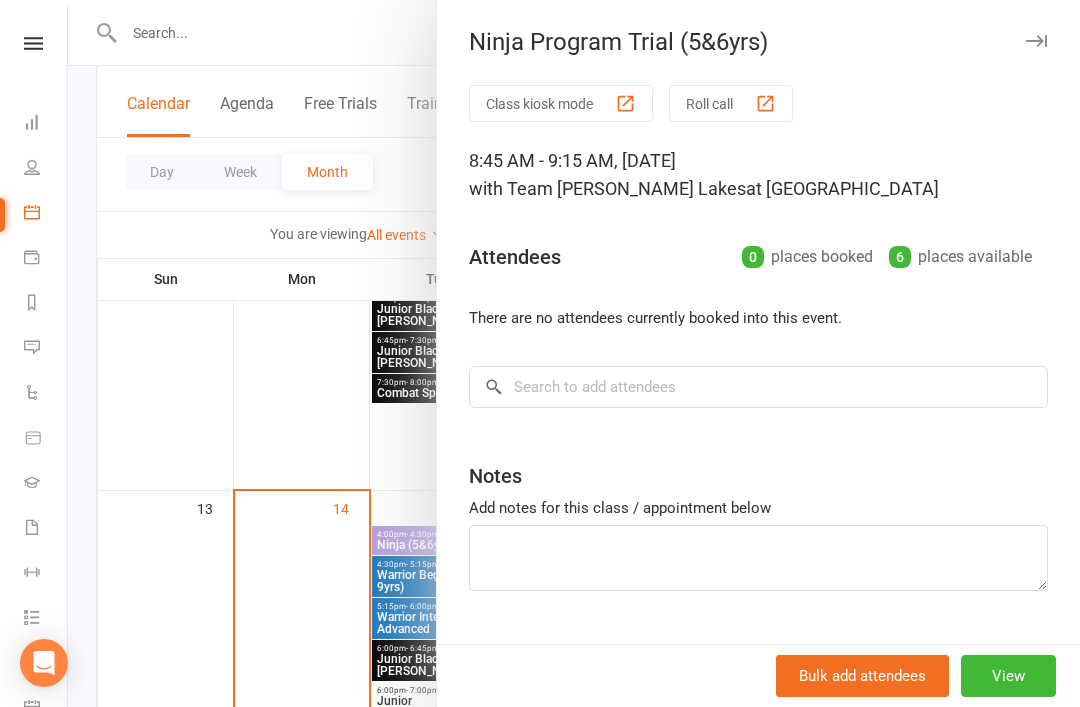 click at bounding box center [1036, 41] 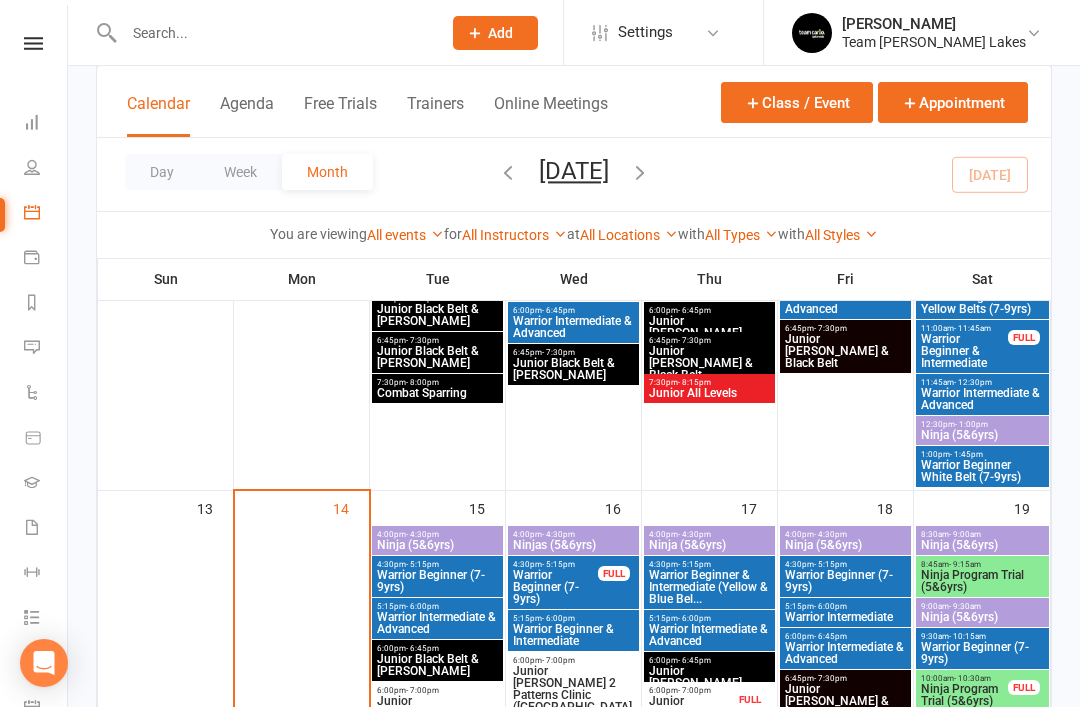 click on "Ninja Program Trial (5&6yrs)" at bounding box center [964, 695] 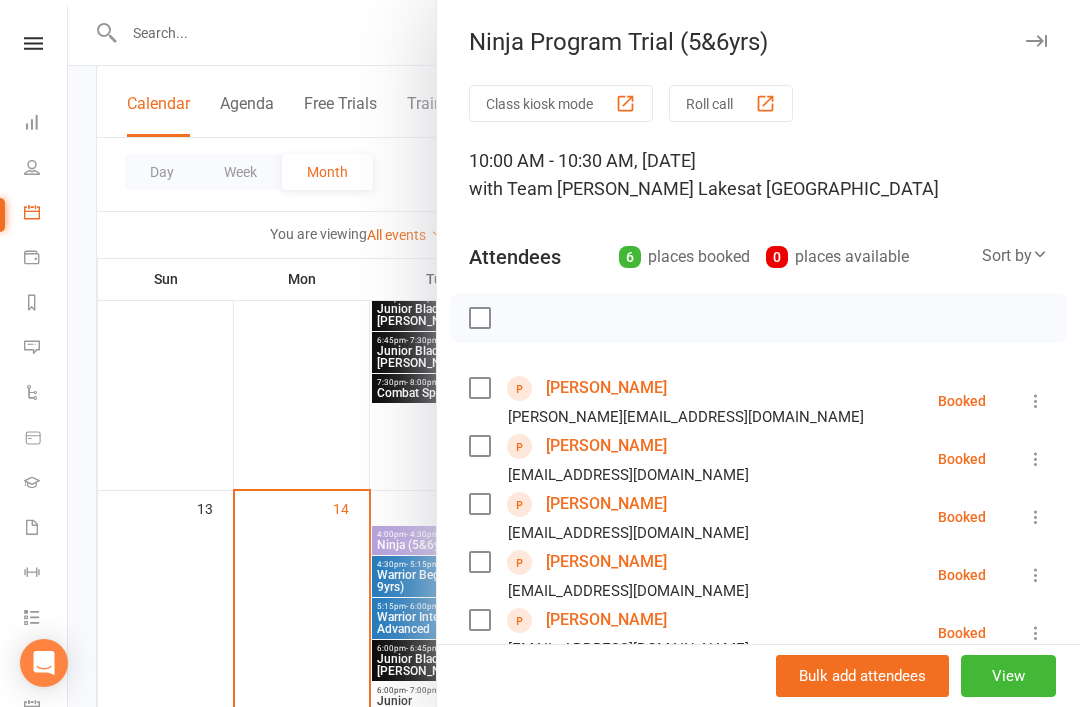 click at bounding box center [1036, 41] 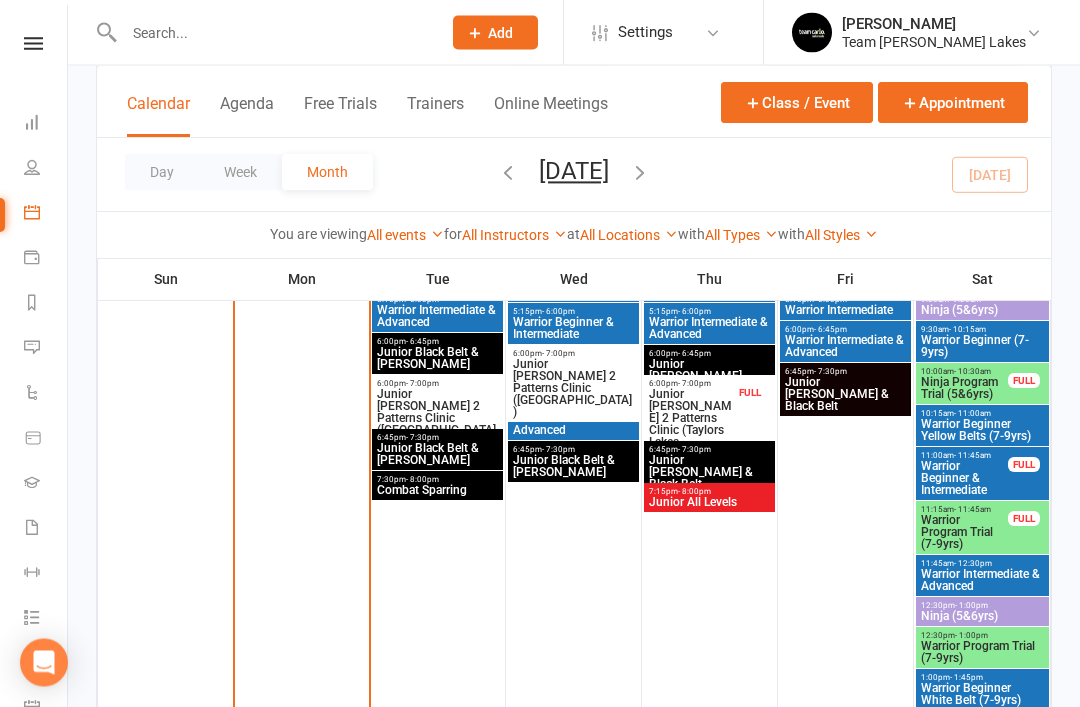 scroll, scrollTop: 941, scrollLeft: 0, axis: vertical 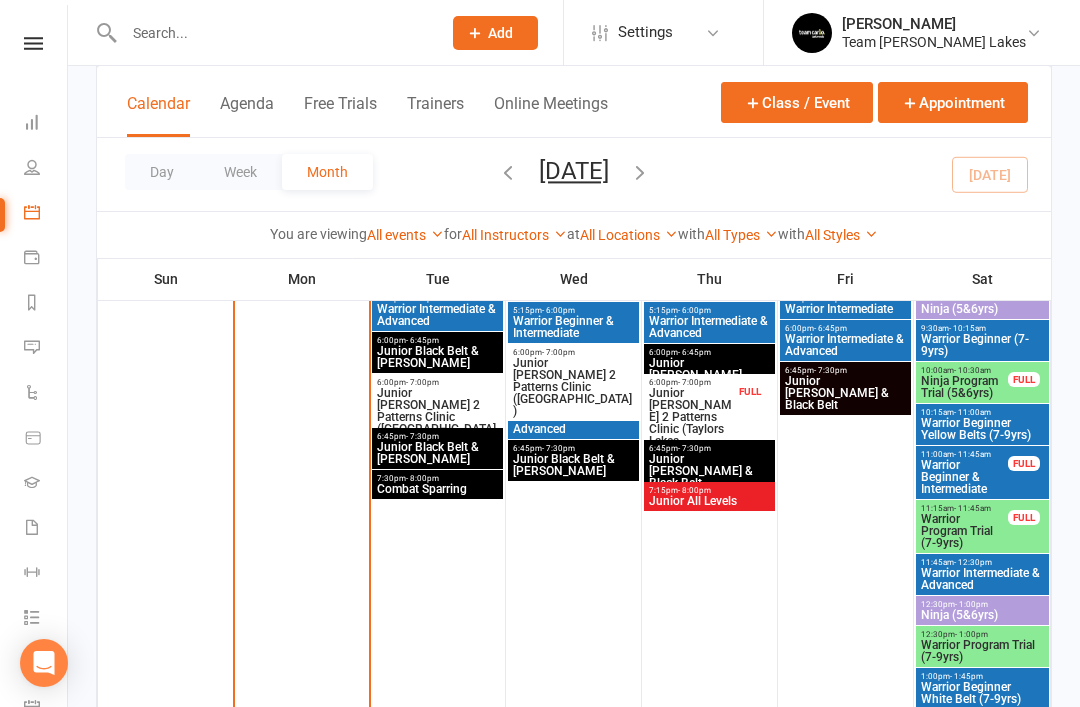 click on "Warrior Program Trial (7-9yrs)" at bounding box center [964, 531] 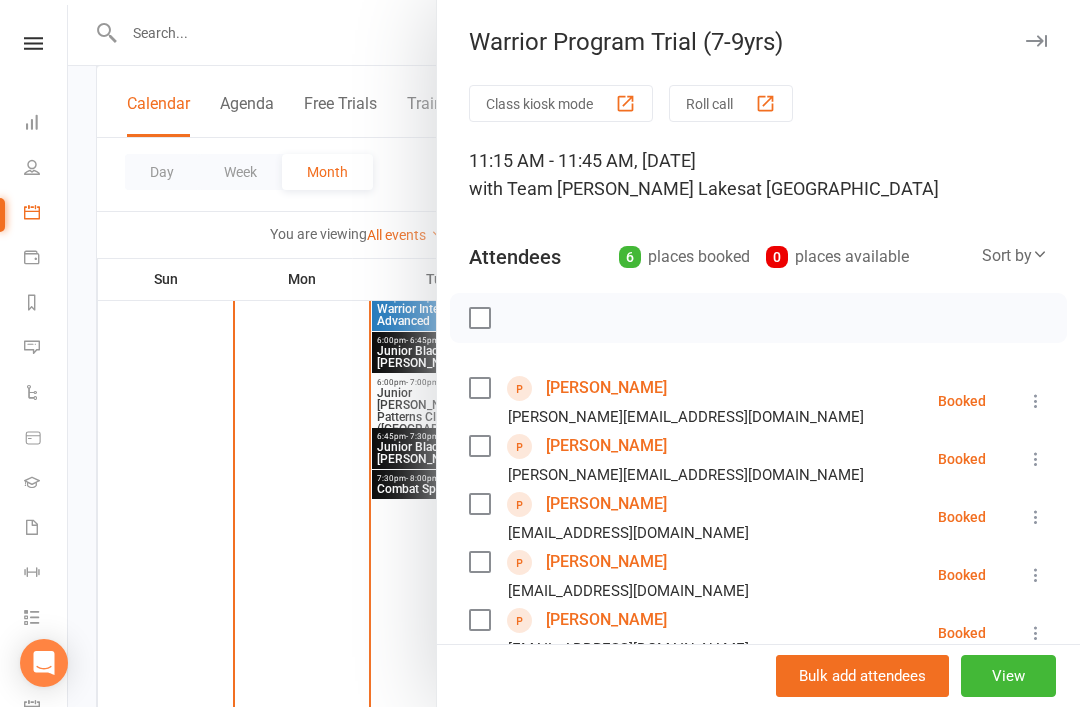 click at bounding box center [1036, 41] 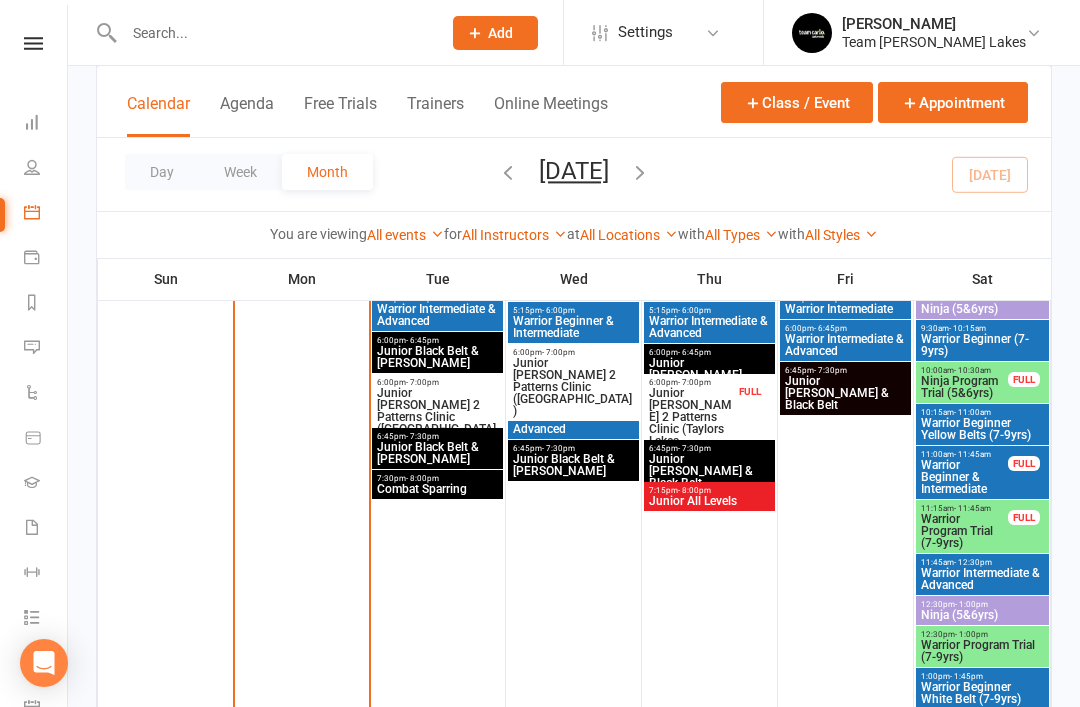 click on "Warrior Program Trial (7-9yrs)" at bounding box center [982, 651] 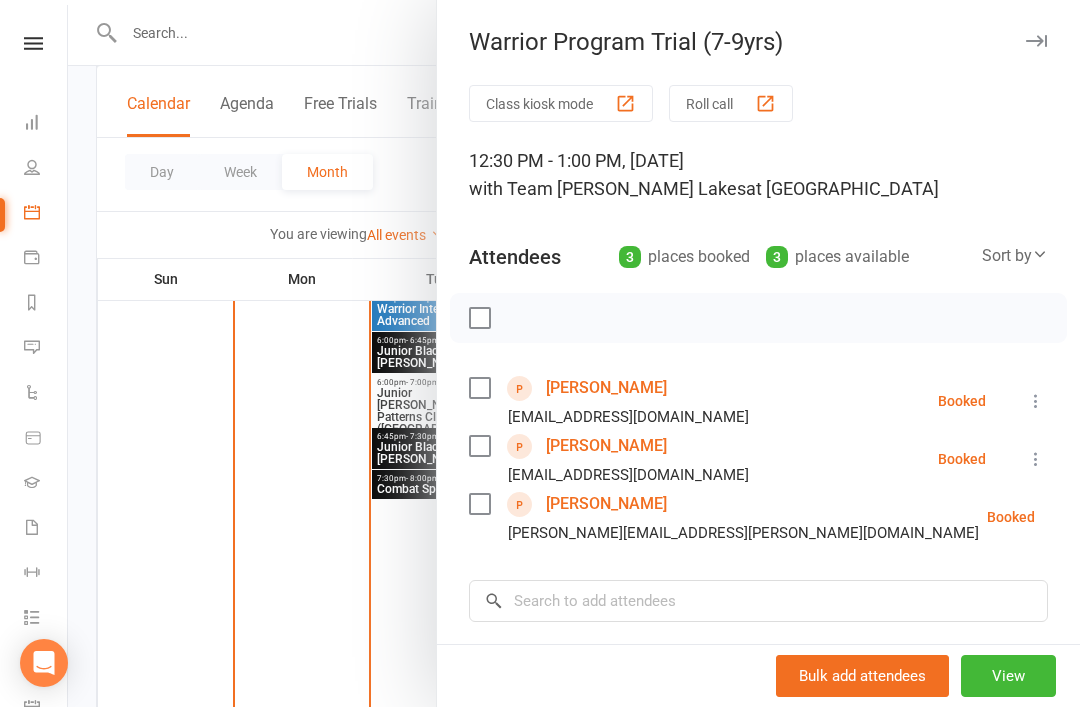 scroll, scrollTop: 973, scrollLeft: 0, axis: vertical 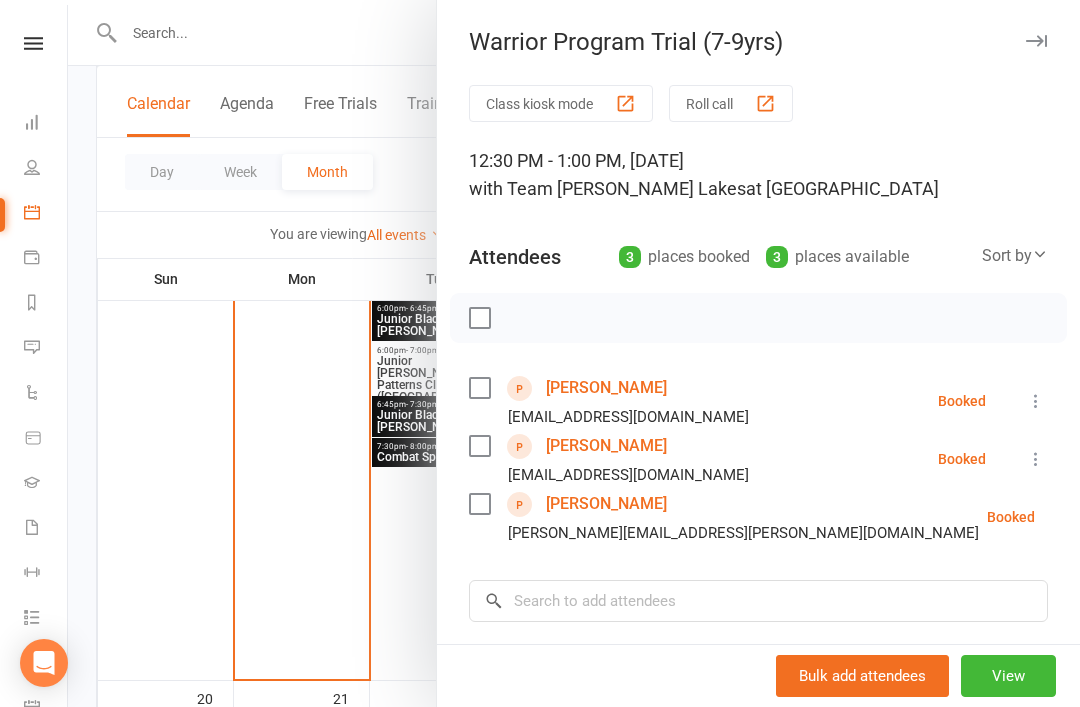 click at bounding box center [1036, 41] 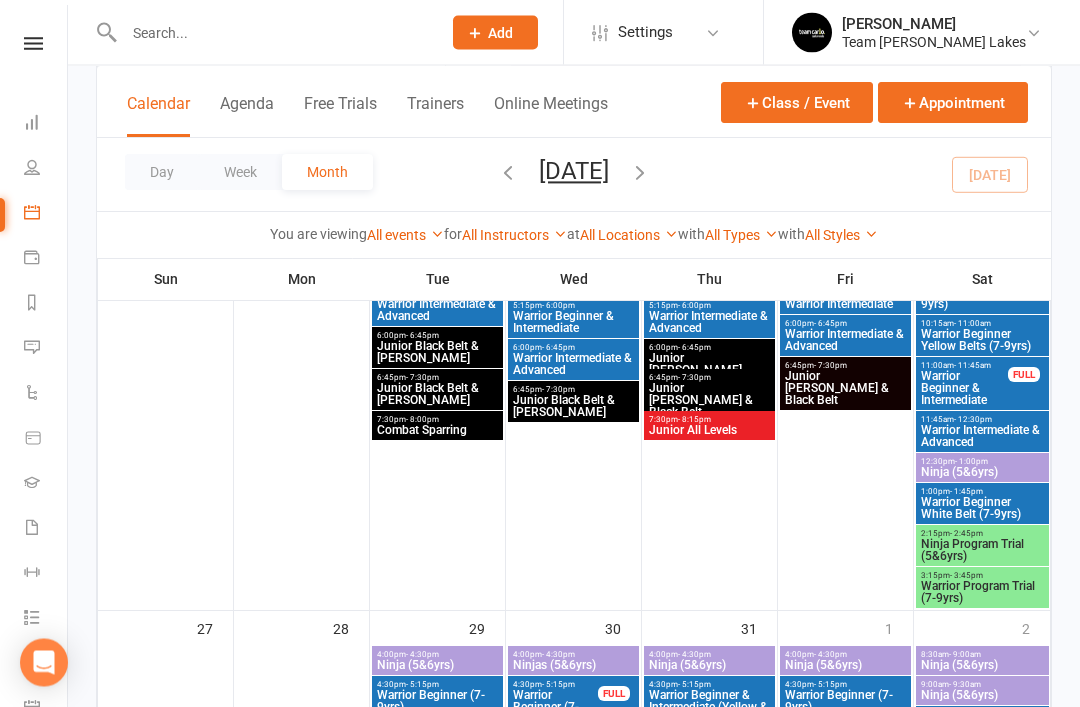 click on "Ninja Program Trial (5&6yrs)" at bounding box center [982, 551] 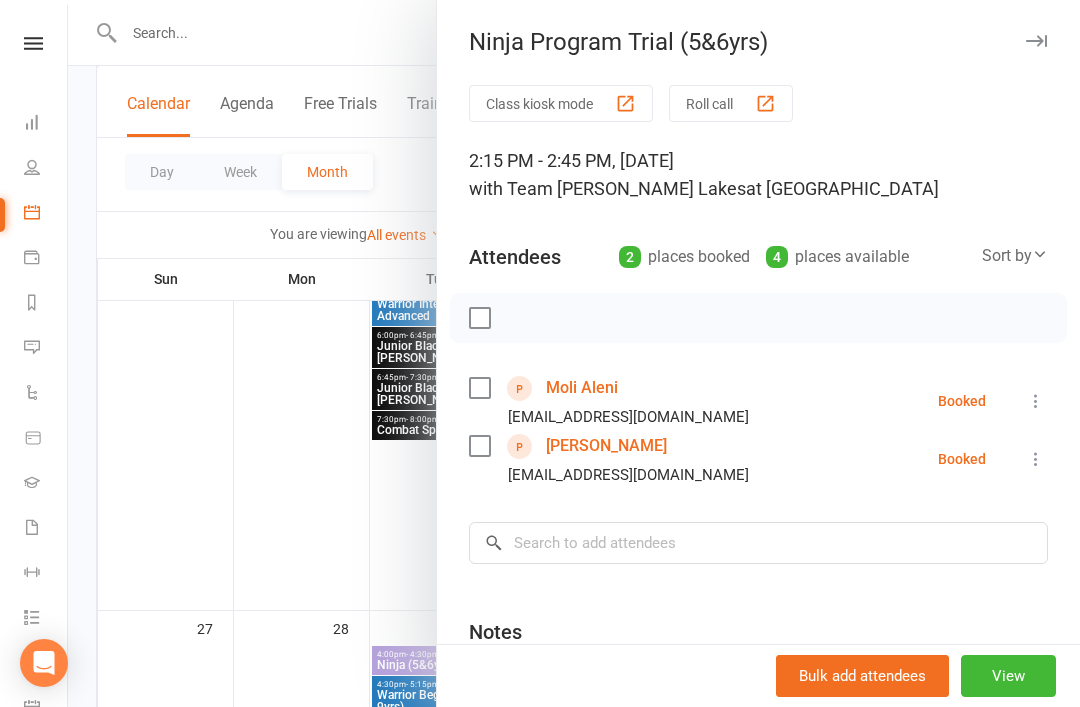 click at bounding box center [1036, 41] 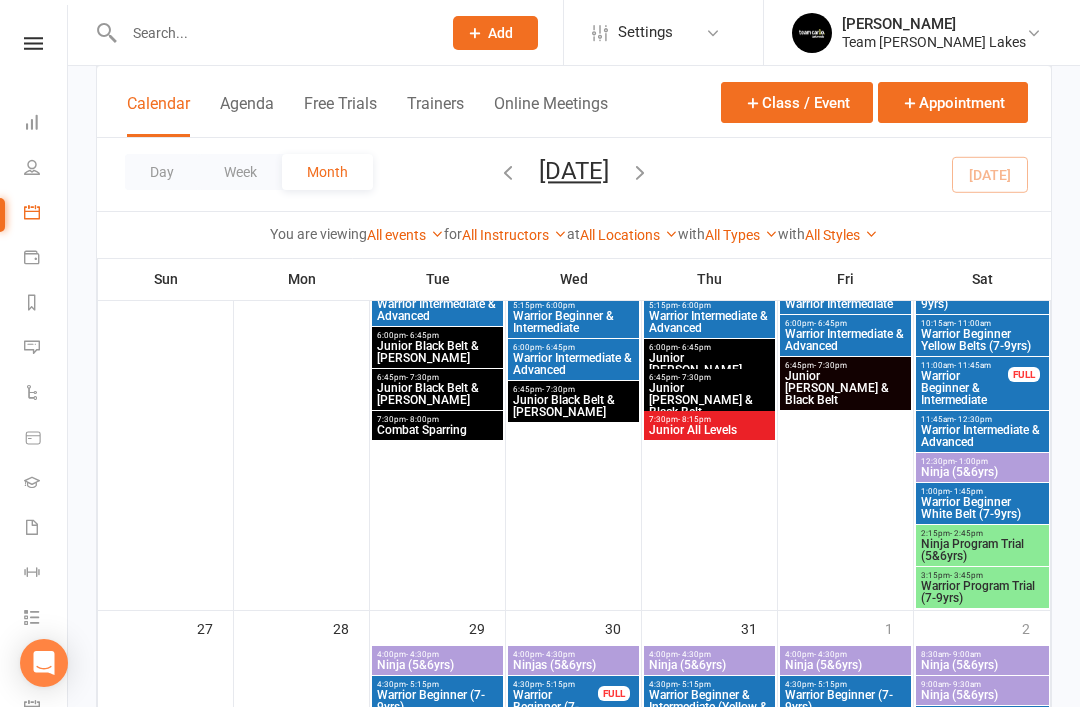 click on "Warrior Program Trial (7-9yrs)" at bounding box center [982, 592] 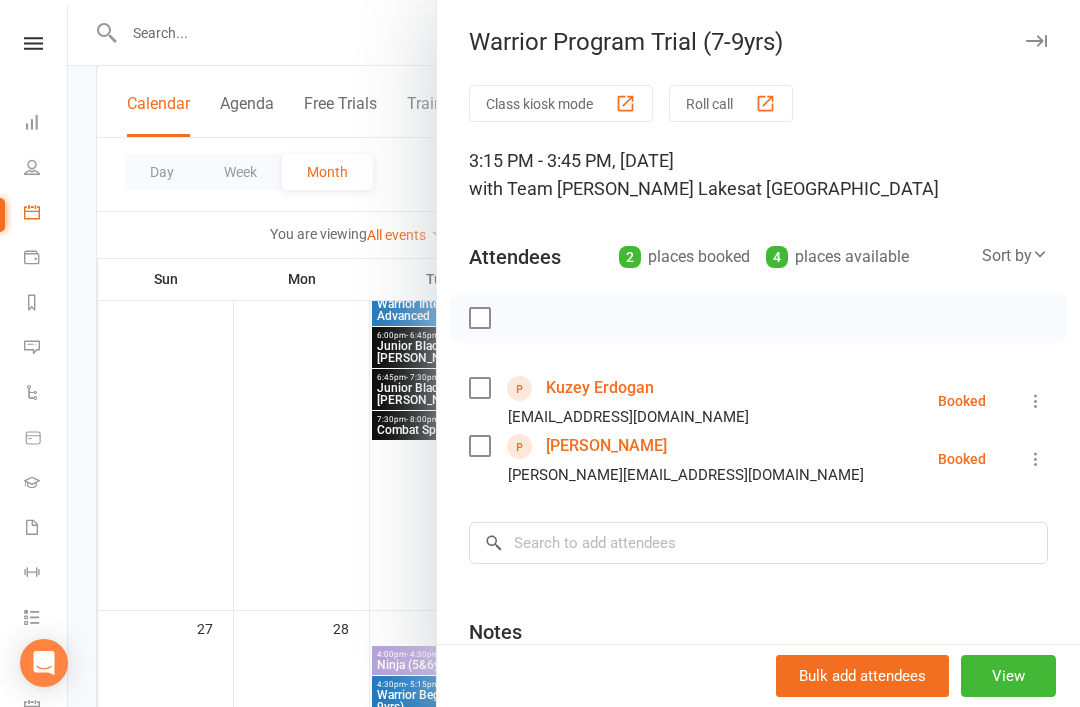 click at bounding box center [1036, 41] 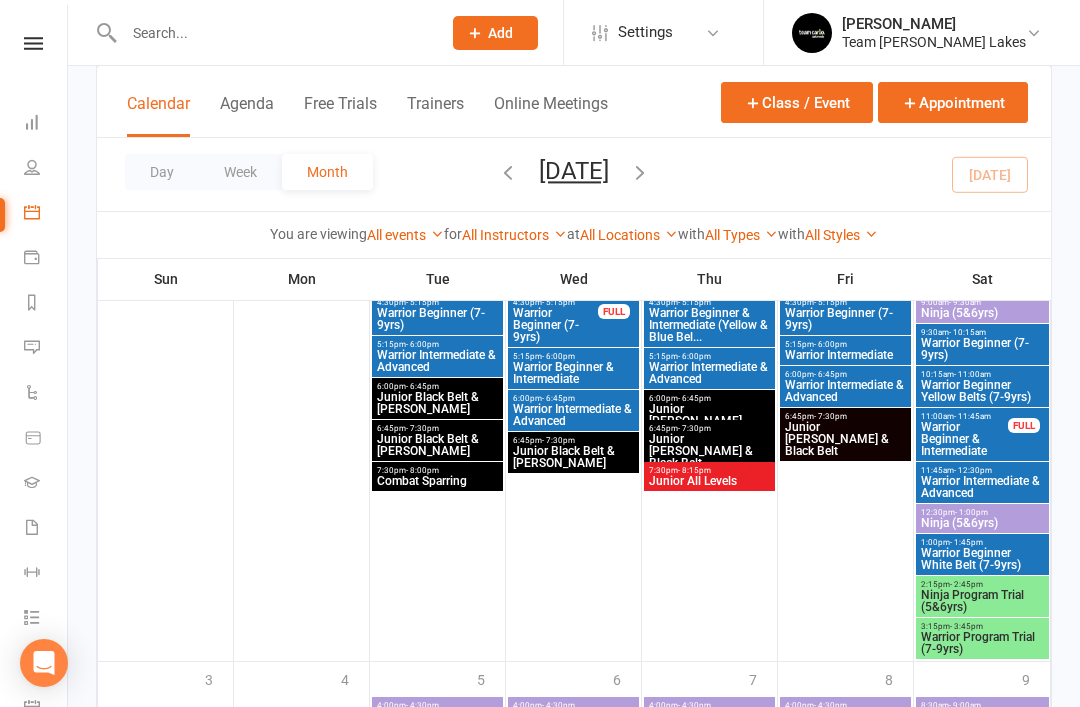 scroll, scrollTop: 1898, scrollLeft: 0, axis: vertical 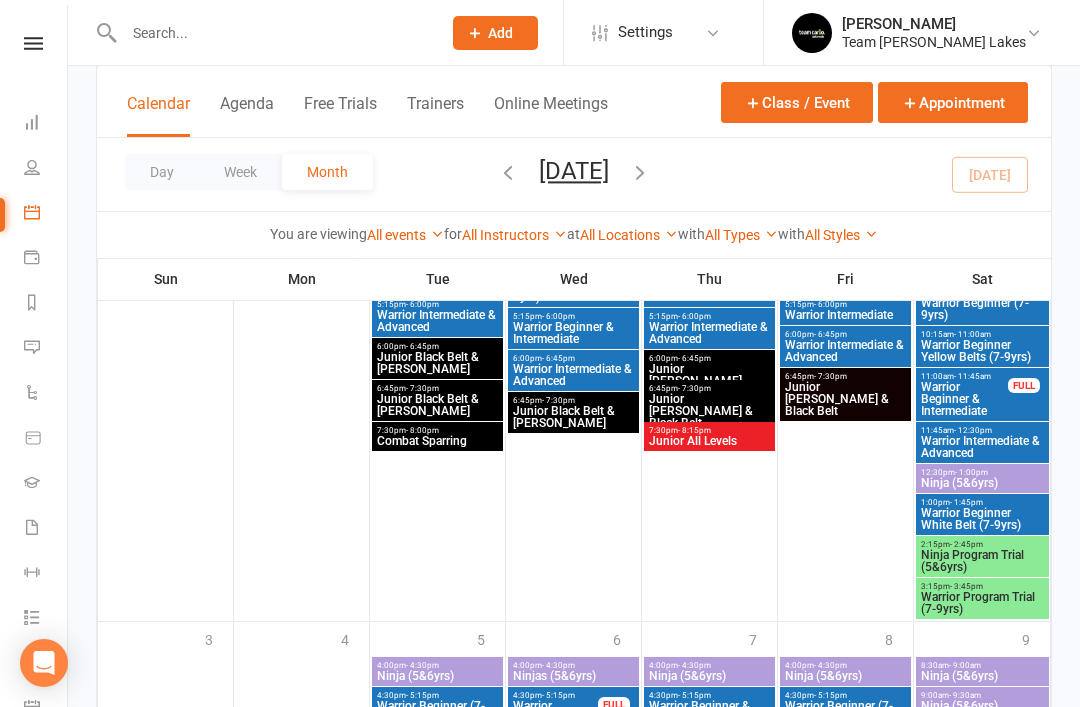 click on "Ninja Program Trial (5&6yrs)" at bounding box center [982, 561] 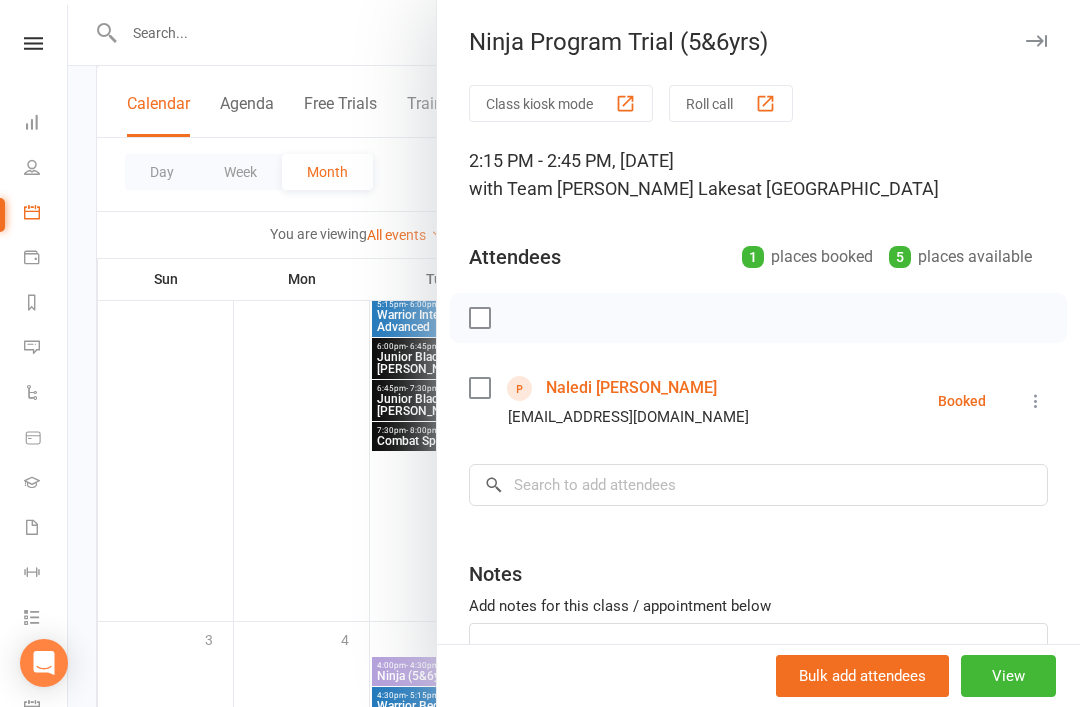 click at bounding box center [1036, 41] 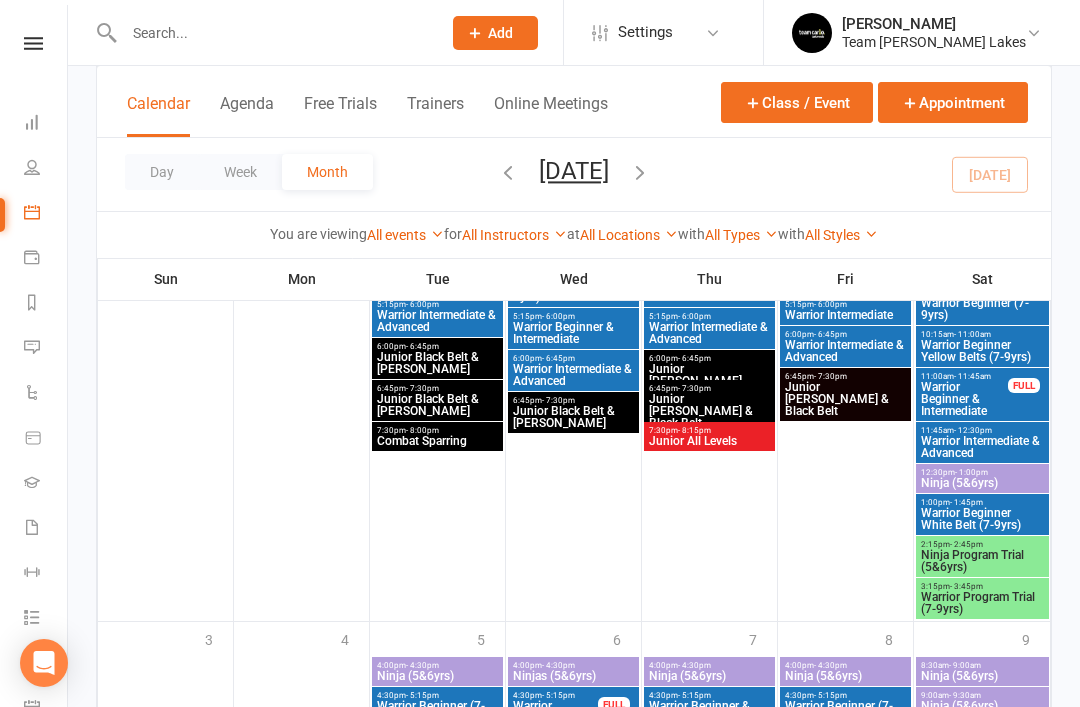 click on "Warrior Program Trial (7-9yrs)" at bounding box center [982, 603] 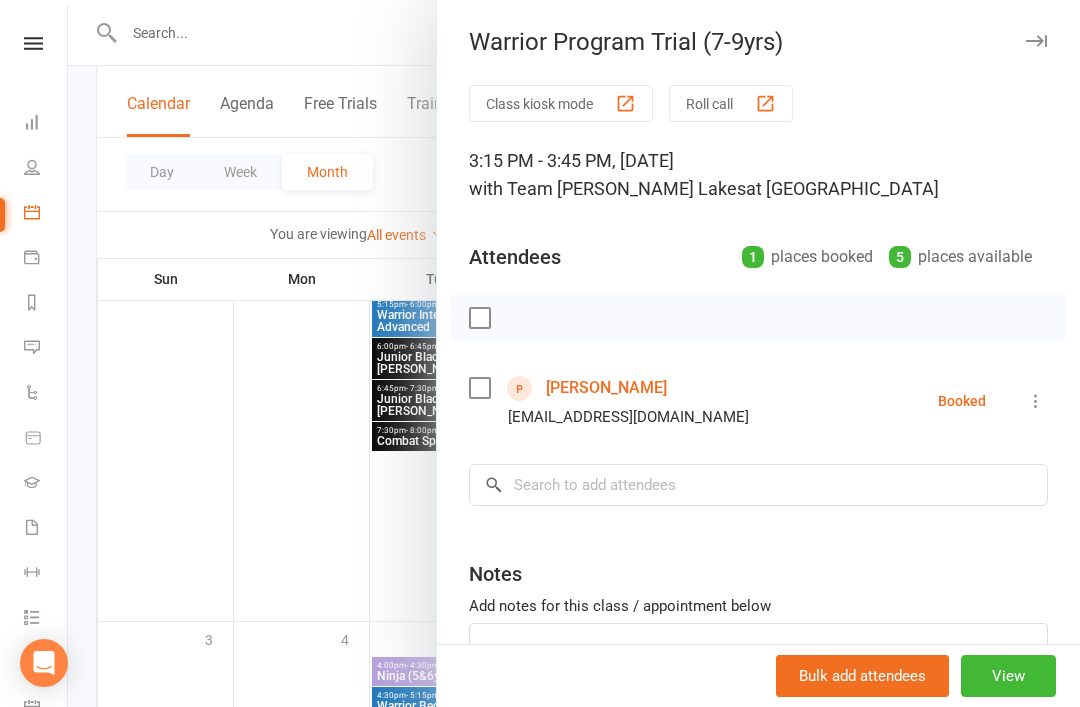 click at bounding box center [1036, 41] 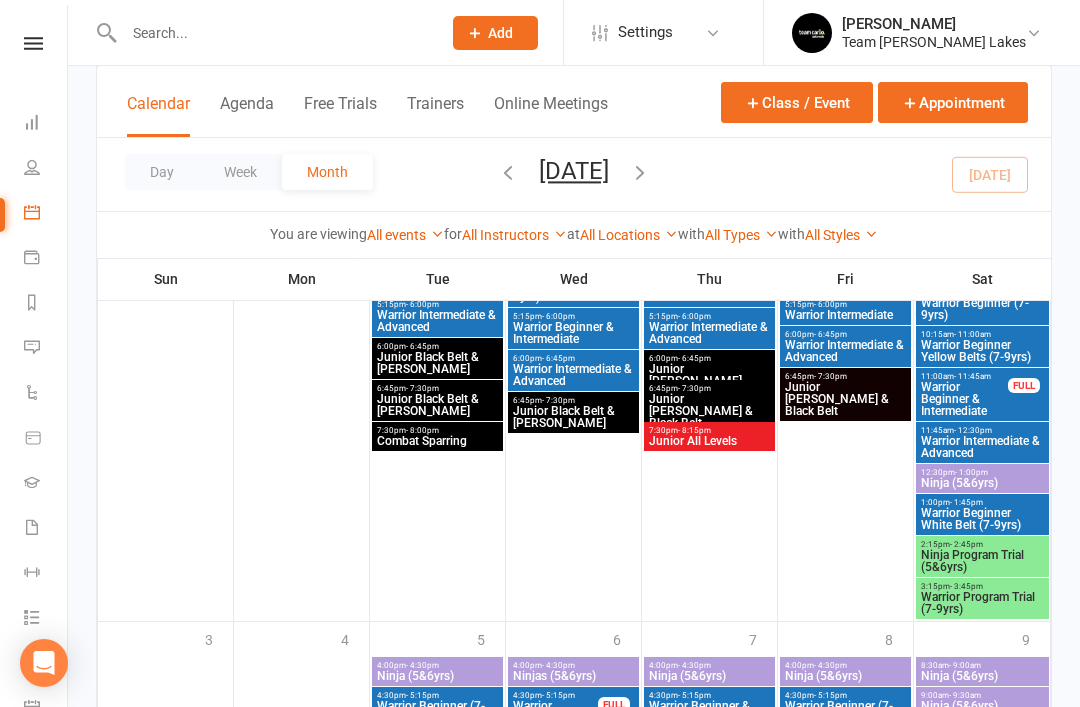 click on "Warrior Program Trial (7-9yrs)" at bounding box center [982, 603] 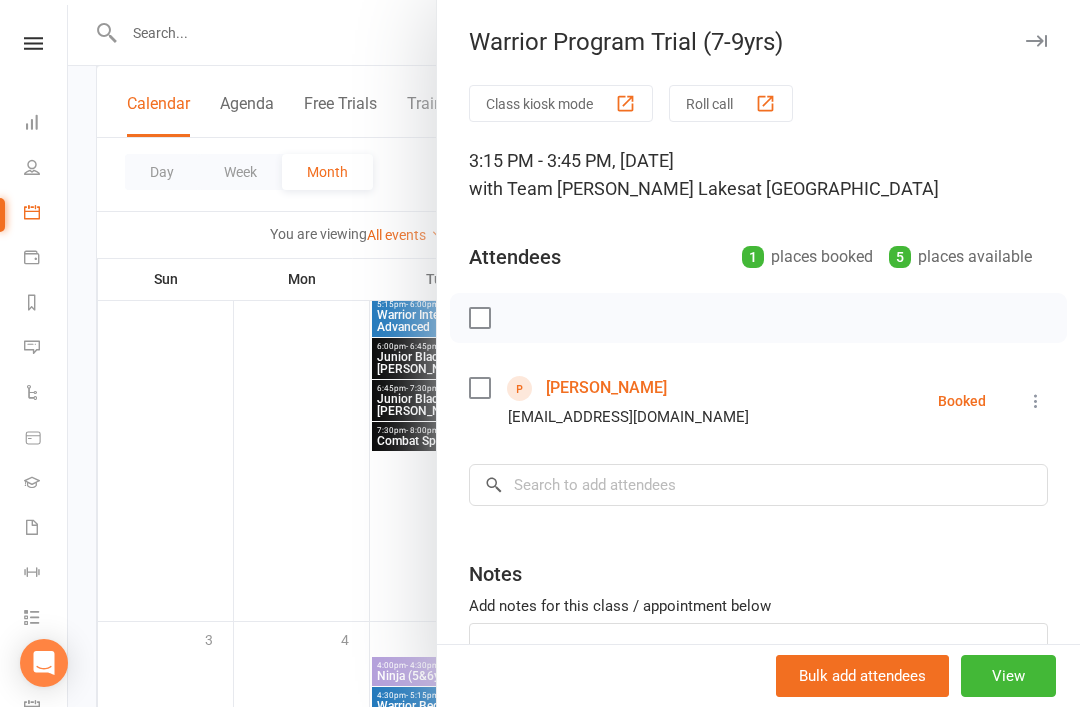 click on "[PERSON_NAME]" at bounding box center [606, 388] 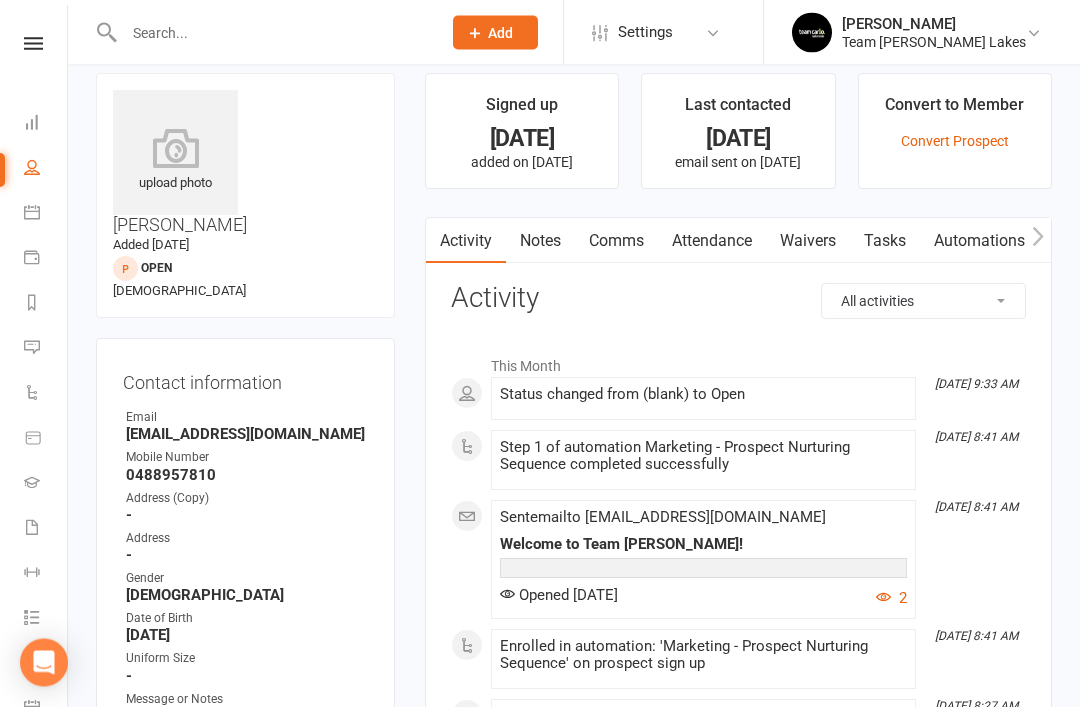 scroll, scrollTop: 0, scrollLeft: 0, axis: both 